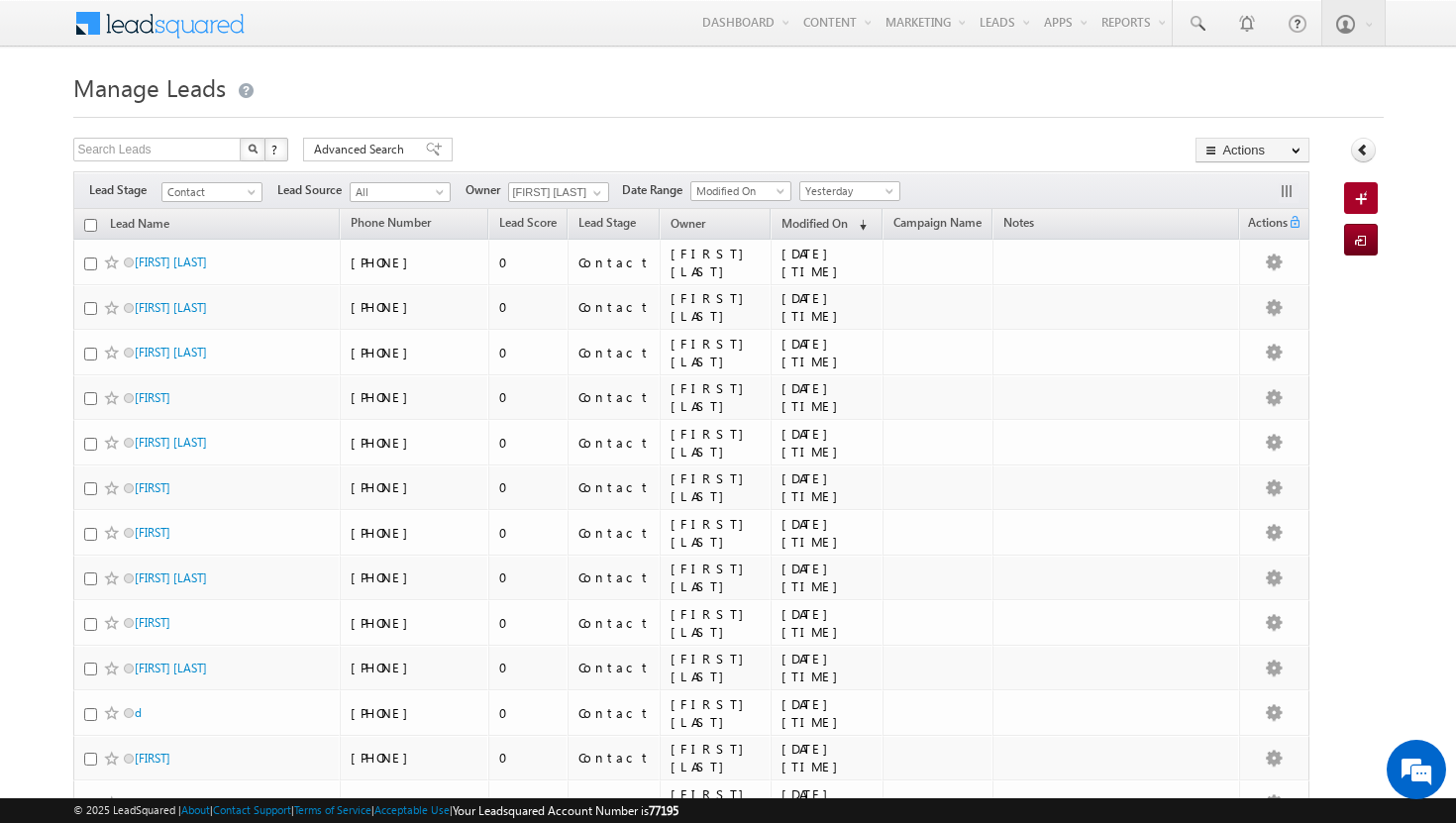 scroll, scrollTop: 0, scrollLeft: 0, axis: both 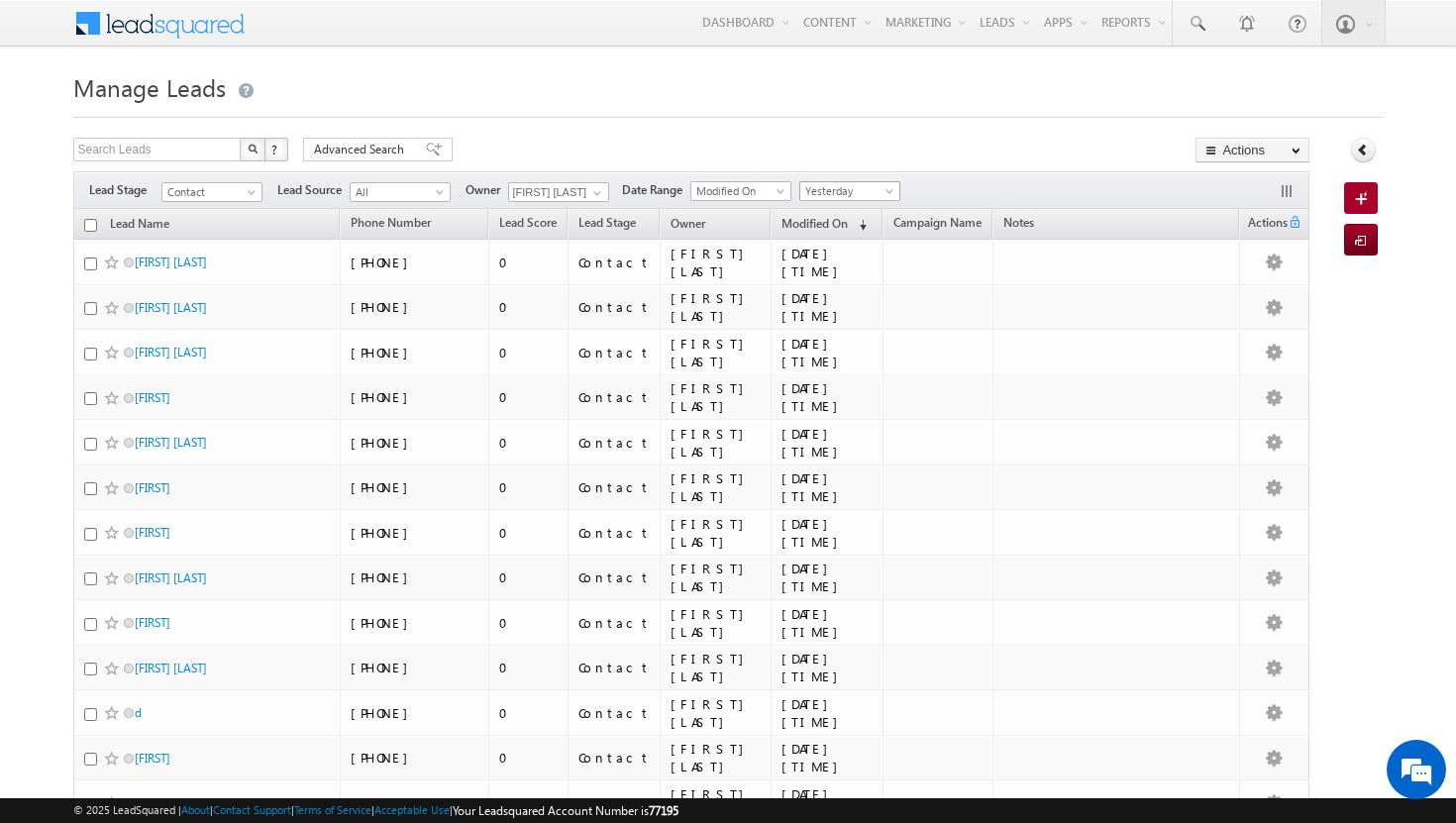 click at bounding box center [891, 195] 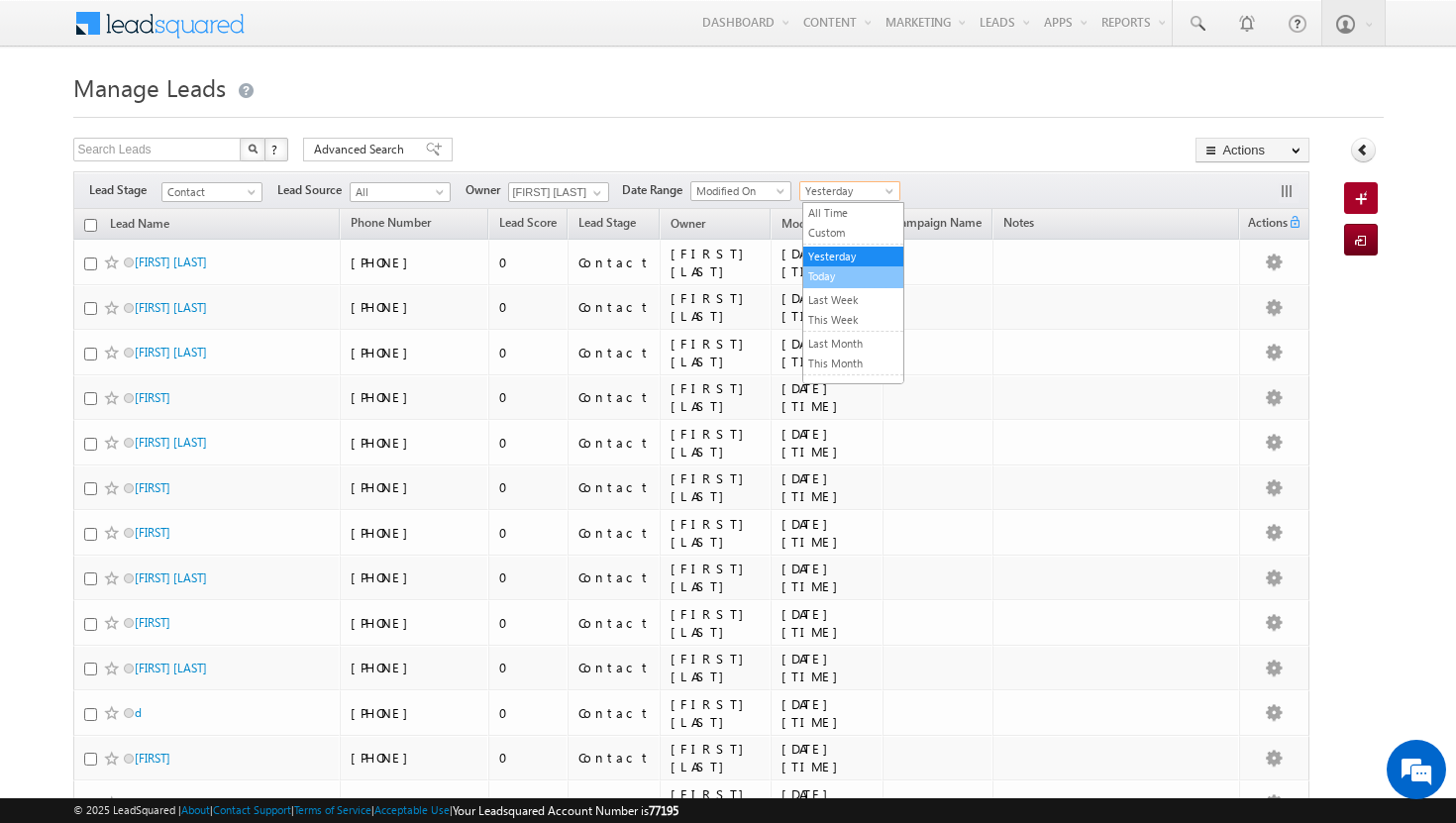 click on "Today" at bounding box center [853, 276] 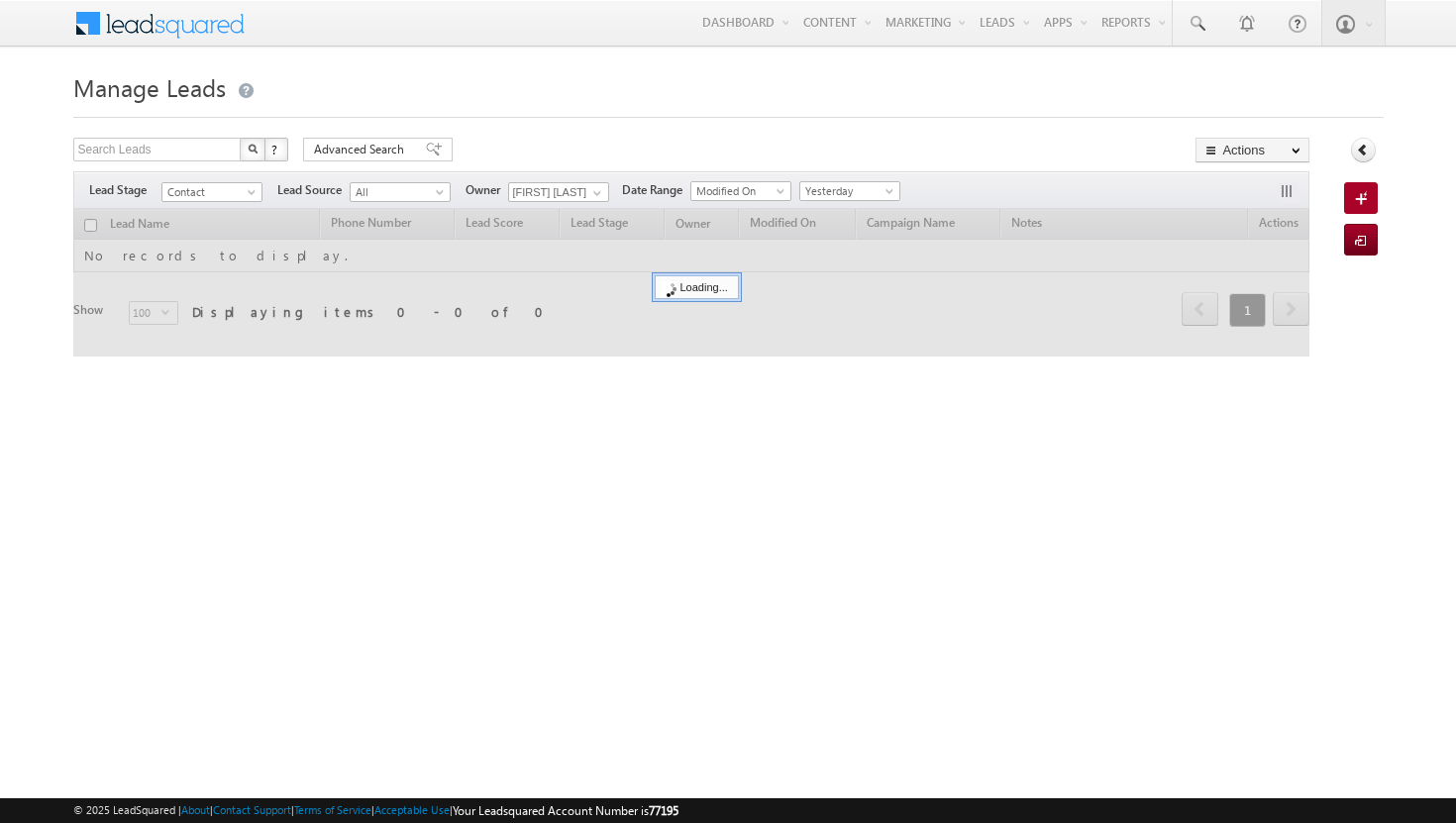 scroll, scrollTop: 0, scrollLeft: 0, axis: both 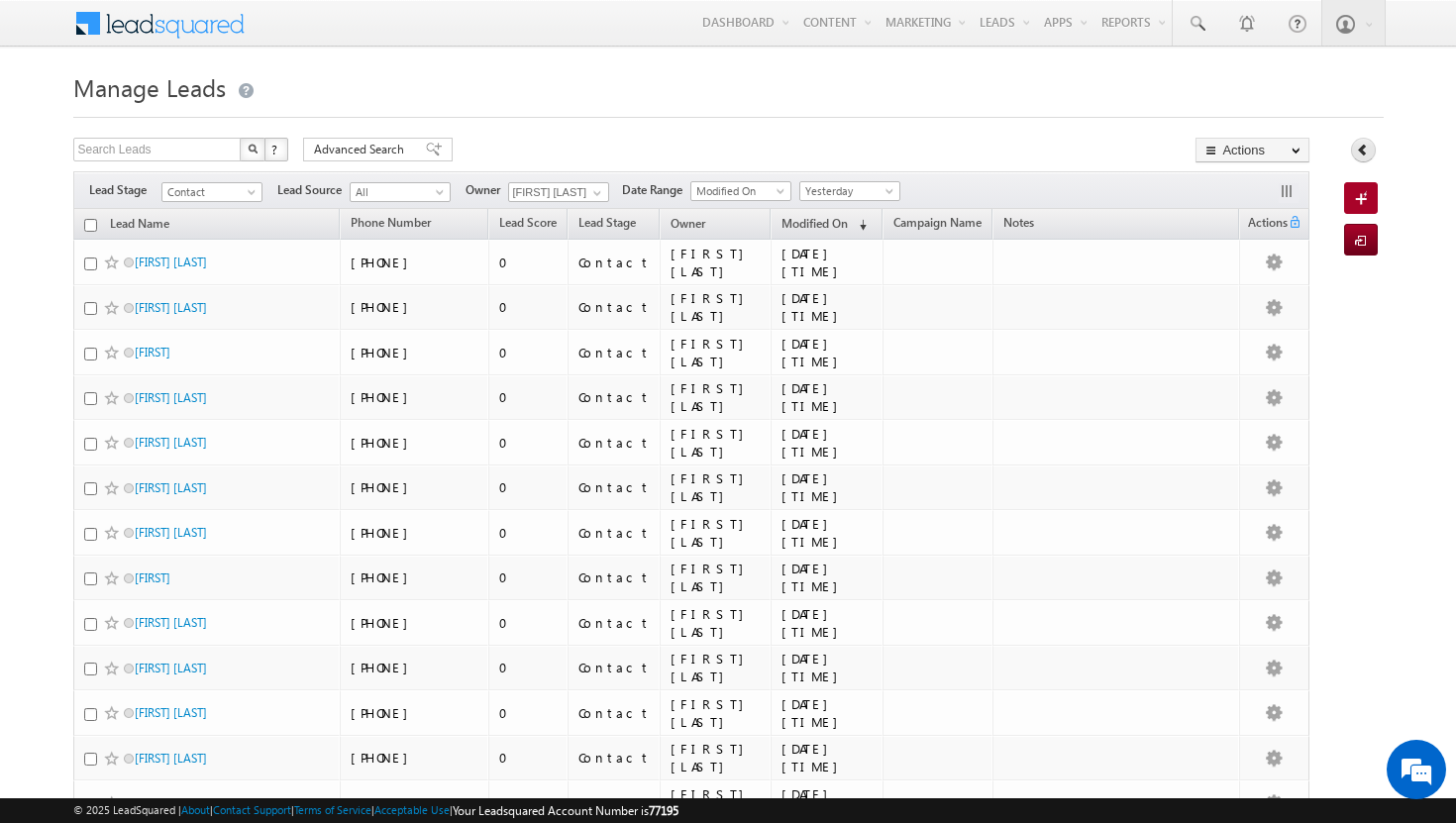 click at bounding box center (1363, 150) 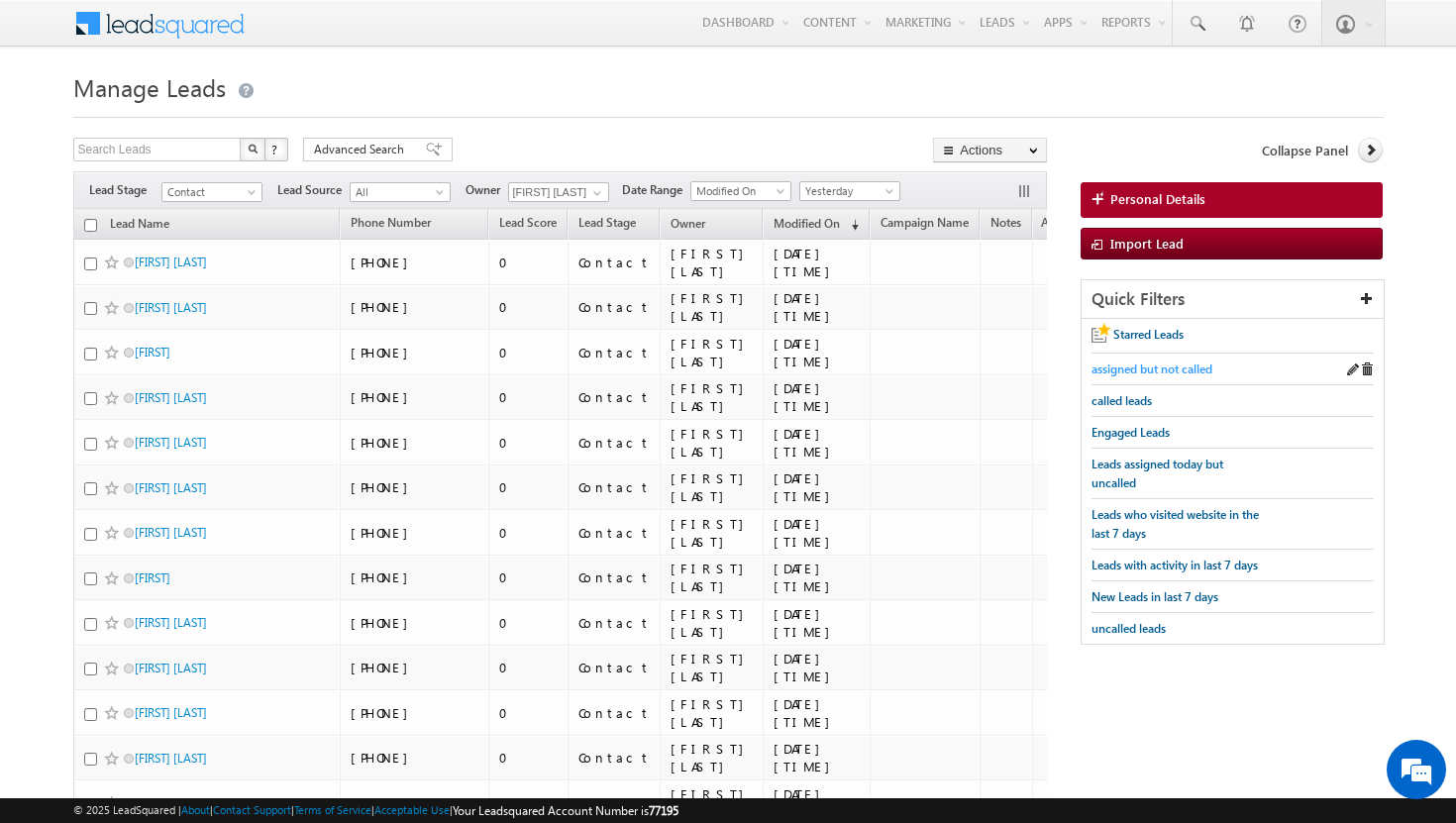 click on "assigned but not called" at bounding box center (1152, 368) 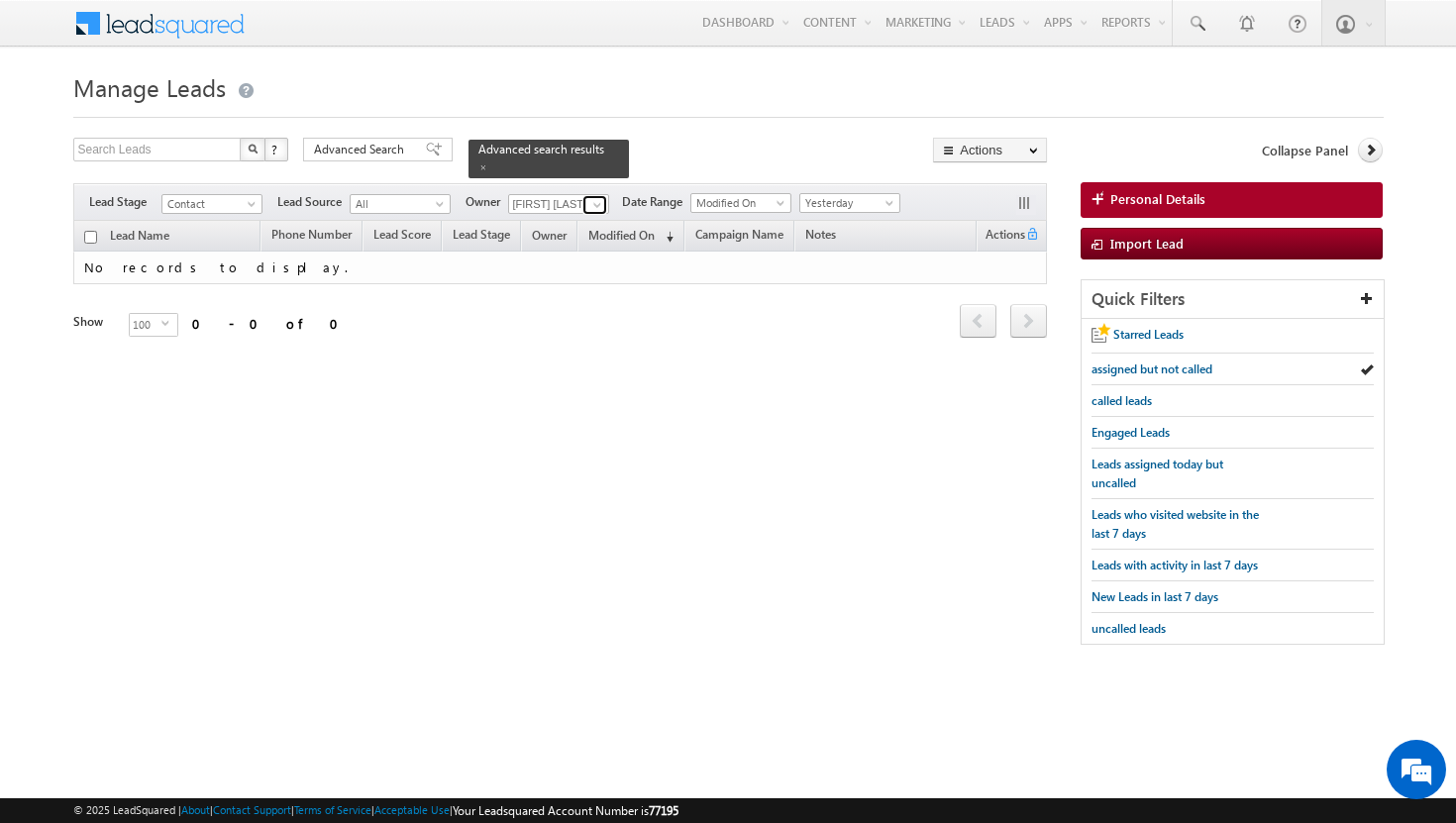 click at bounding box center (597, 205) 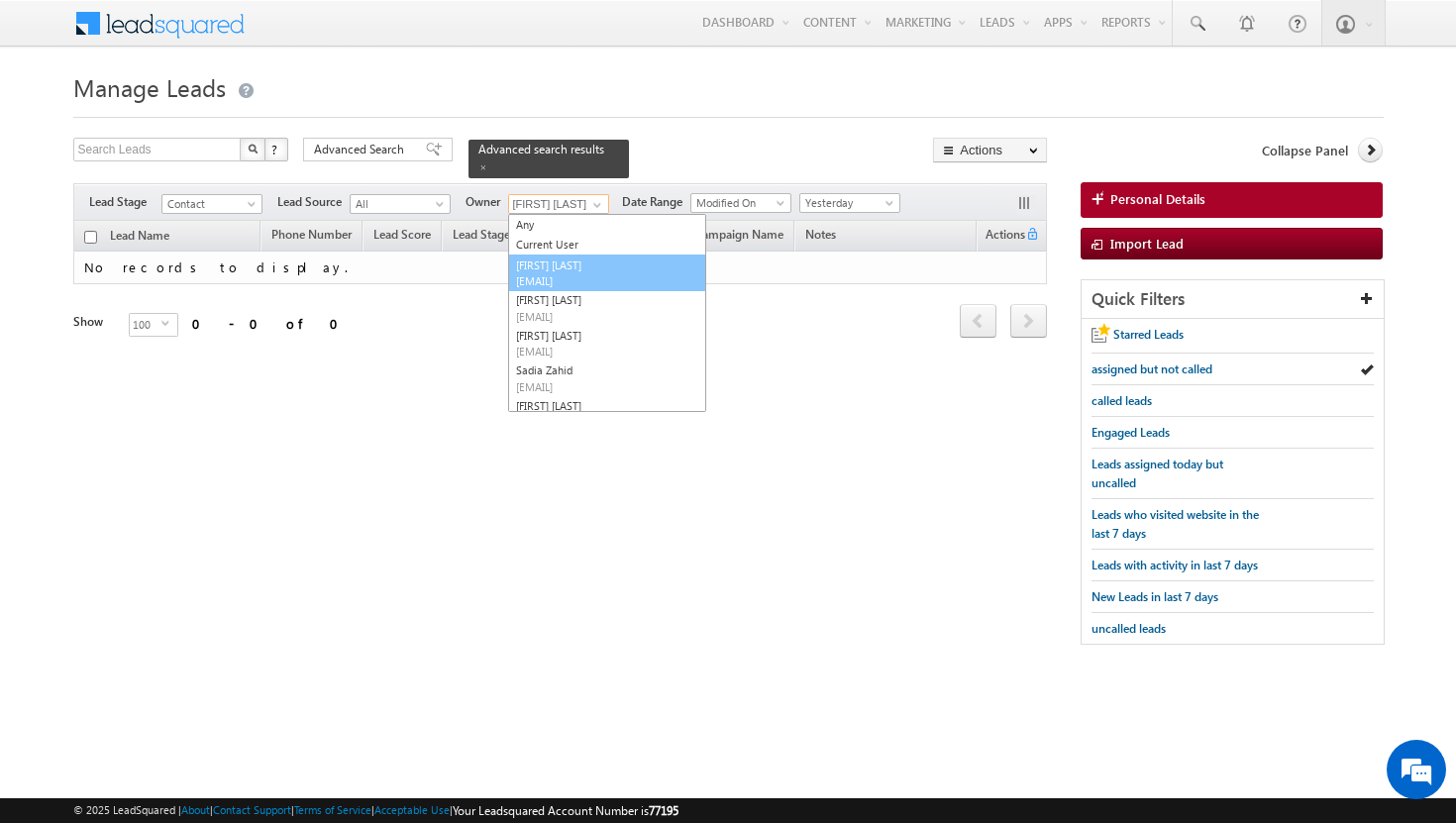 click on "Afeef Mohammad   afeef.mohammad@indglobal.ae" at bounding box center (607, 273) 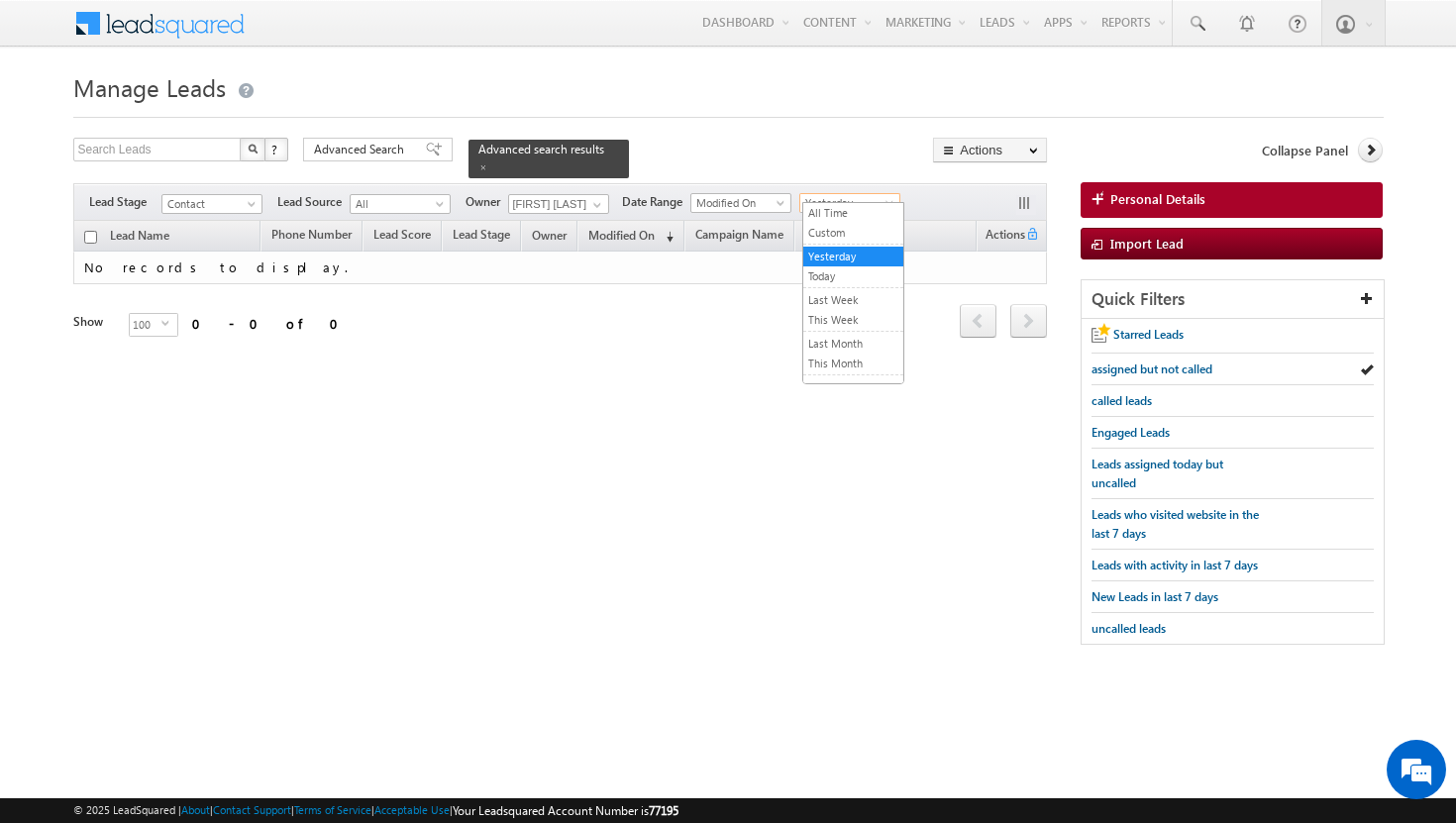 click at bounding box center (891, 207) 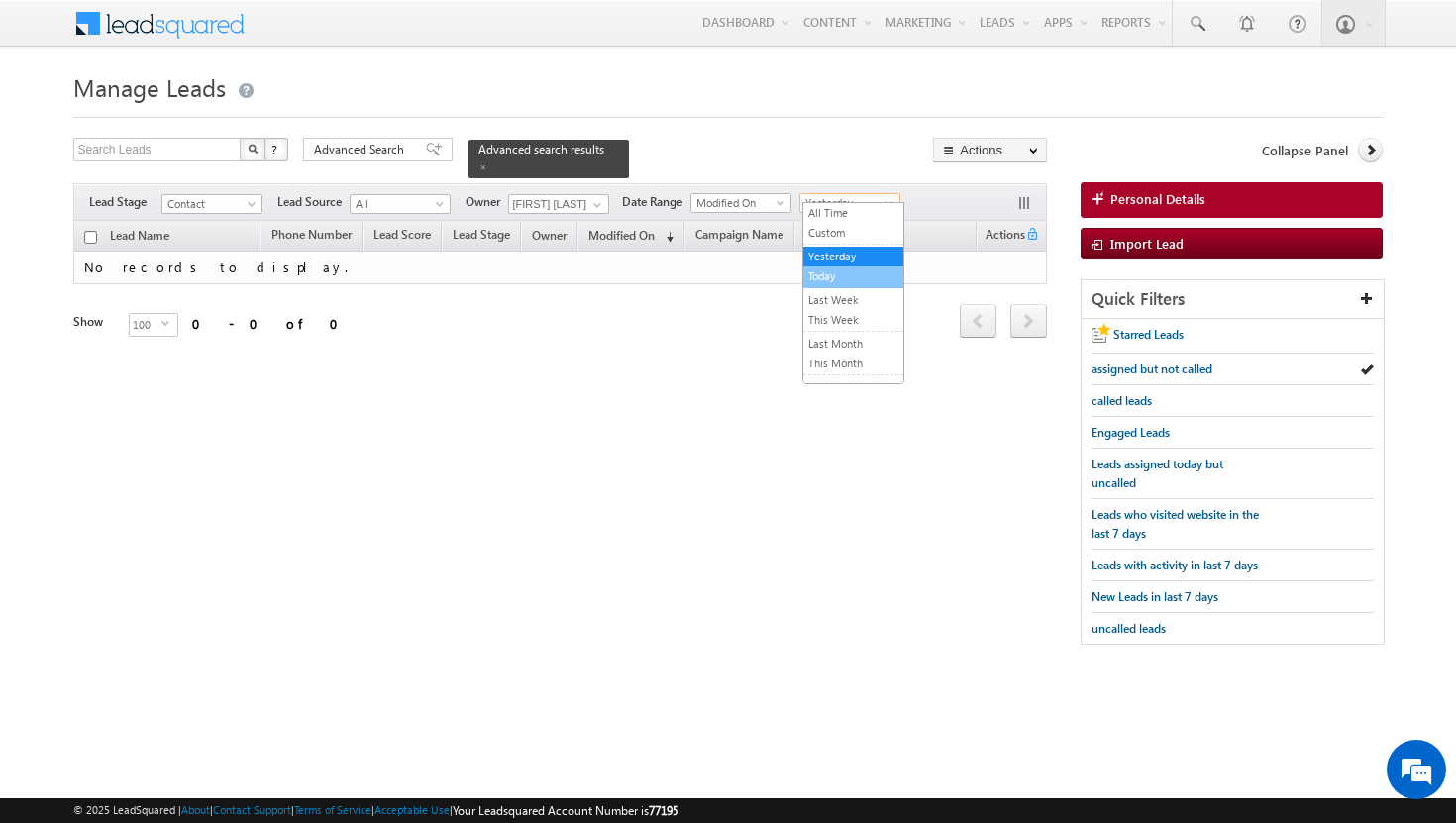 click on "Today" at bounding box center (853, 276) 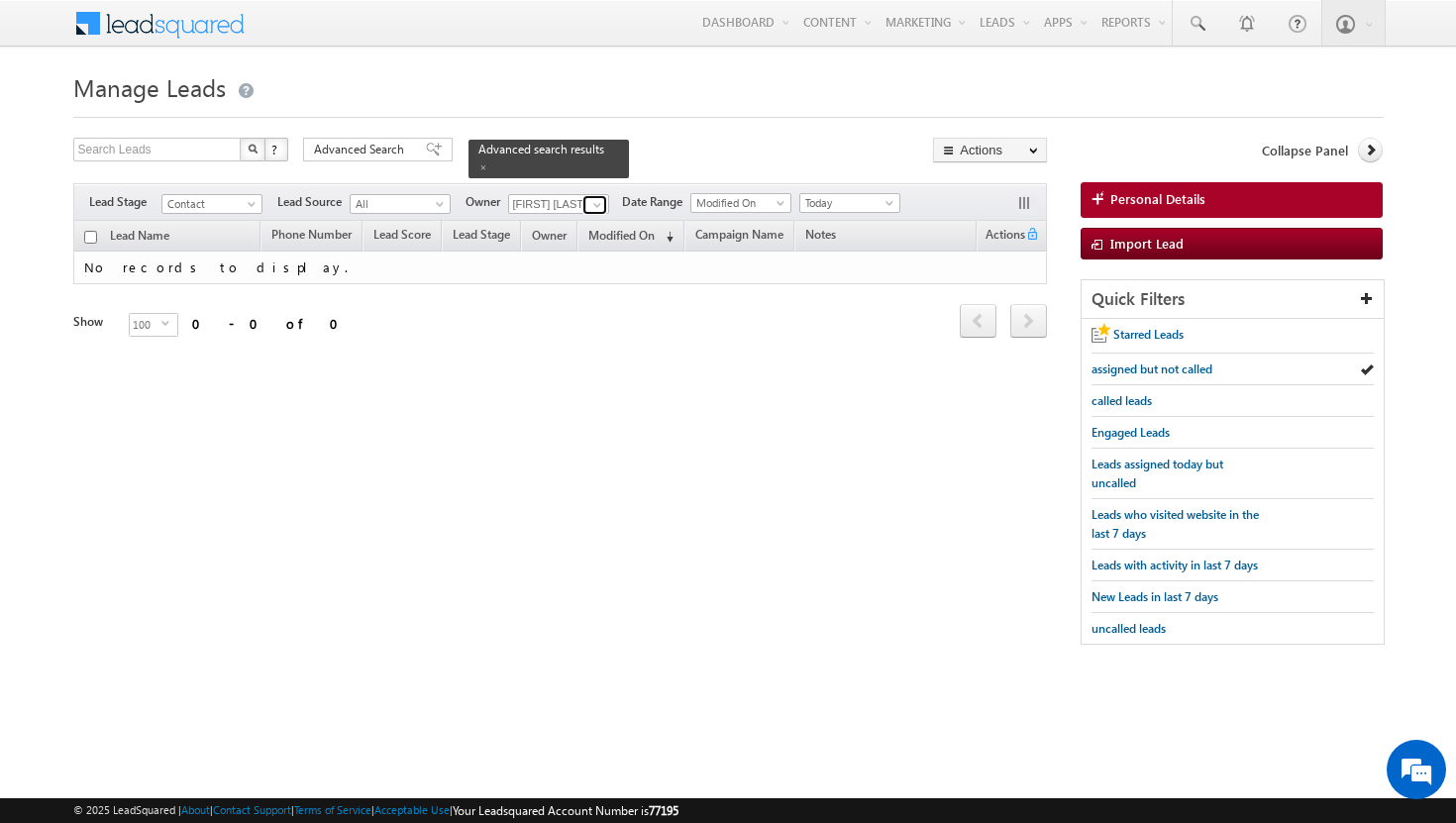 click at bounding box center [597, 205] 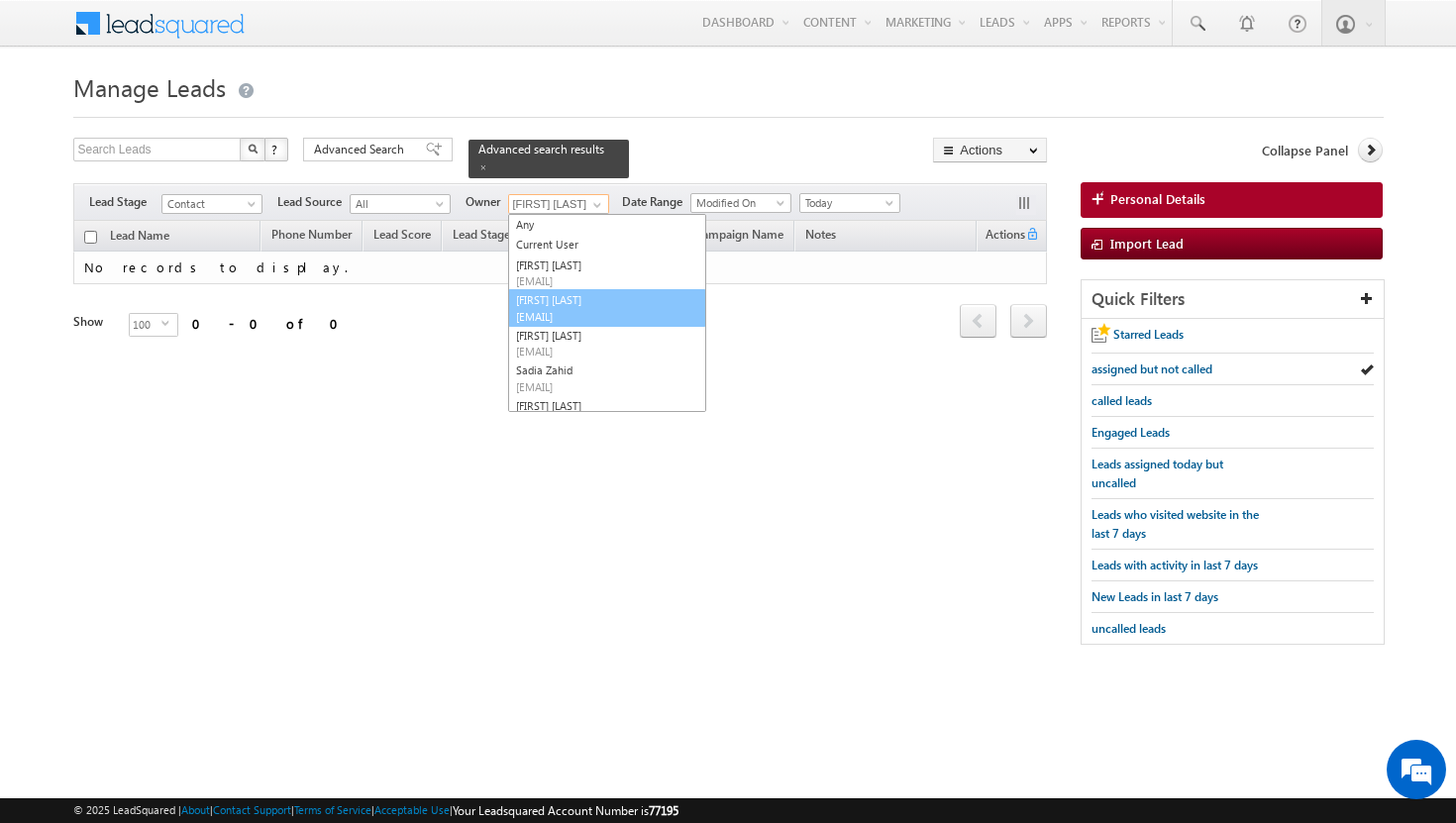 click on "athul sajay   athul.sajay@indglobal.ae" at bounding box center (607, 308) 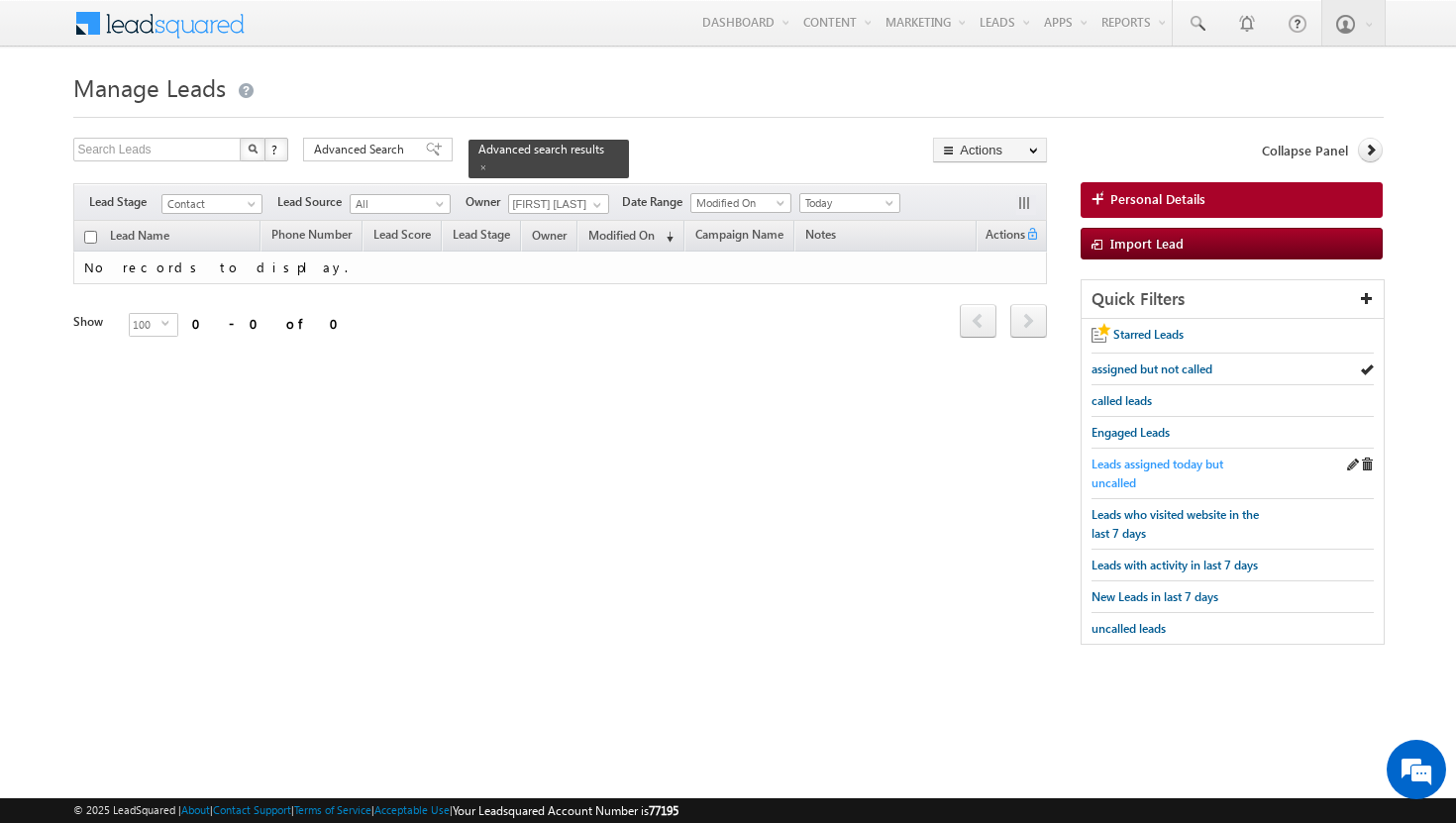 click on "Leads assigned today but uncalled" at bounding box center [1181, 473] 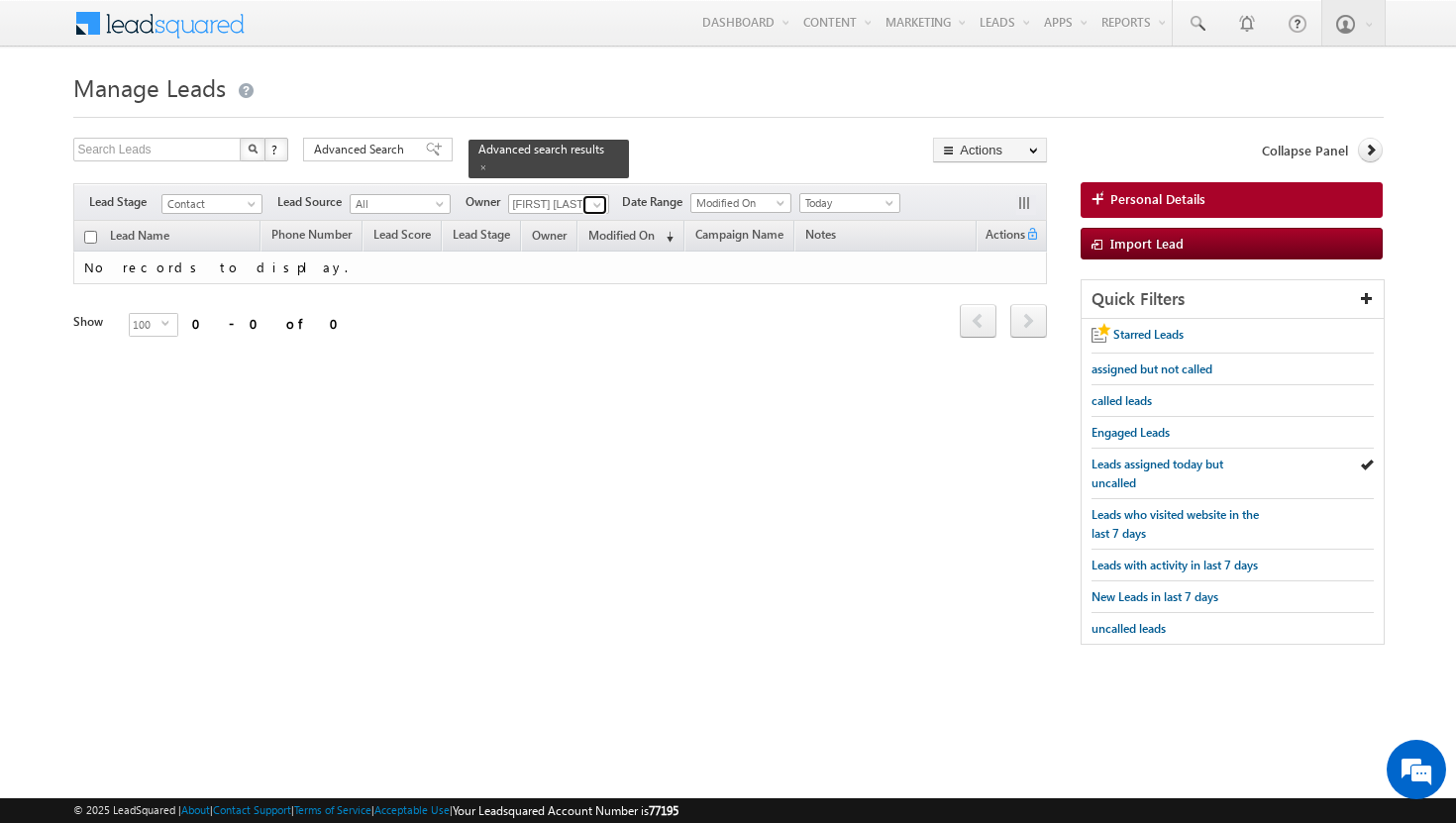 click at bounding box center [597, 205] 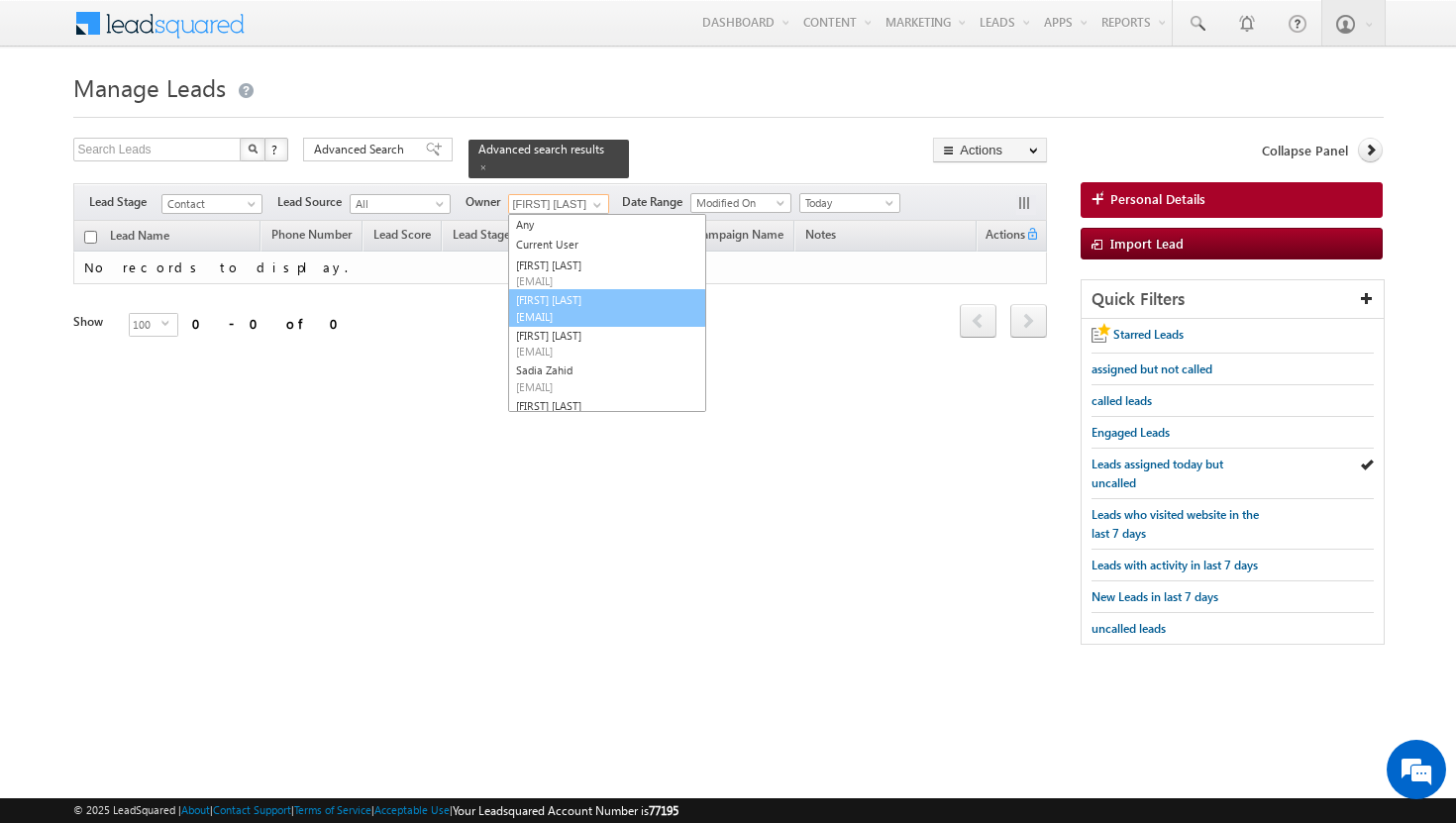 click on "athul.sajay@indglobal.ae" at bounding box center [605, 316] 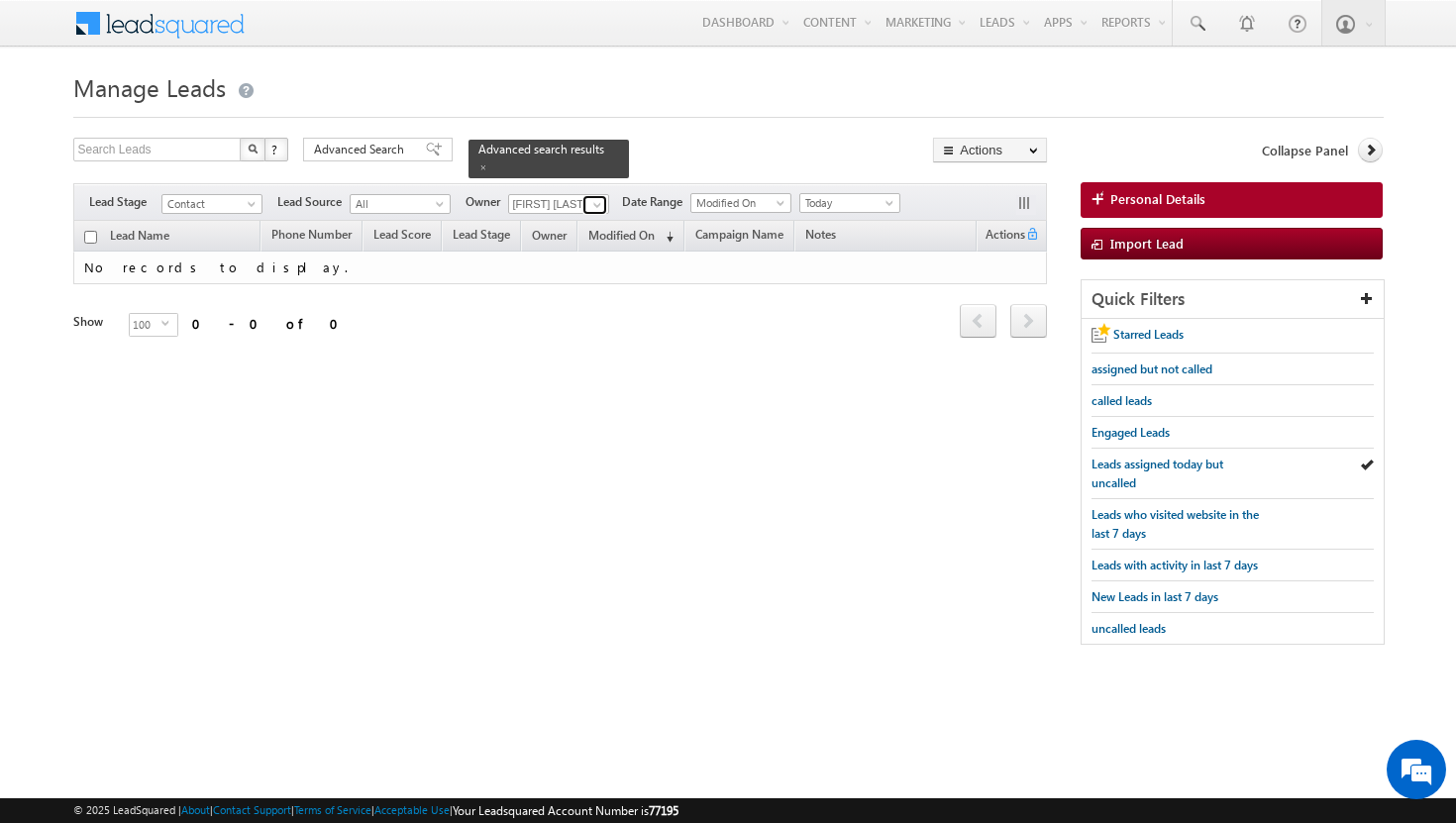 click at bounding box center (597, 205) 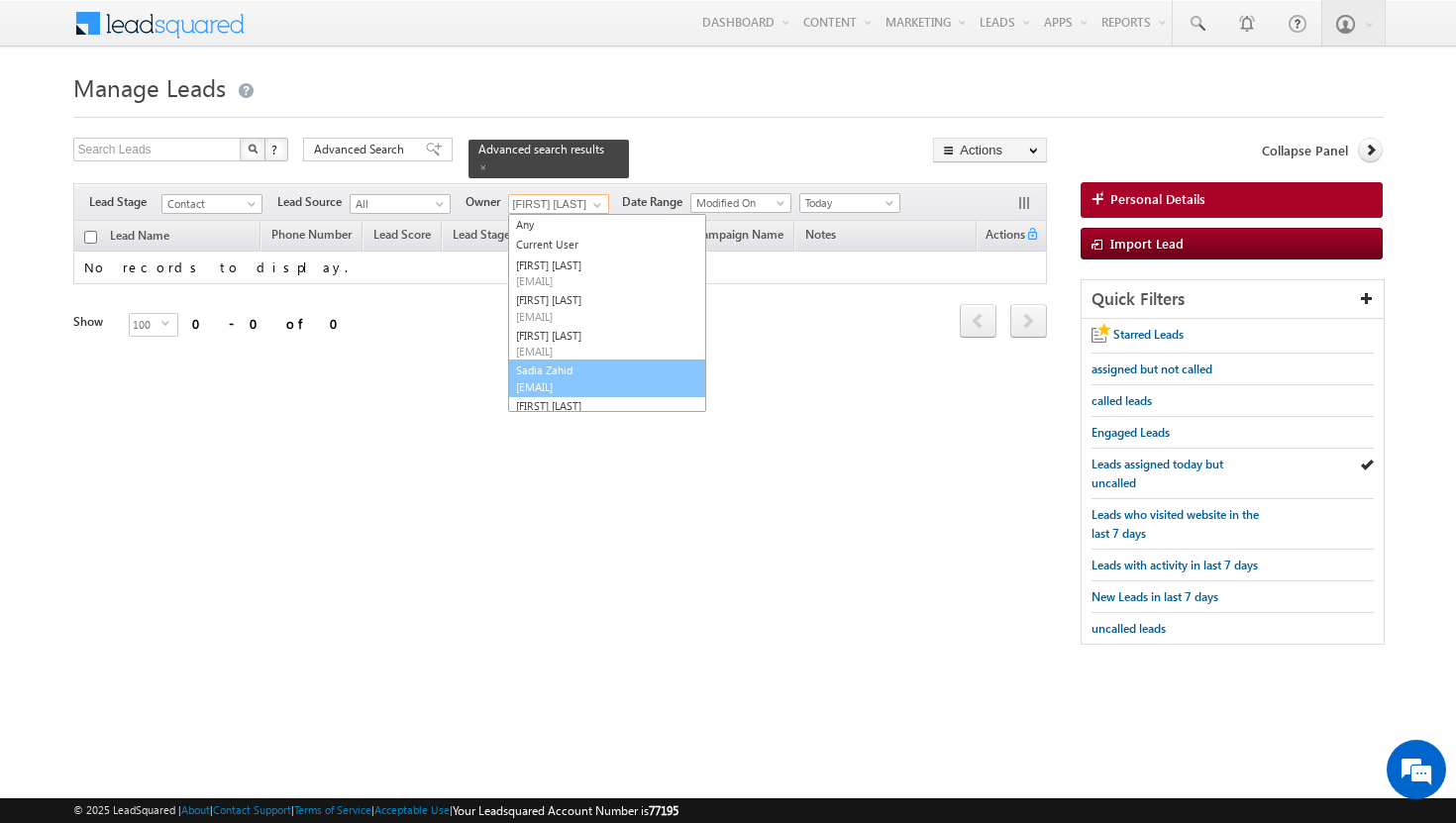 click on "Sadia Zahid   sadia.zahid@indglobal.ae" at bounding box center [607, 378] 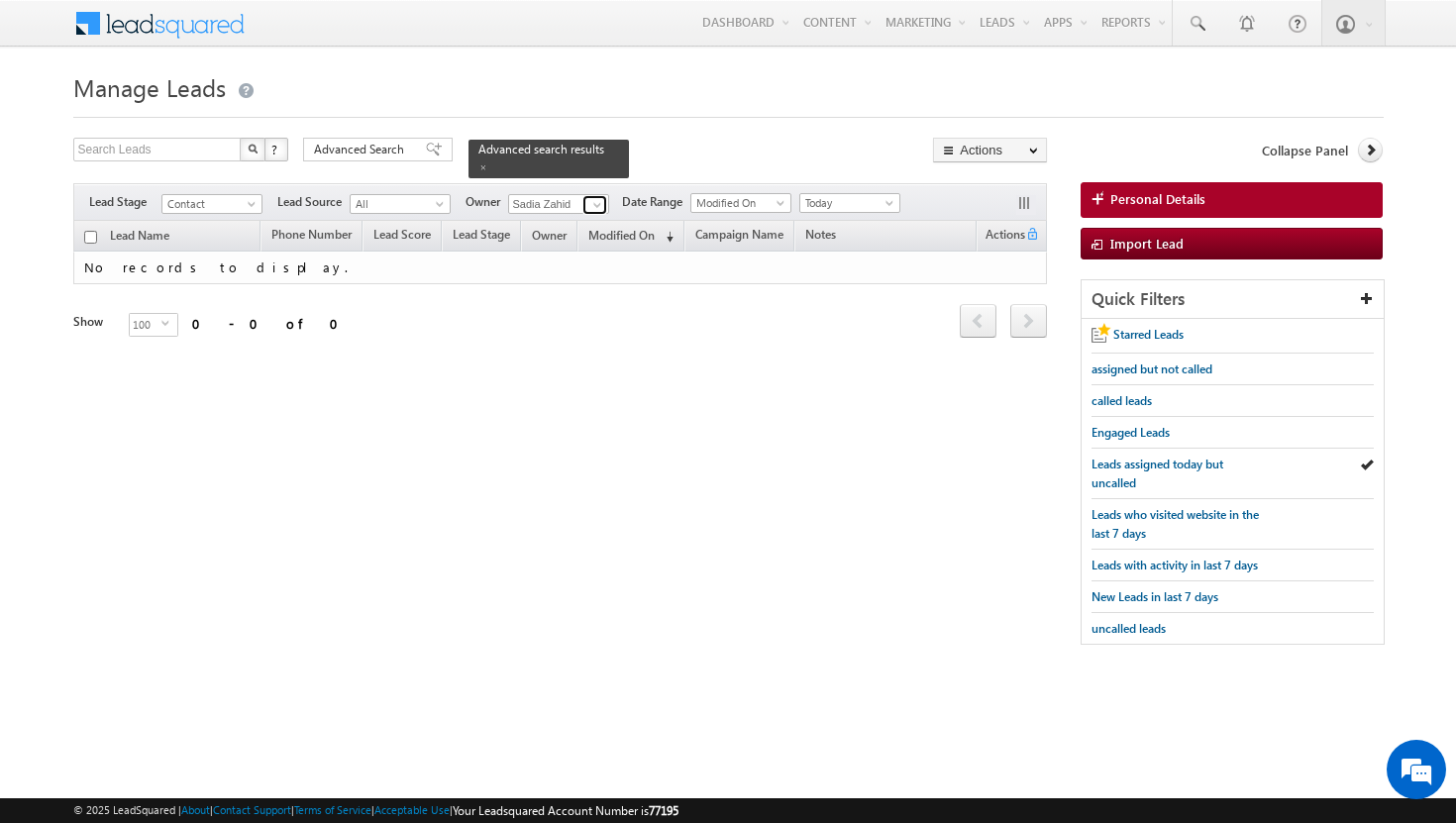 click at bounding box center (597, 205) 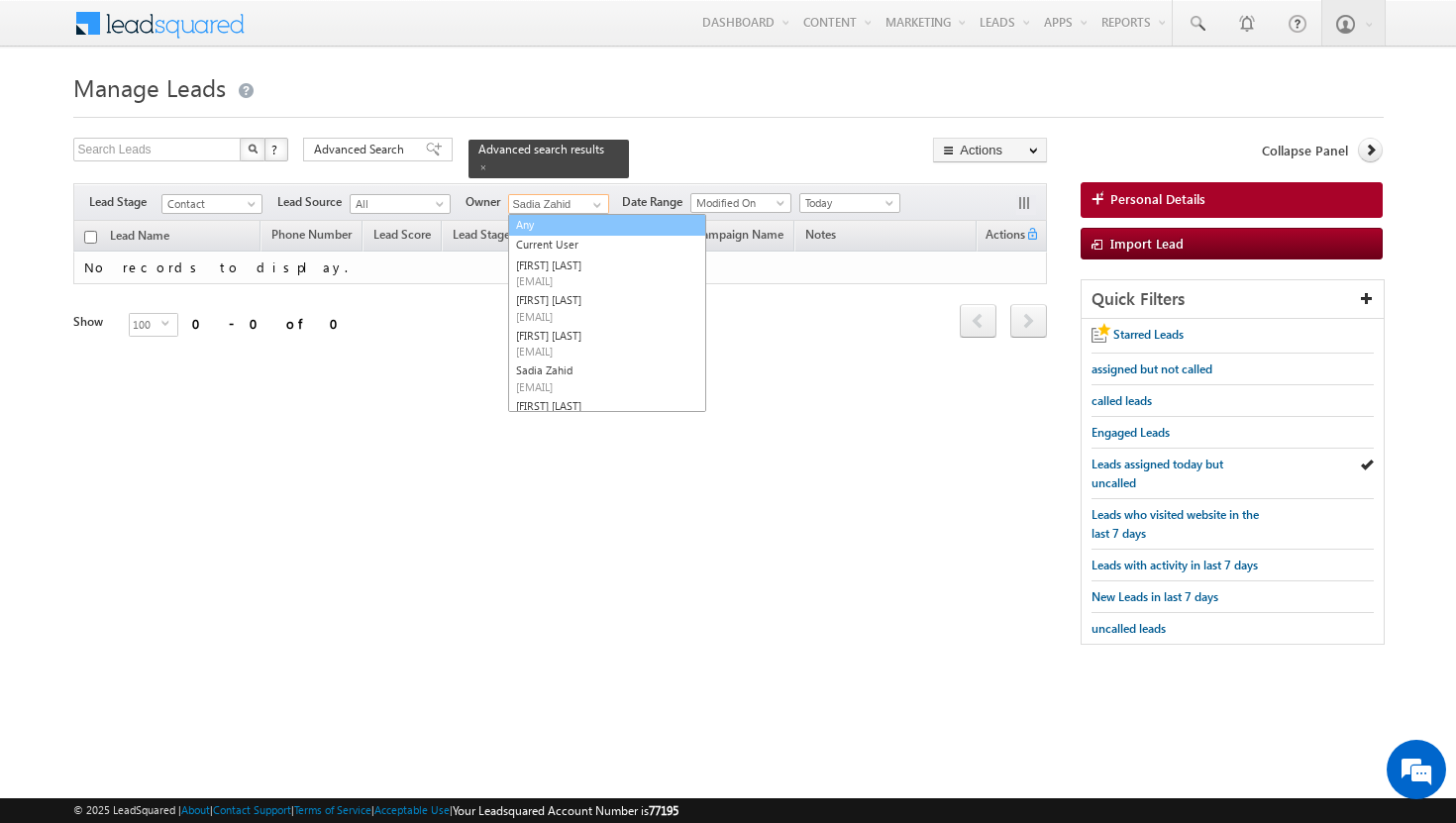 click on "Any" at bounding box center (607, 225) 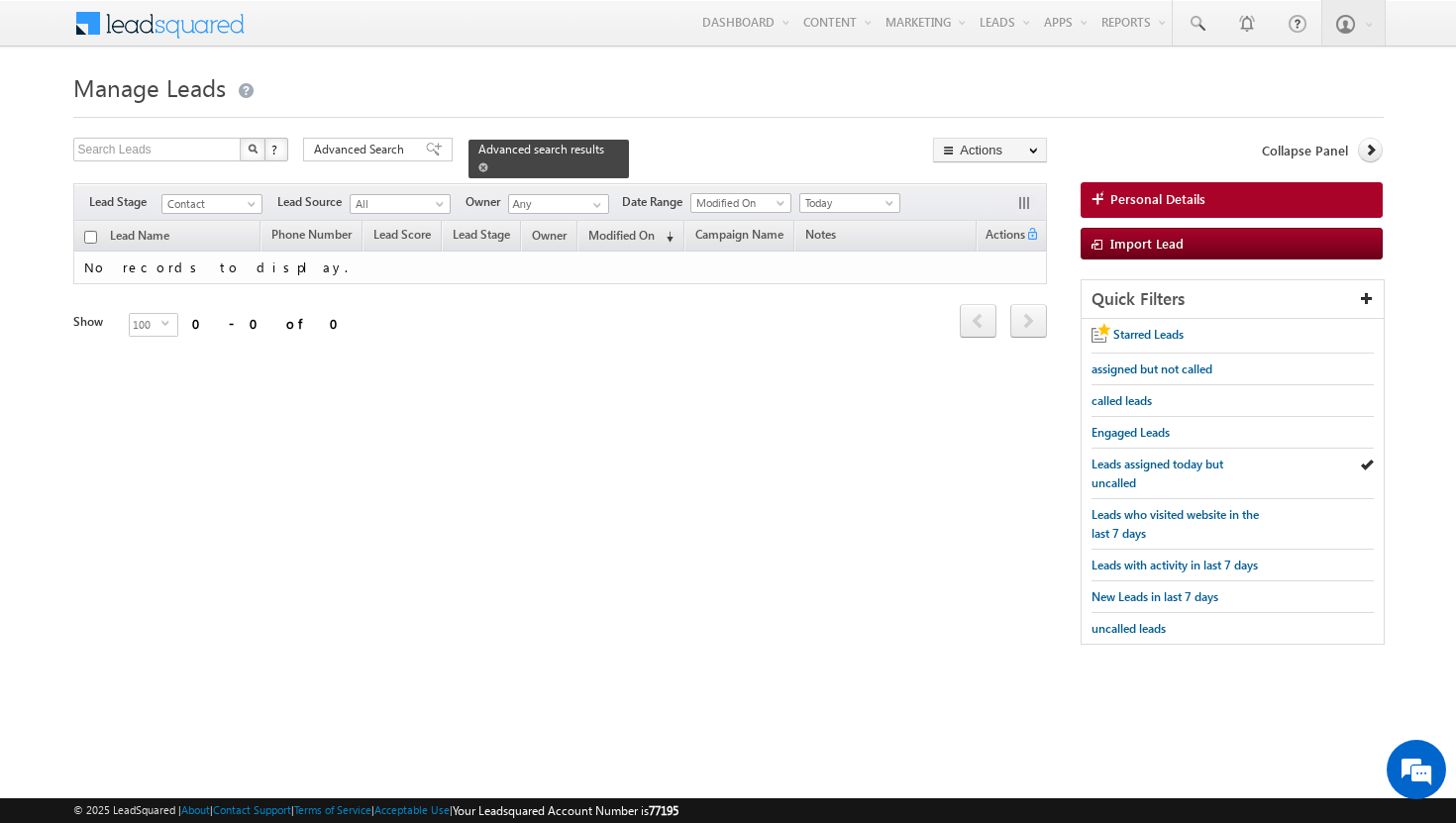 click at bounding box center [483, 167] 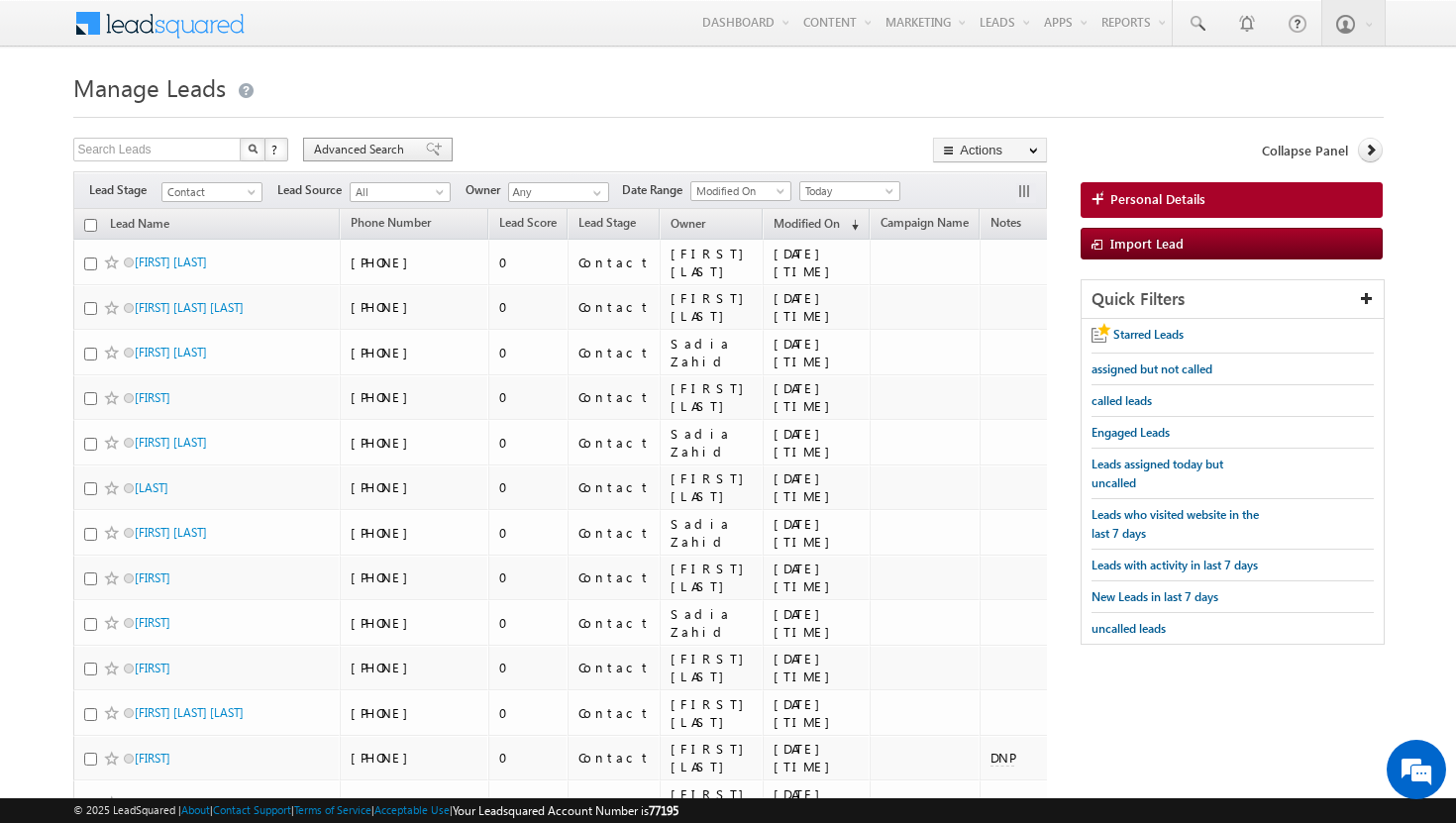 click on "Advanced Search" at bounding box center (362, 150) 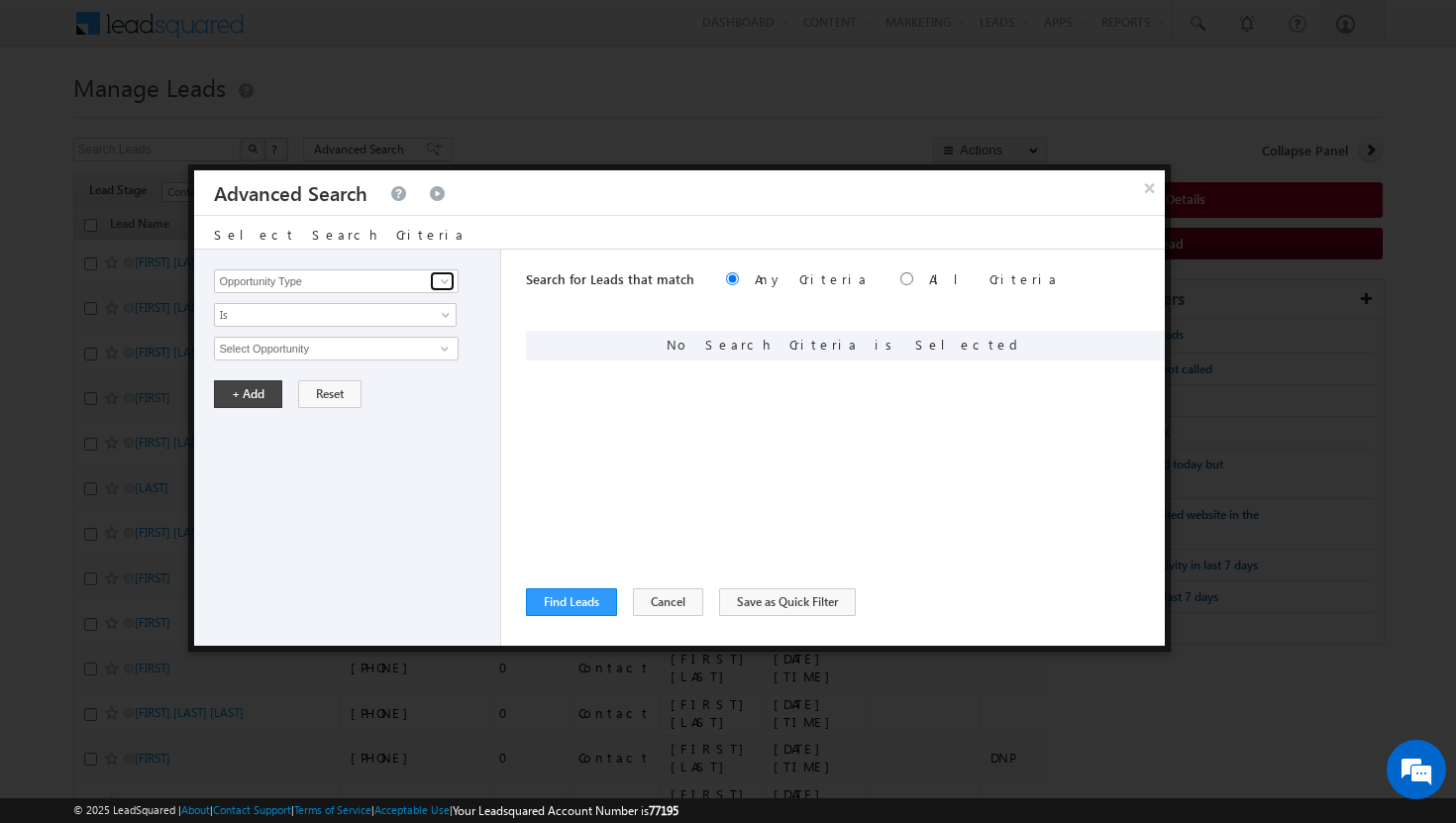 click at bounding box center (445, 281) 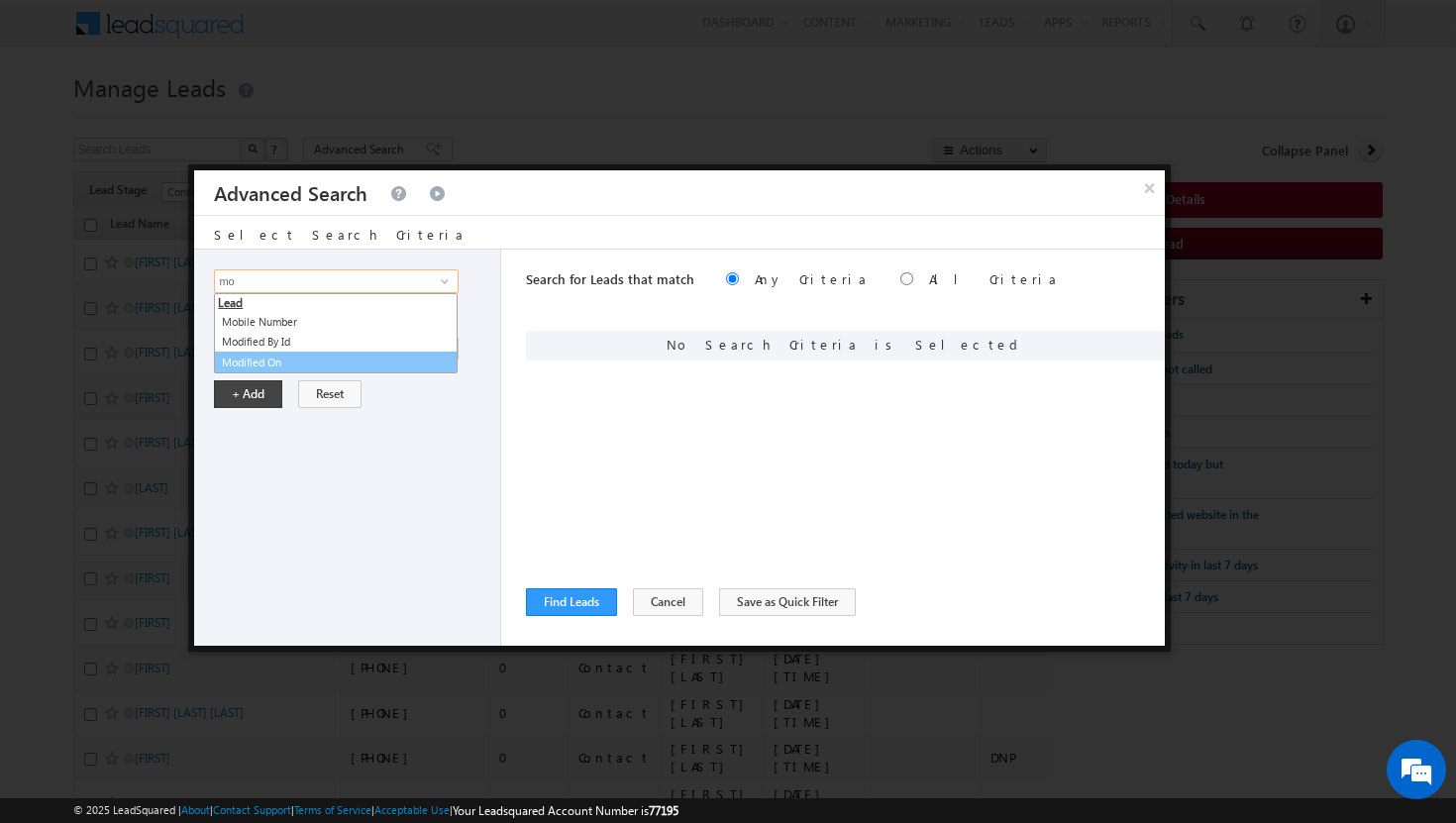 click on "Modified On" at bounding box center [336, 362] 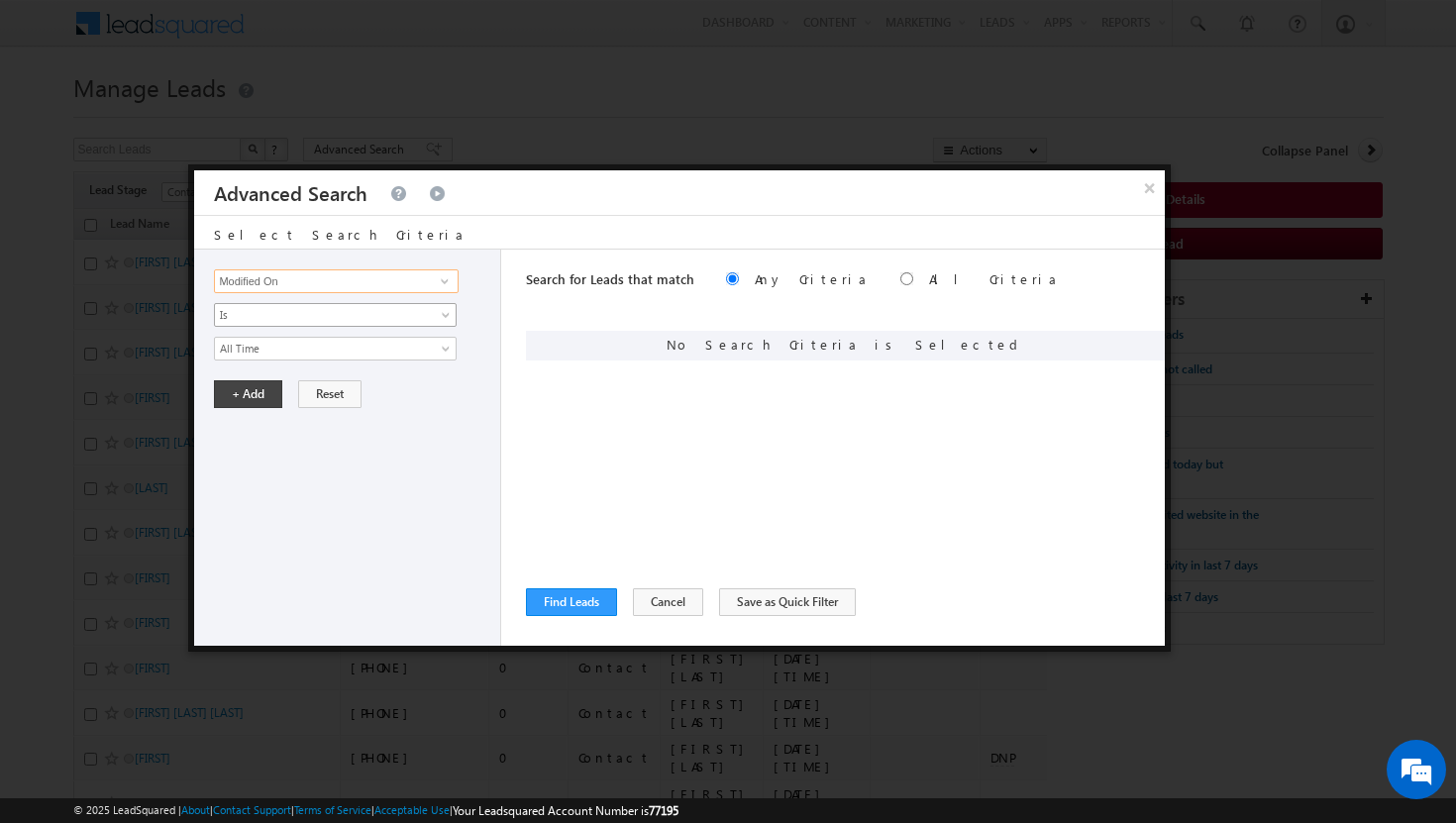 type on "Modified On" 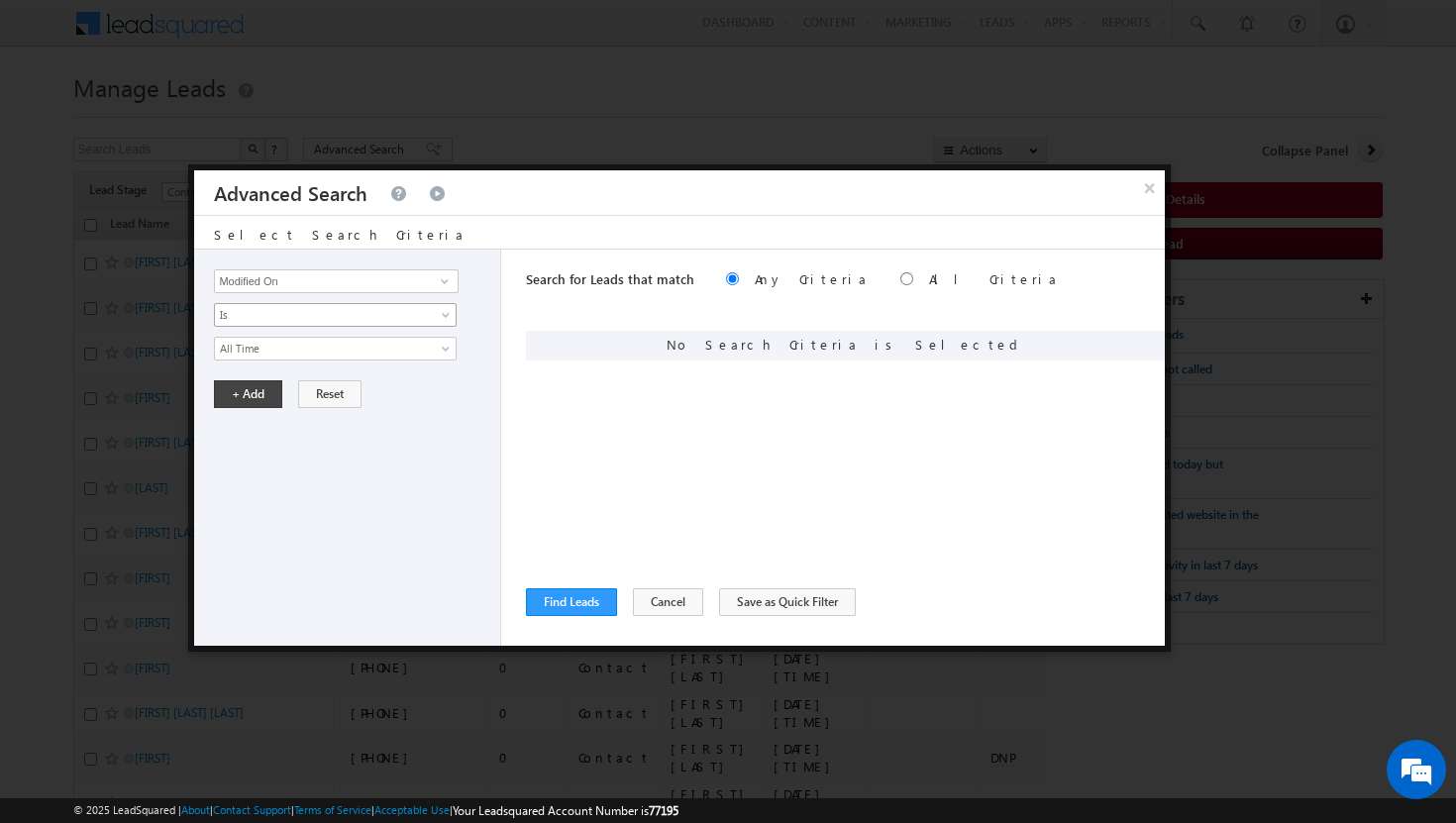 click at bounding box center [448, 319] 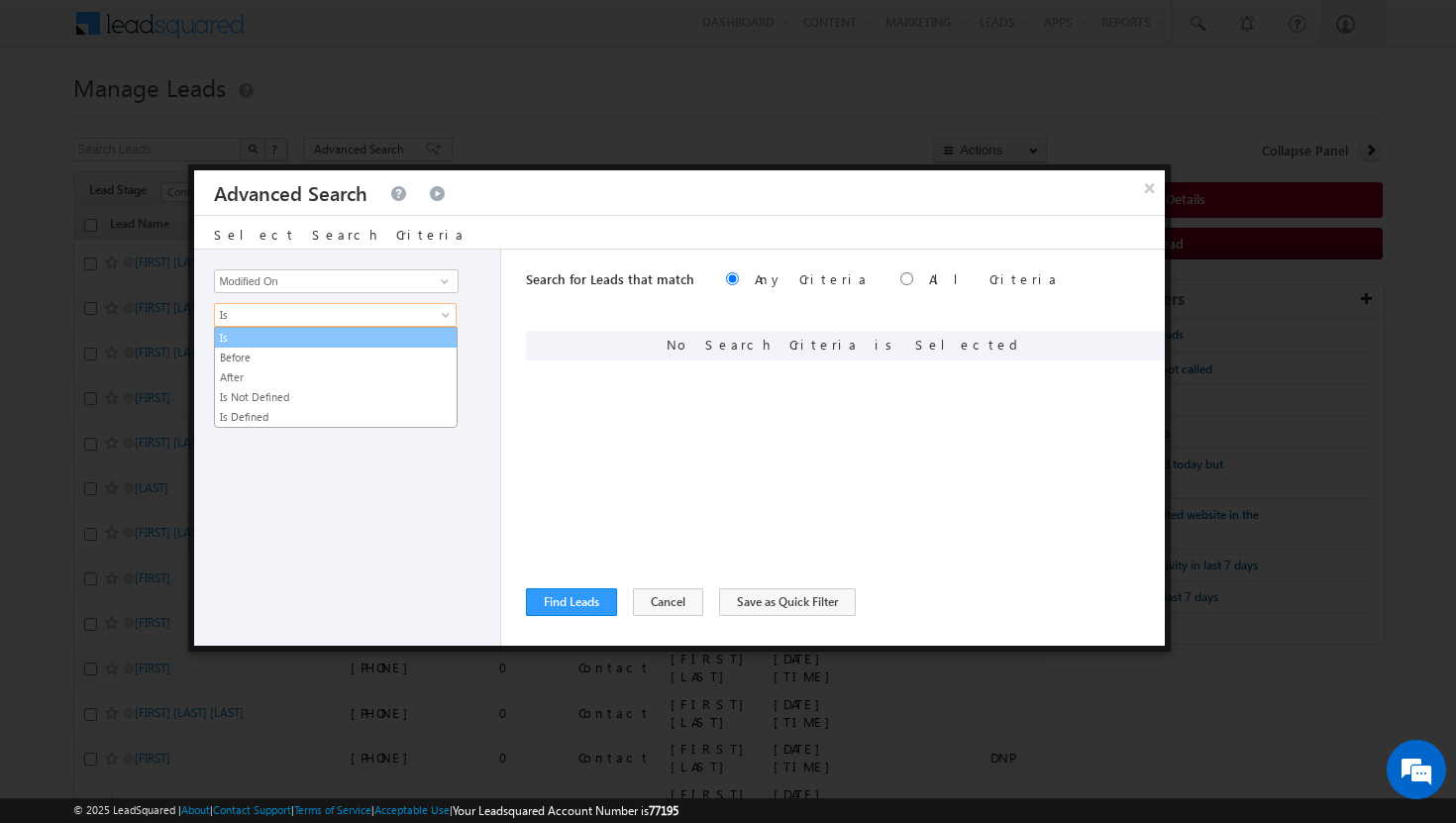 click on "Is" at bounding box center (336, 338) 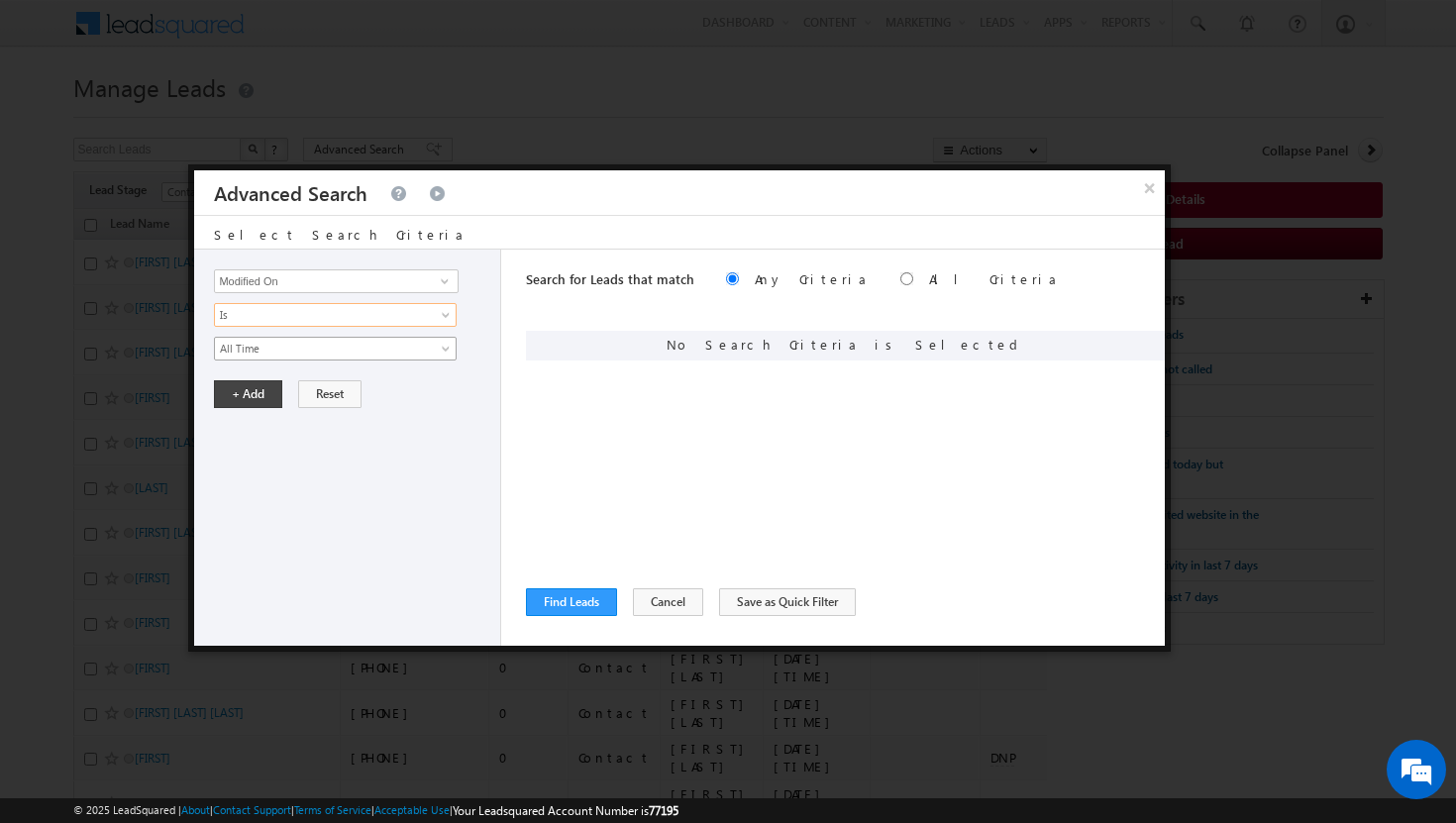 click on "All Time" at bounding box center (335, 349) 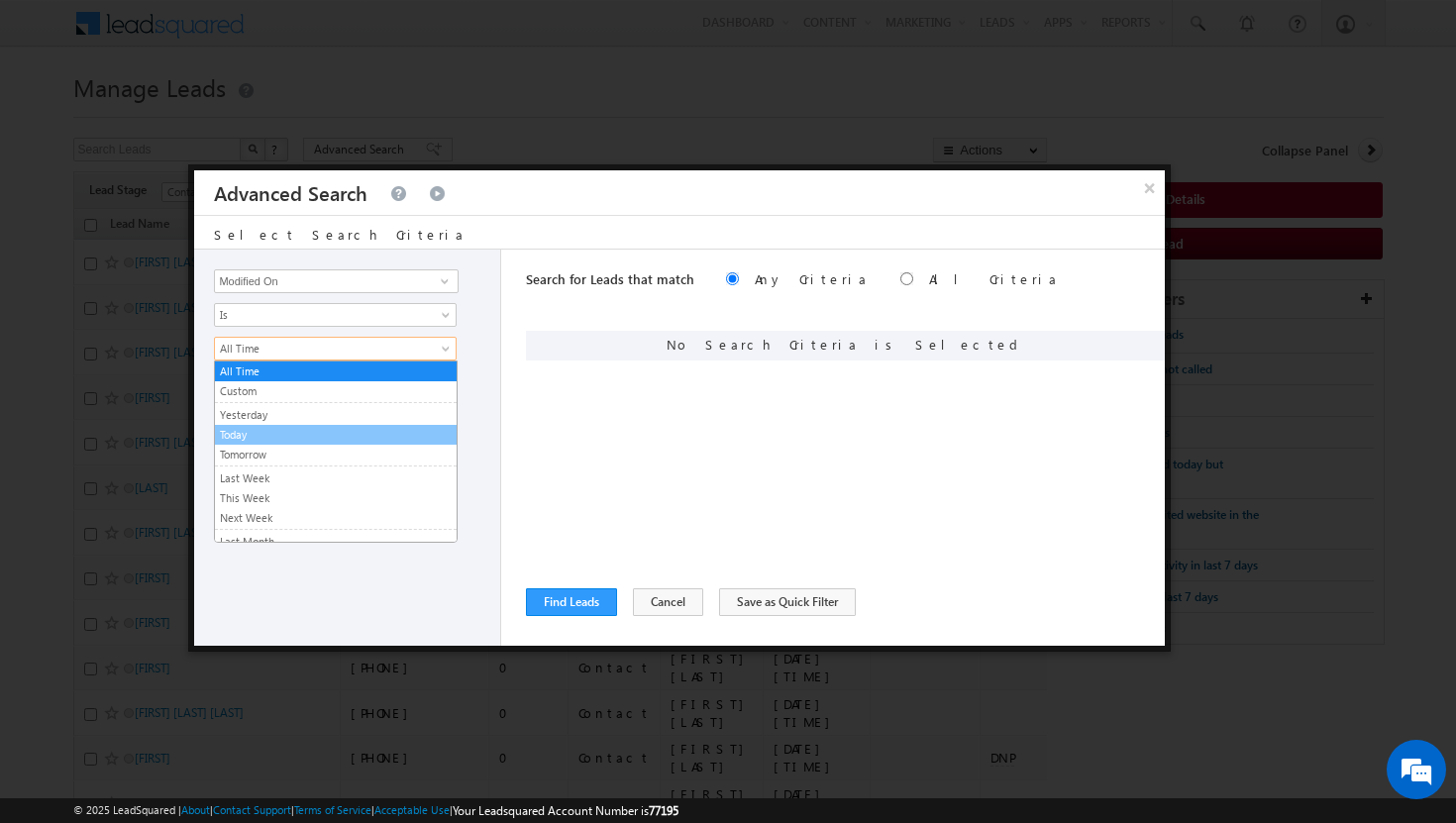 click on "Today" at bounding box center (336, 435) 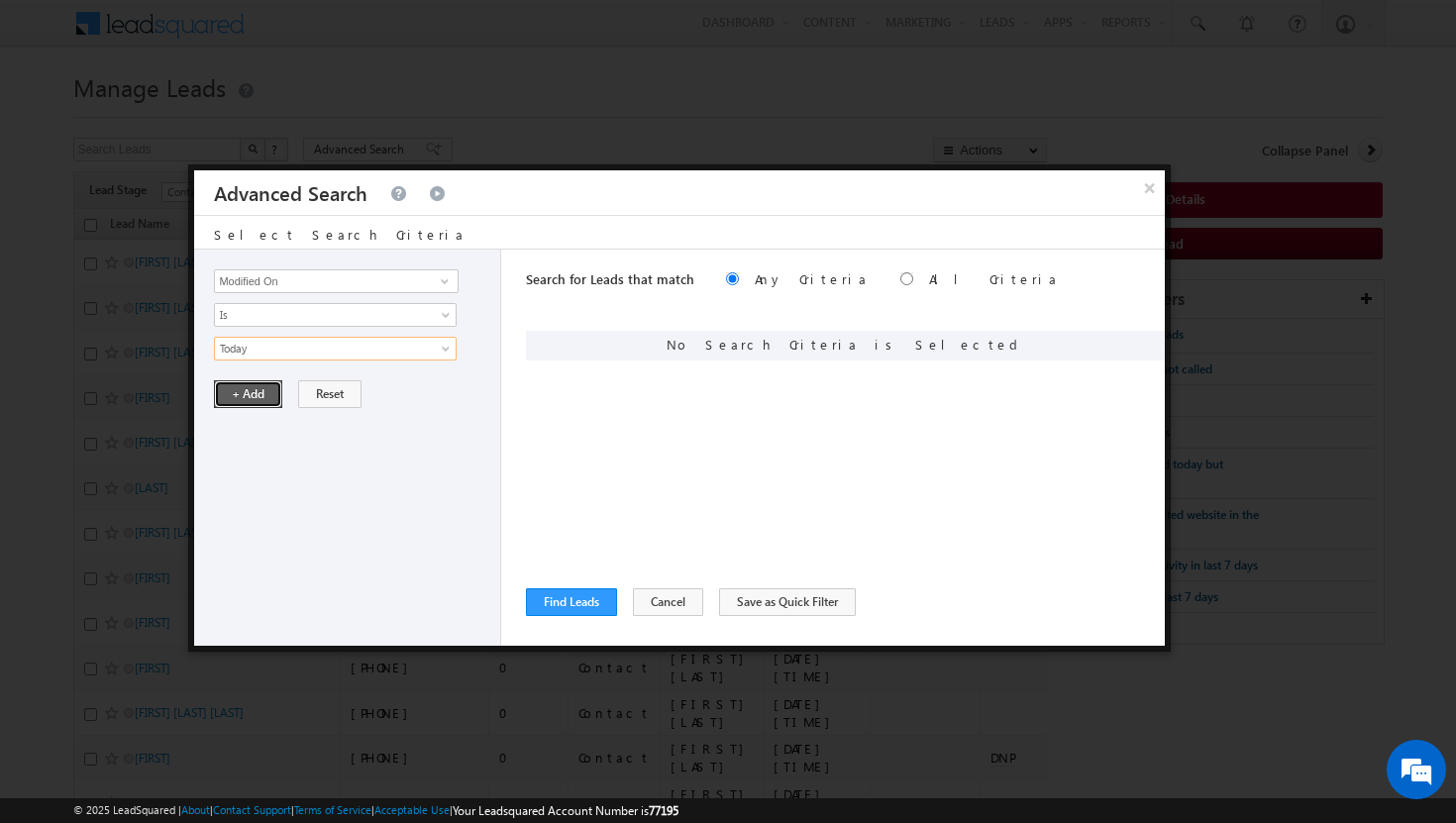 click on "+ Add" at bounding box center (248, 394) 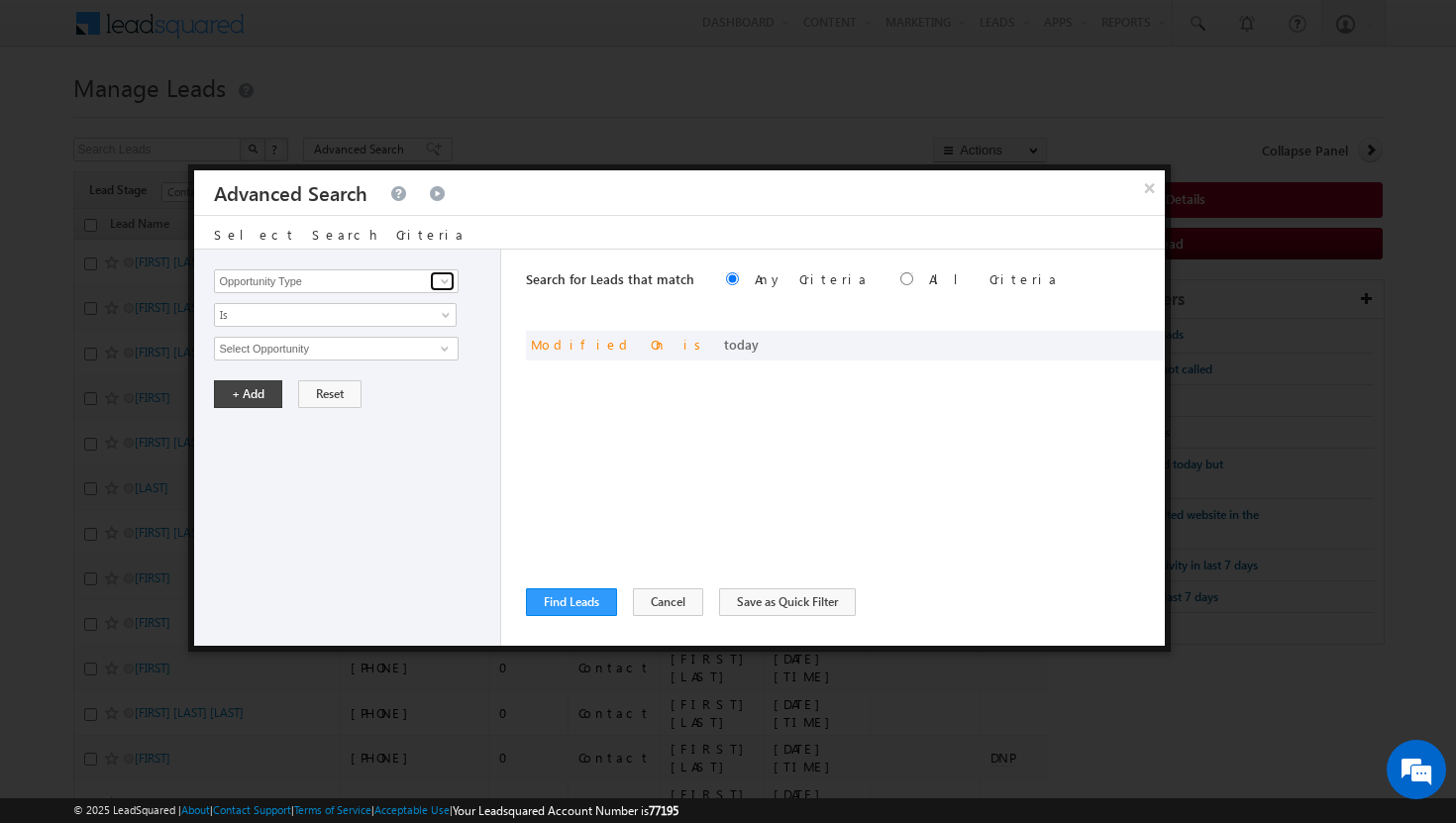 click at bounding box center [445, 281] 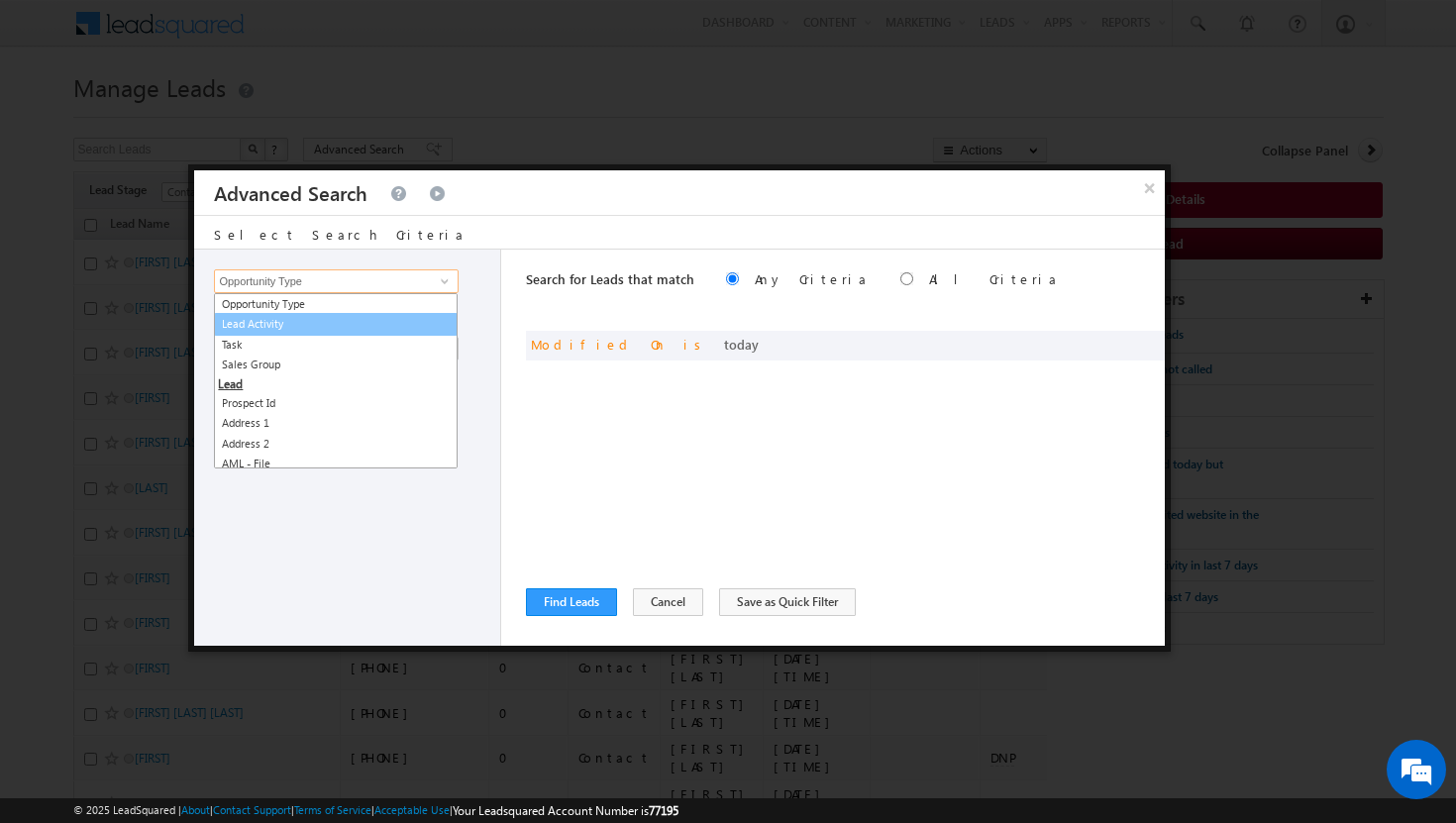 click on "Lead Activity" at bounding box center [336, 324] 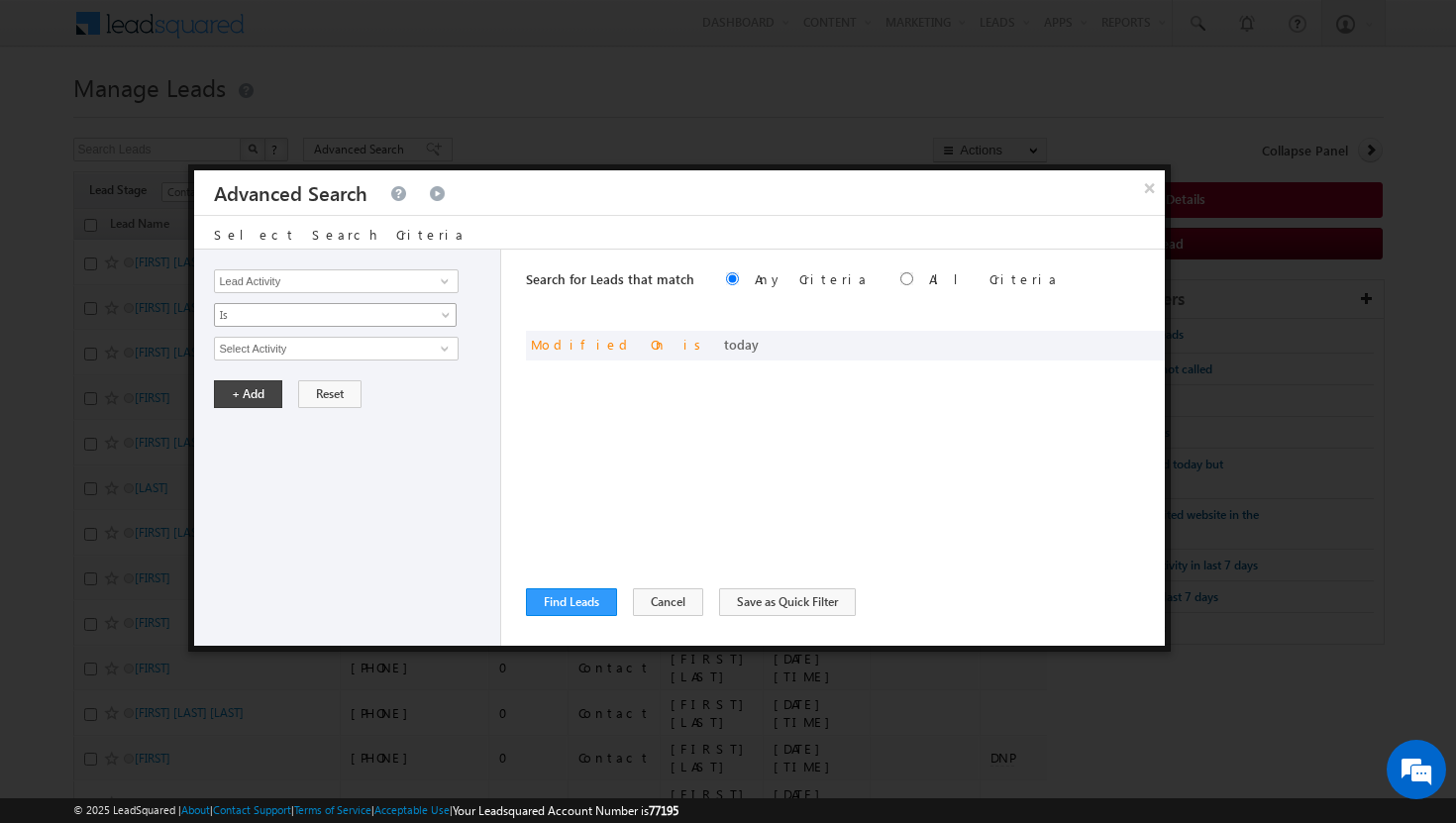 click at bounding box center (448, 319) 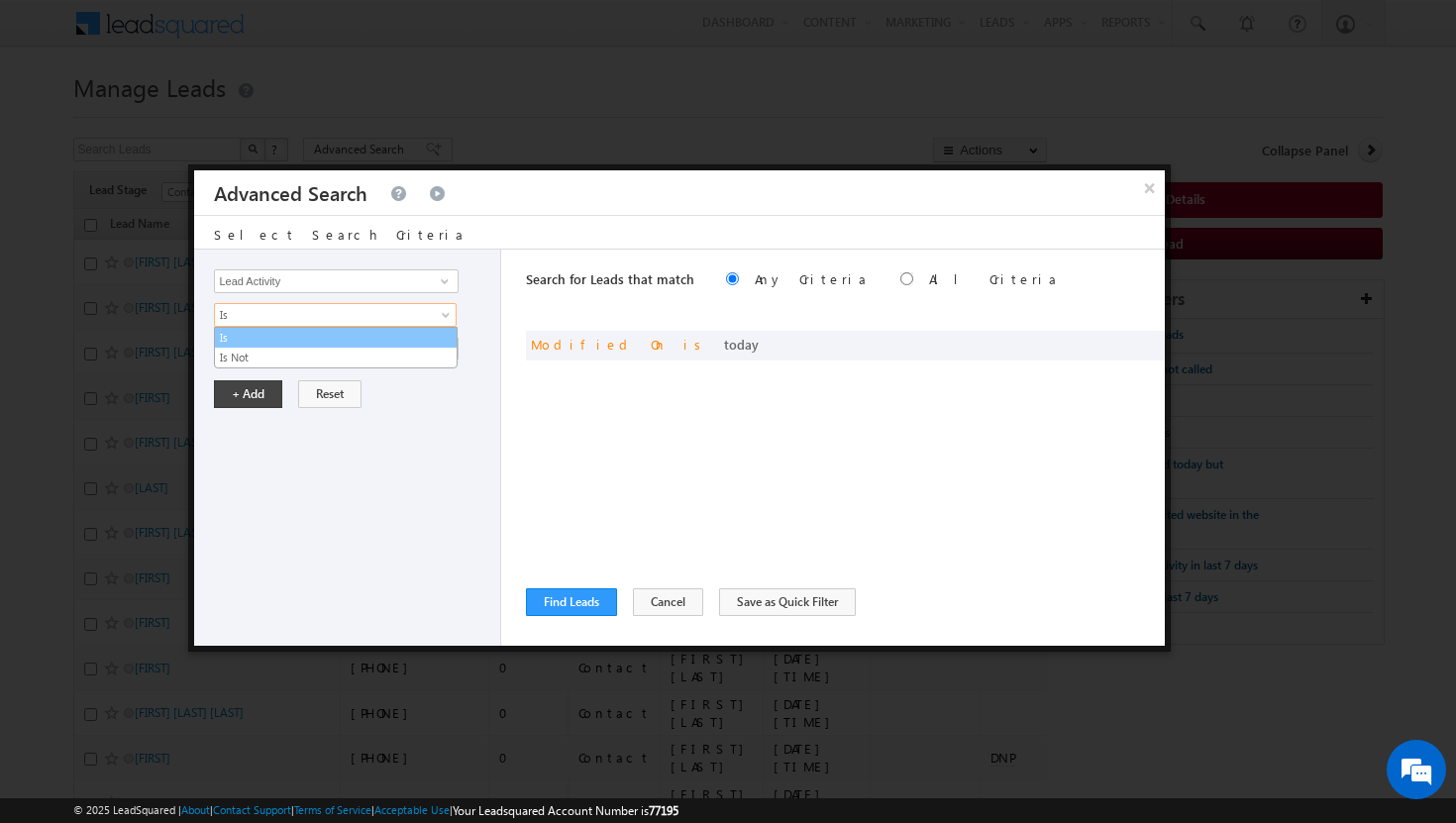 click on "Is" at bounding box center (336, 338) 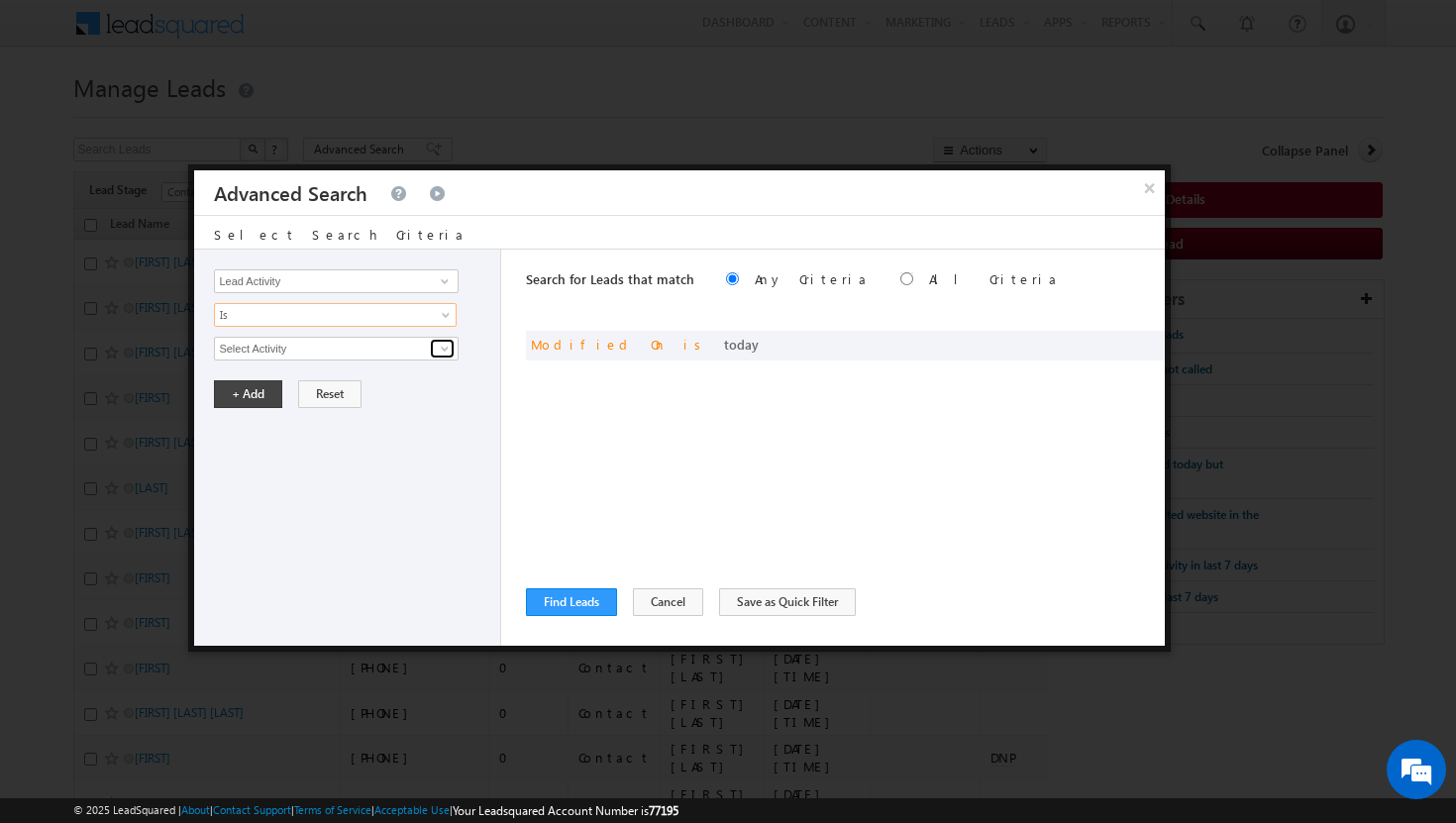 click at bounding box center [445, 349] 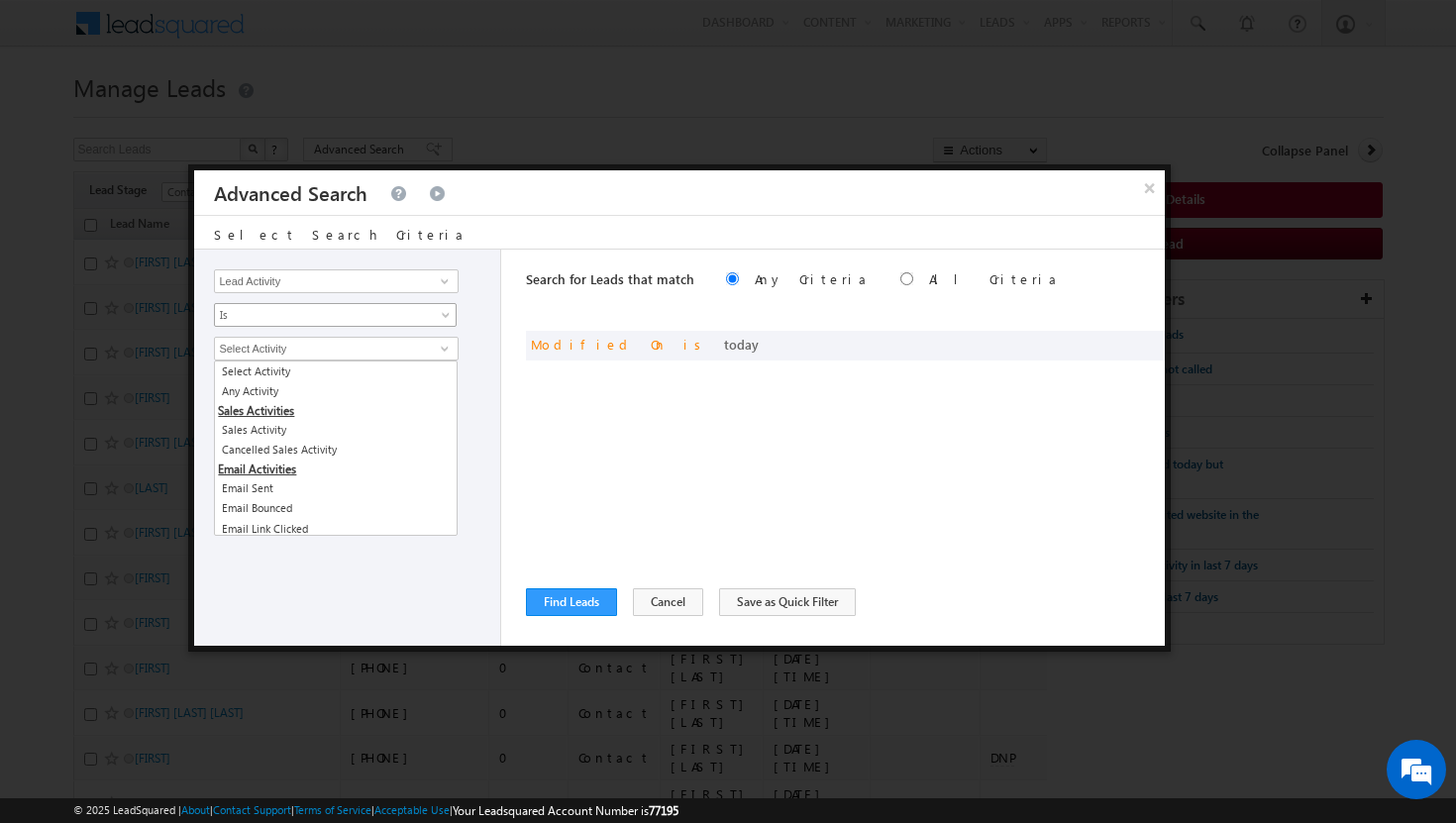 click at bounding box center [448, 319] 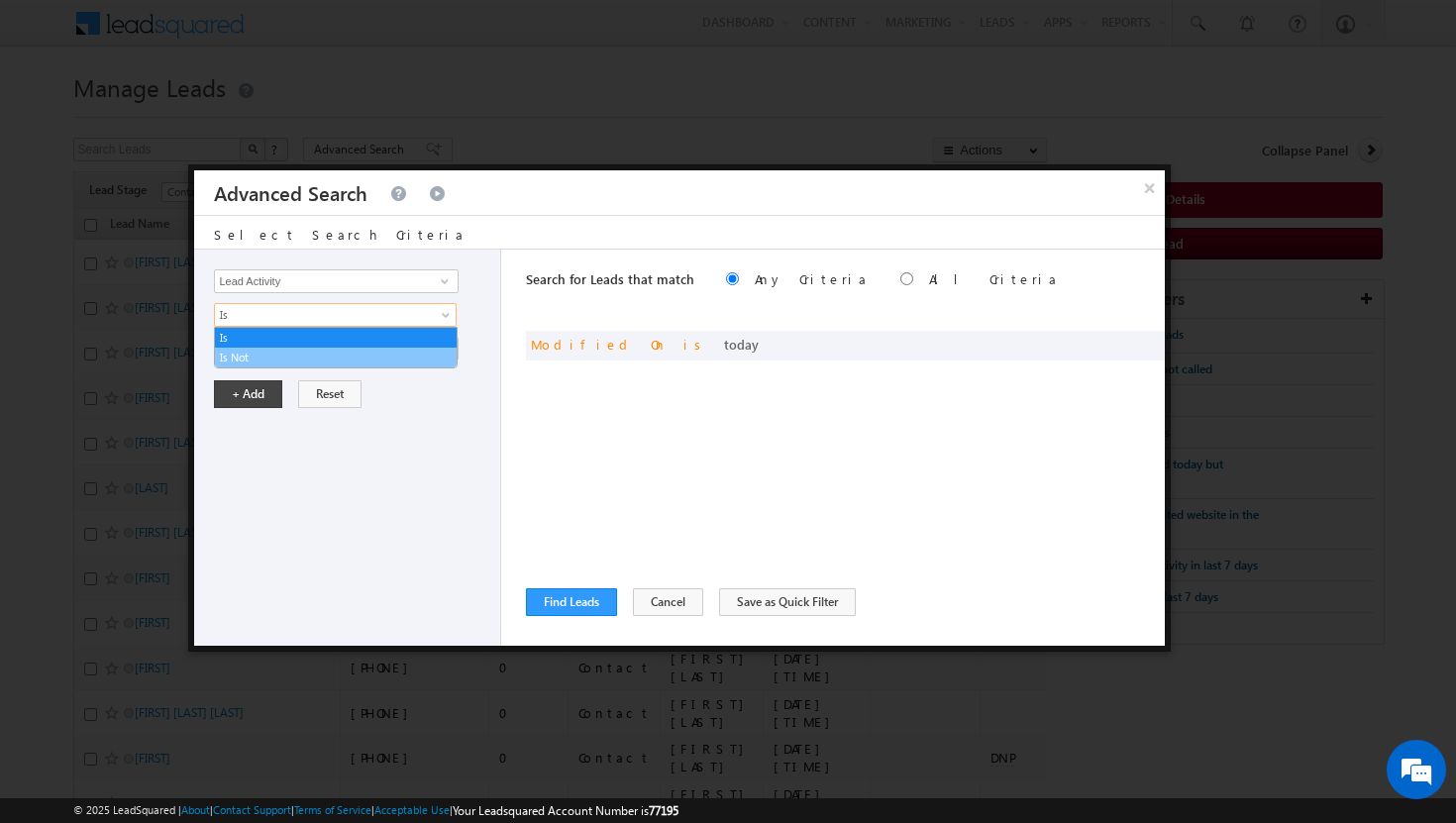 click on "Is Not" at bounding box center (336, 358) 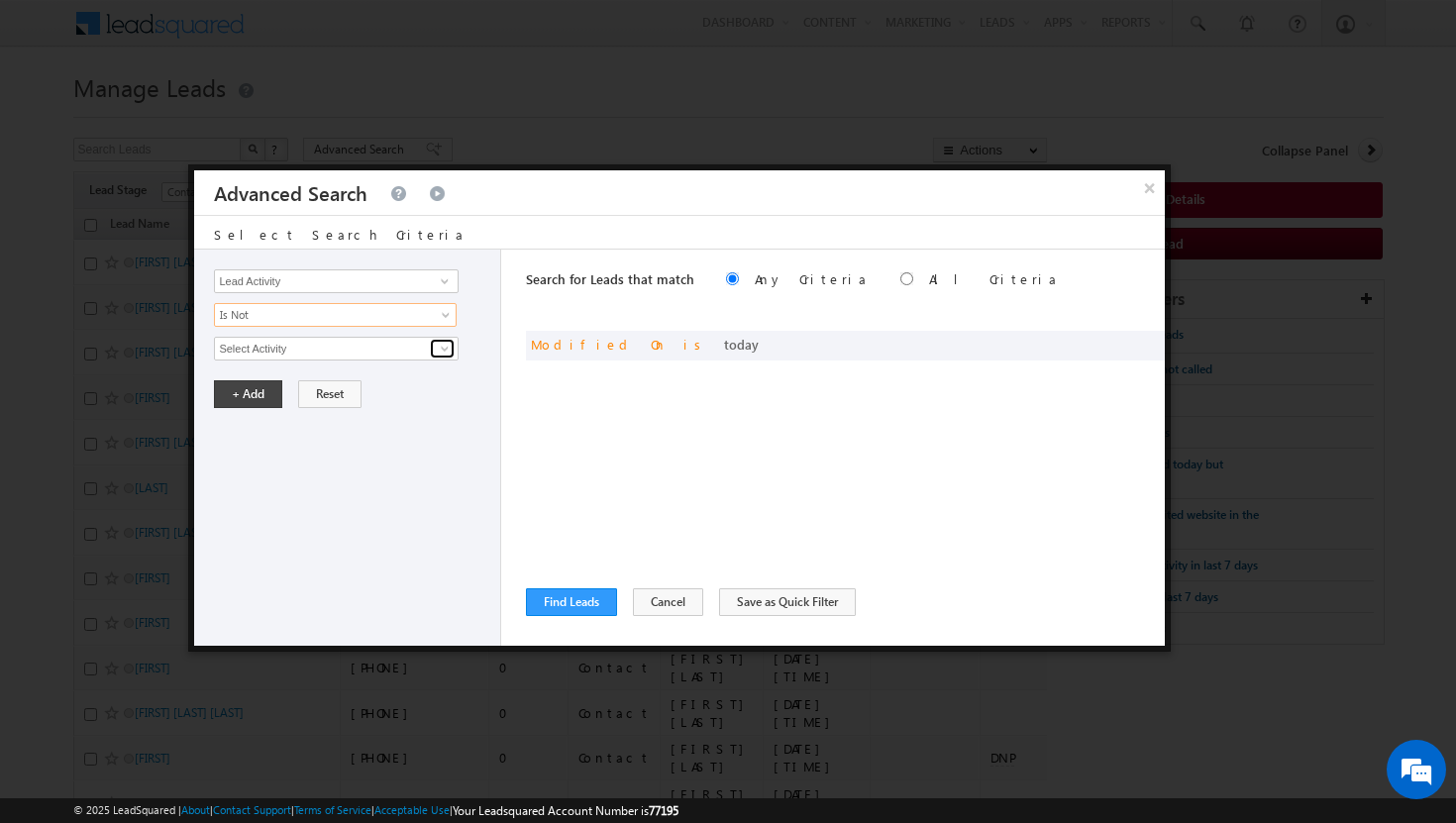 click at bounding box center (445, 349) 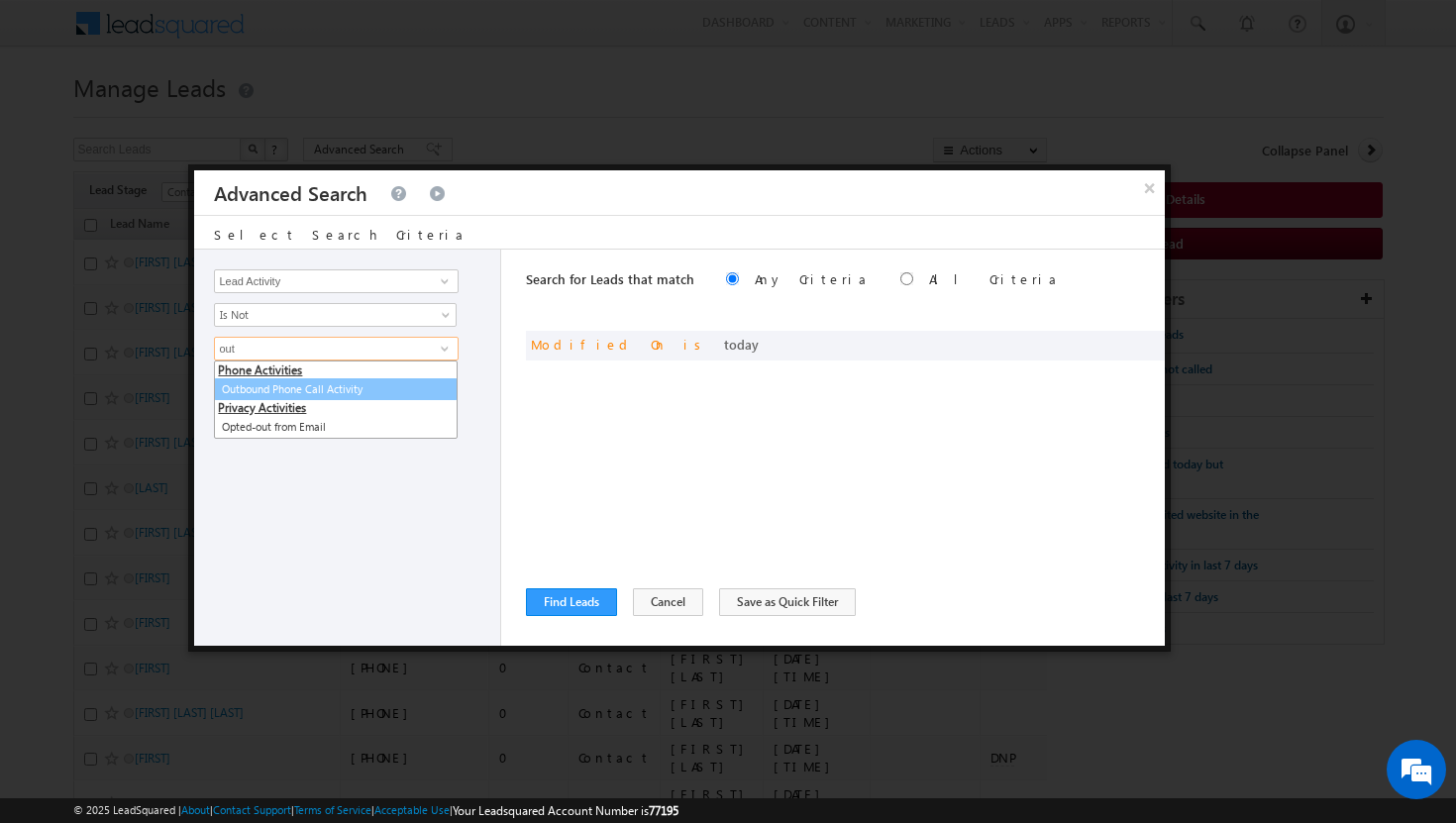 click on "Outbound Phone Call Activity" at bounding box center [336, 389] 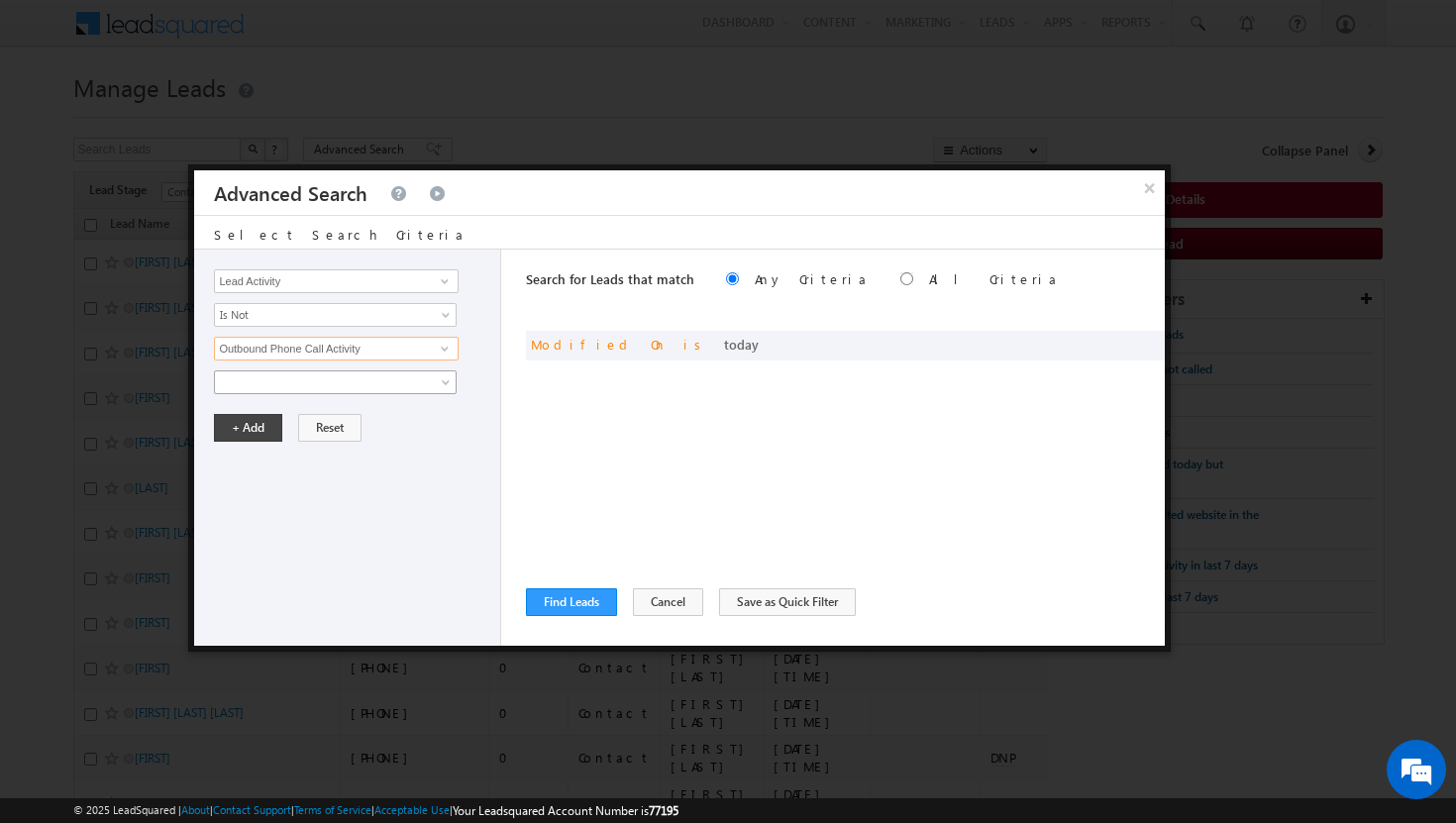 type on "Outbound Phone Call Activity" 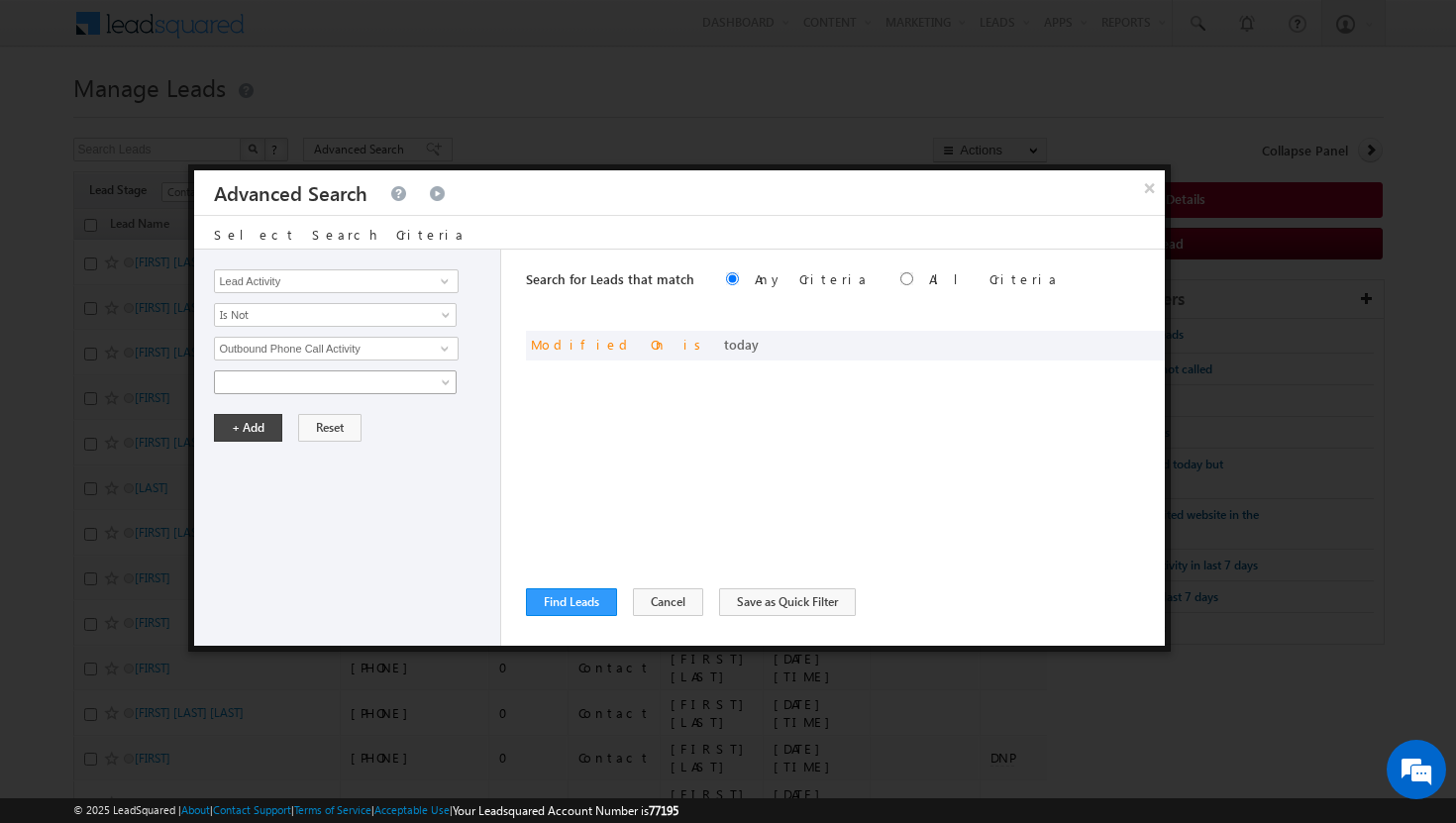 click at bounding box center [448, 386] 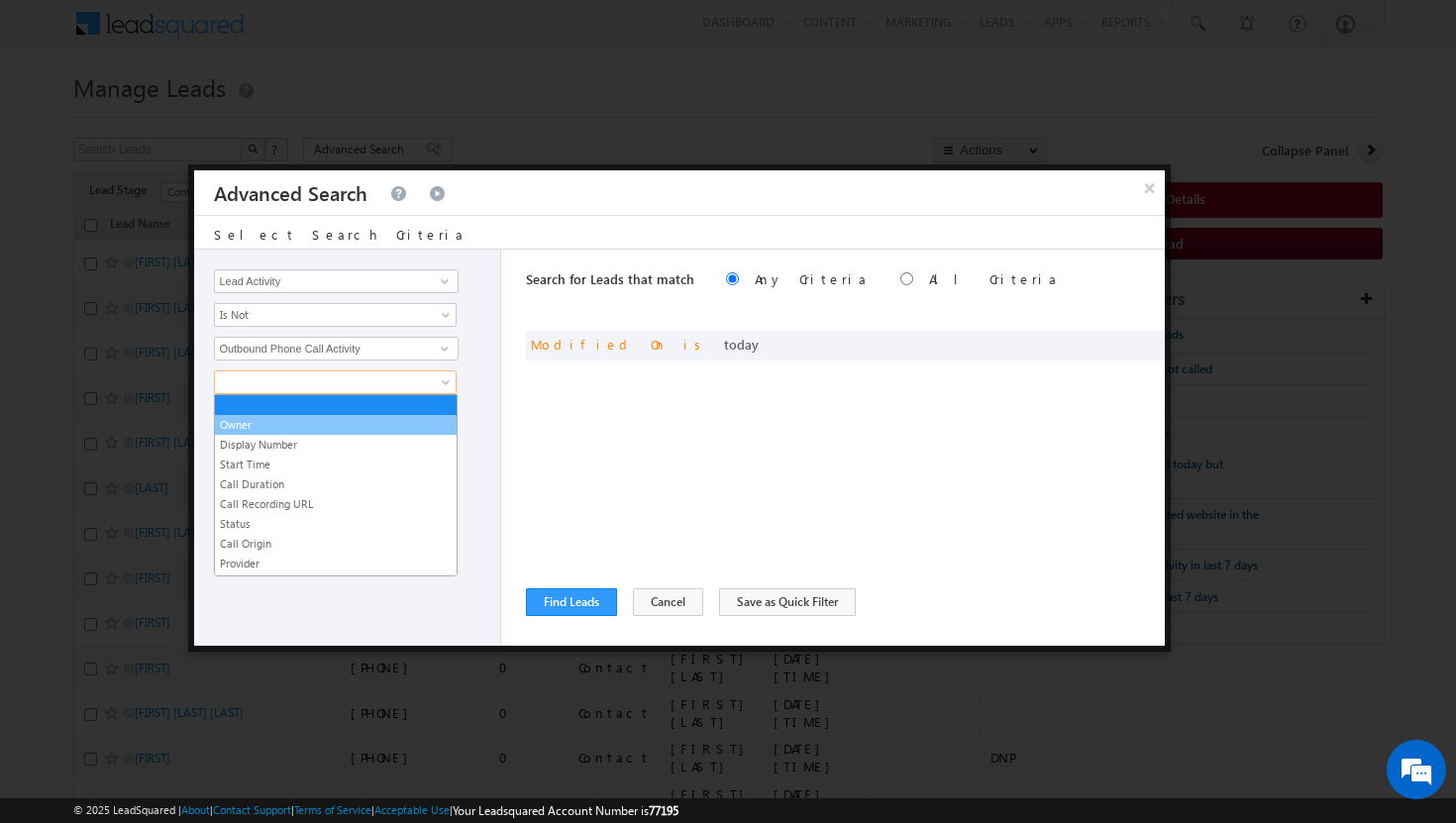click on "Owner" at bounding box center [336, 425] 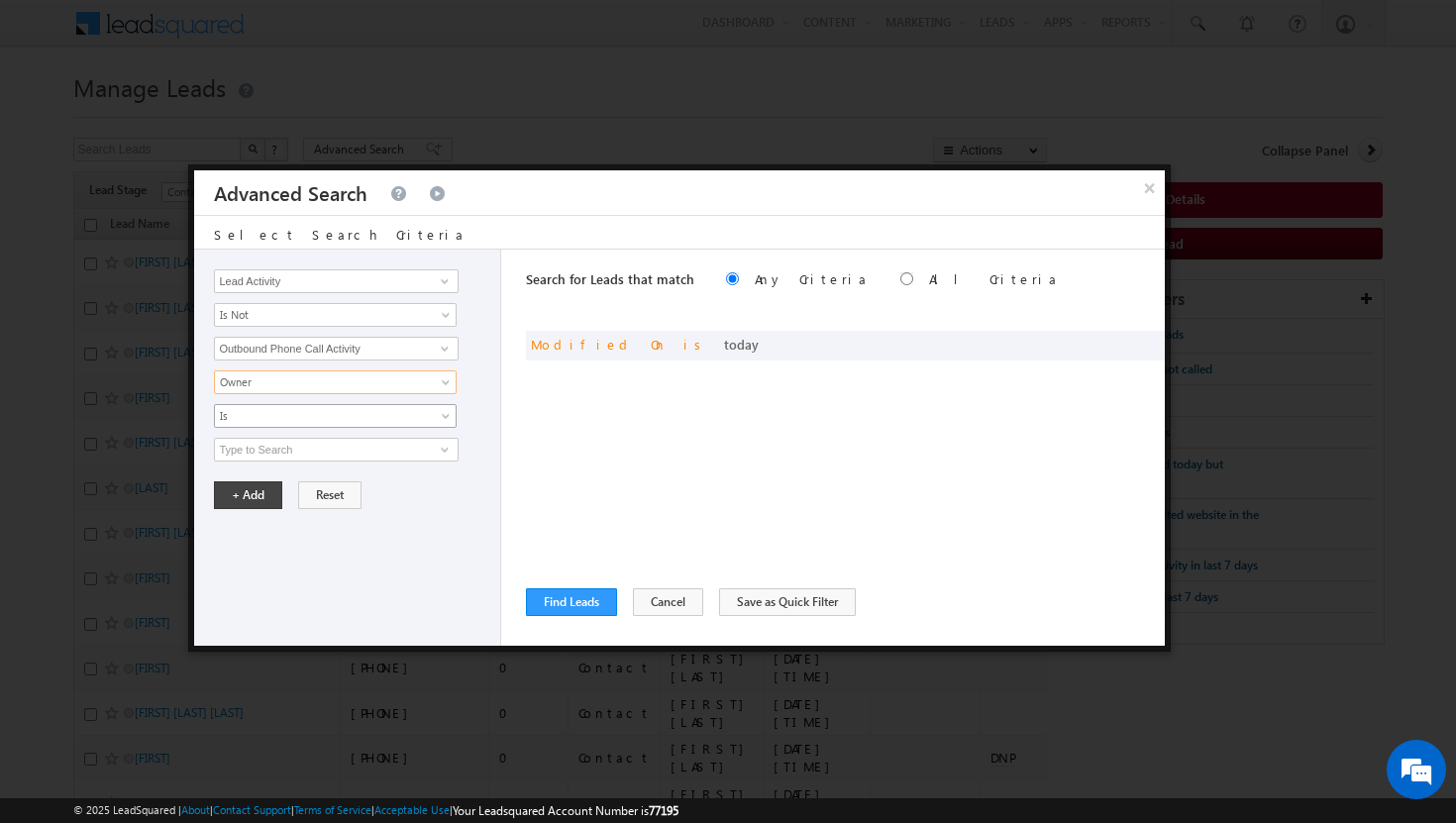 click at bounding box center [448, 420] 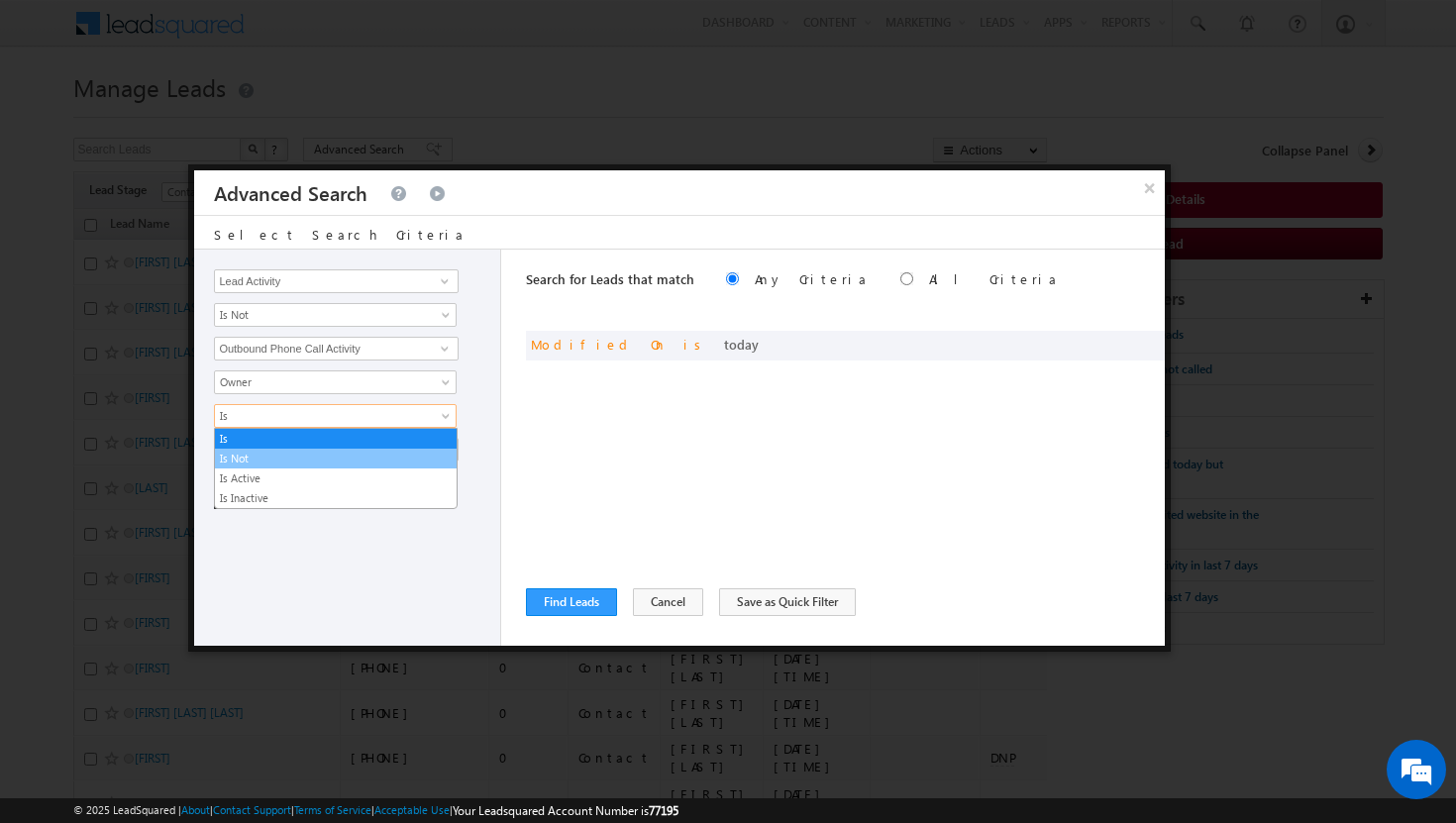 click on "Is Not" at bounding box center (336, 459) 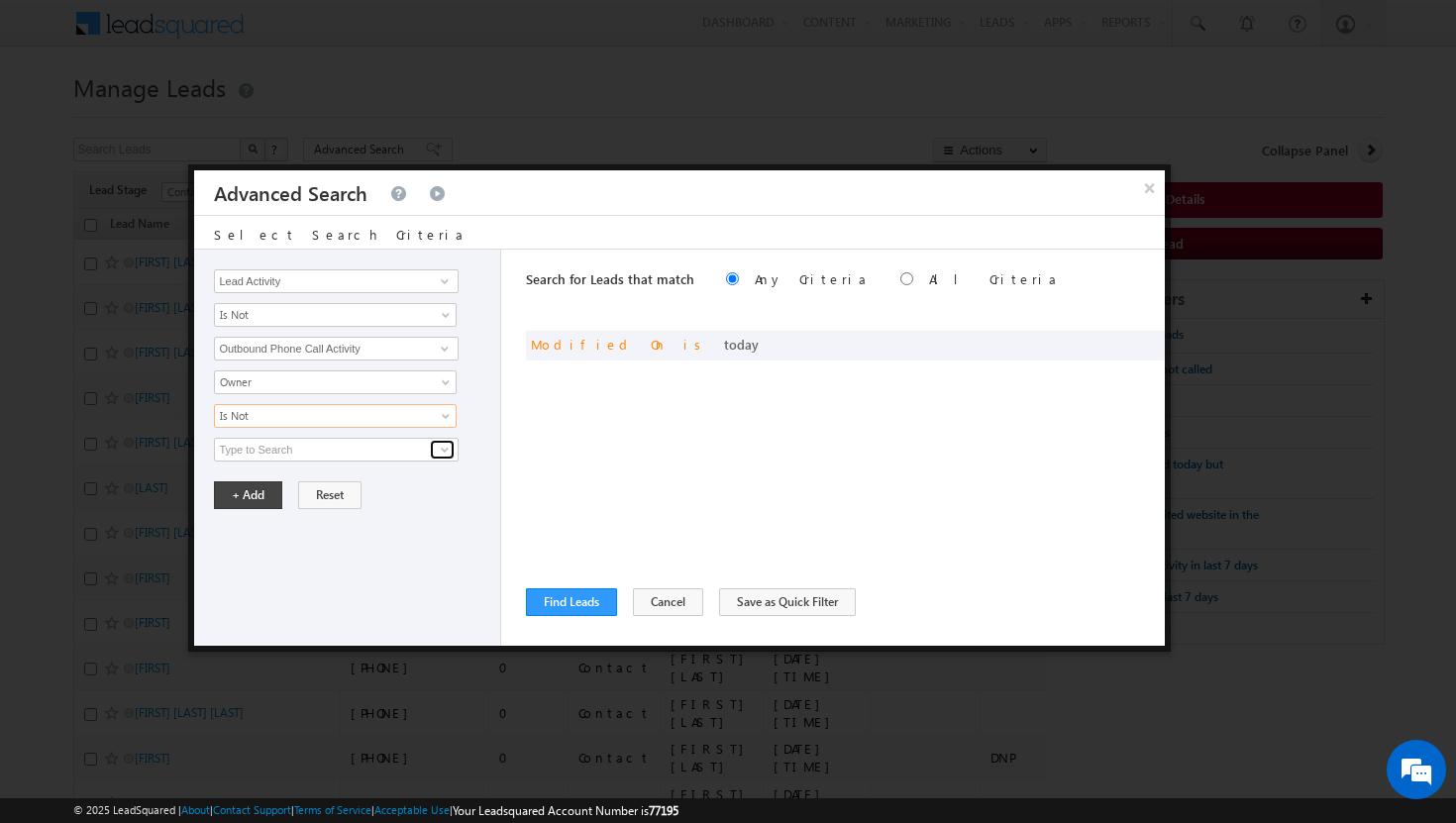 click at bounding box center (445, 450) 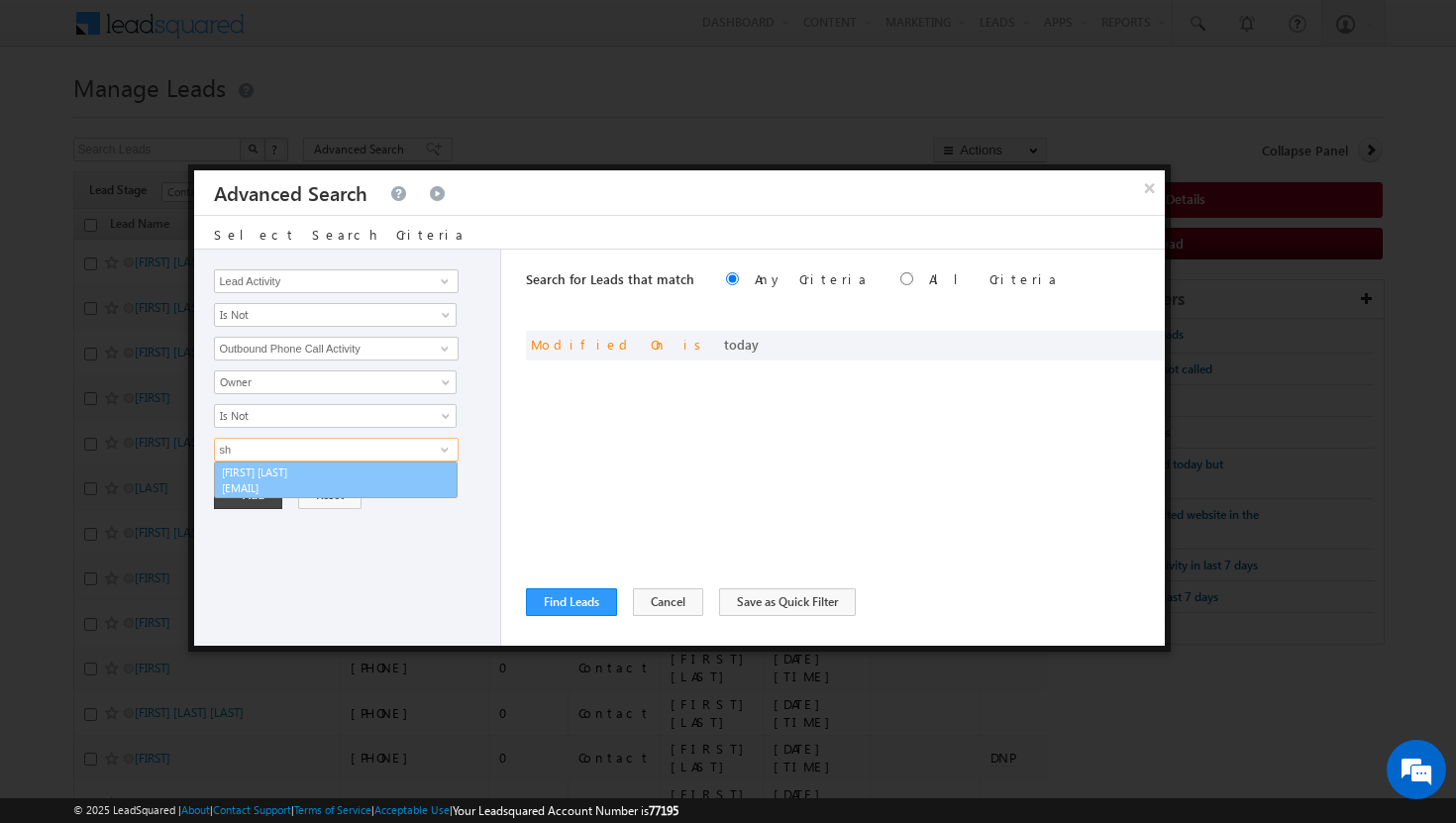 click on "[FIRST] [LAST] [EMAIL]" at bounding box center (336, 480) 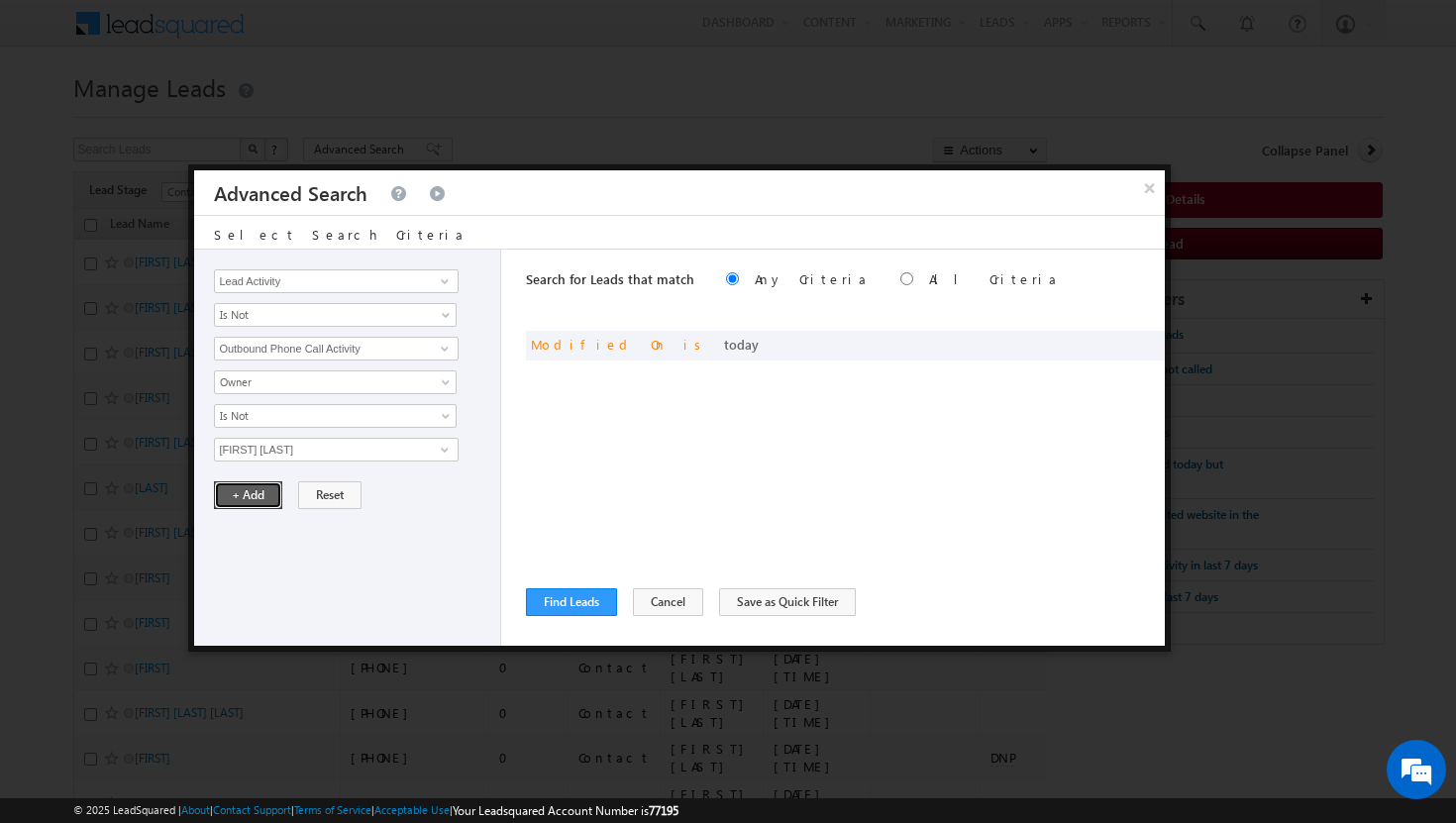 click on "+ Add" at bounding box center [248, 495] 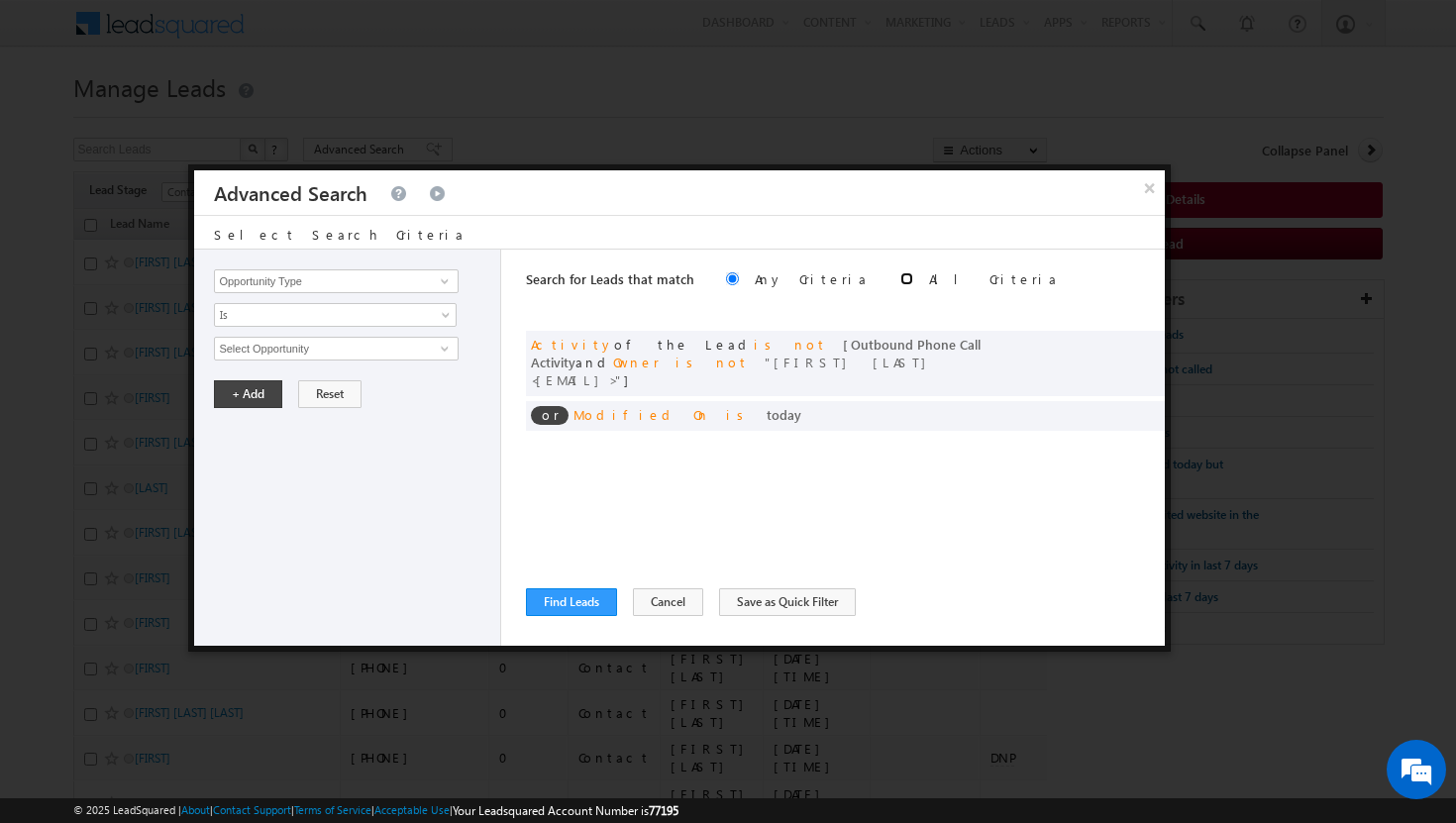 click at bounding box center (906, 278) 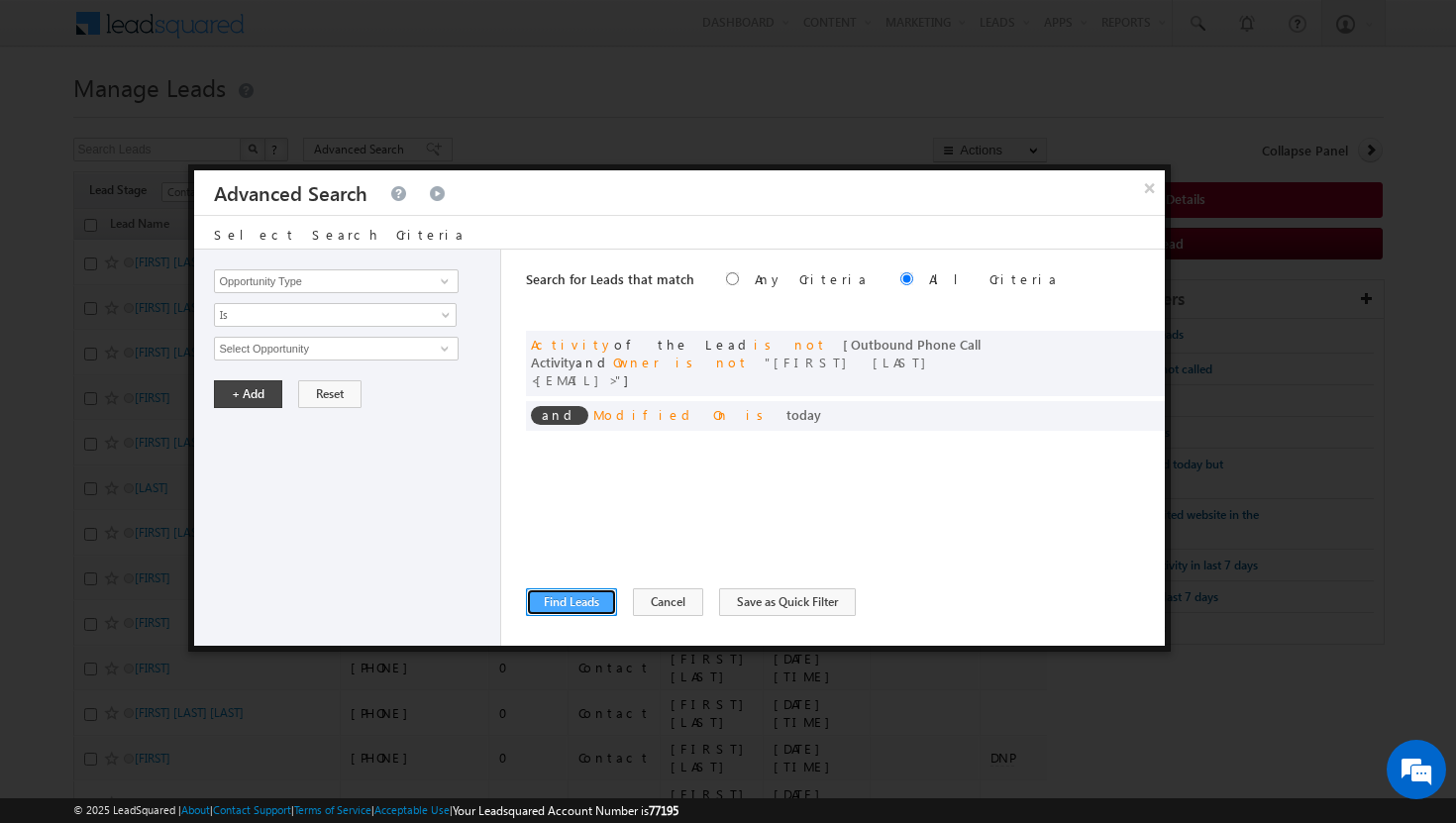 click on "Find Leads" at bounding box center (572, 602) 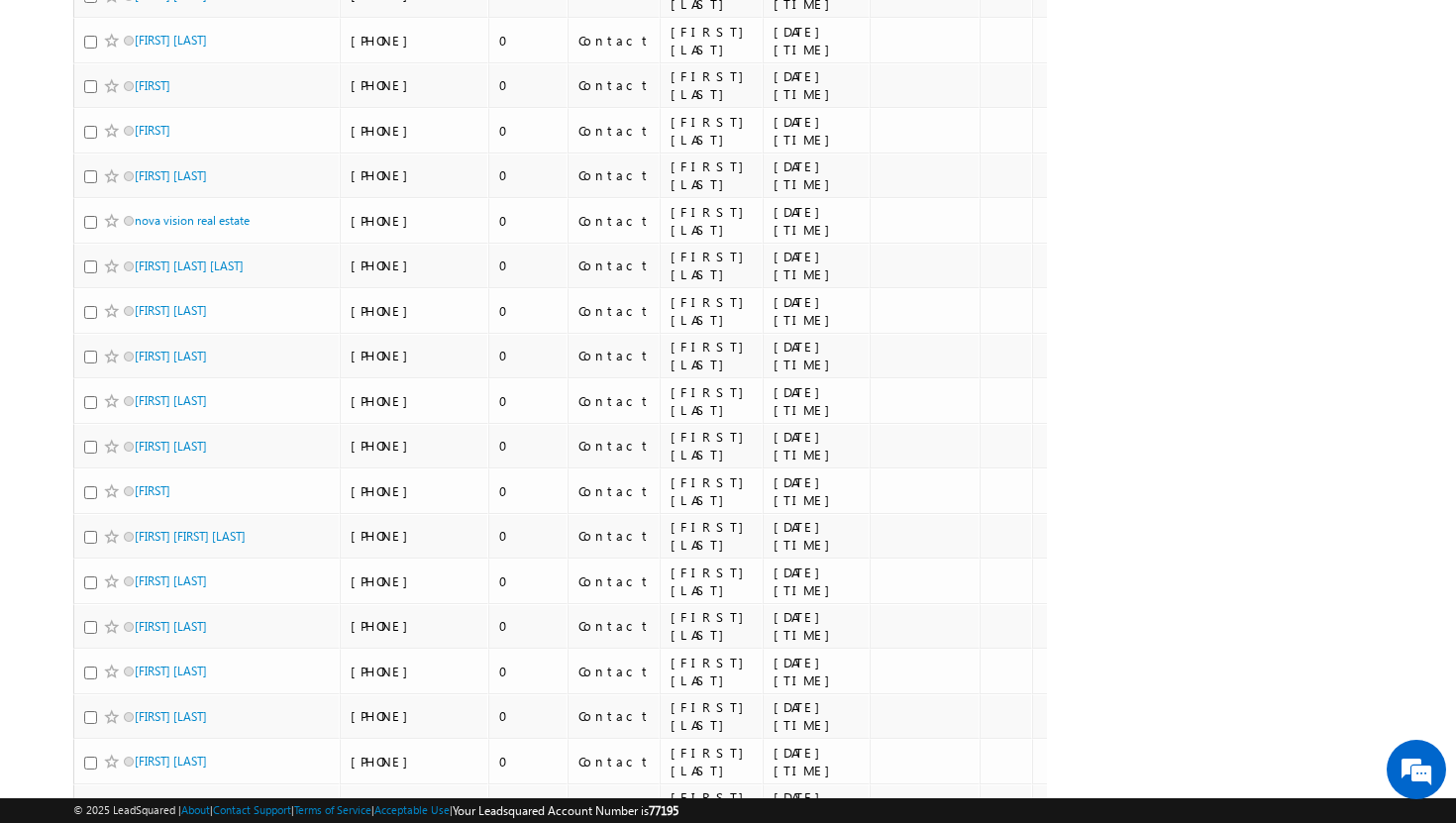 scroll, scrollTop: 0, scrollLeft: 0, axis: both 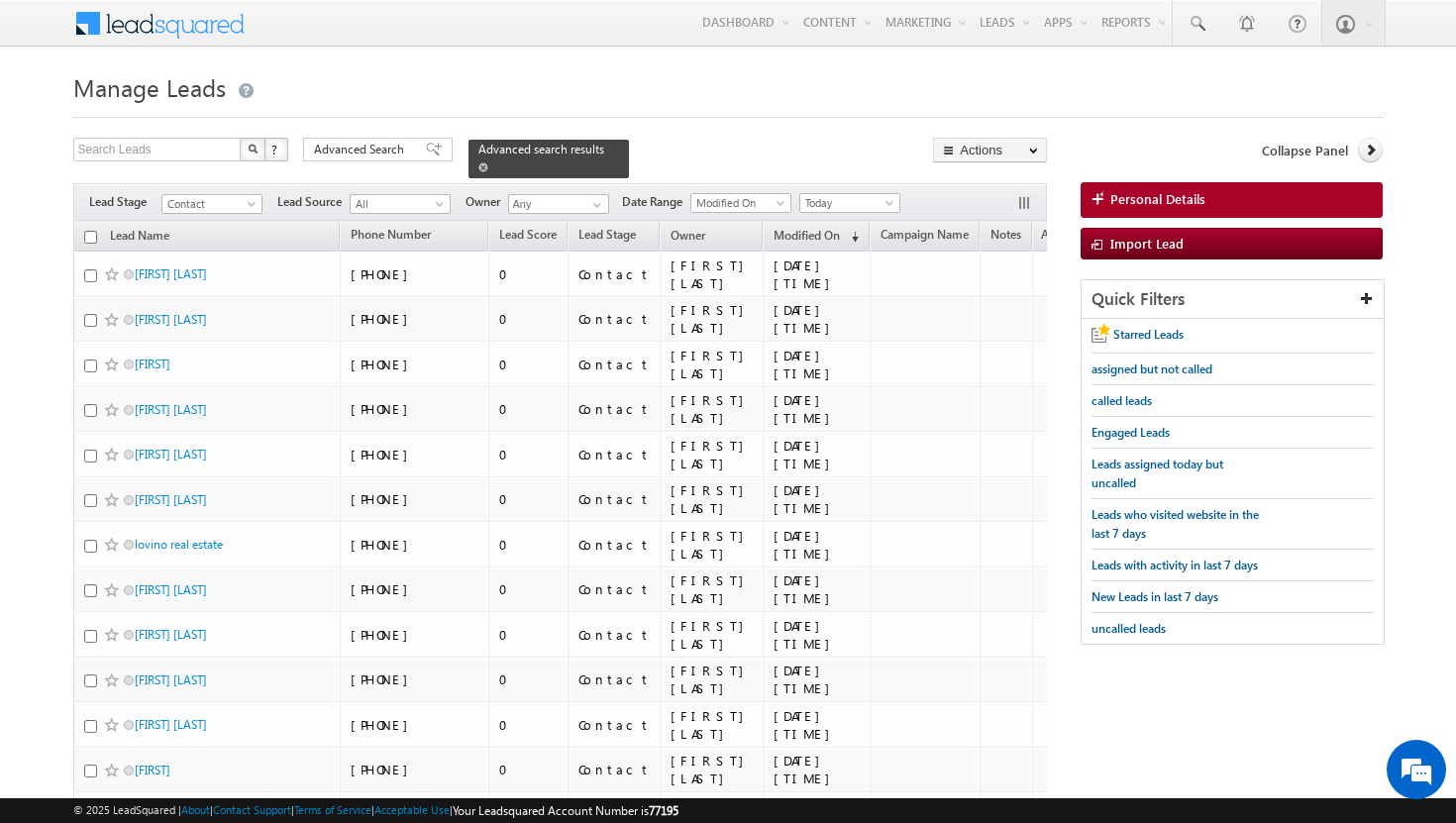 click on "Advanced search results" at bounding box center (541, 149) 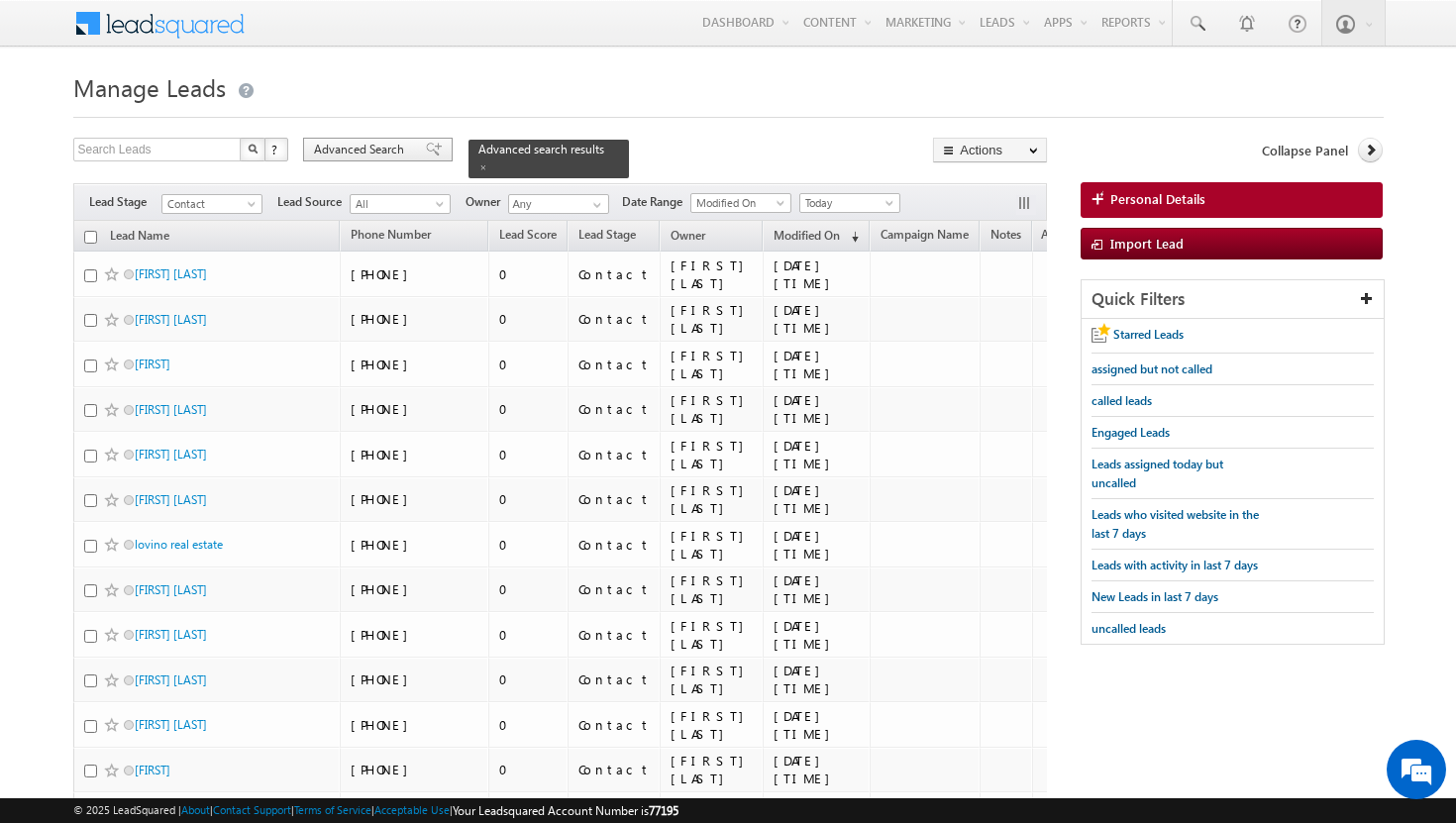 click on "Advanced Search" at bounding box center (362, 150) 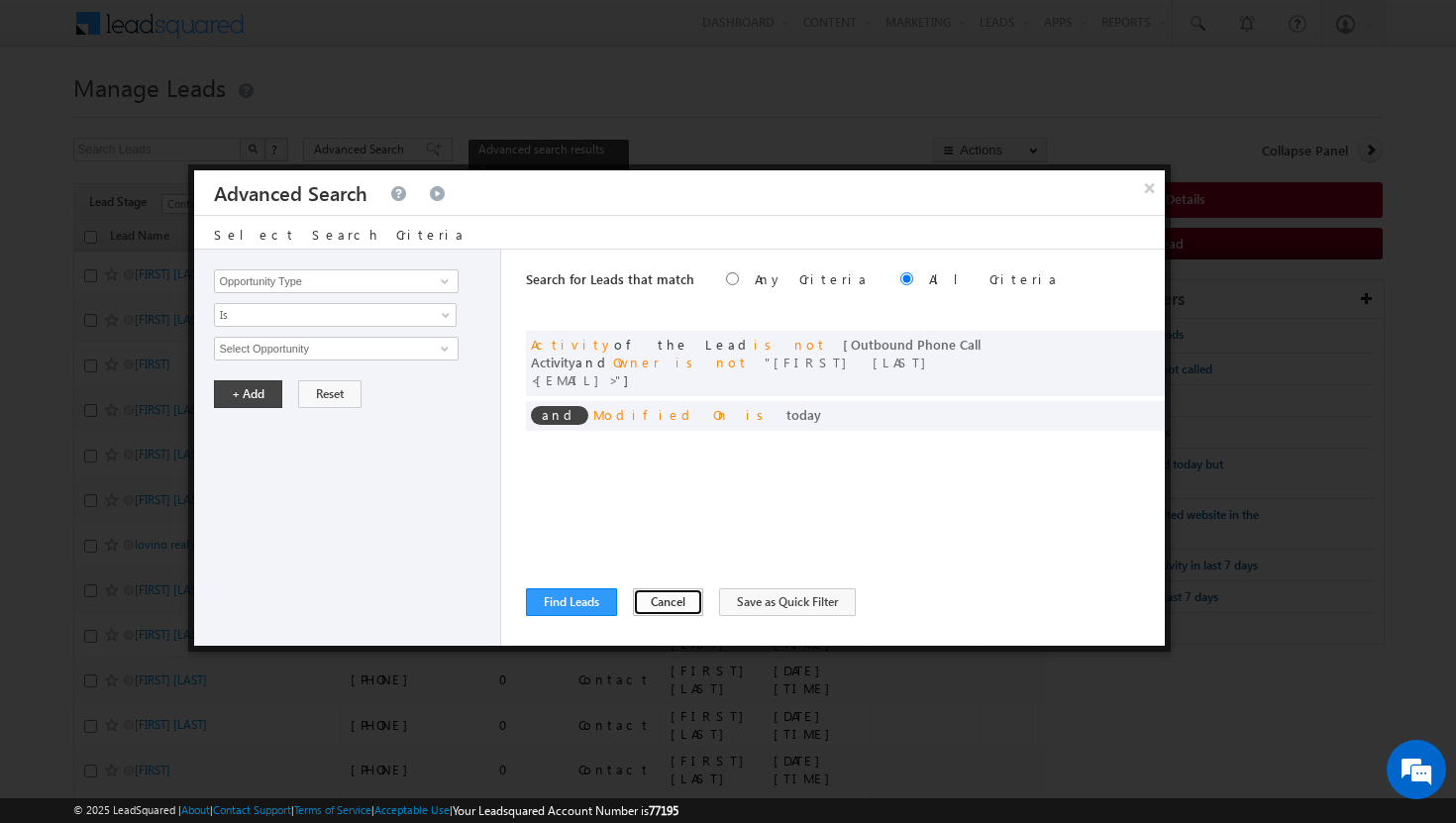 click on "Cancel" at bounding box center (668, 602) 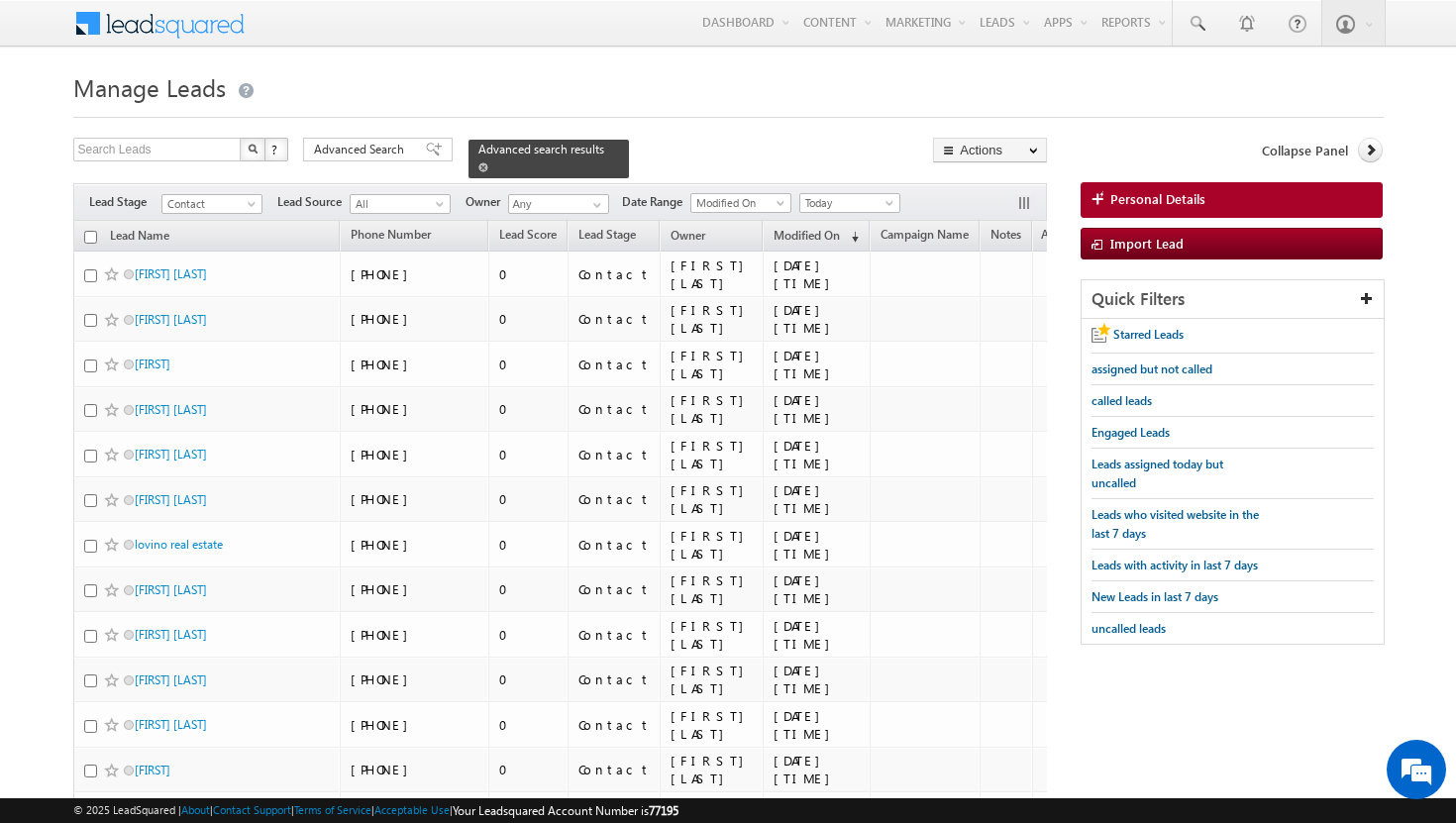 click at bounding box center (483, 167) 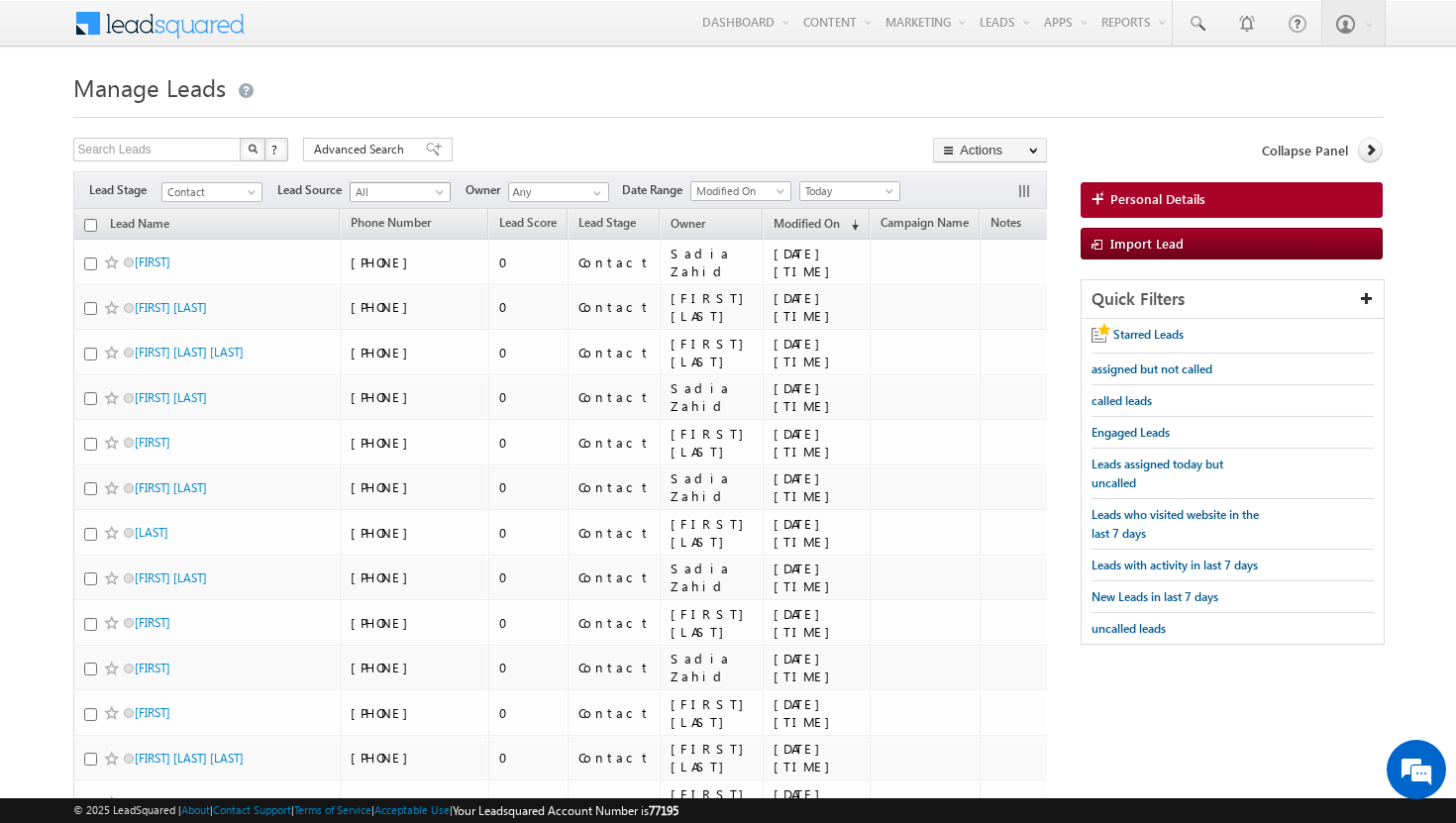 click at bounding box center (442, 196) 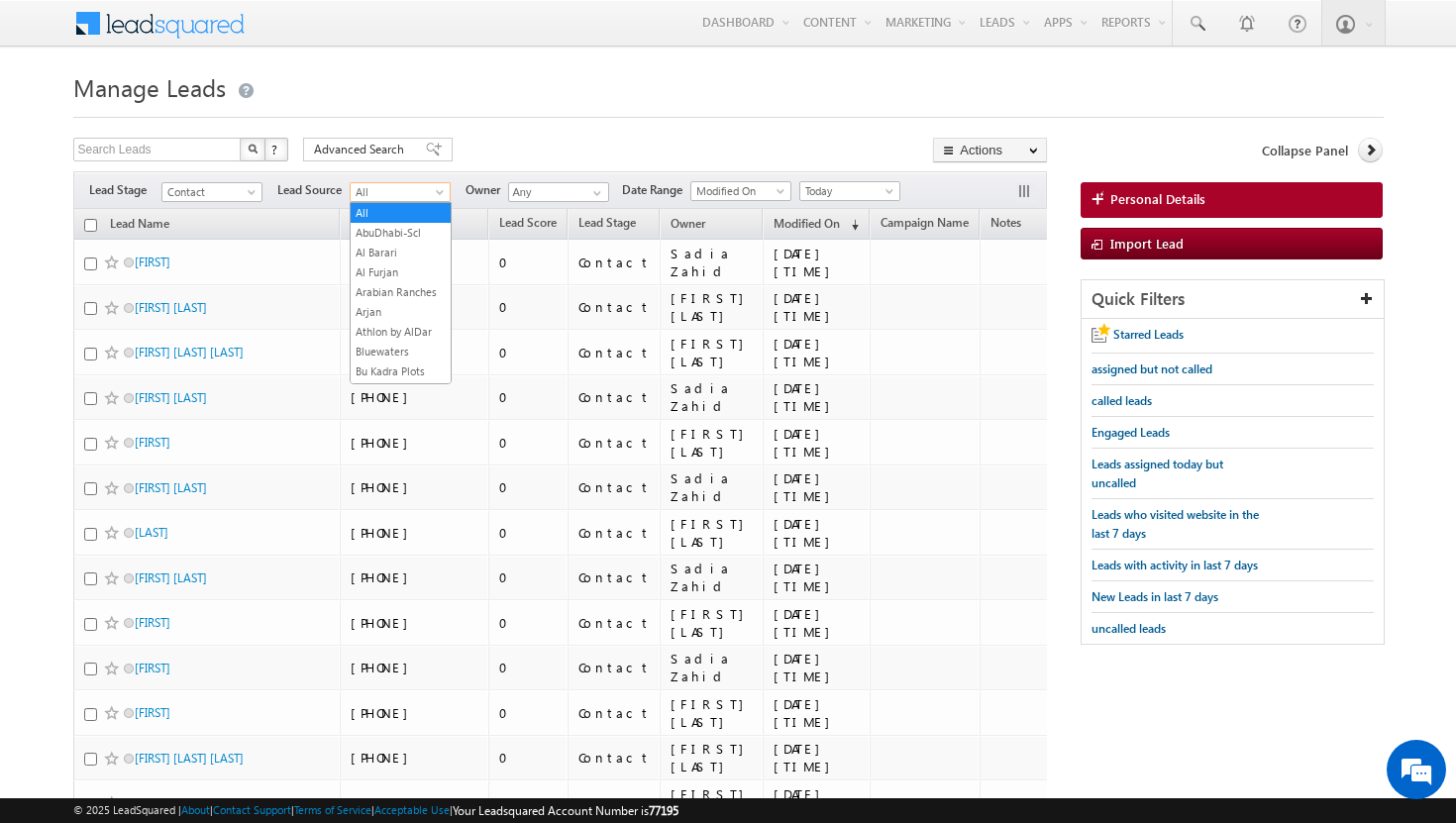scroll, scrollTop: 1656, scrollLeft: 0, axis: vertical 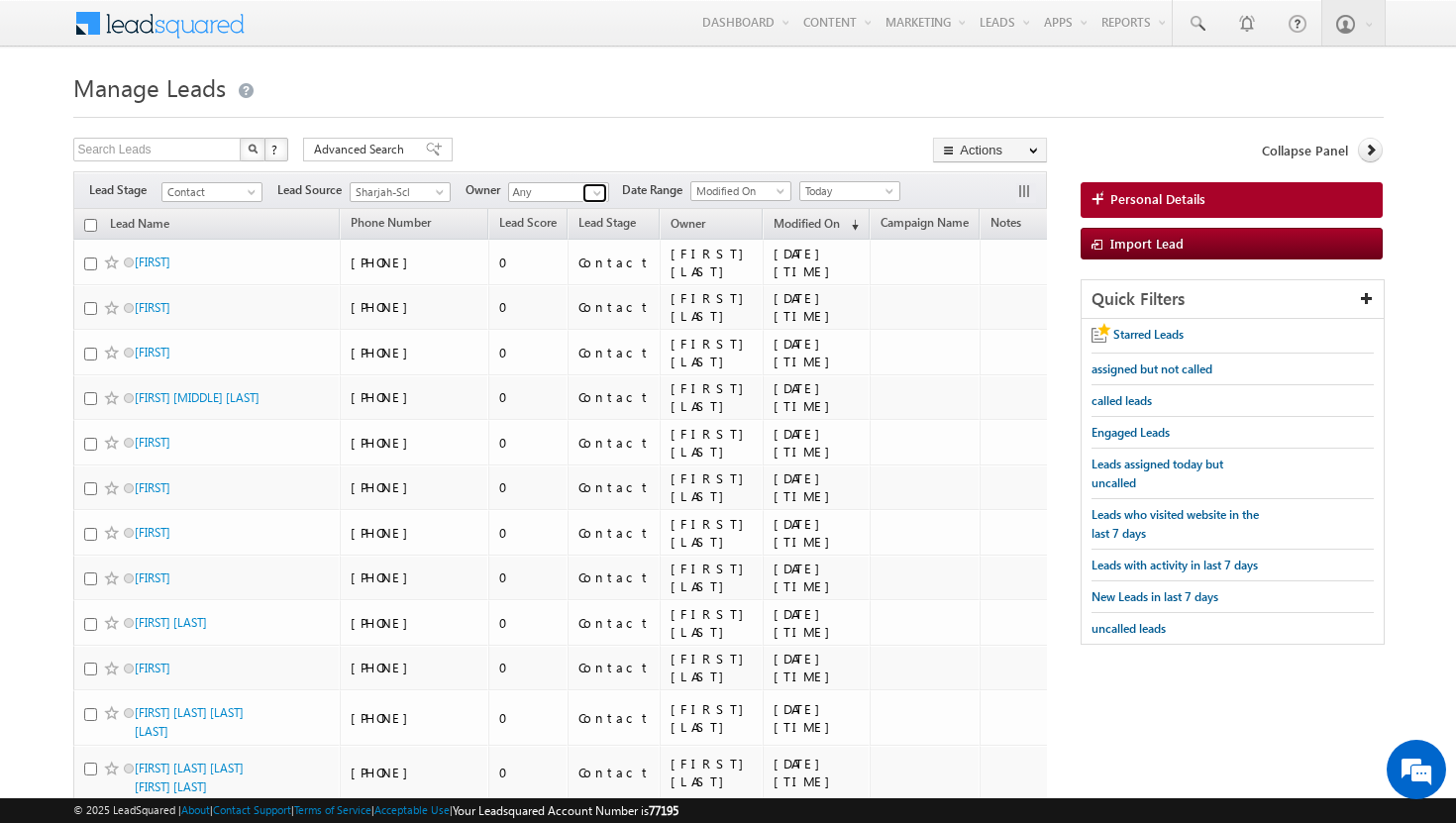 click at bounding box center (597, 193) 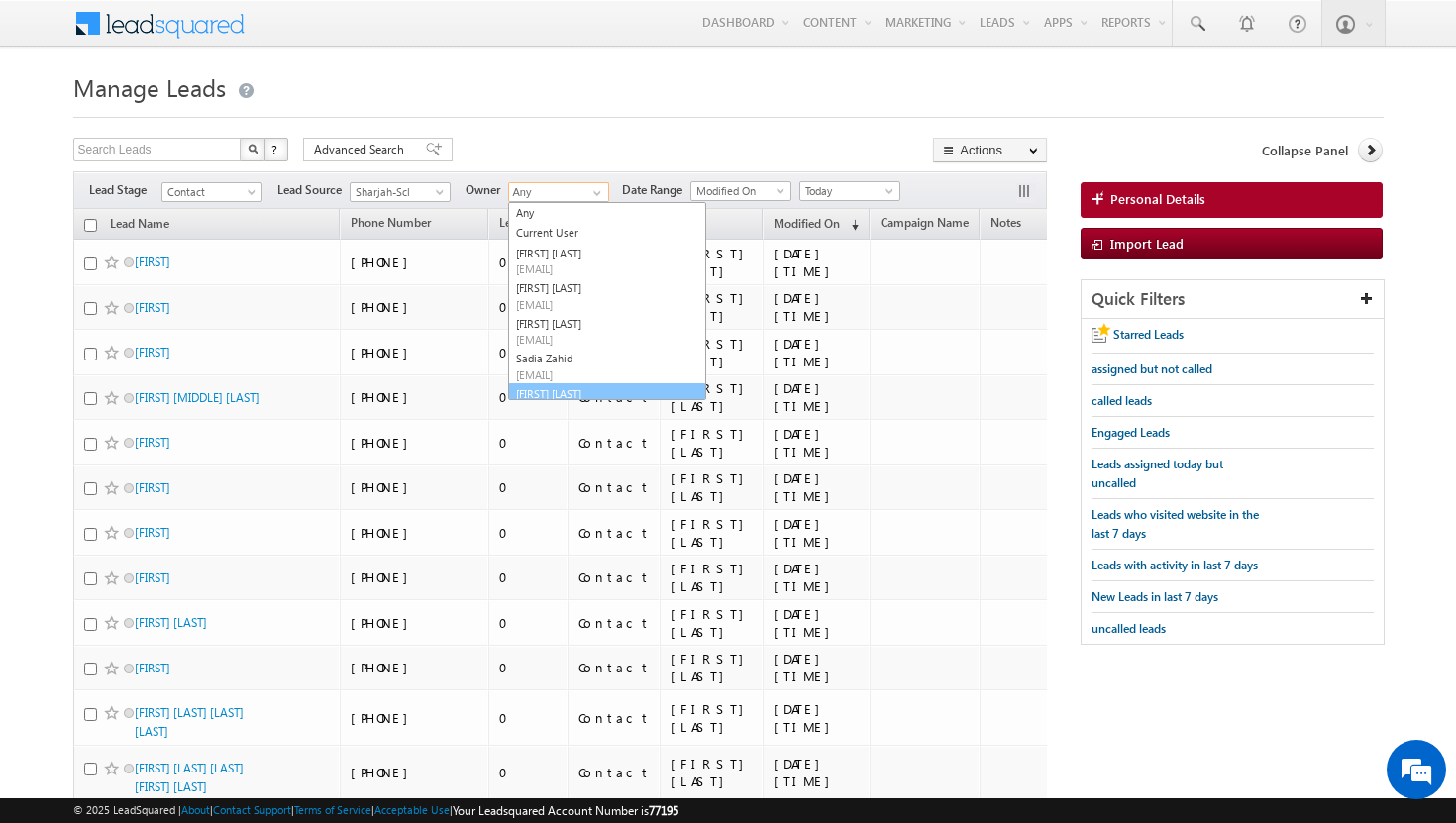 scroll, scrollTop: 21, scrollLeft: 0, axis: vertical 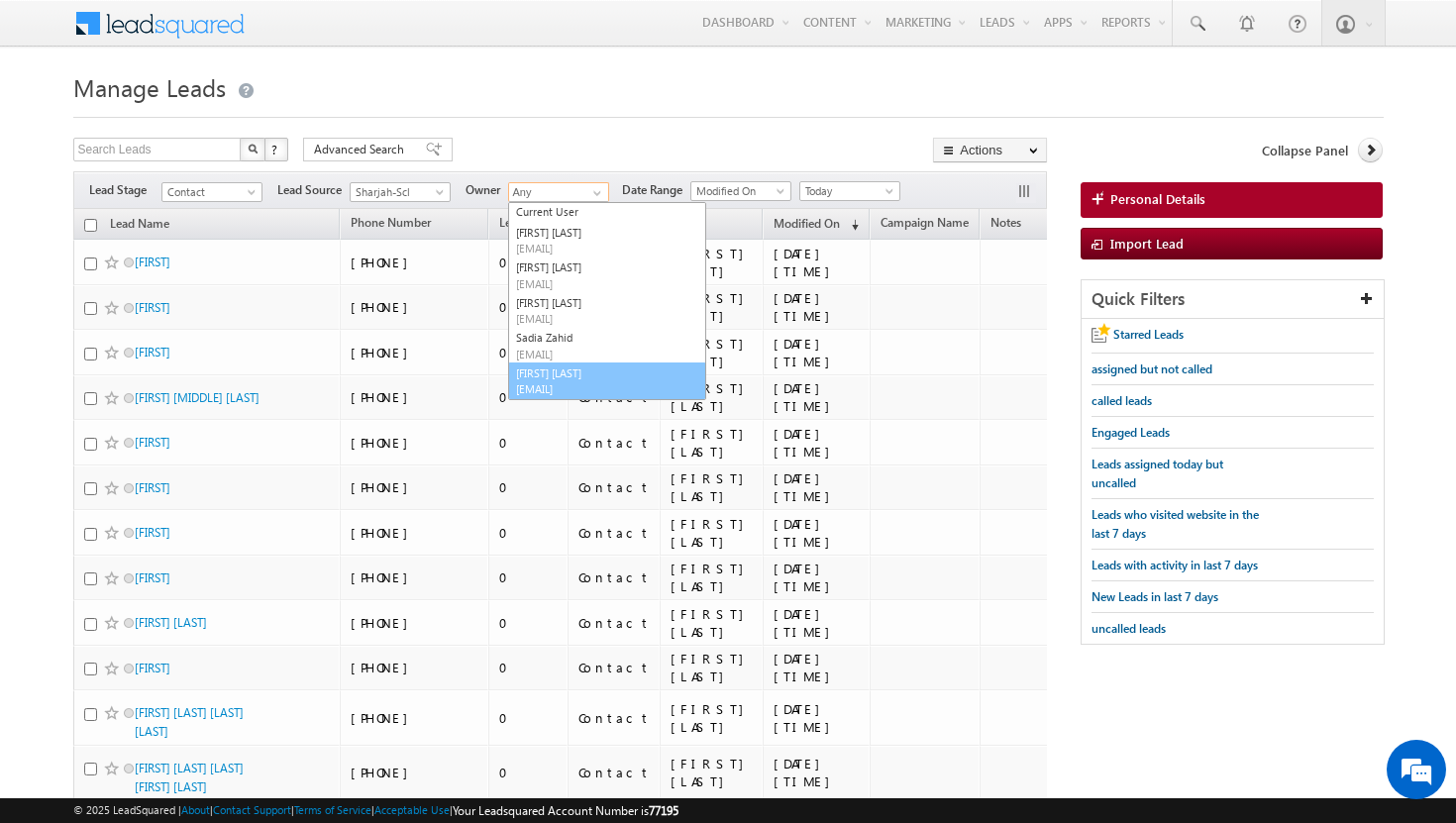click on "[EMAIL]" at bounding box center (605, 388) 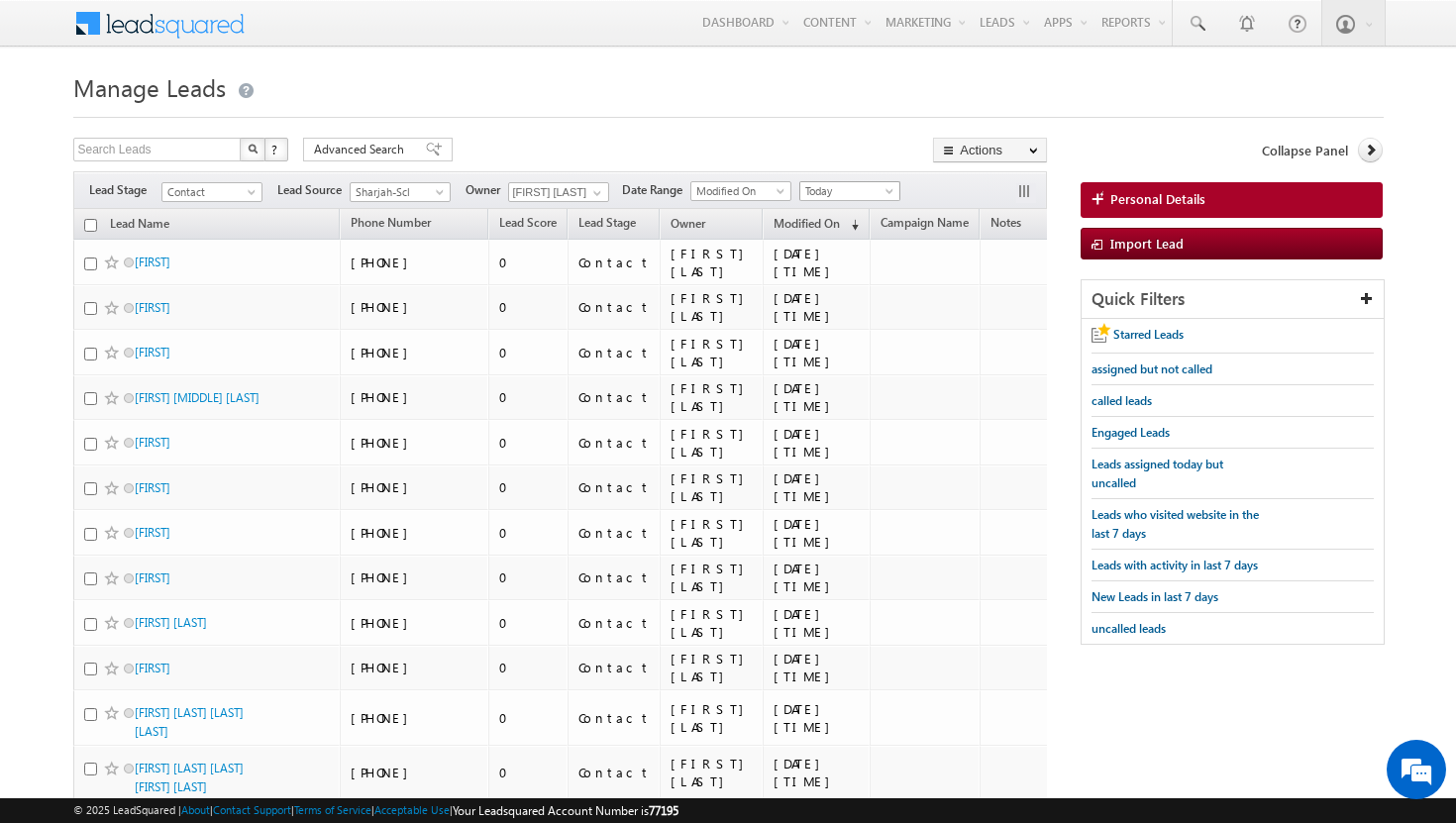 click at bounding box center (891, 195) 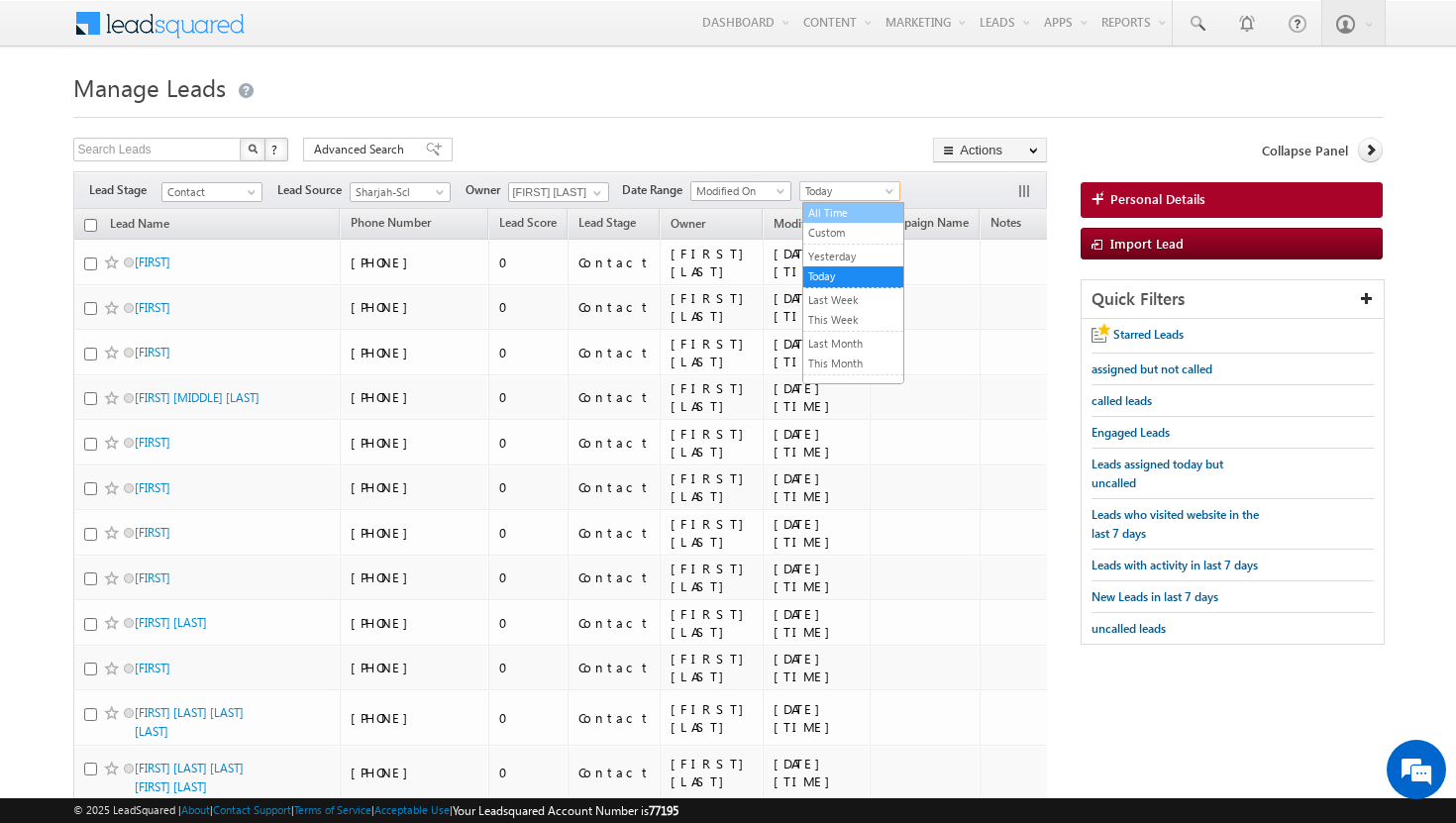 click on "All Time" at bounding box center [853, 213] 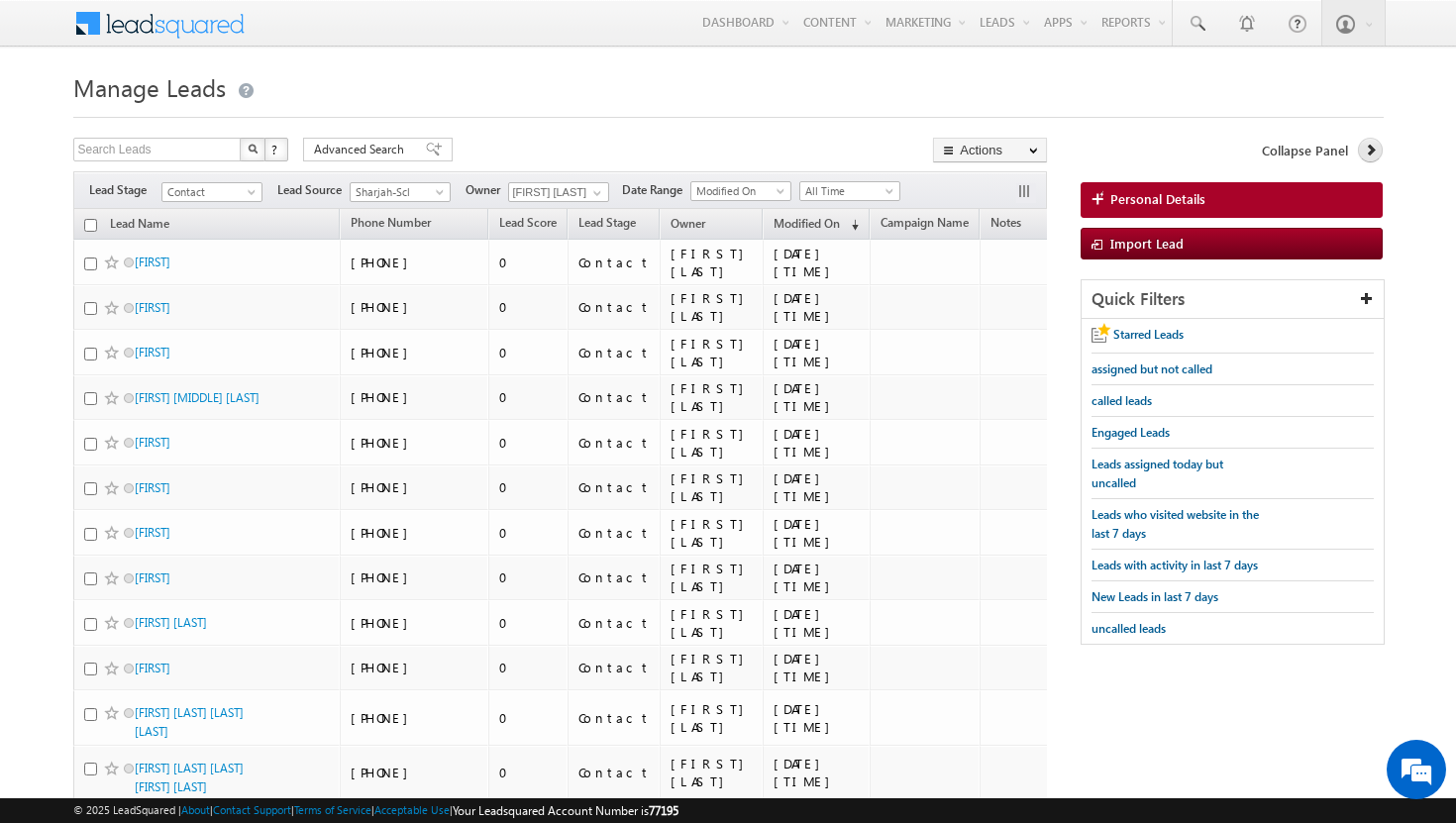 click at bounding box center (1371, 150) 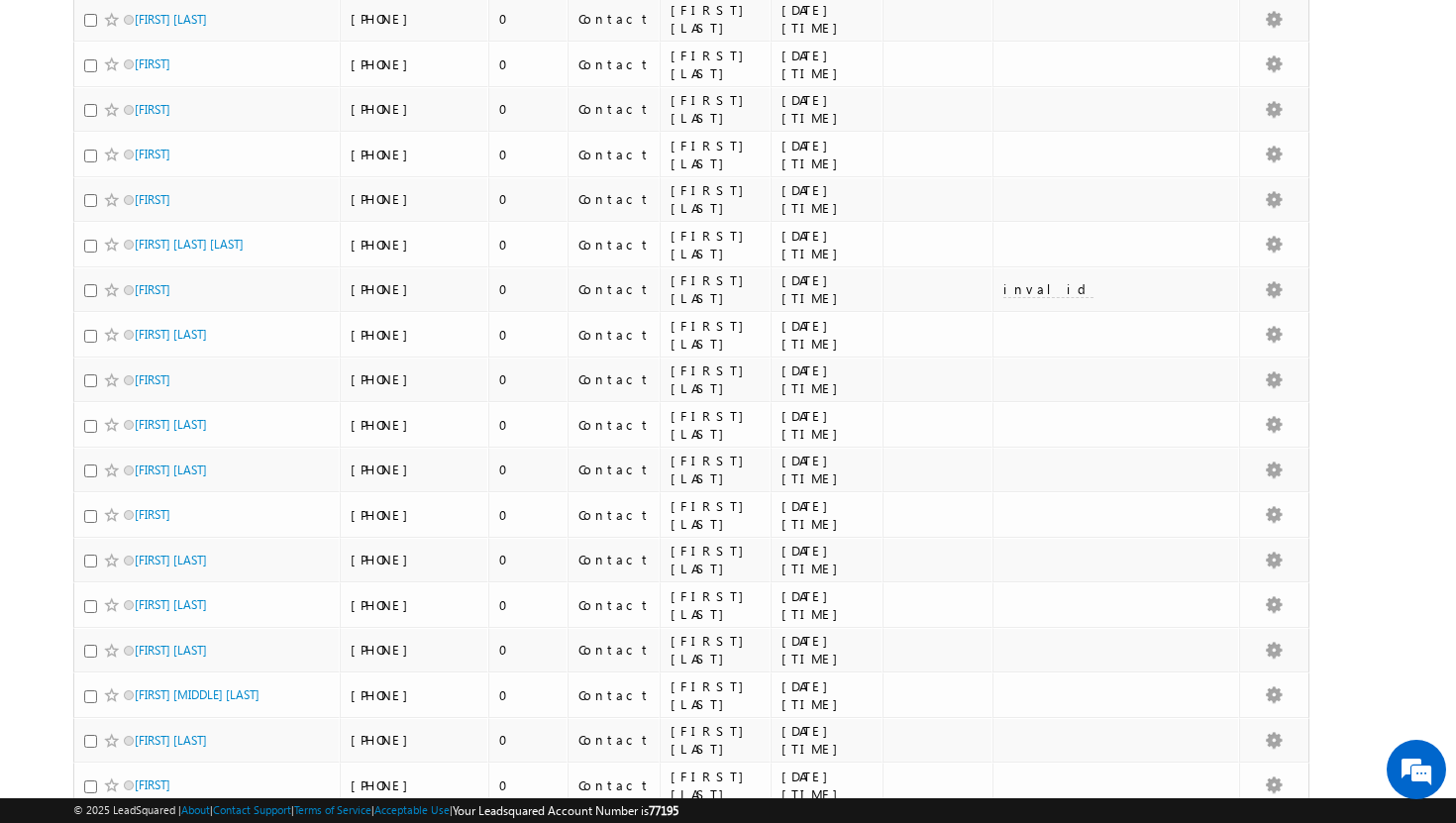 scroll, scrollTop: 4221, scrollLeft: 0, axis: vertical 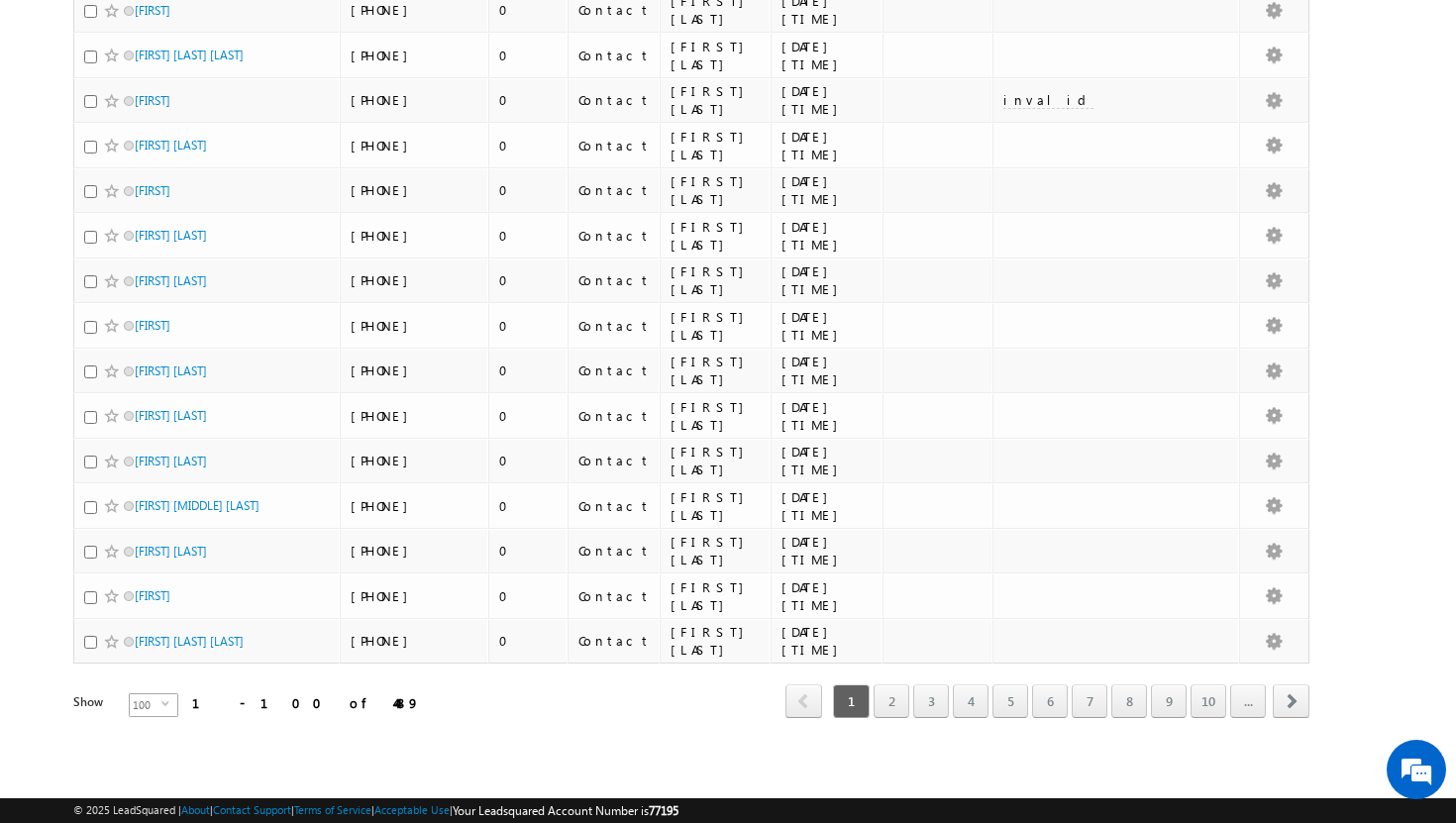 click on "select" at bounding box center [169, 703] 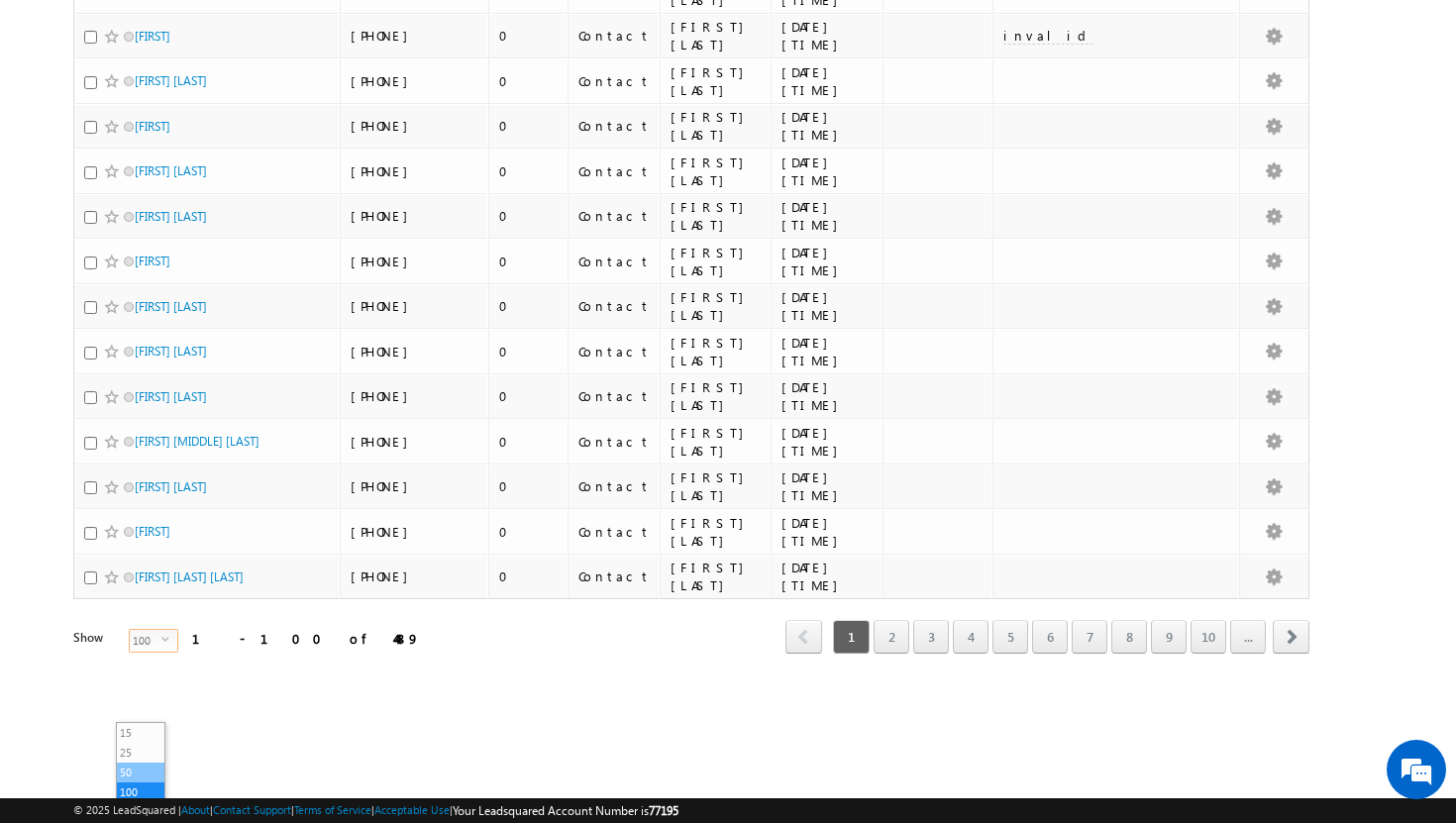 click on "50" at bounding box center [141, 772] 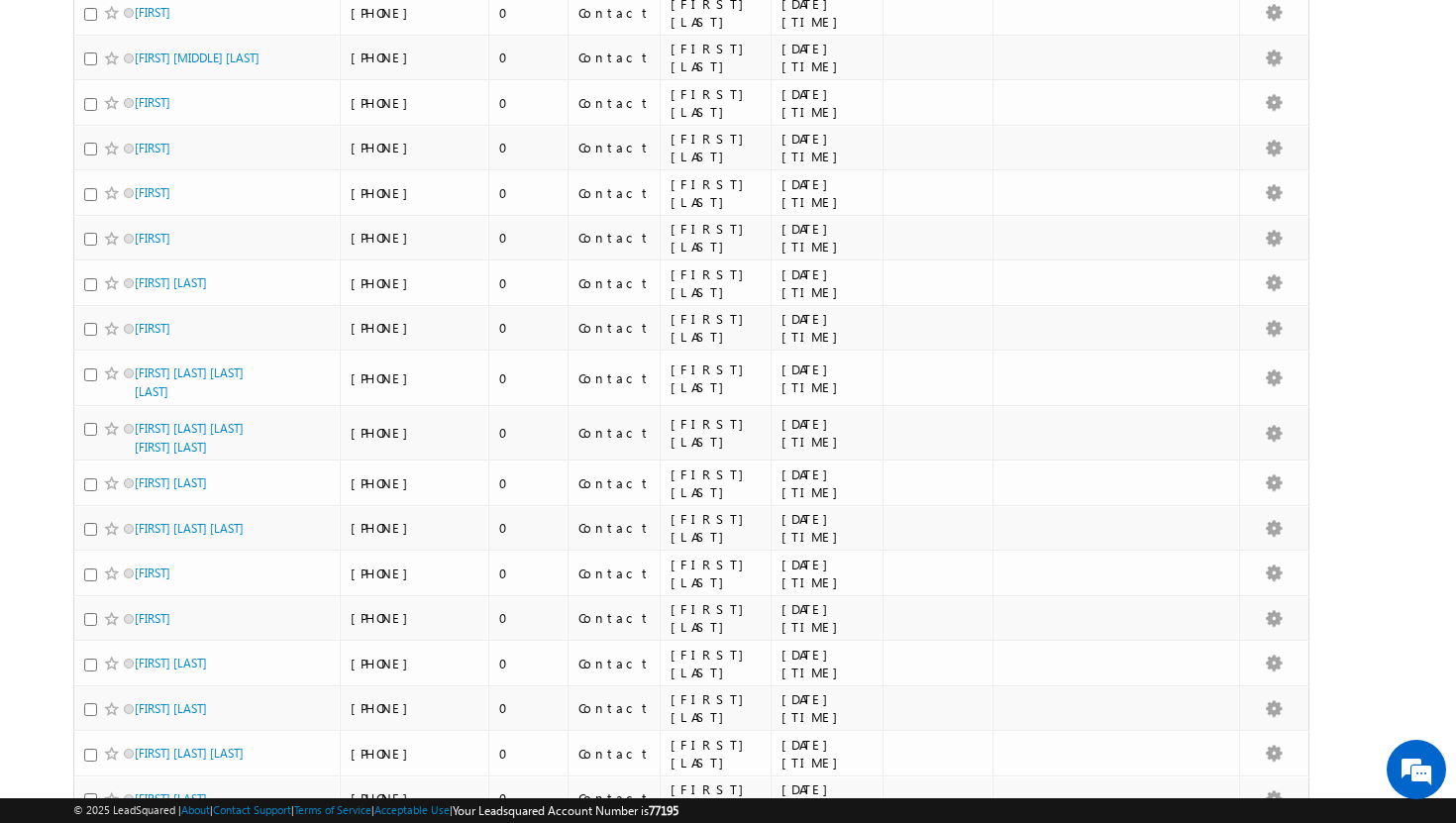 scroll, scrollTop: 0, scrollLeft: 0, axis: both 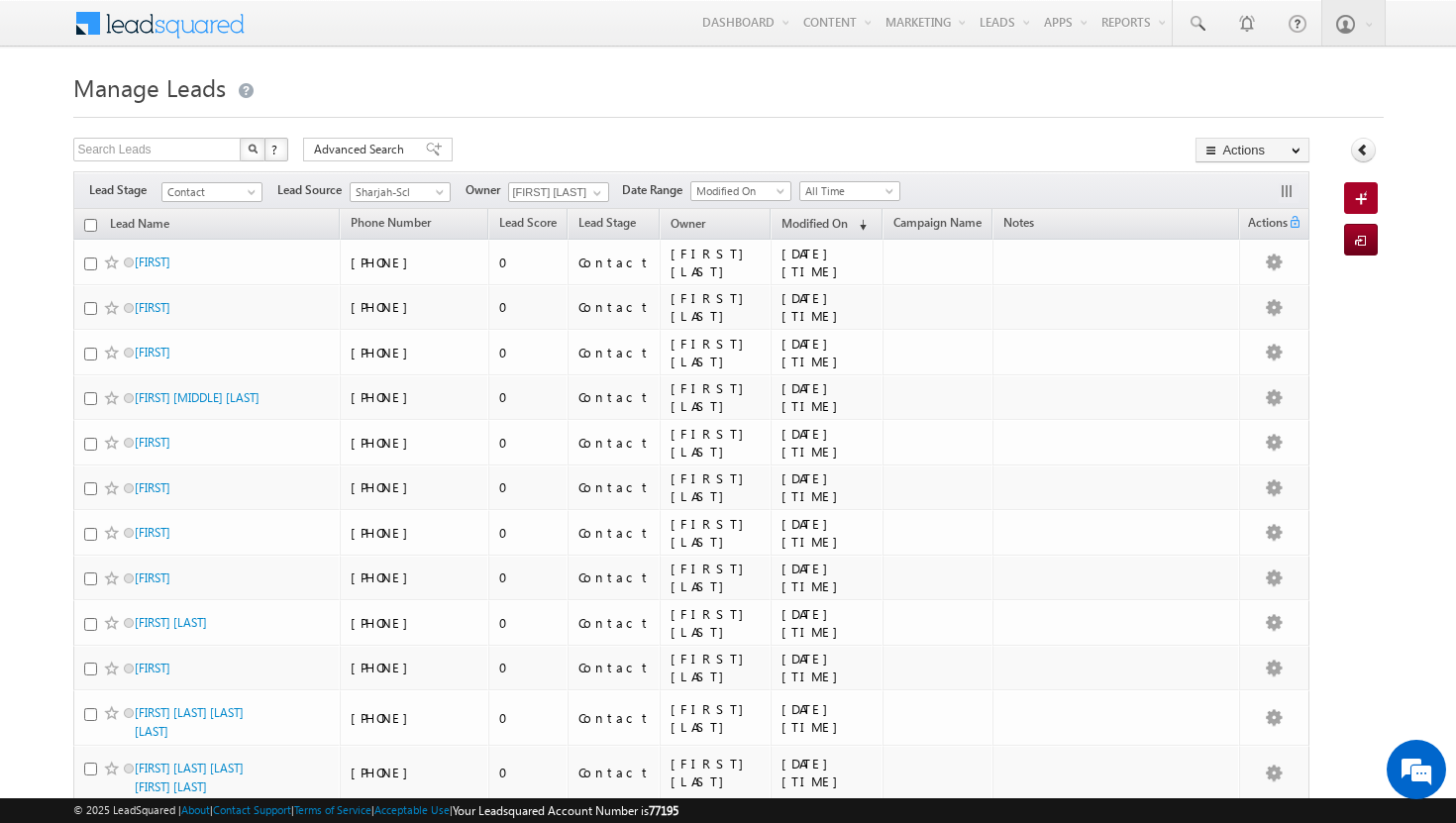 click on "Lead Name" at bounding box center (207, 224) 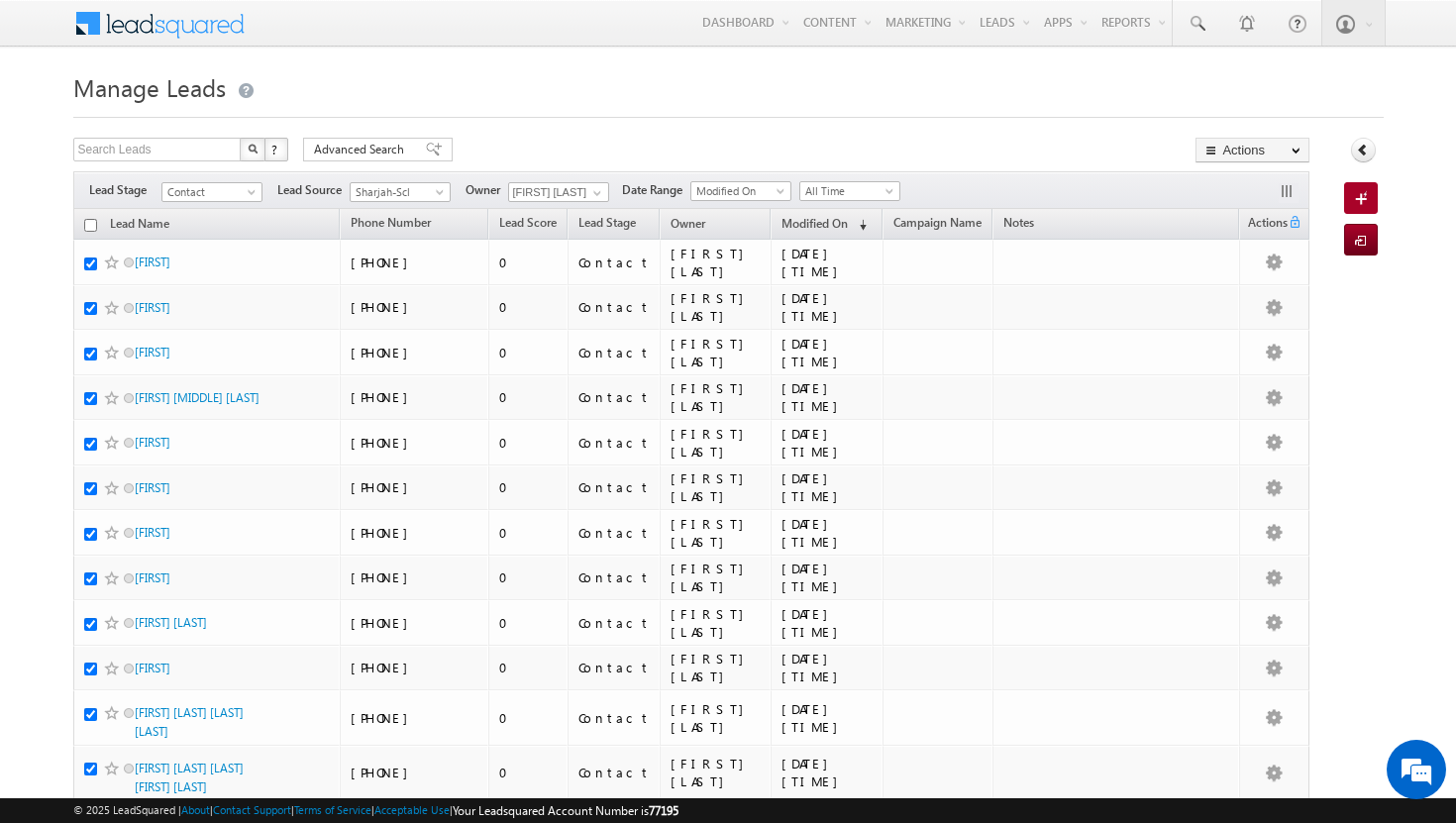 checkbox on "true" 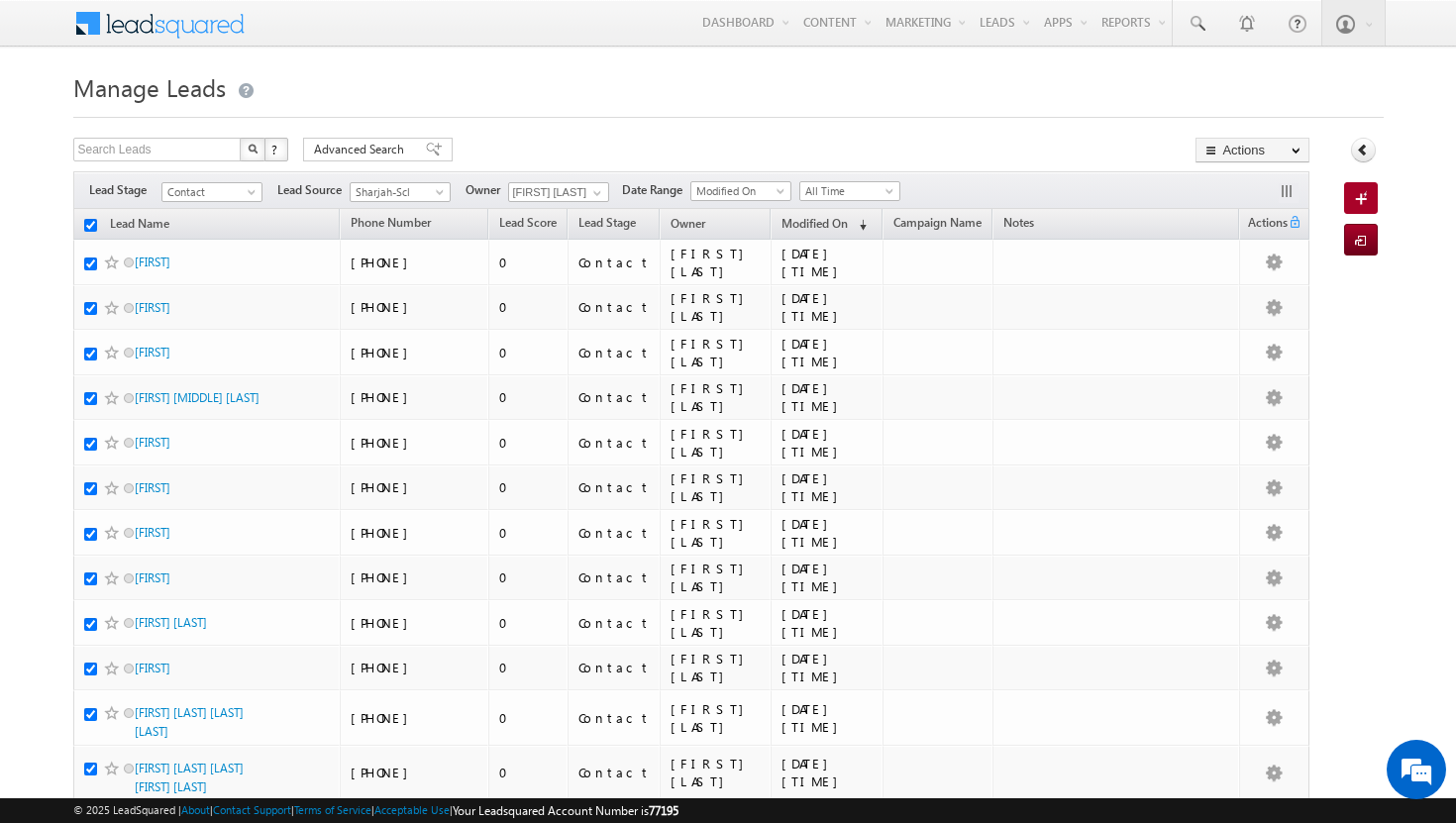 checkbox on "true" 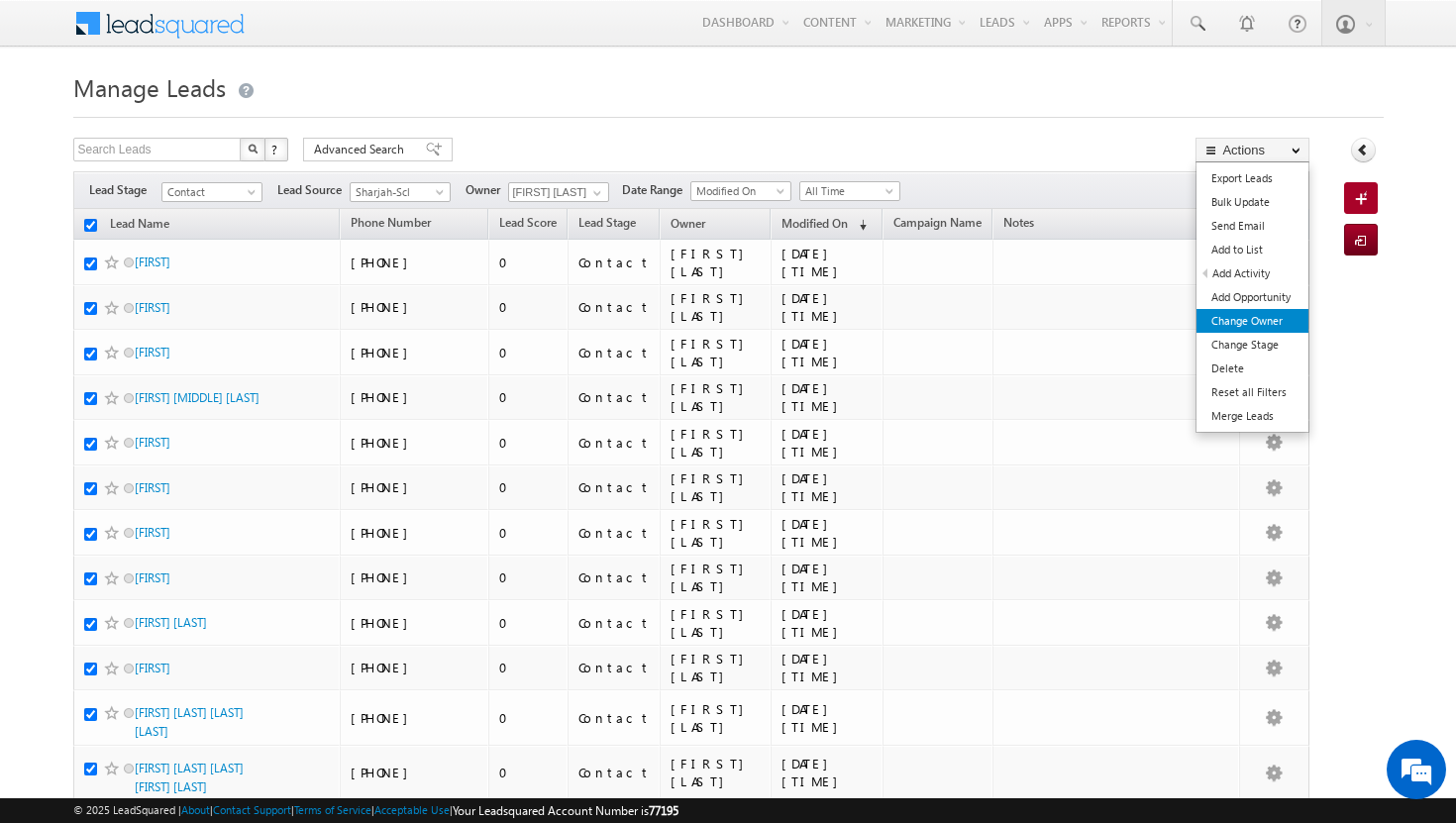 click on "Change Owner" at bounding box center (1252, 321) 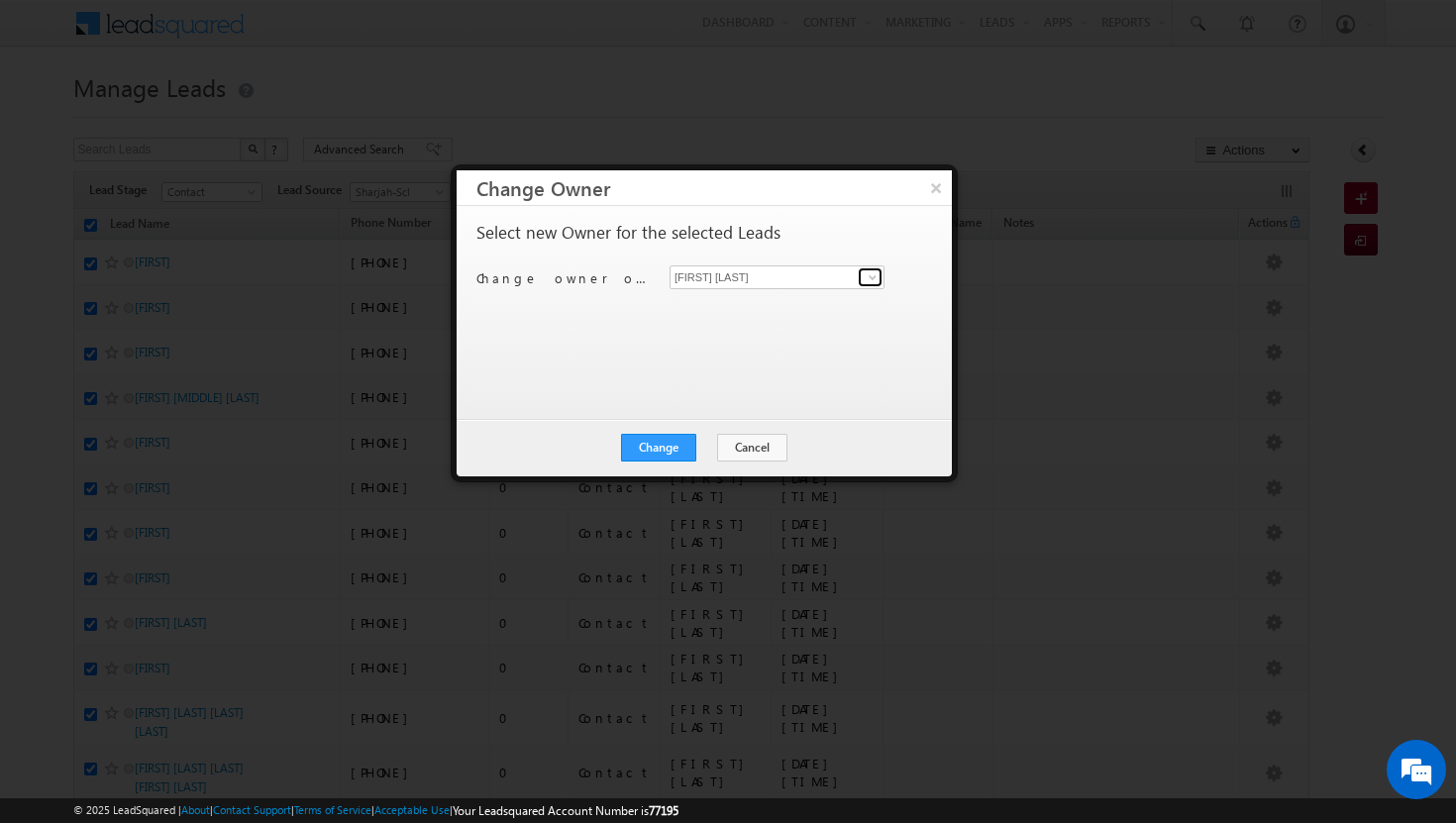 click at bounding box center [873, 277] 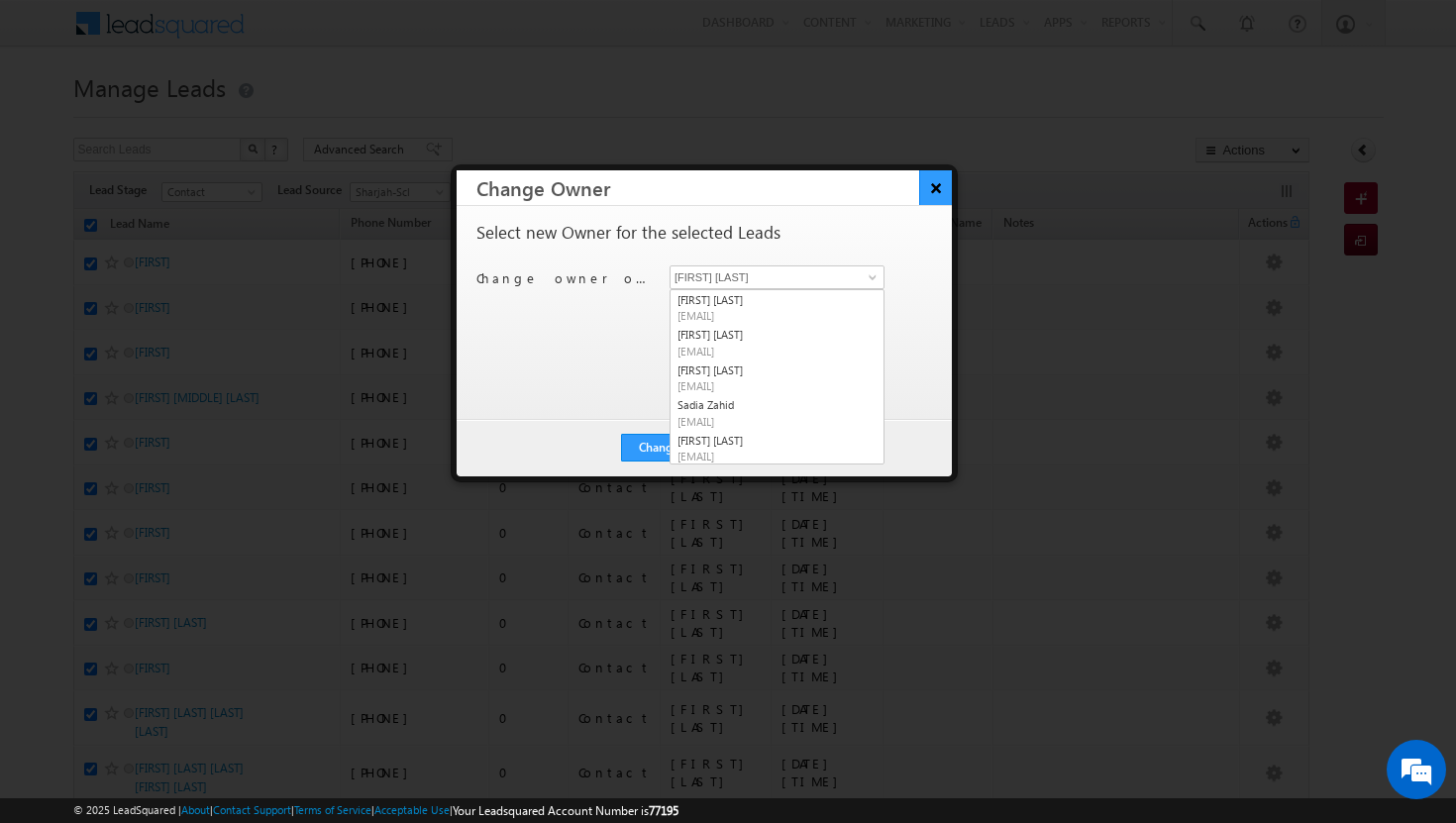 click on "×" at bounding box center [935, 187] 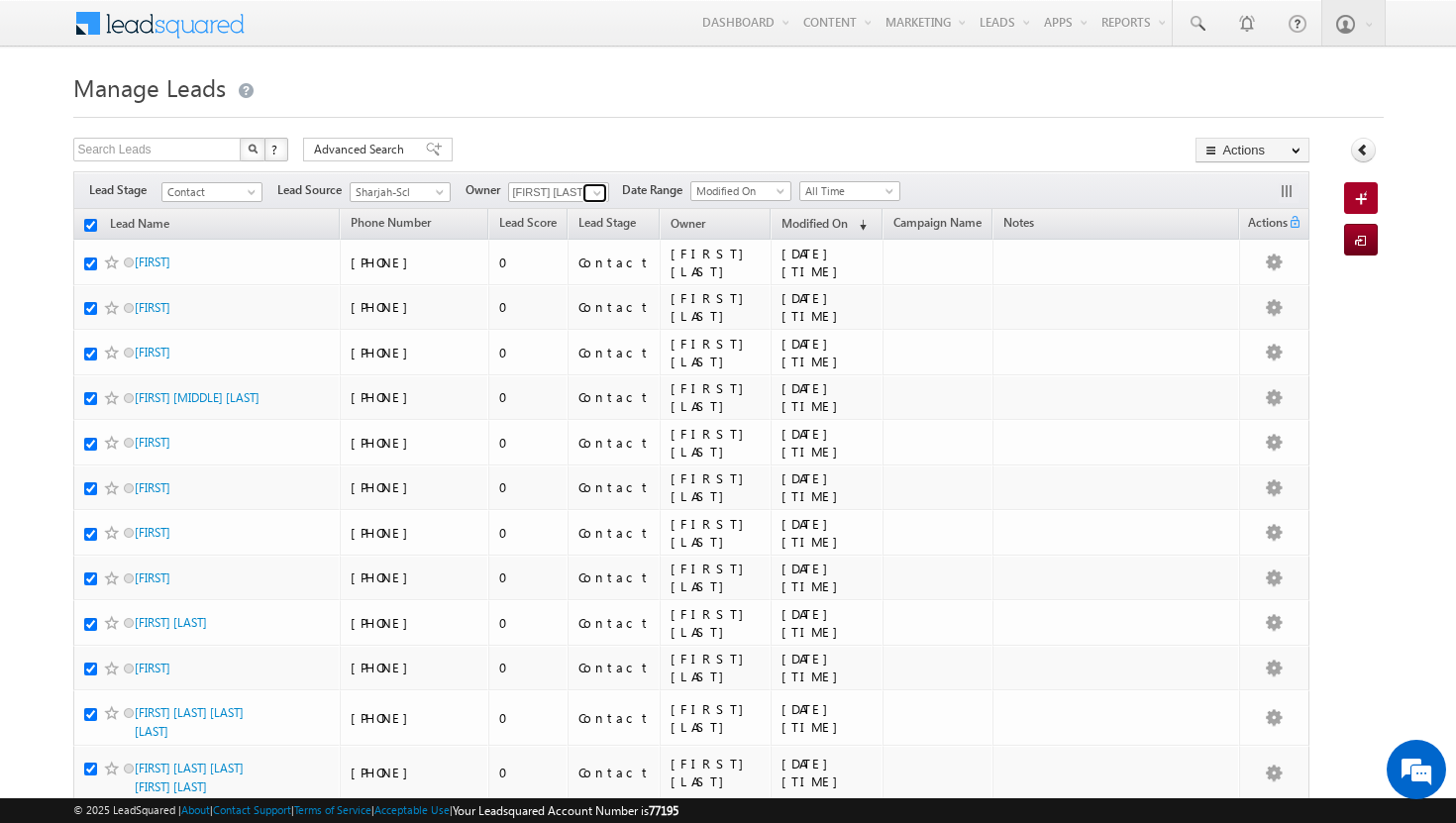 click at bounding box center [597, 193] 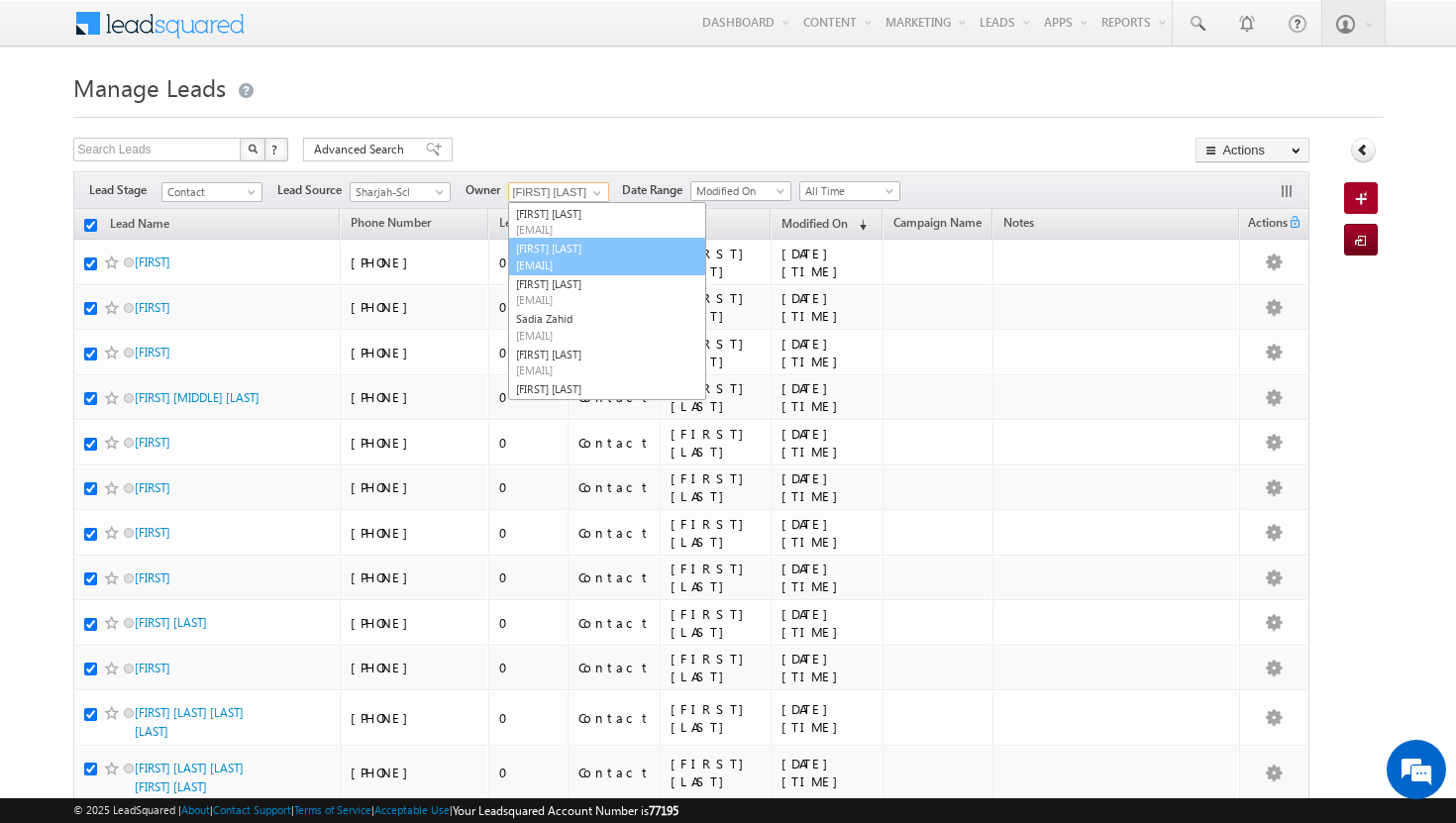 scroll, scrollTop: 0, scrollLeft: 0, axis: both 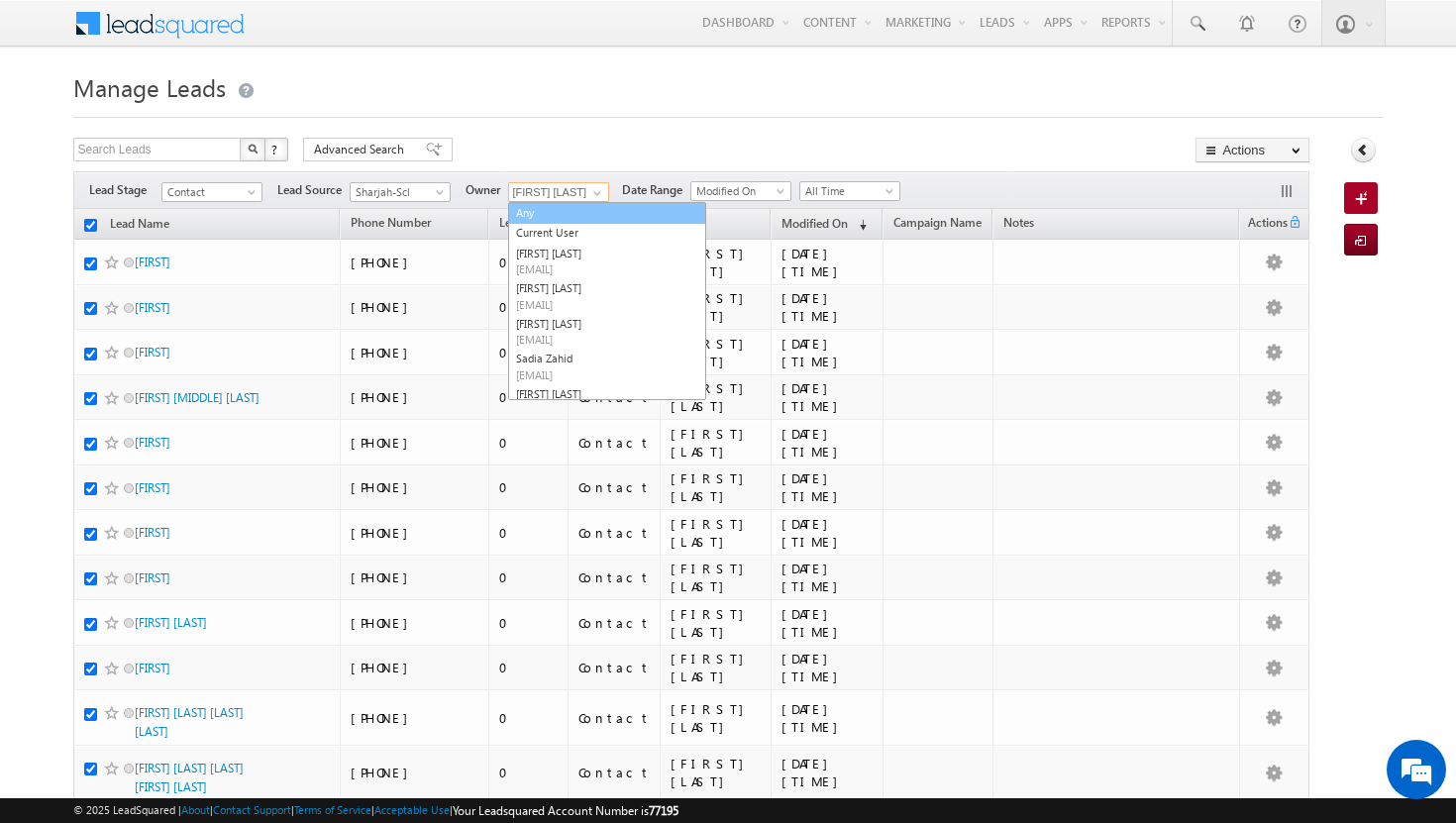 click on "Any" at bounding box center [607, 213] 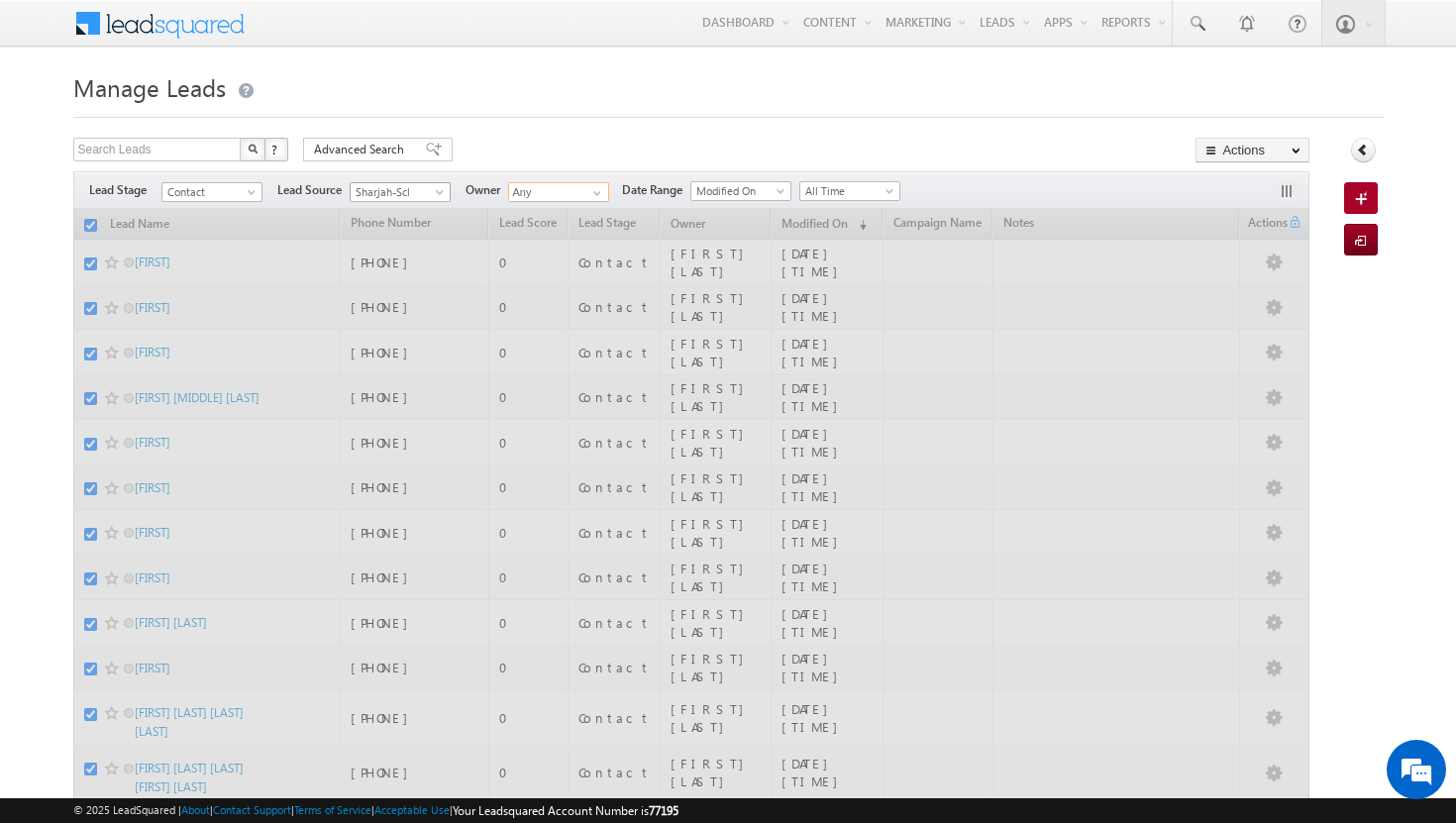 checkbox on "false" 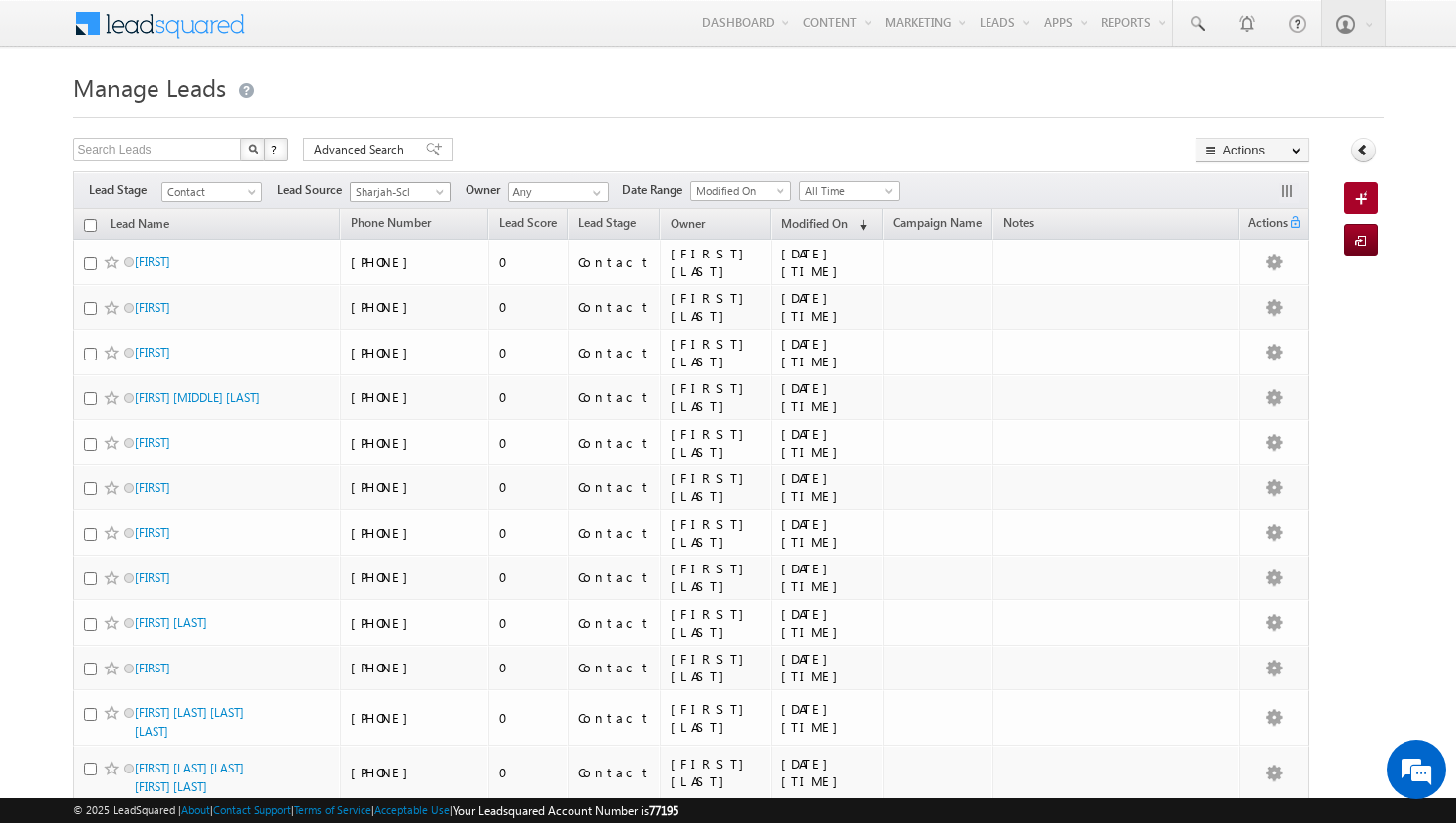 click on "Sharjah-Scl" at bounding box center (397, 192) 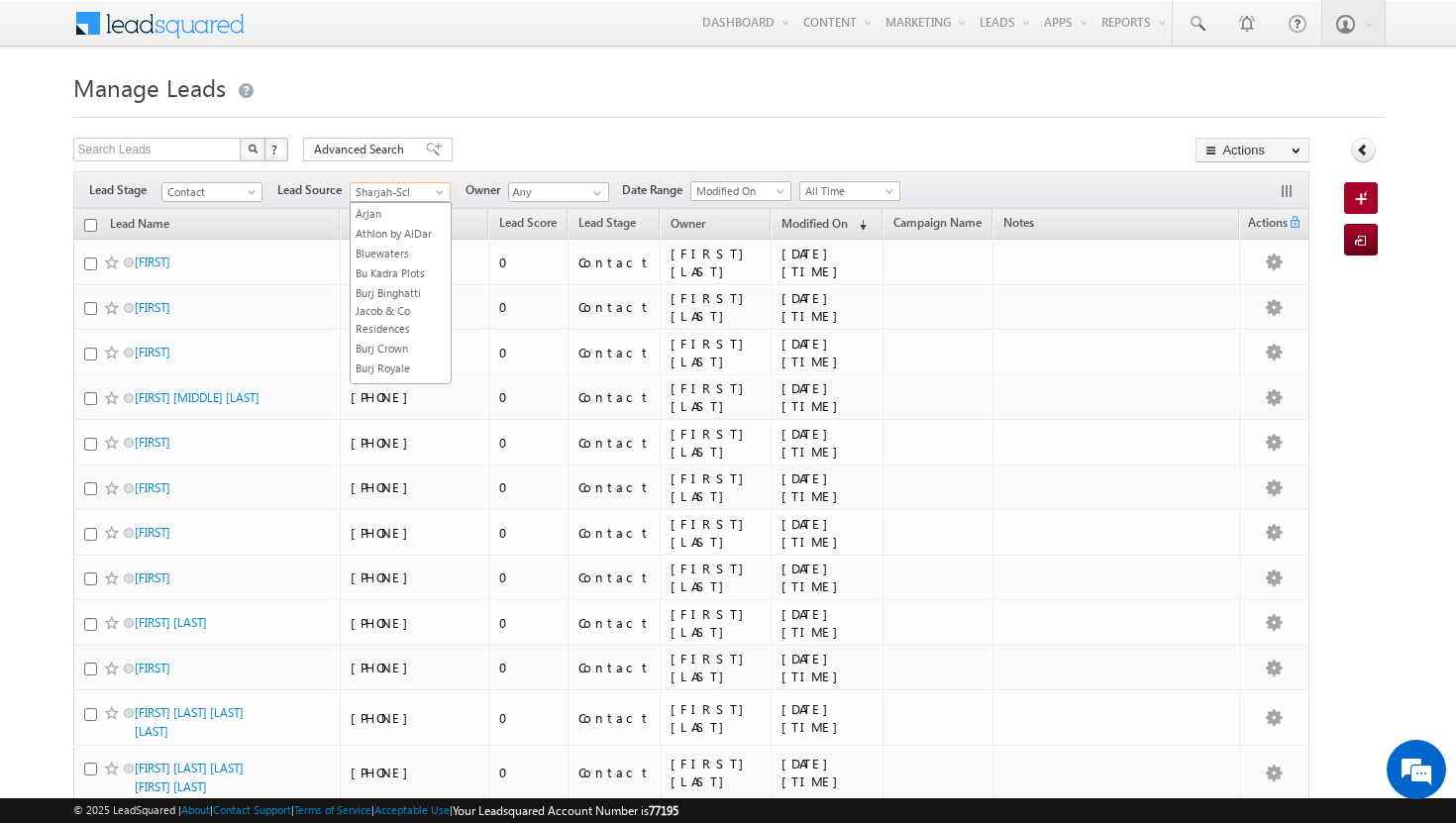 scroll, scrollTop: 0, scrollLeft: 0, axis: both 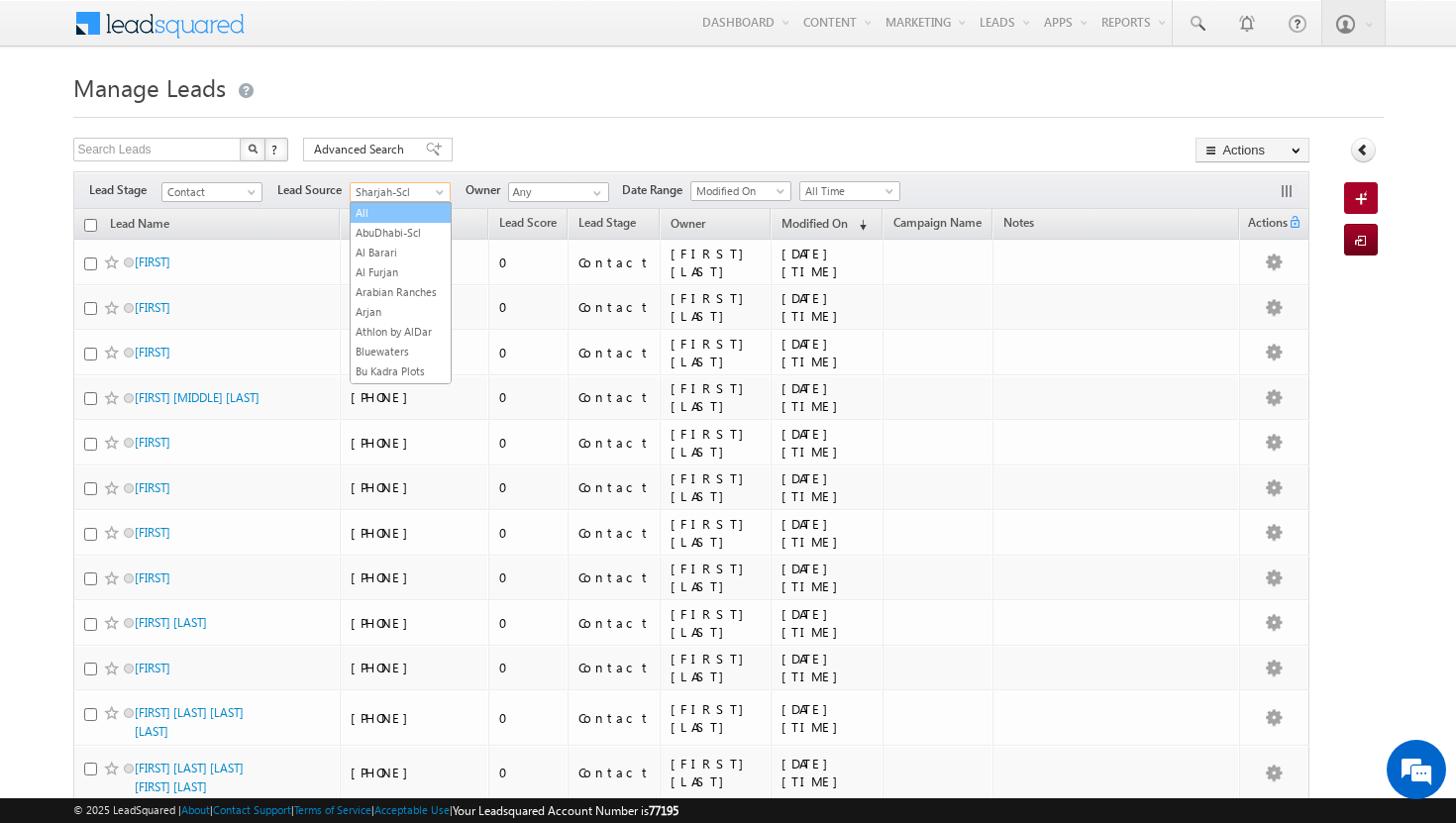 click on "All" at bounding box center [400, 213] 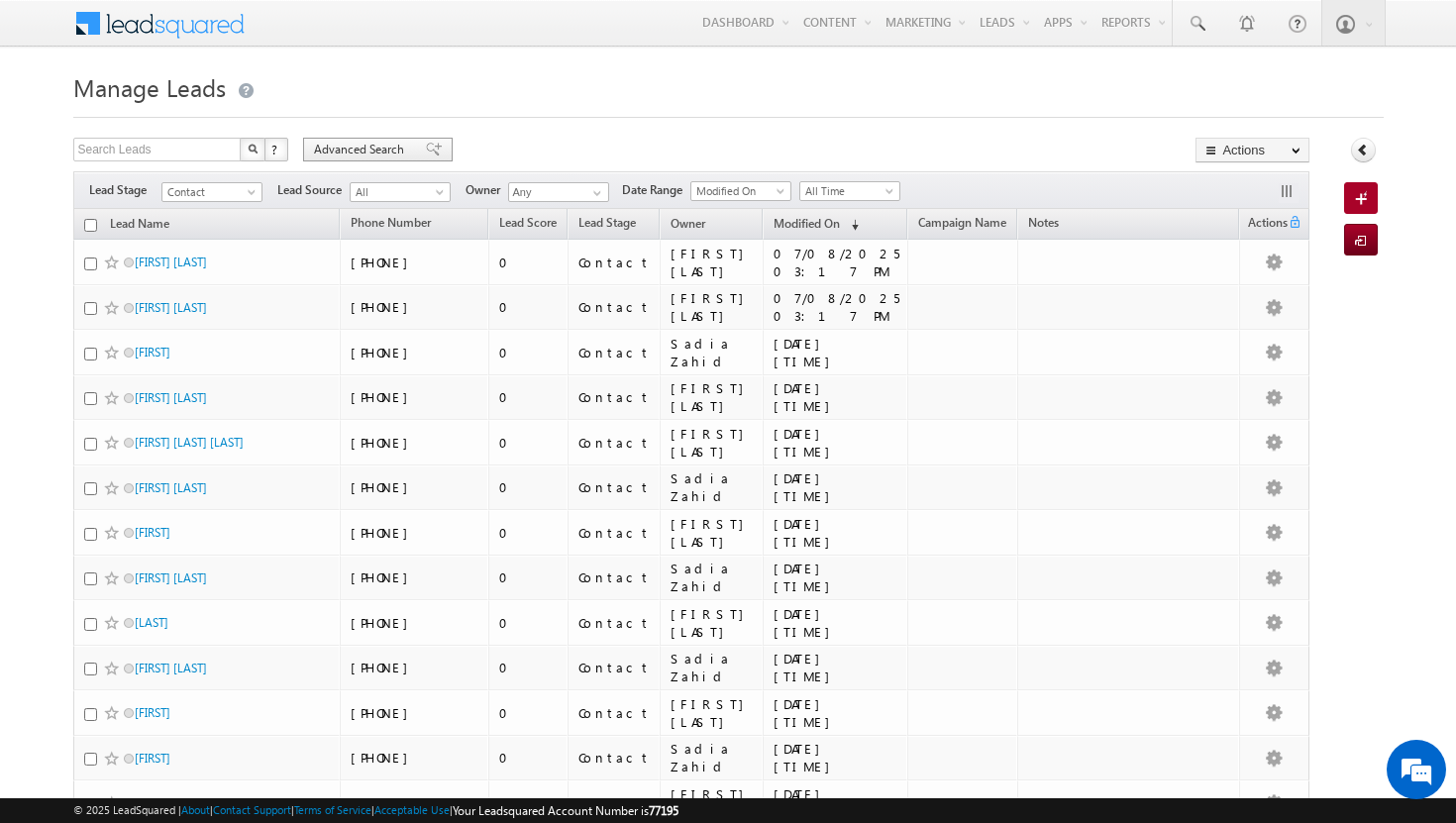click on "Advanced Search" at bounding box center [362, 150] 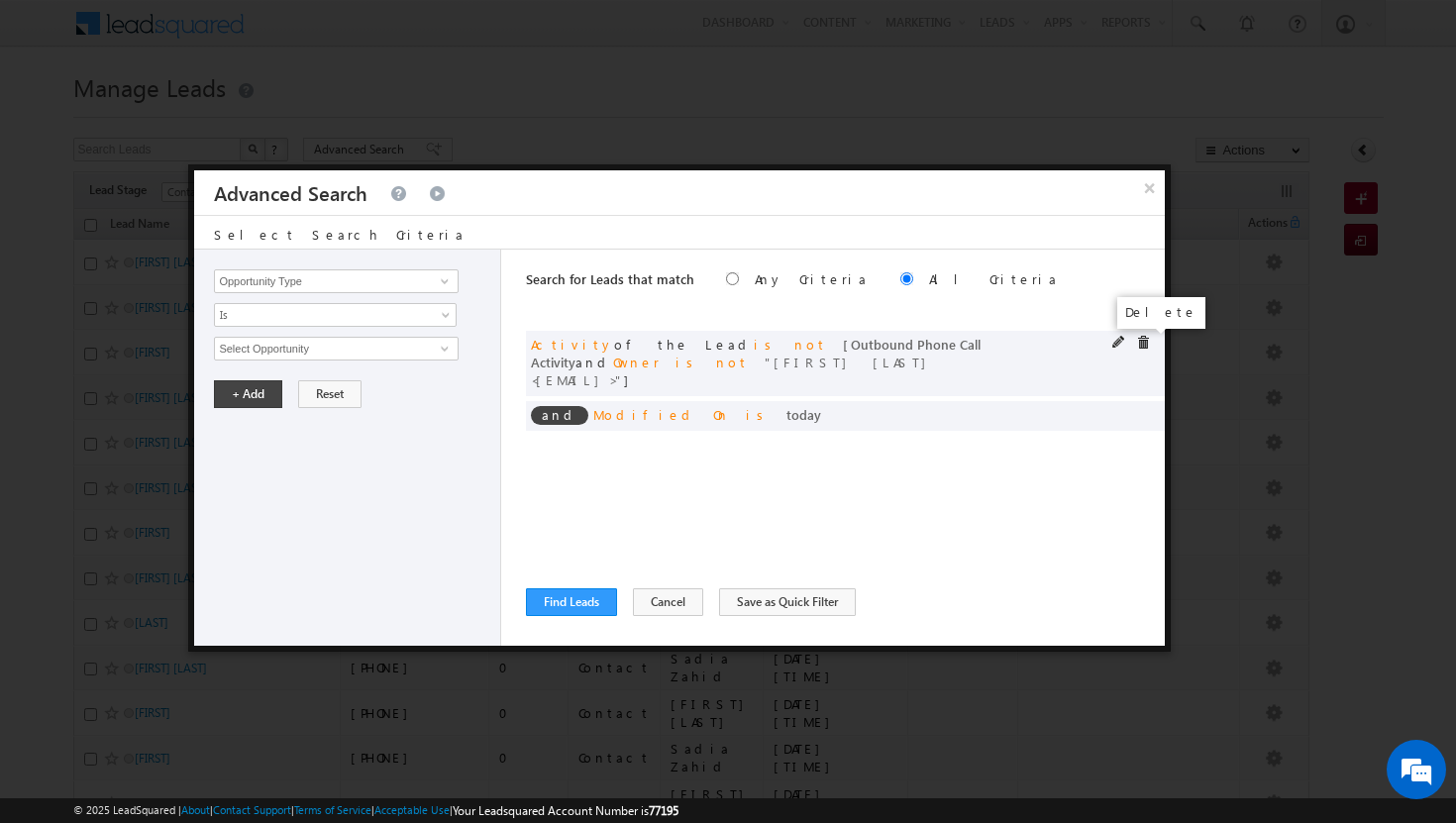 click at bounding box center (1143, 343) 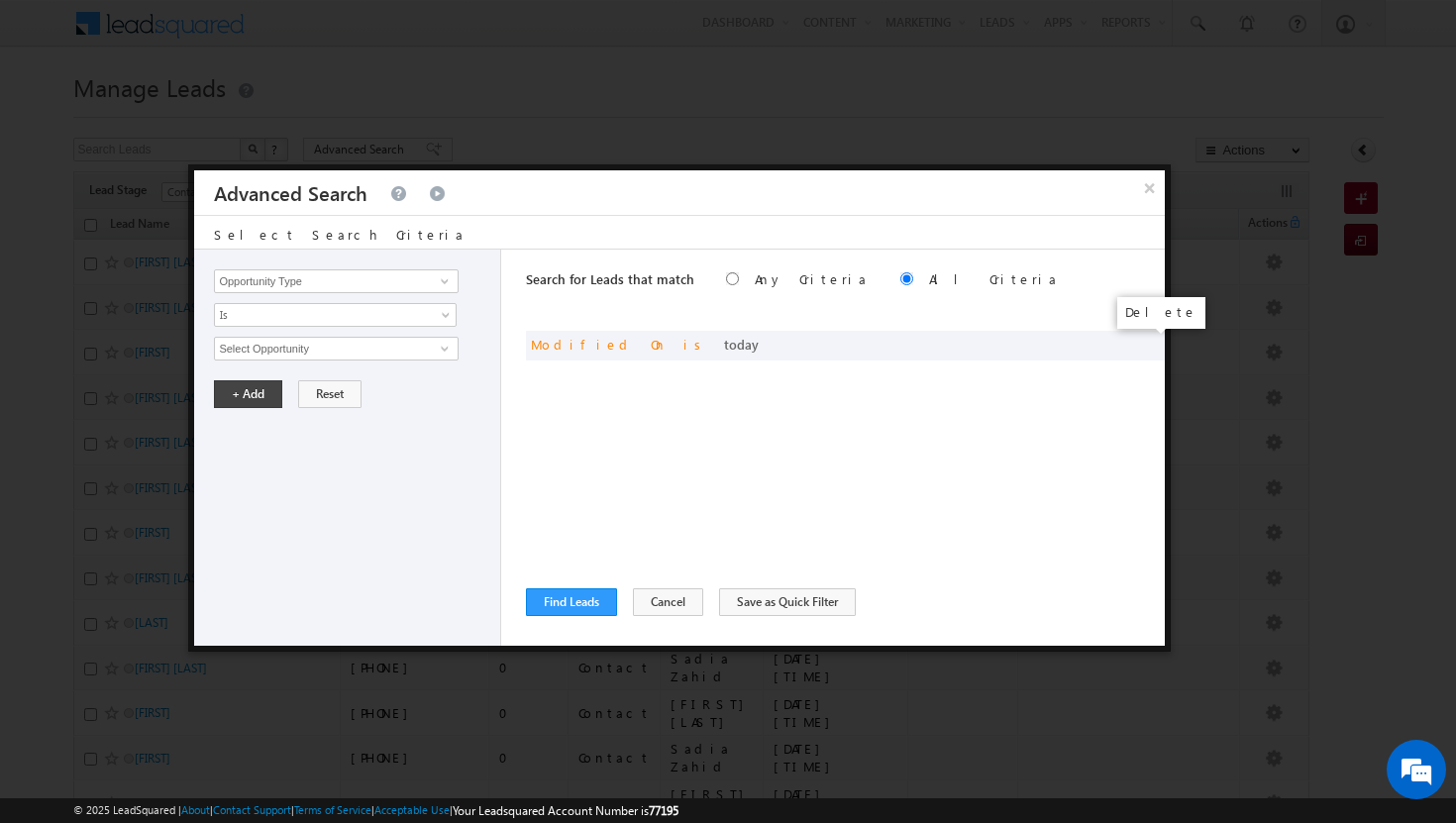 click at bounding box center [0, 0] 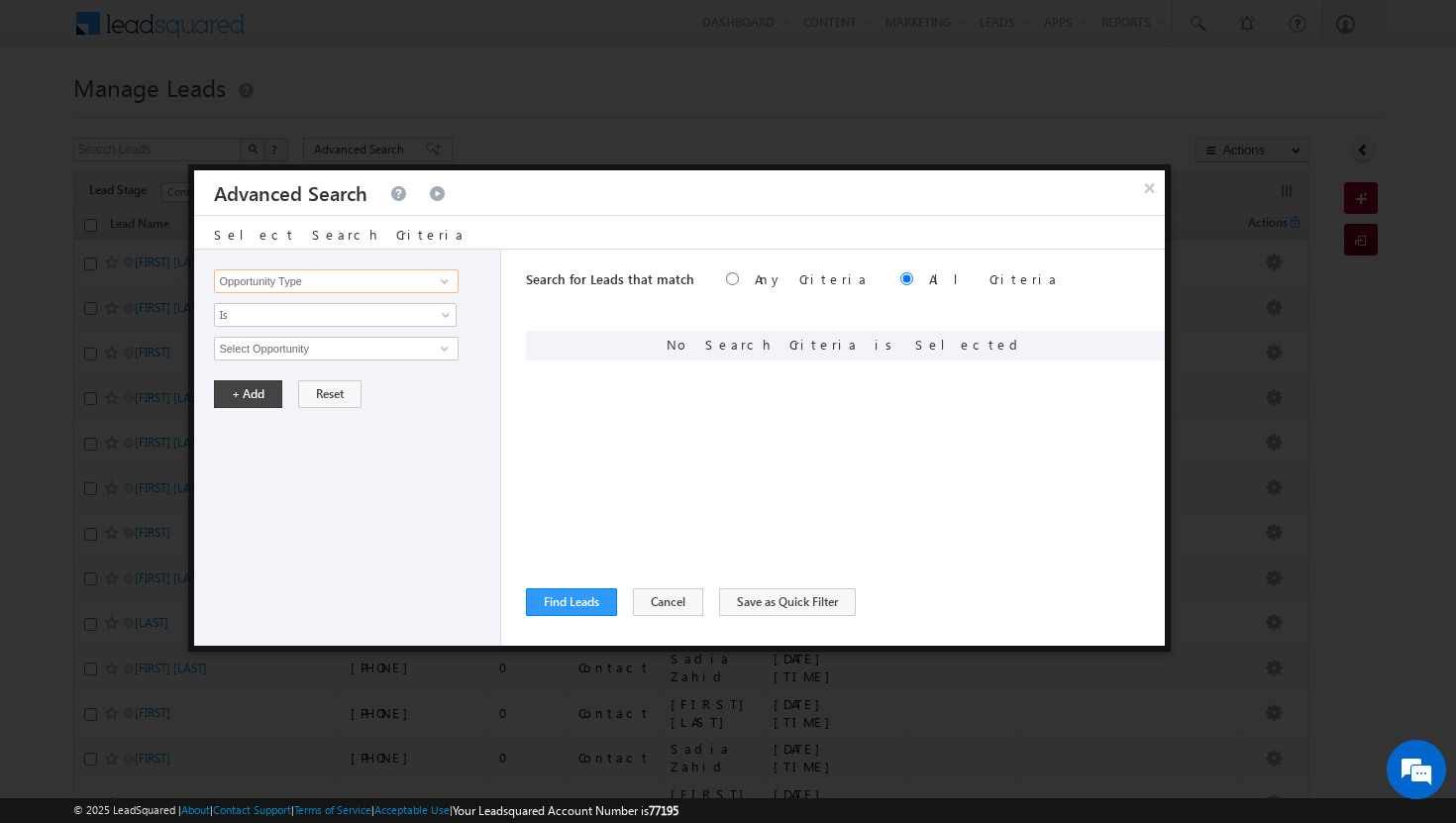 click on "Opportunity Type" at bounding box center (336, 281) 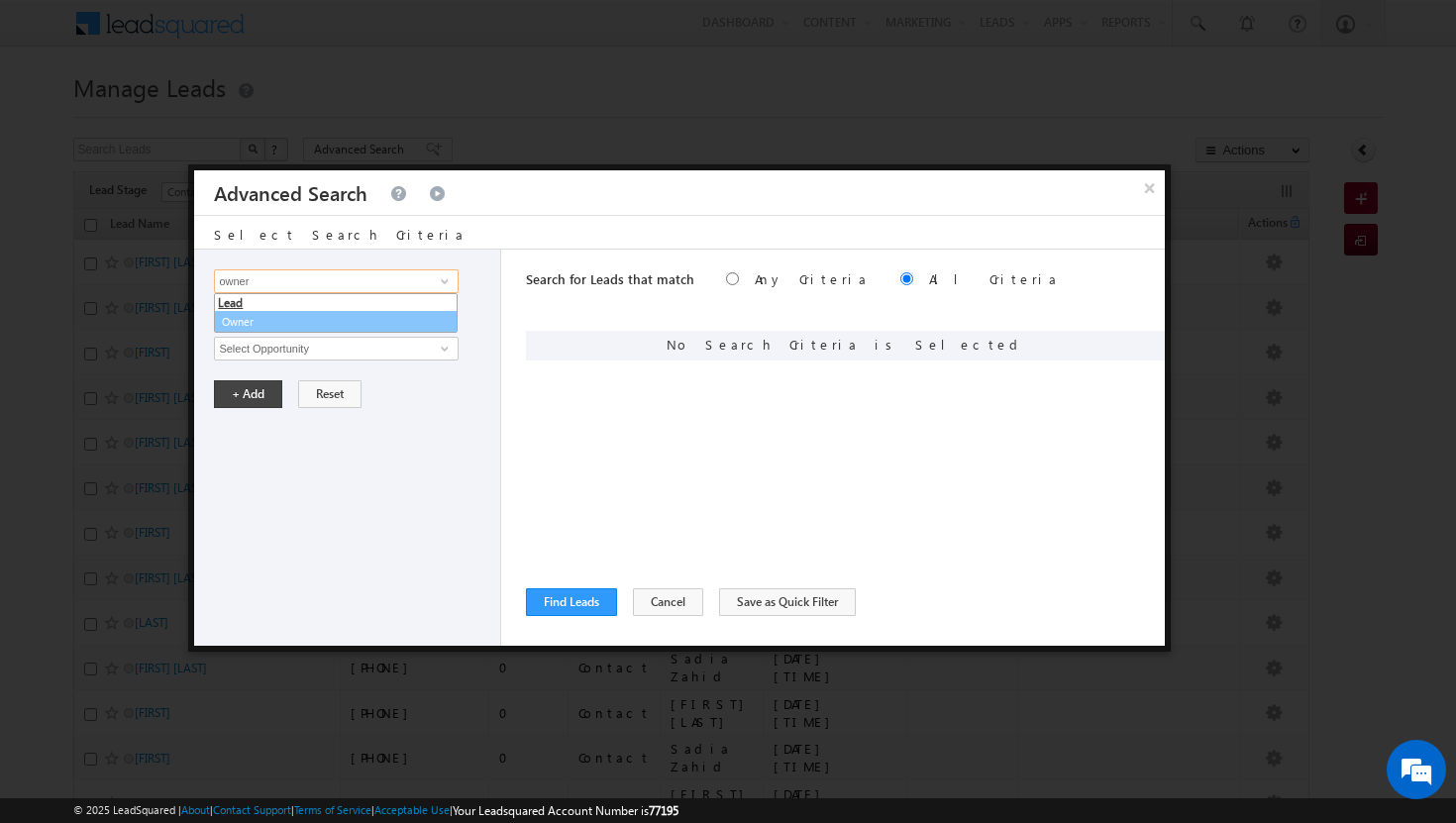 click on "Owner" at bounding box center [336, 322] 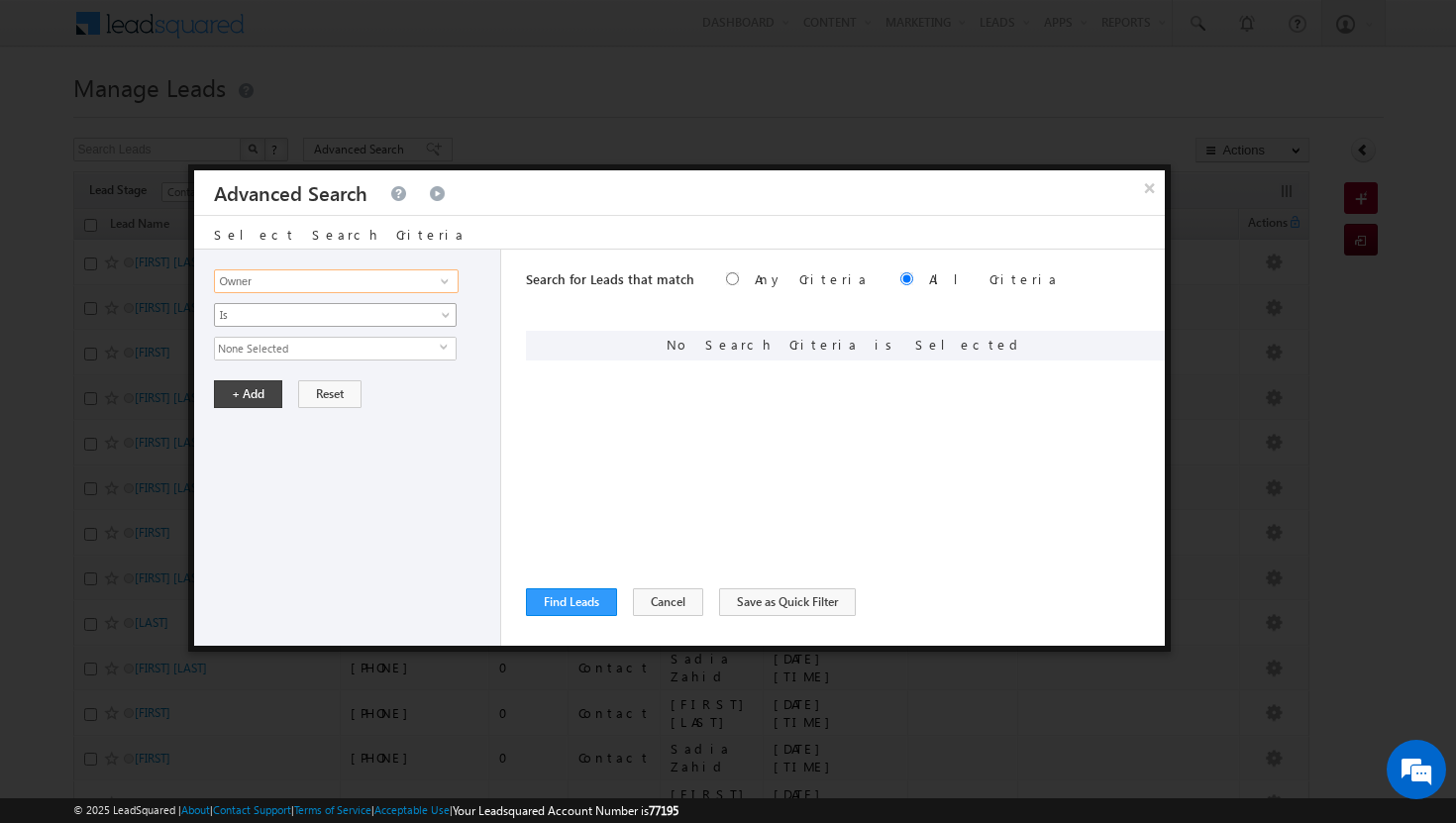 type on "Owner" 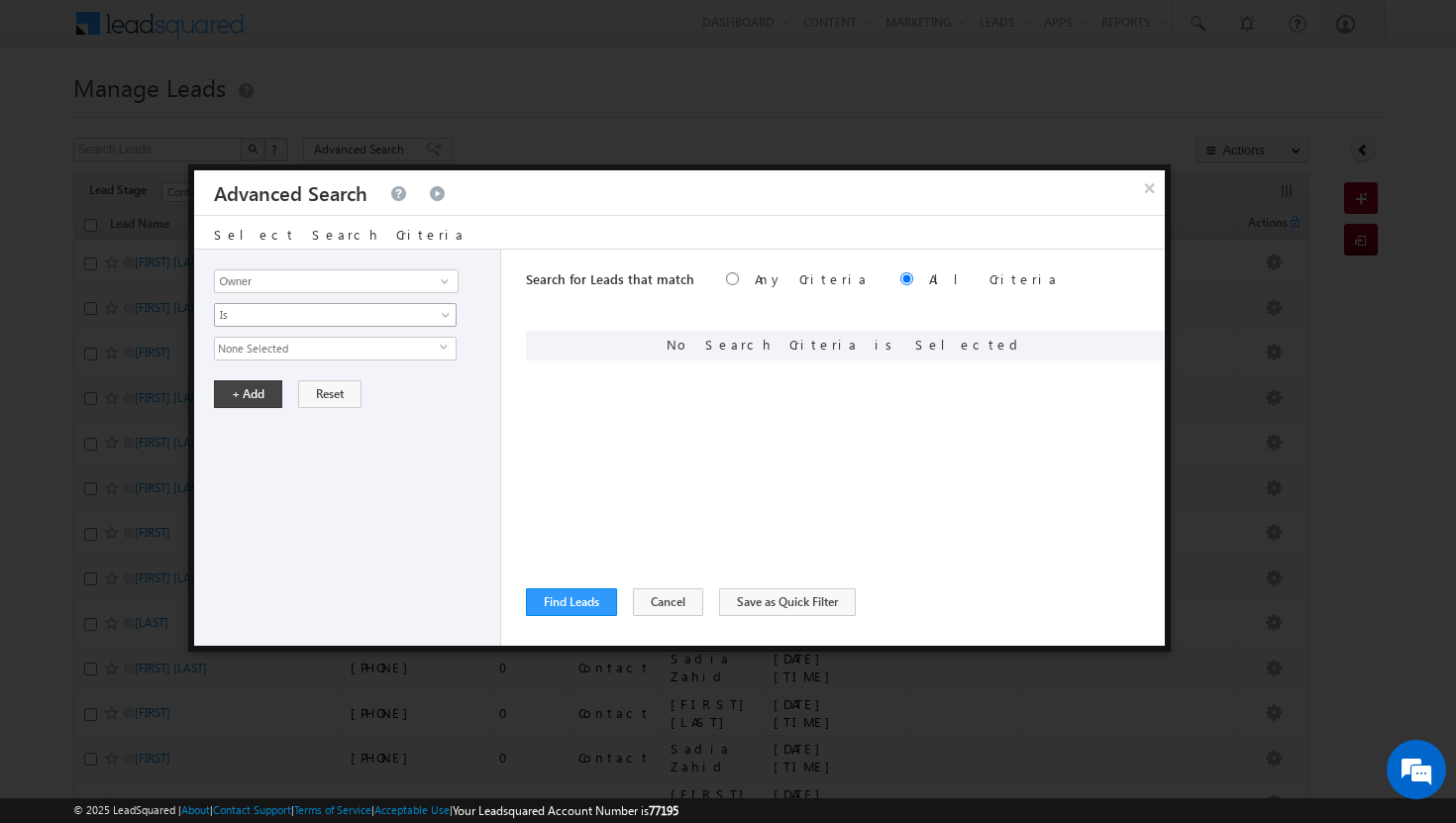 click on "Is" at bounding box center (322, 315) 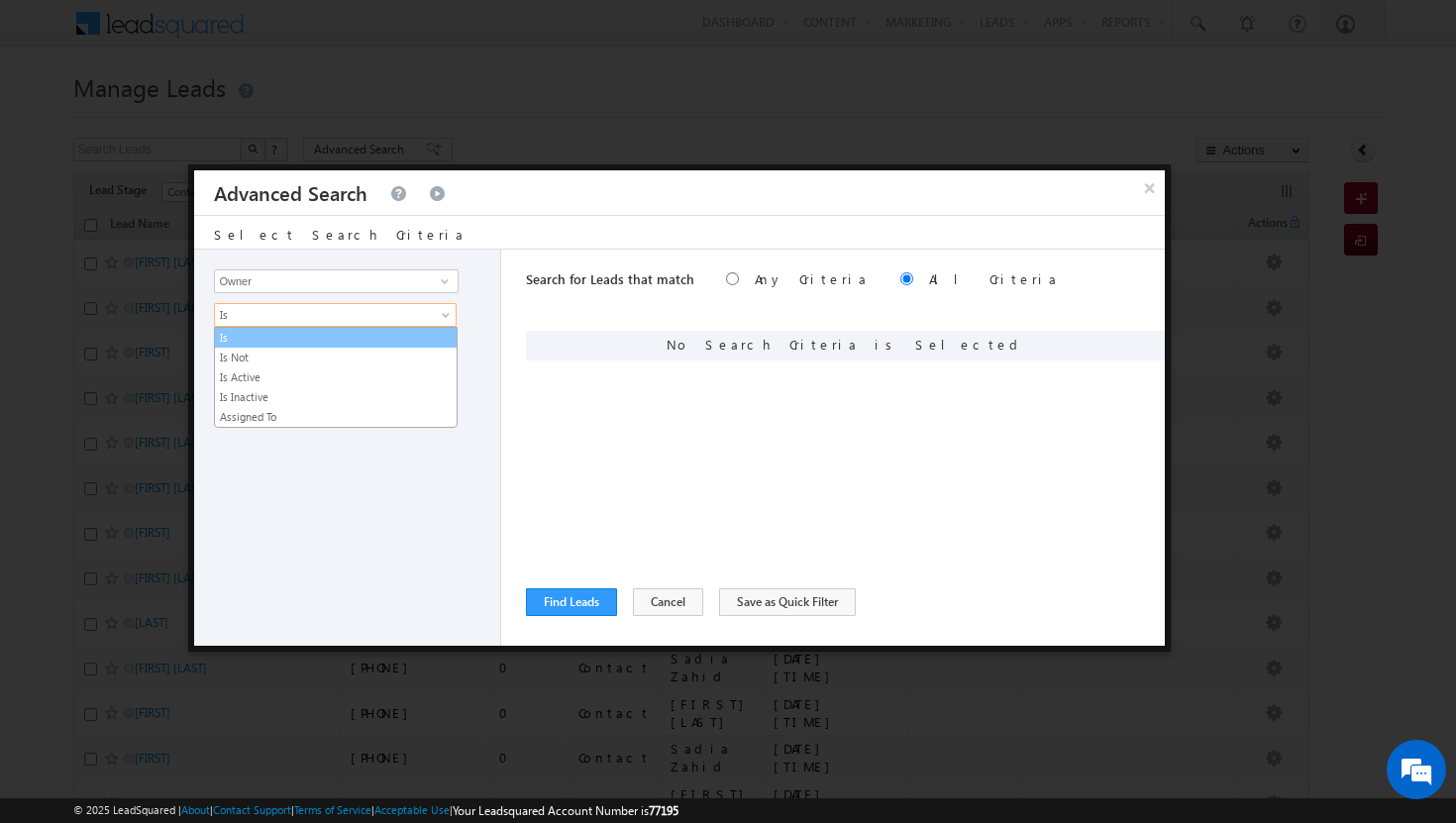 click on "Is" at bounding box center [336, 338] 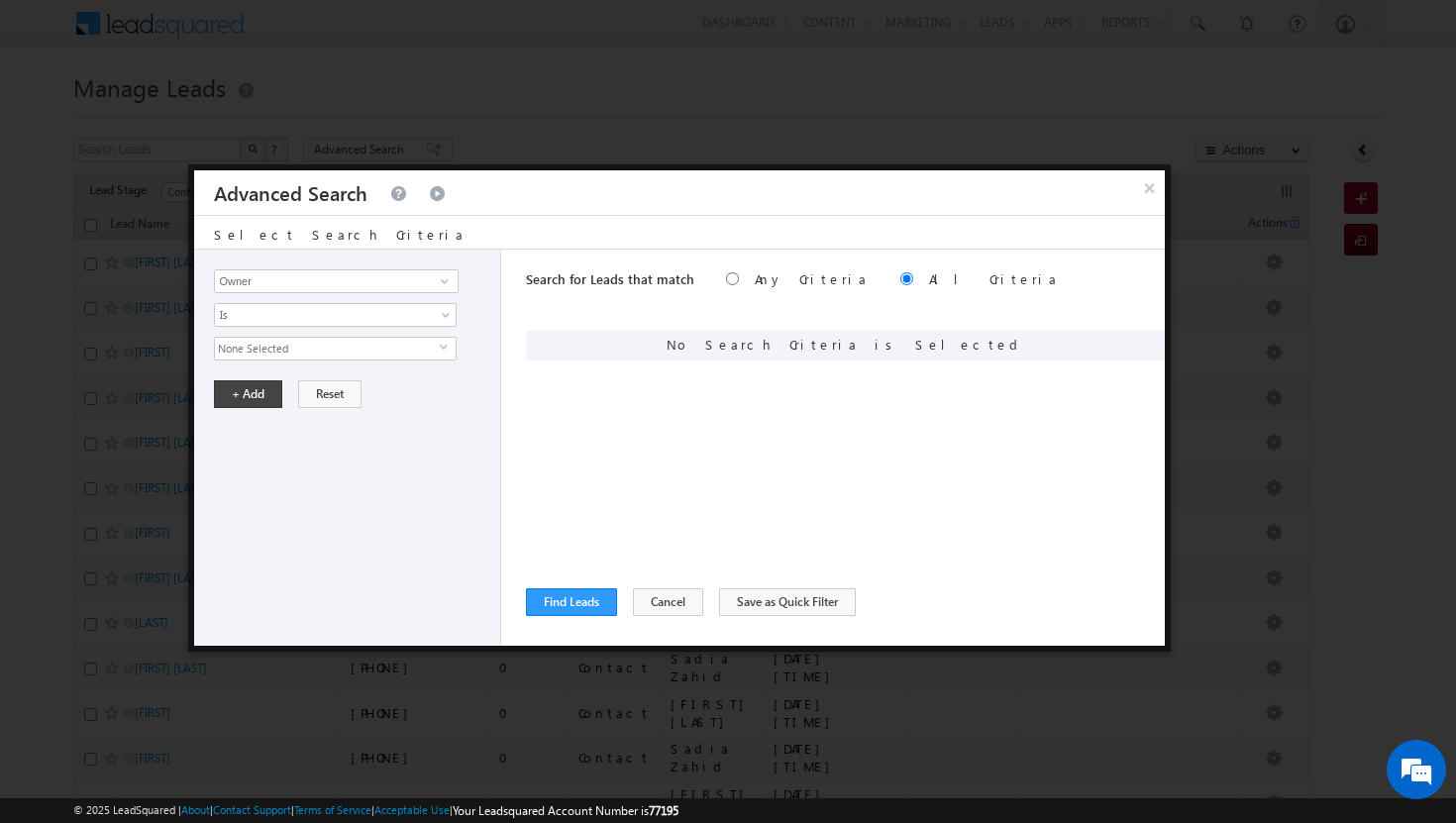 click on "None Selected" at bounding box center (327, 349) 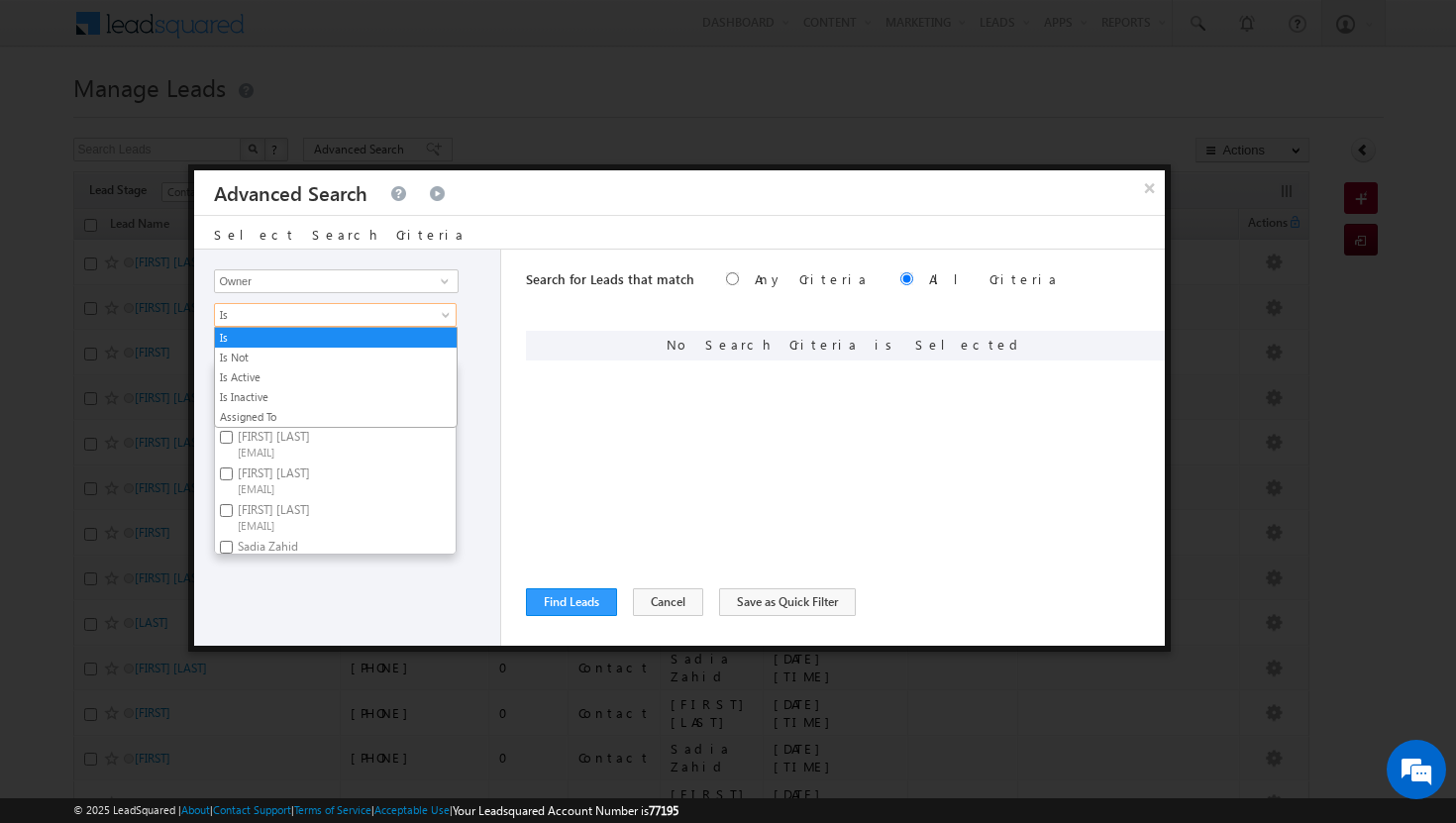 click on "Is" at bounding box center (322, 315) 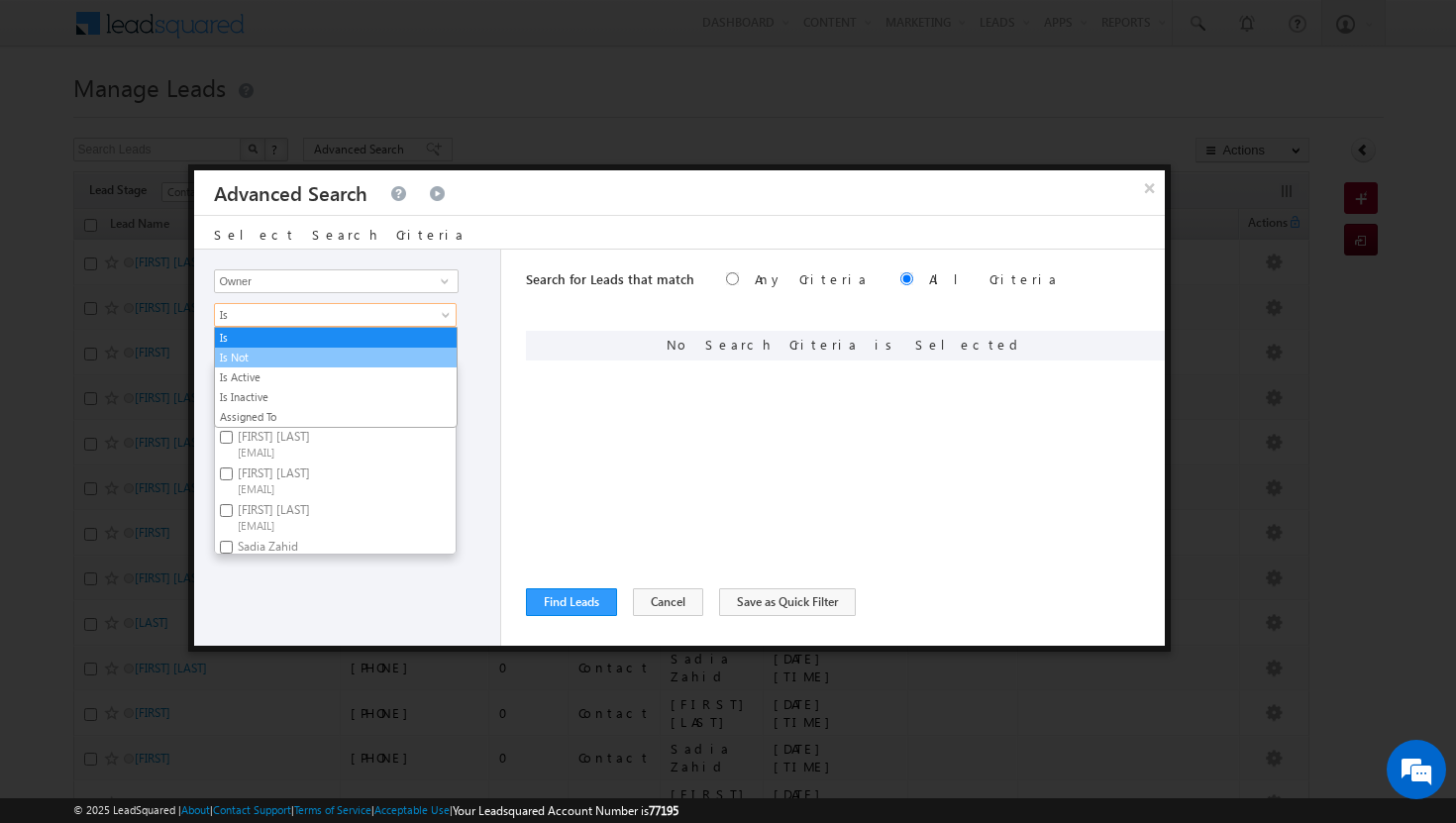 click on "Is Not" at bounding box center [336, 358] 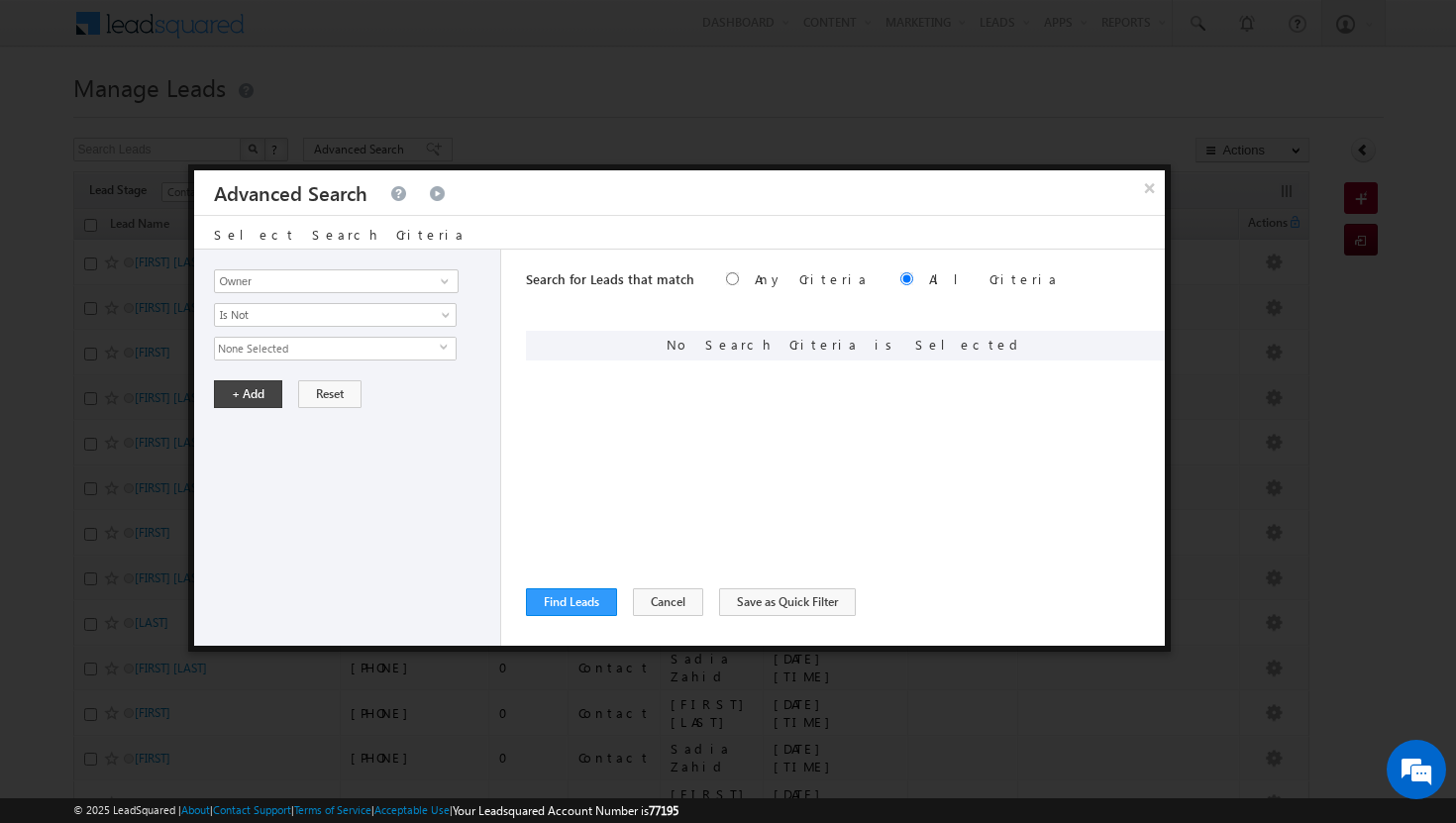 click on "None Selected" at bounding box center (327, 349) 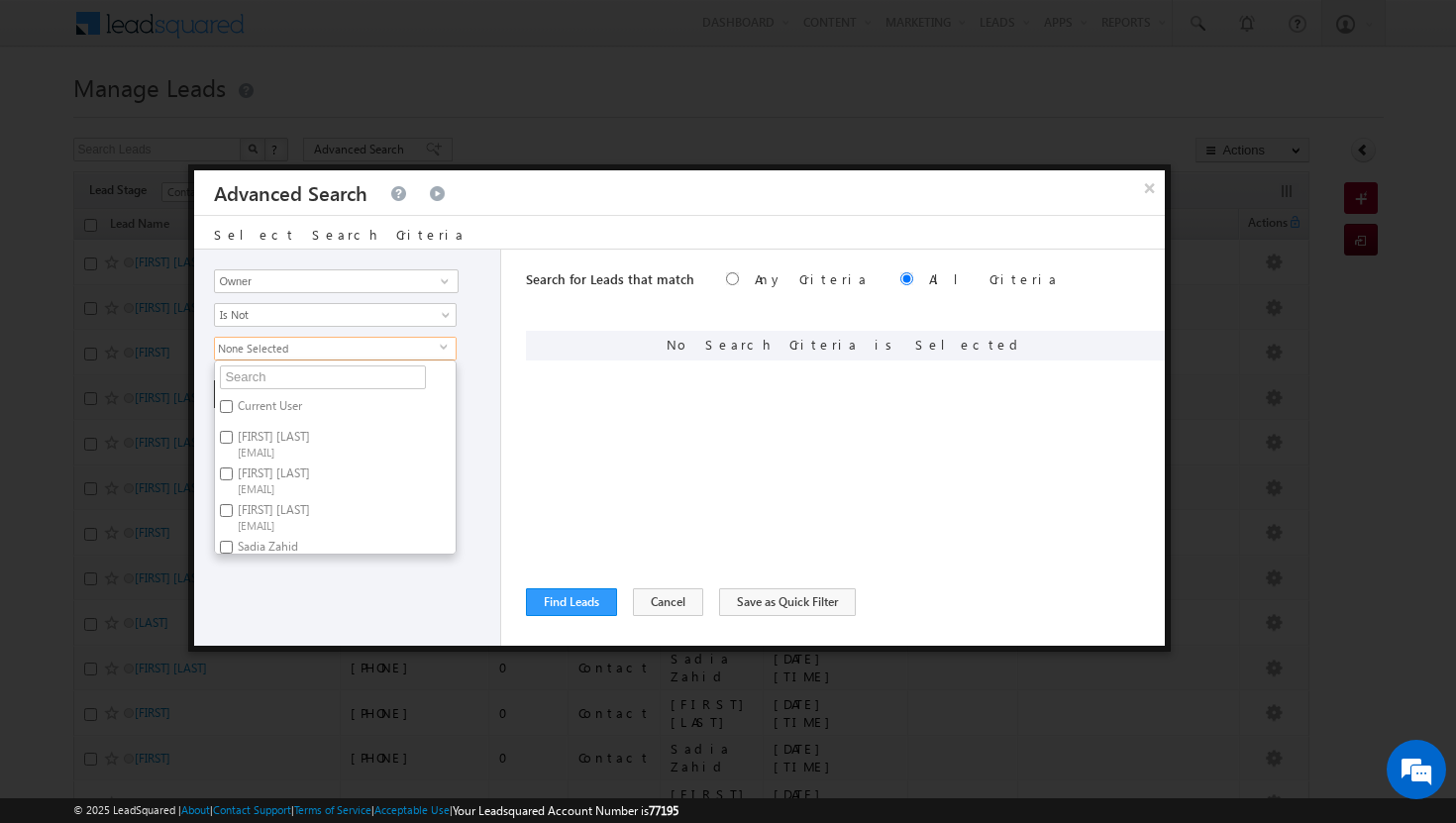 click on "Current User" at bounding box center [268, 409] 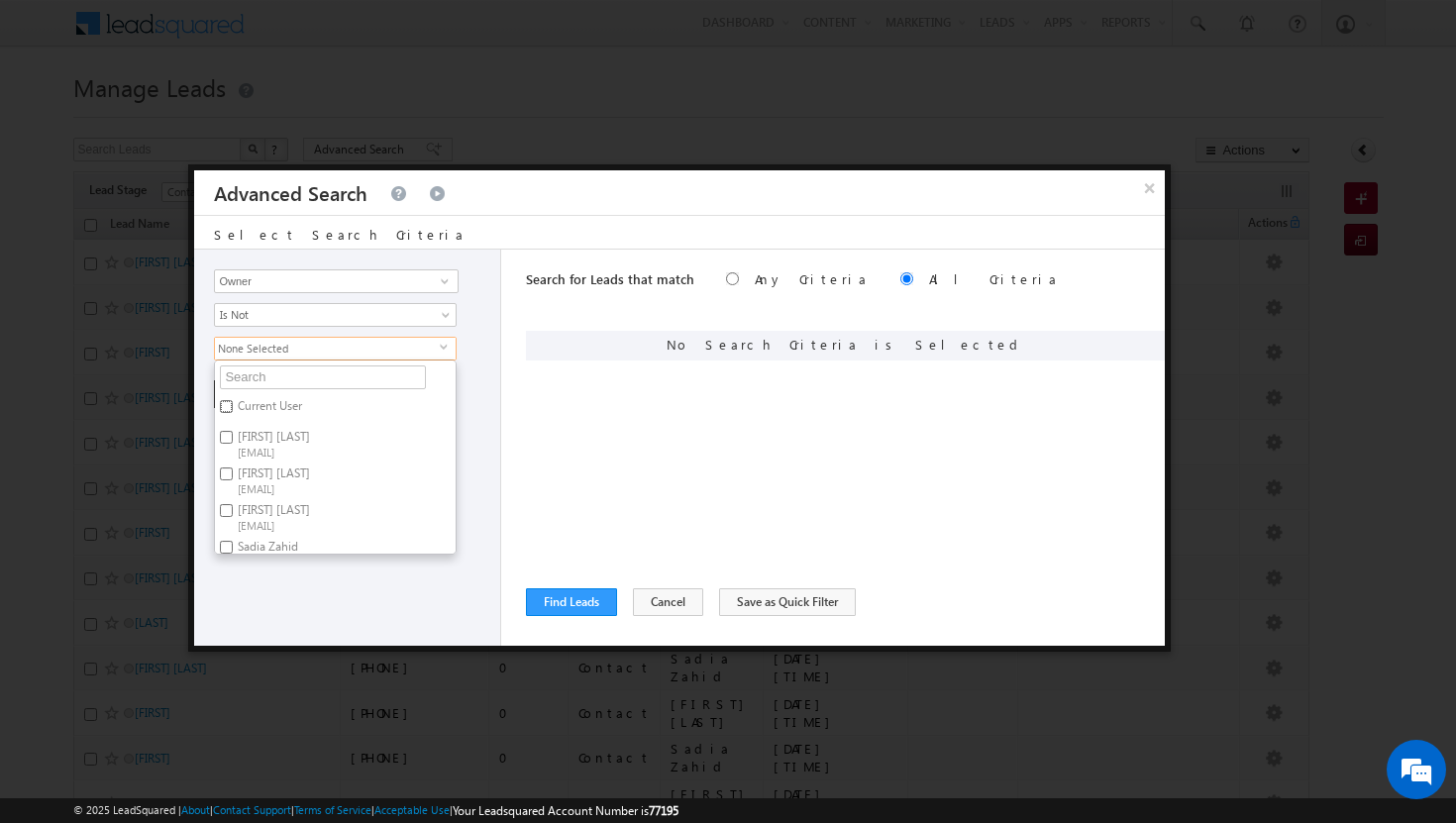 click on "Current User" at bounding box center [226, 406] 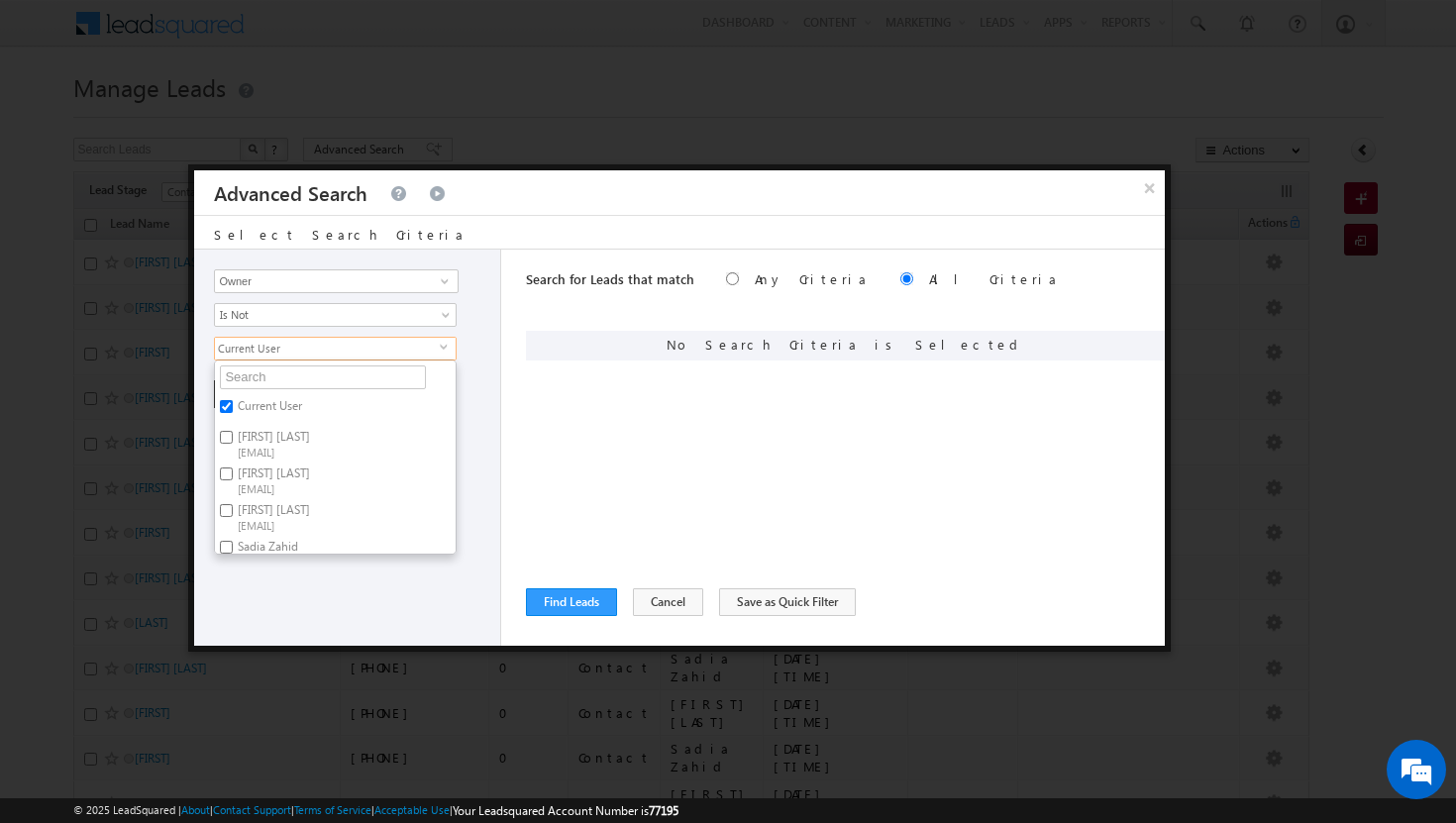 click on "Afeef Mohammad afeef.mohammad@indglobal.ae" at bounding box center (335, 409) 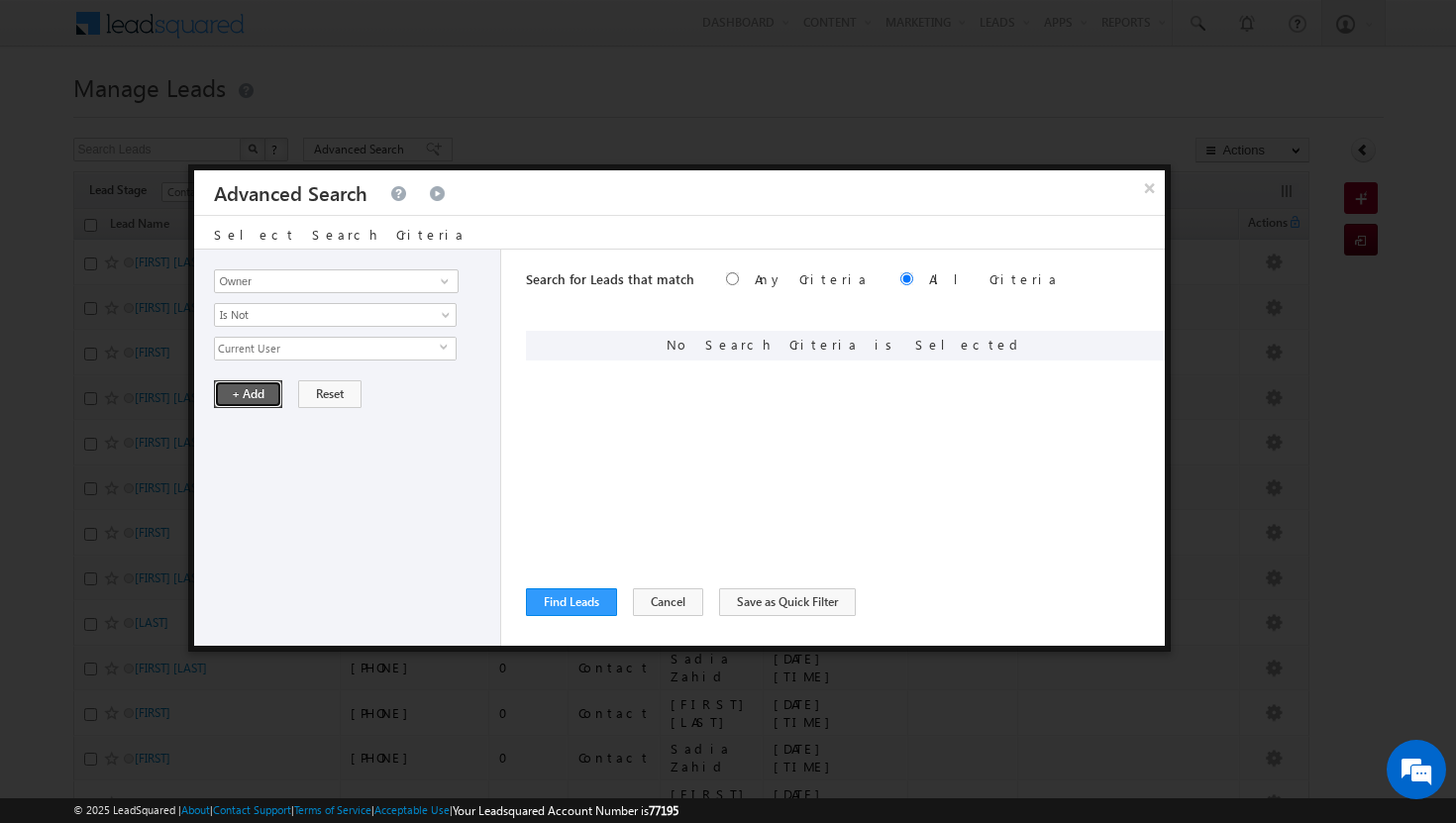 click on "+ Add" at bounding box center (248, 394) 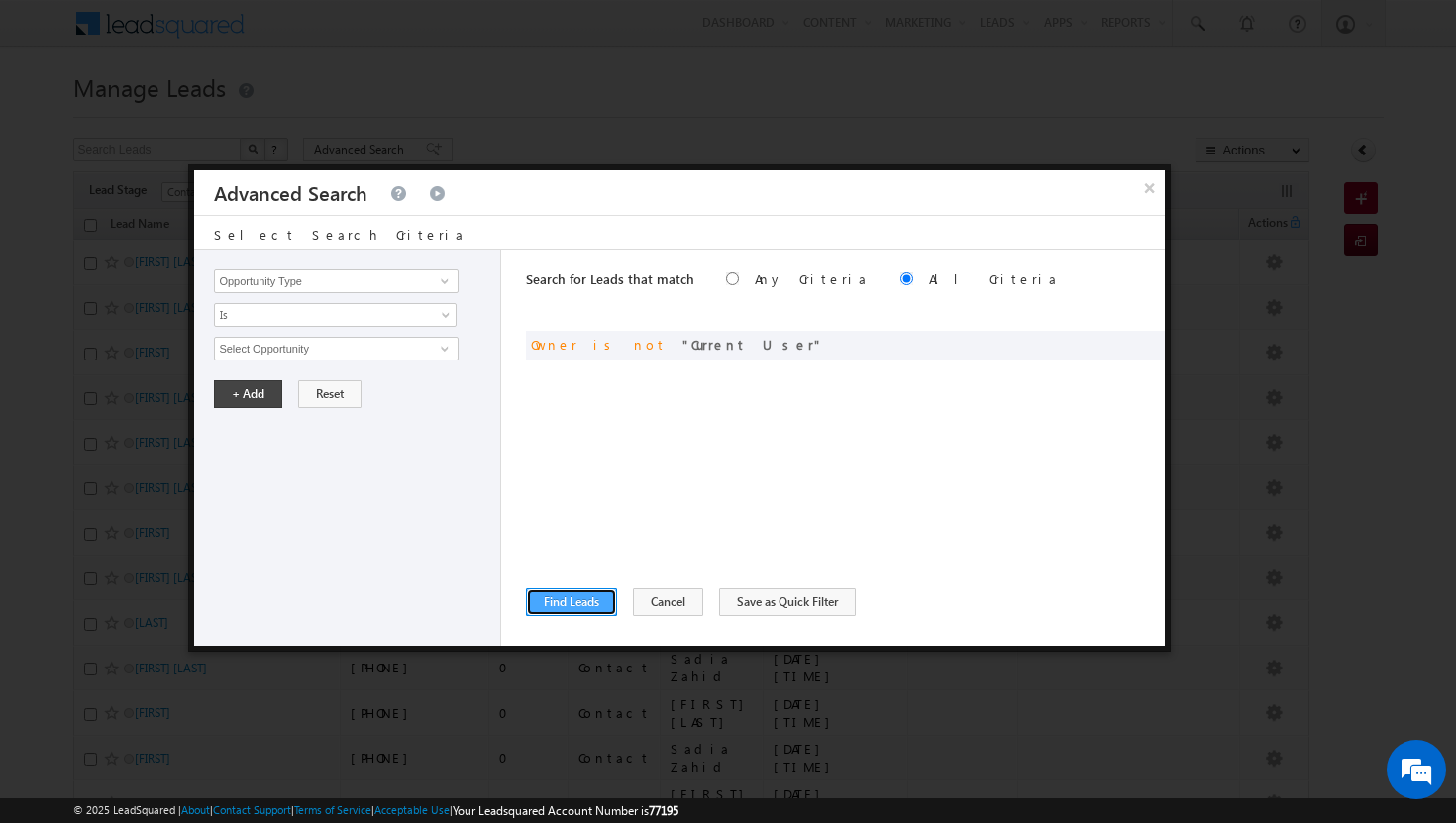 click on "Find Leads" at bounding box center [572, 602] 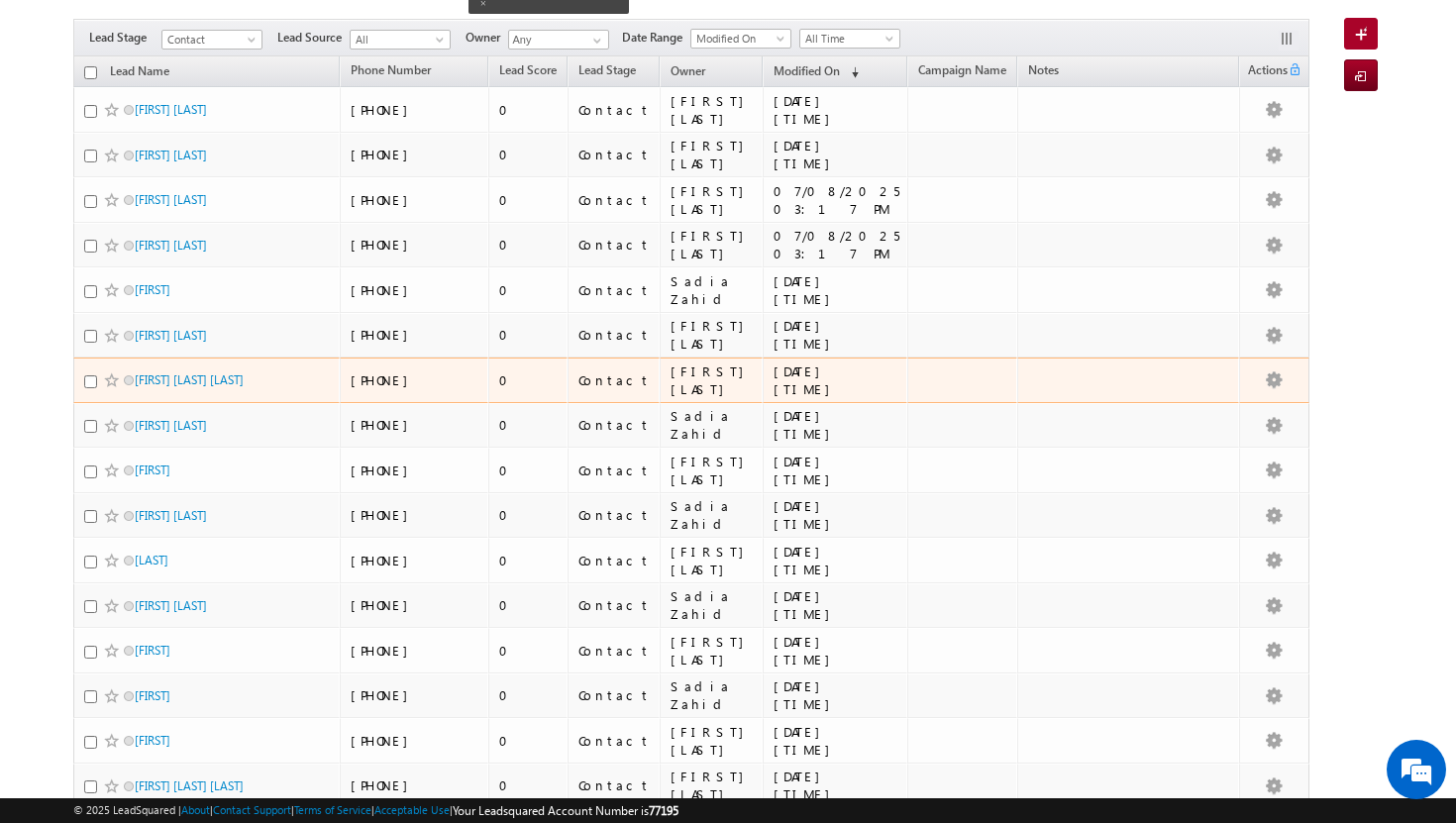 scroll, scrollTop: 0, scrollLeft: 0, axis: both 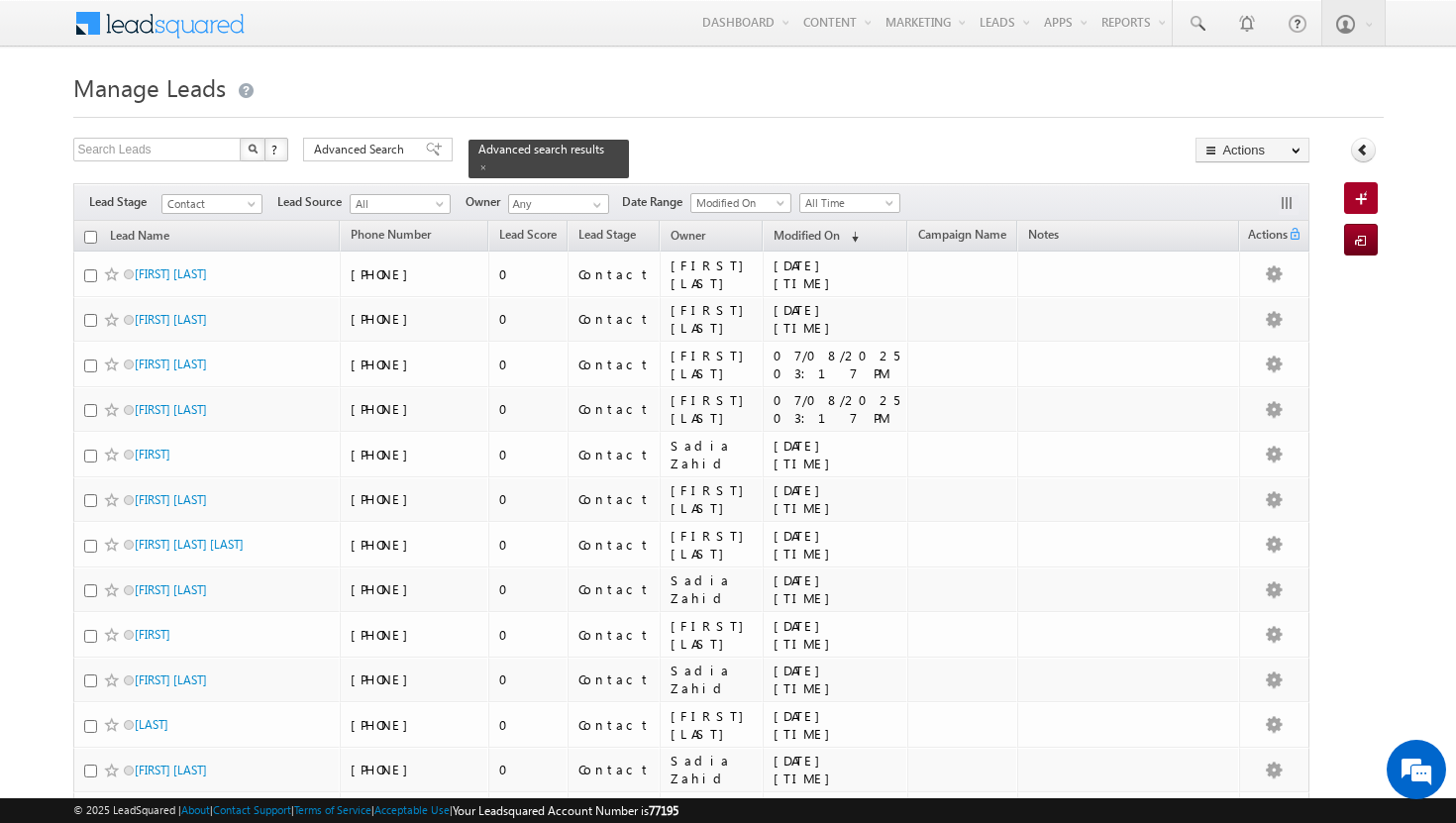 click at bounding box center [90, 237] 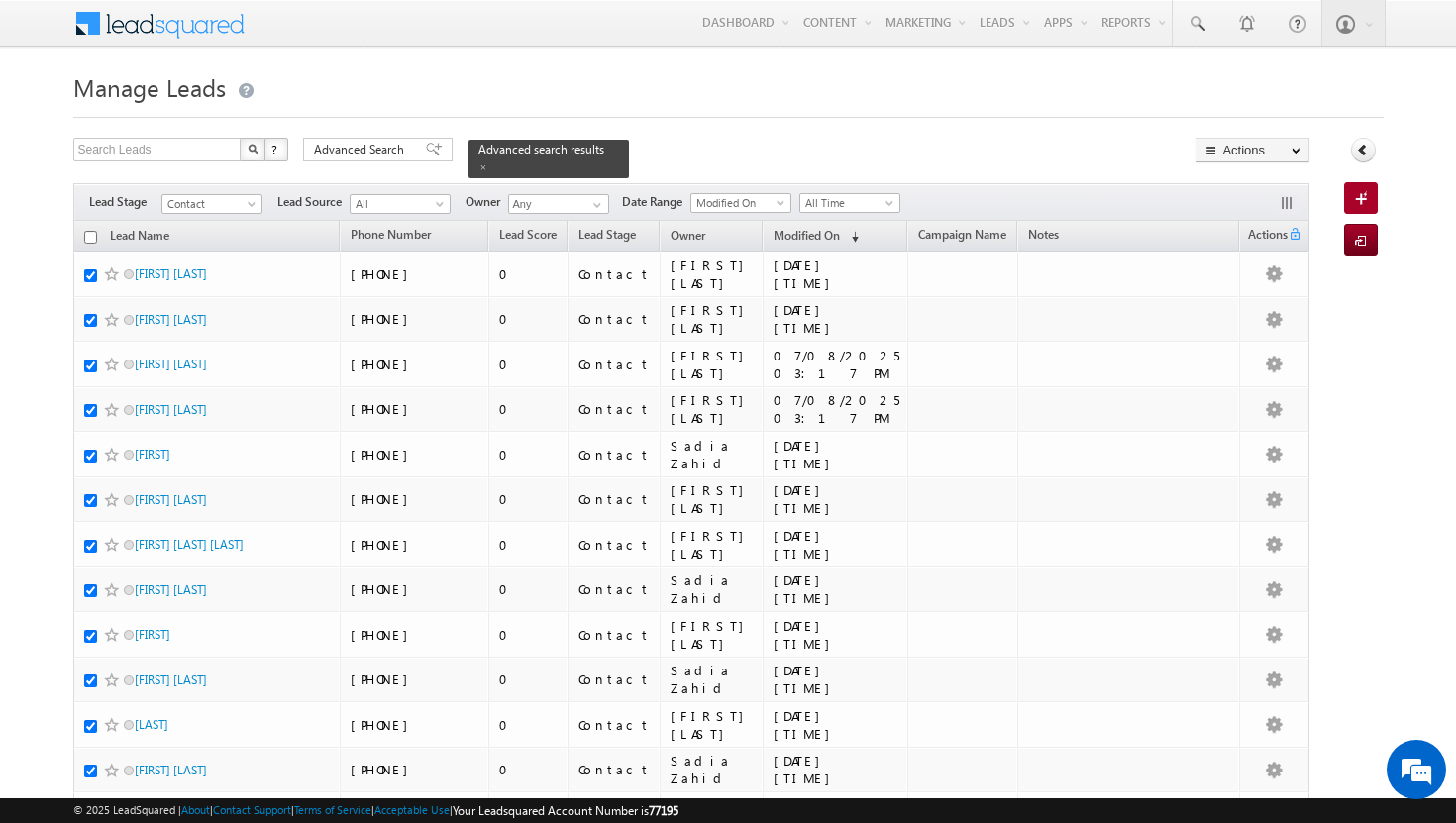 checkbox on "true" 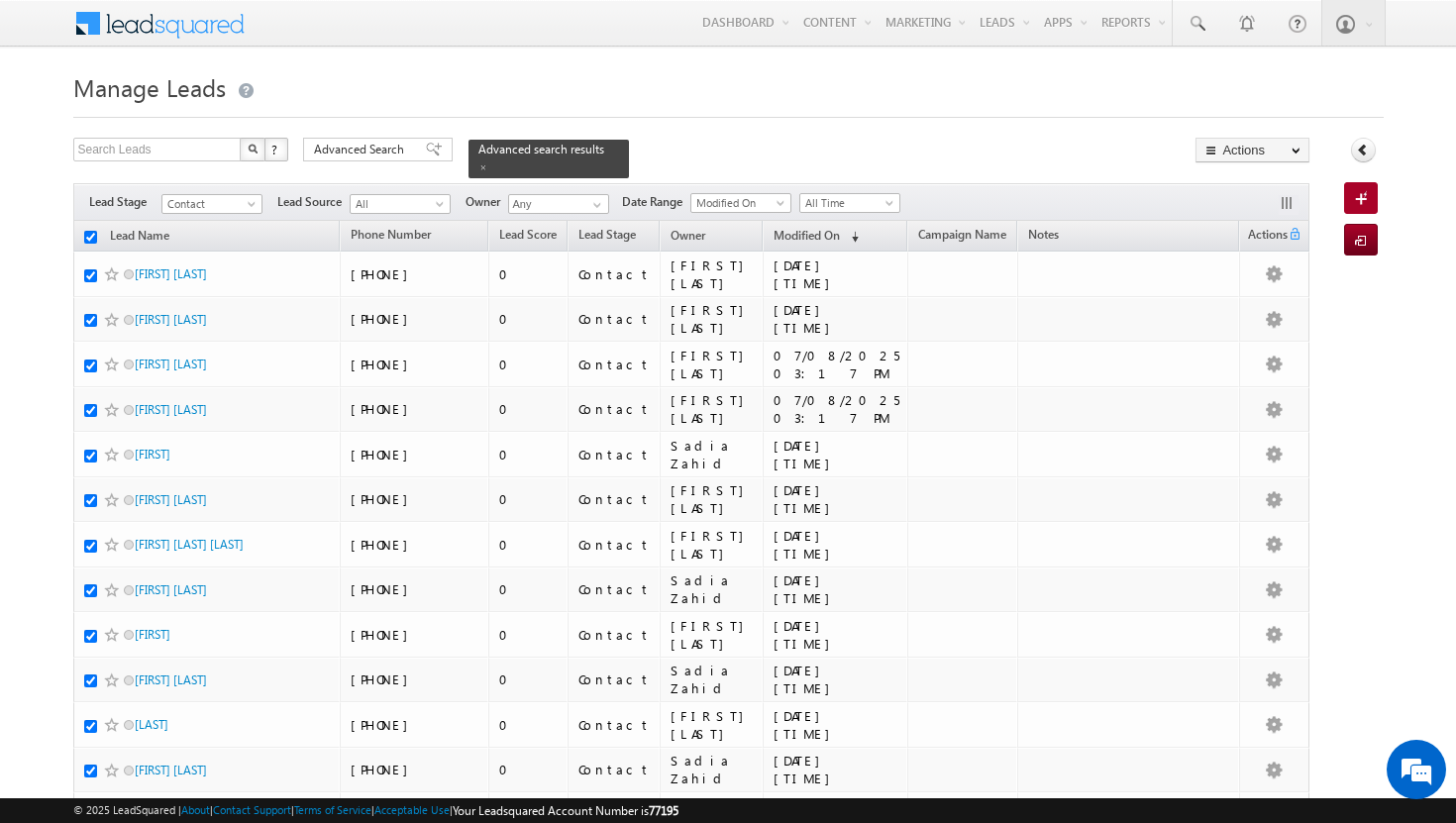 checkbox on "true" 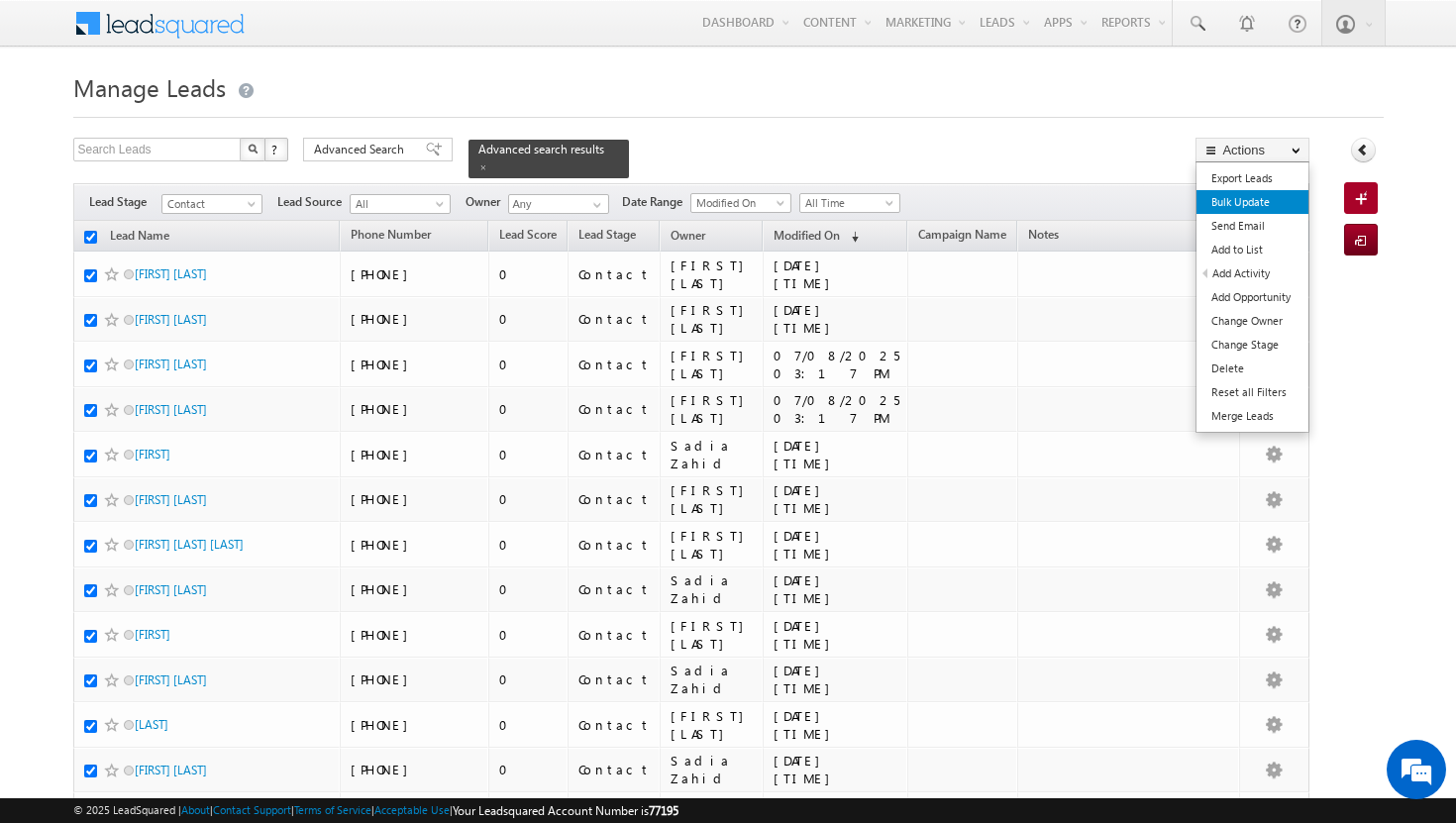 click on "Bulk Update" at bounding box center [1252, 202] 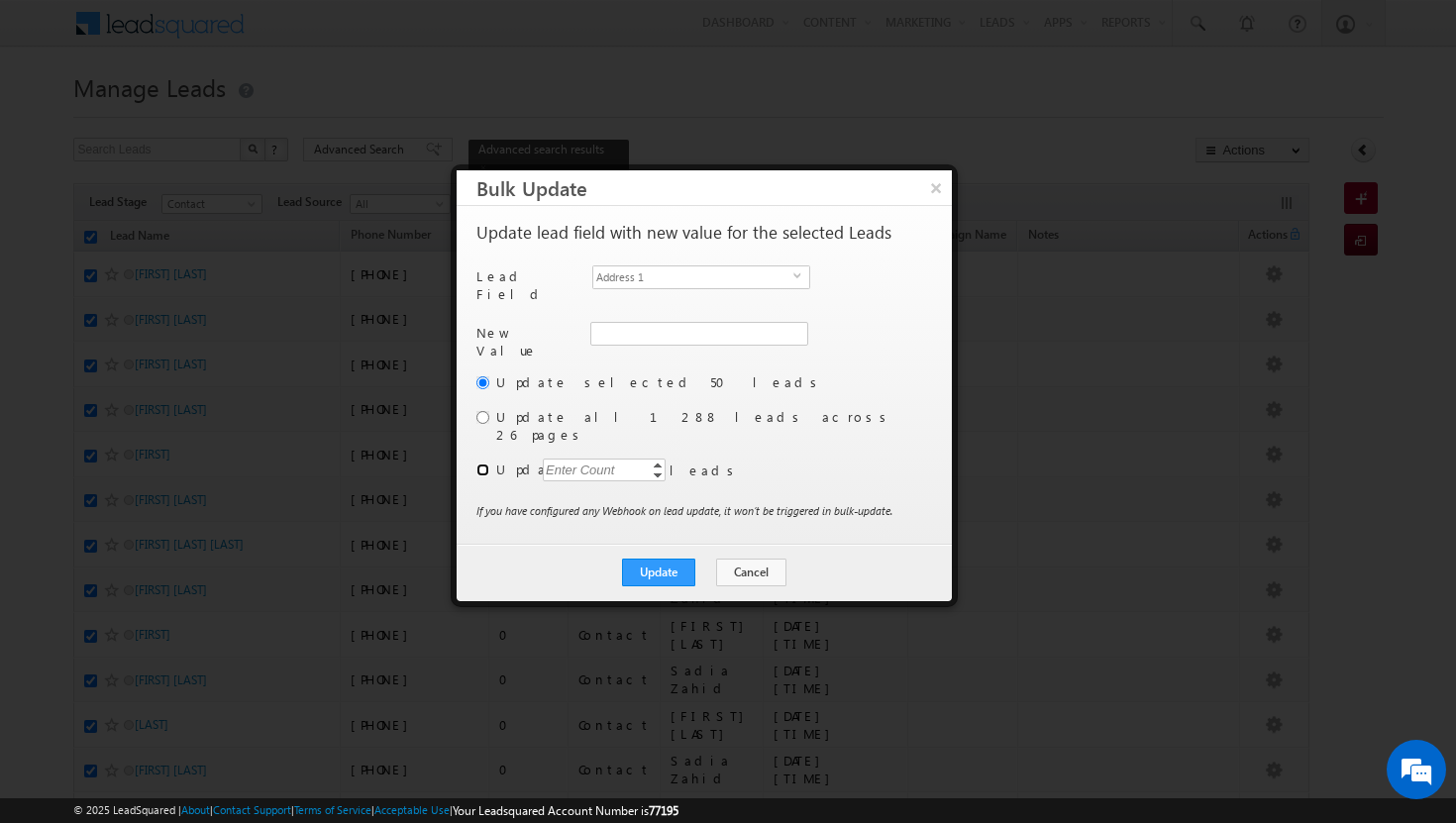 click at bounding box center [482, 469] 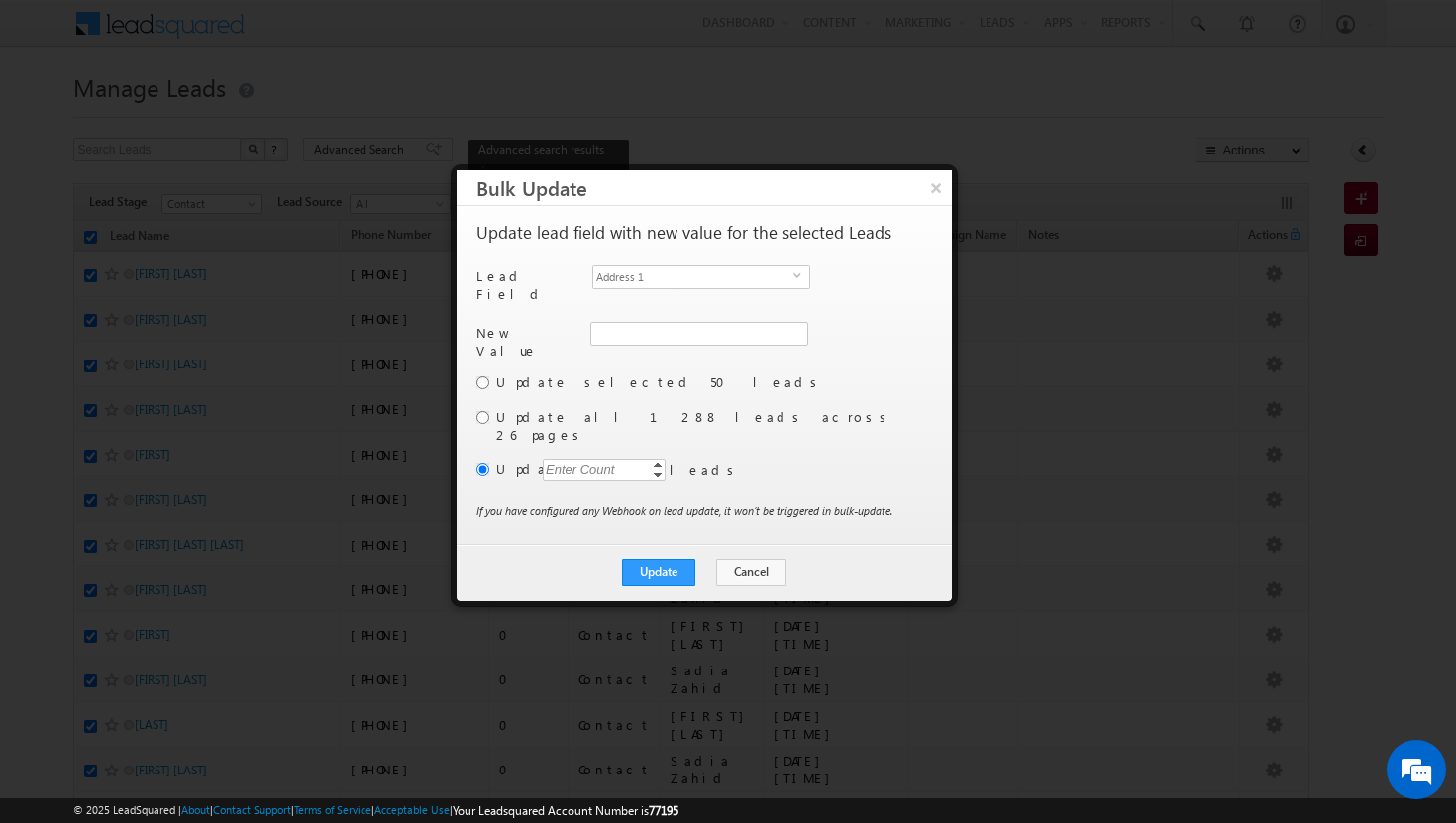 click on "Enter Count" at bounding box center (580, 469) 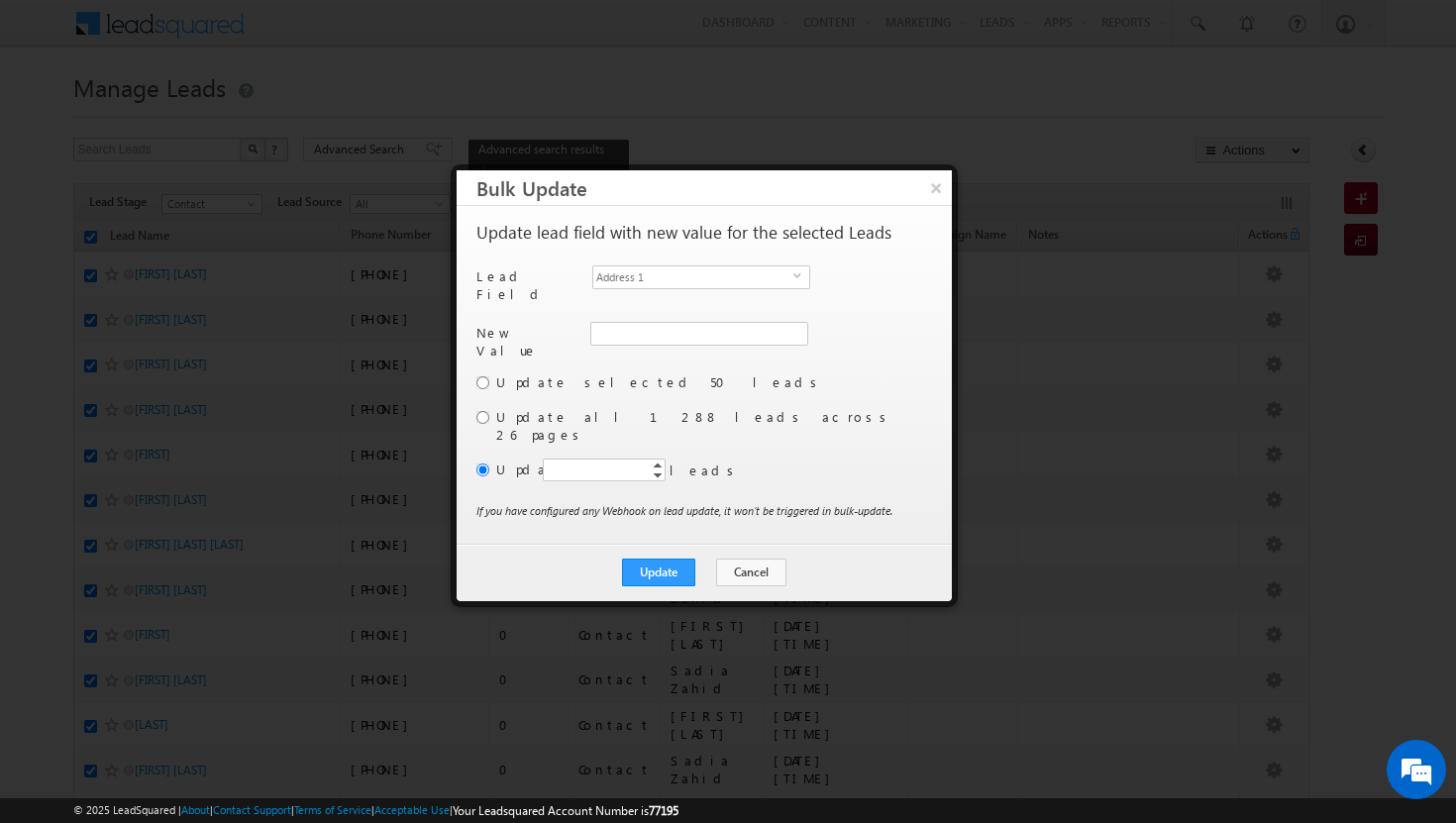 click on "Update all 1288 leads across 26 pages" at bounding box center (712, 426) 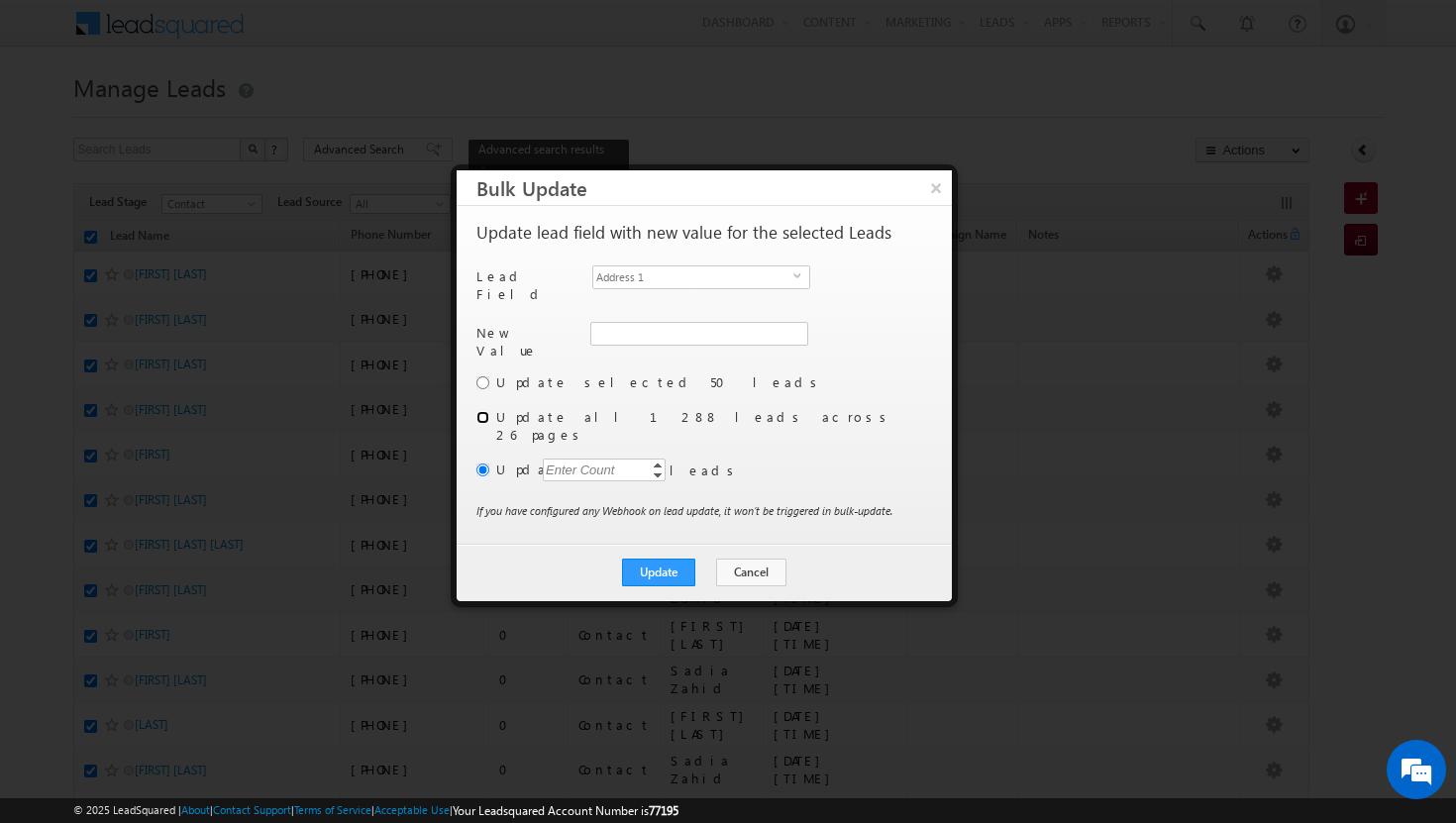 click at bounding box center [482, 417] 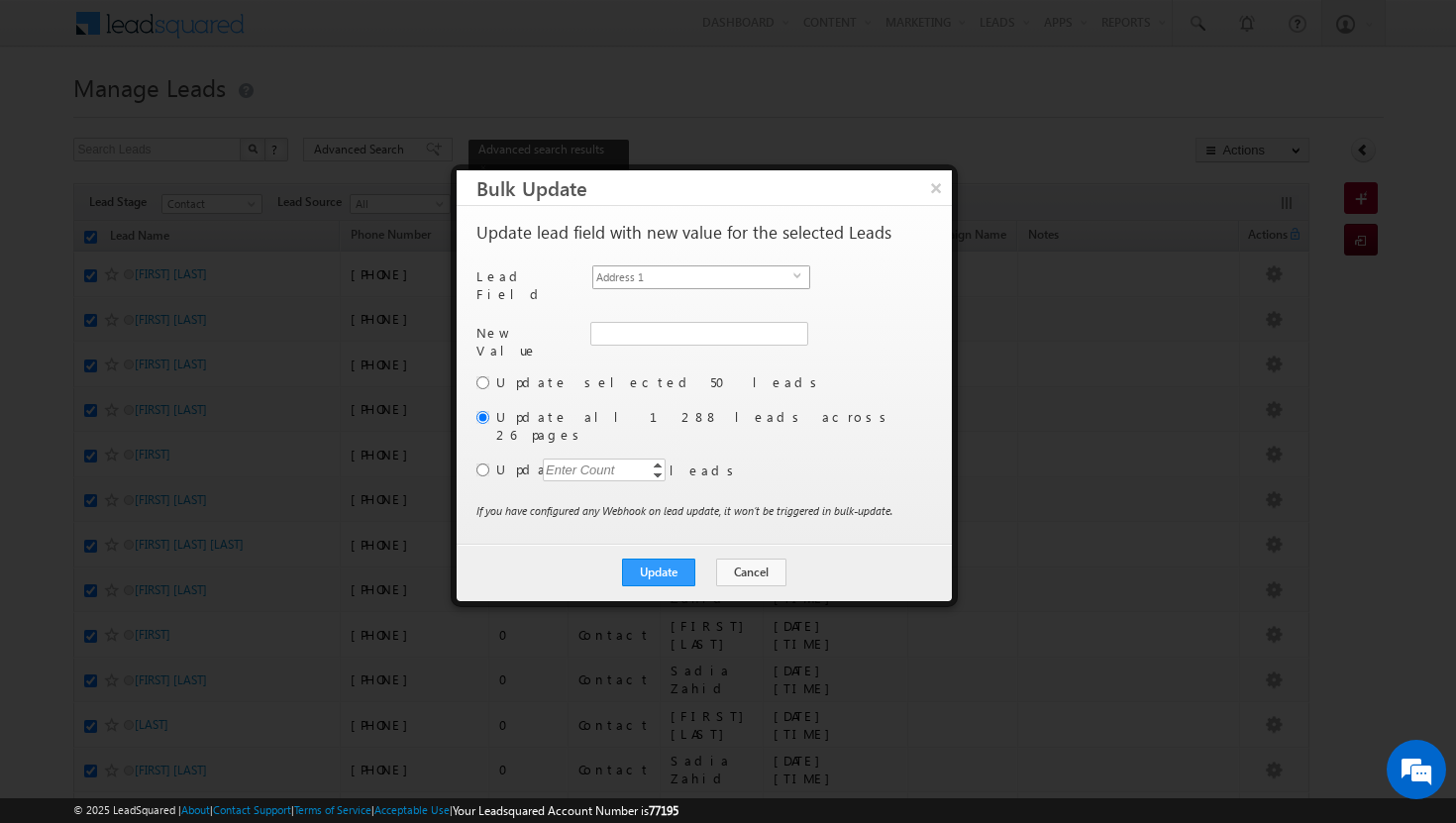 click on "Address 1" at bounding box center (693, 277) 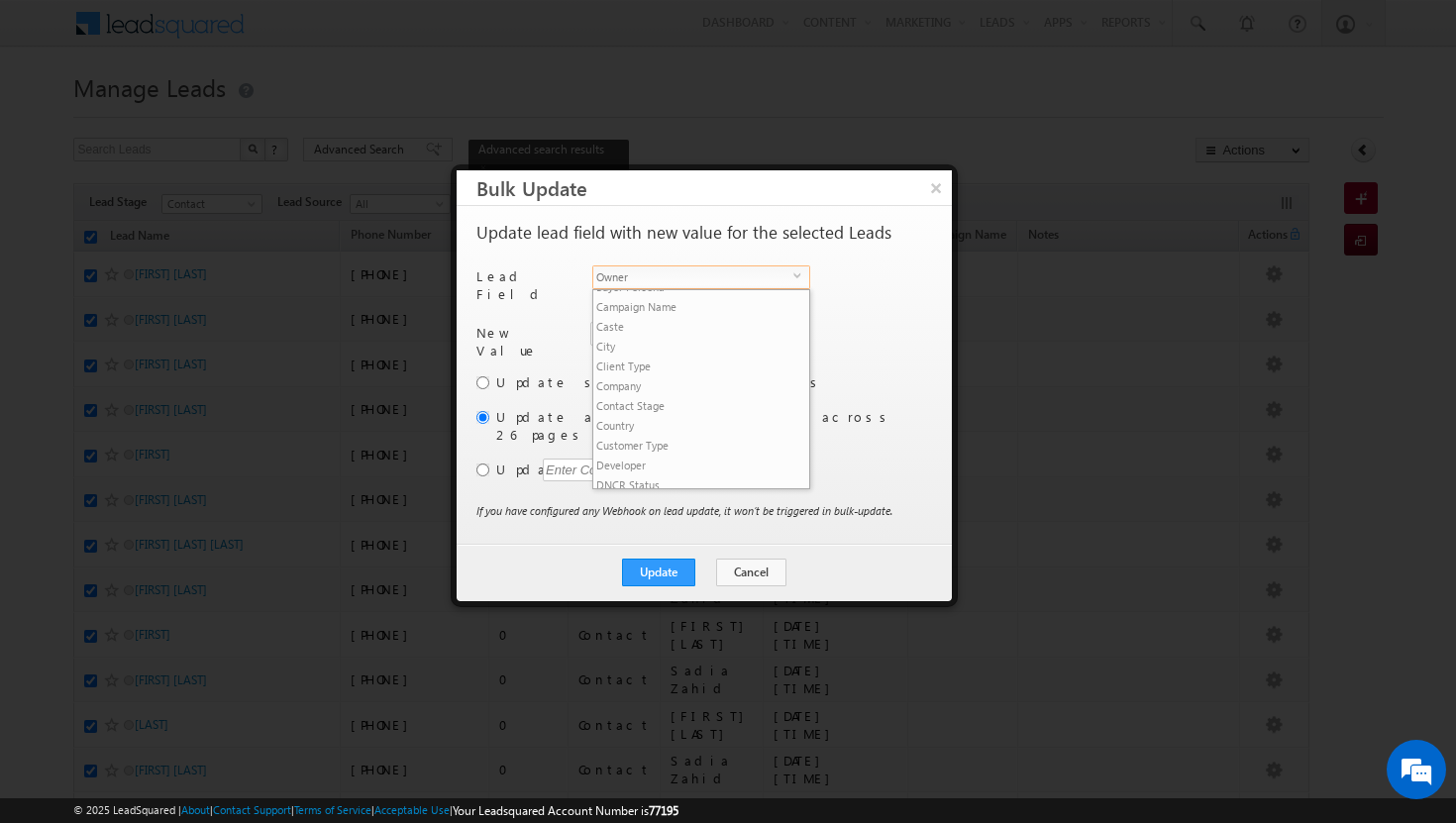 scroll, scrollTop: 754, scrollLeft: 0, axis: vertical 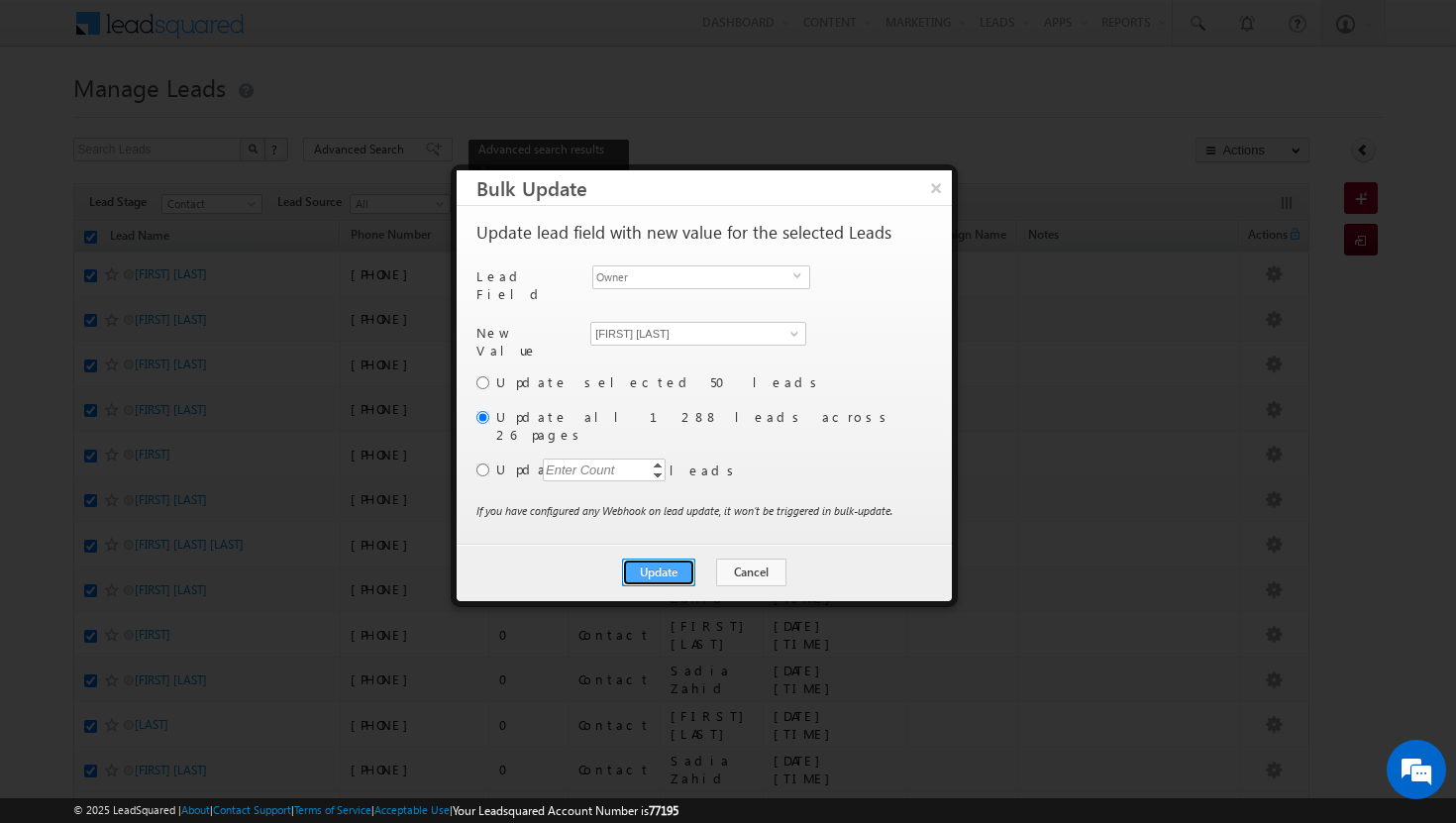 click on "Update" at bounding box center (659, 572) 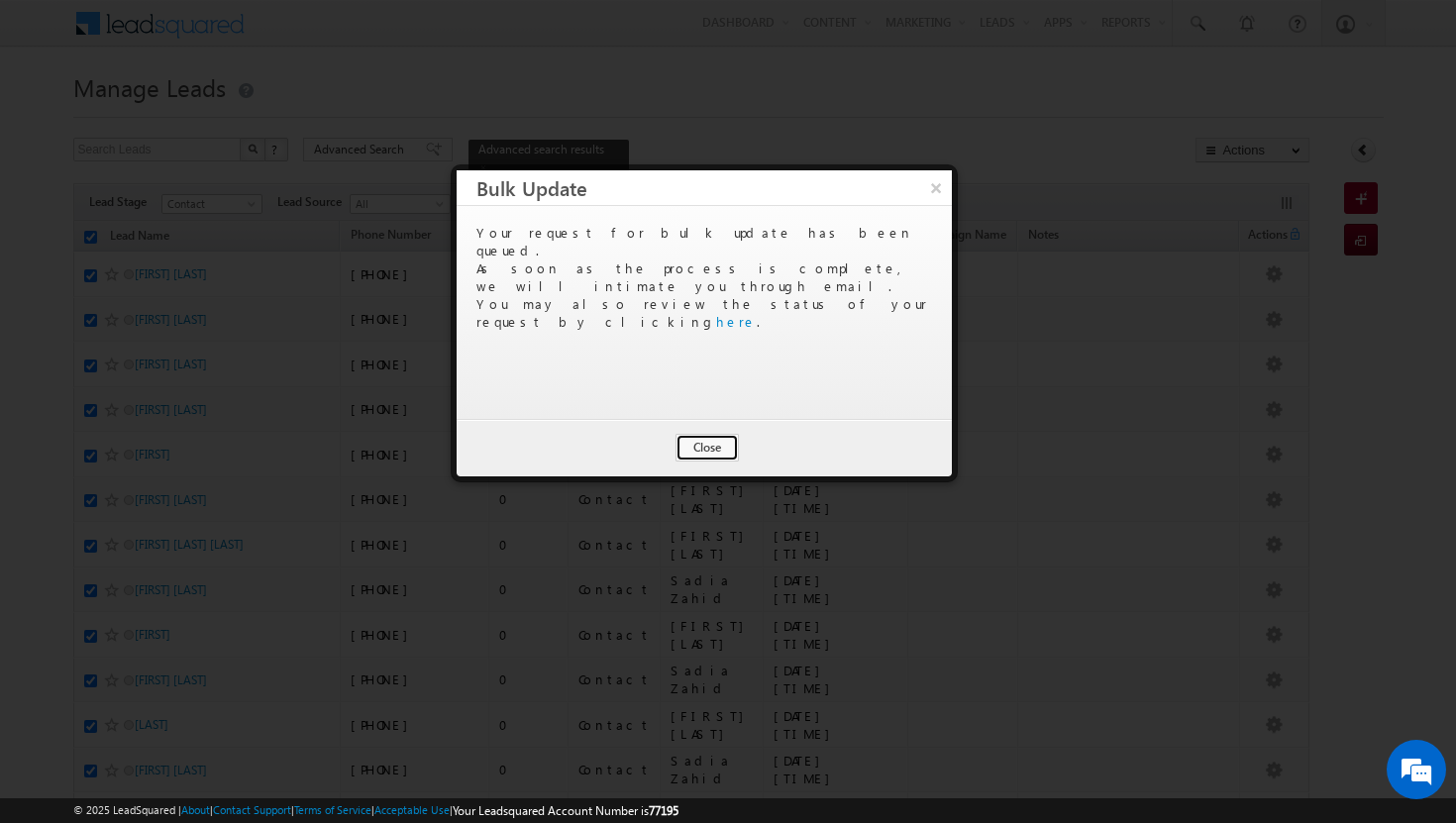click on "Close" at bounding box center (707, 448) 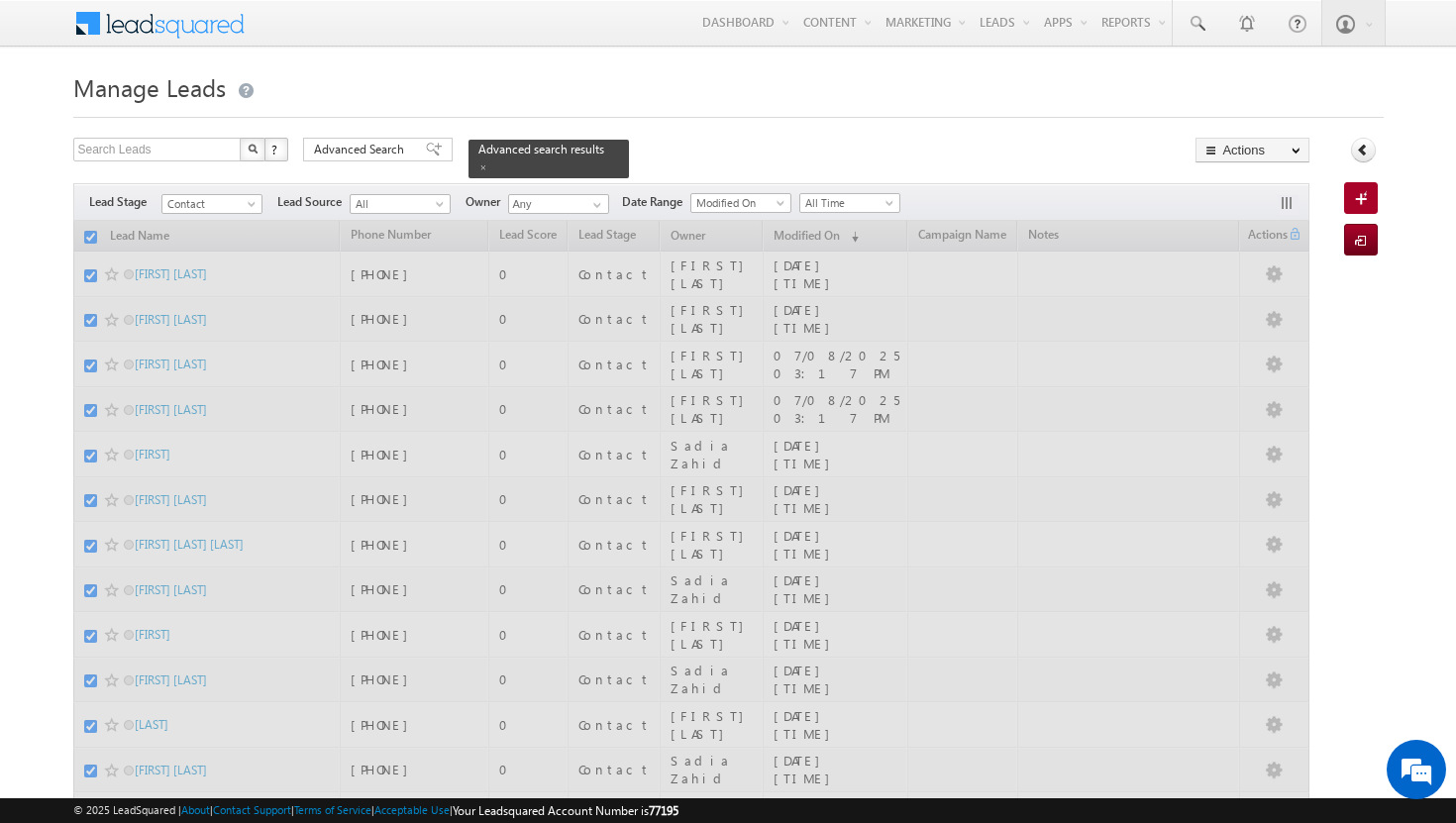 checkbox on "false" 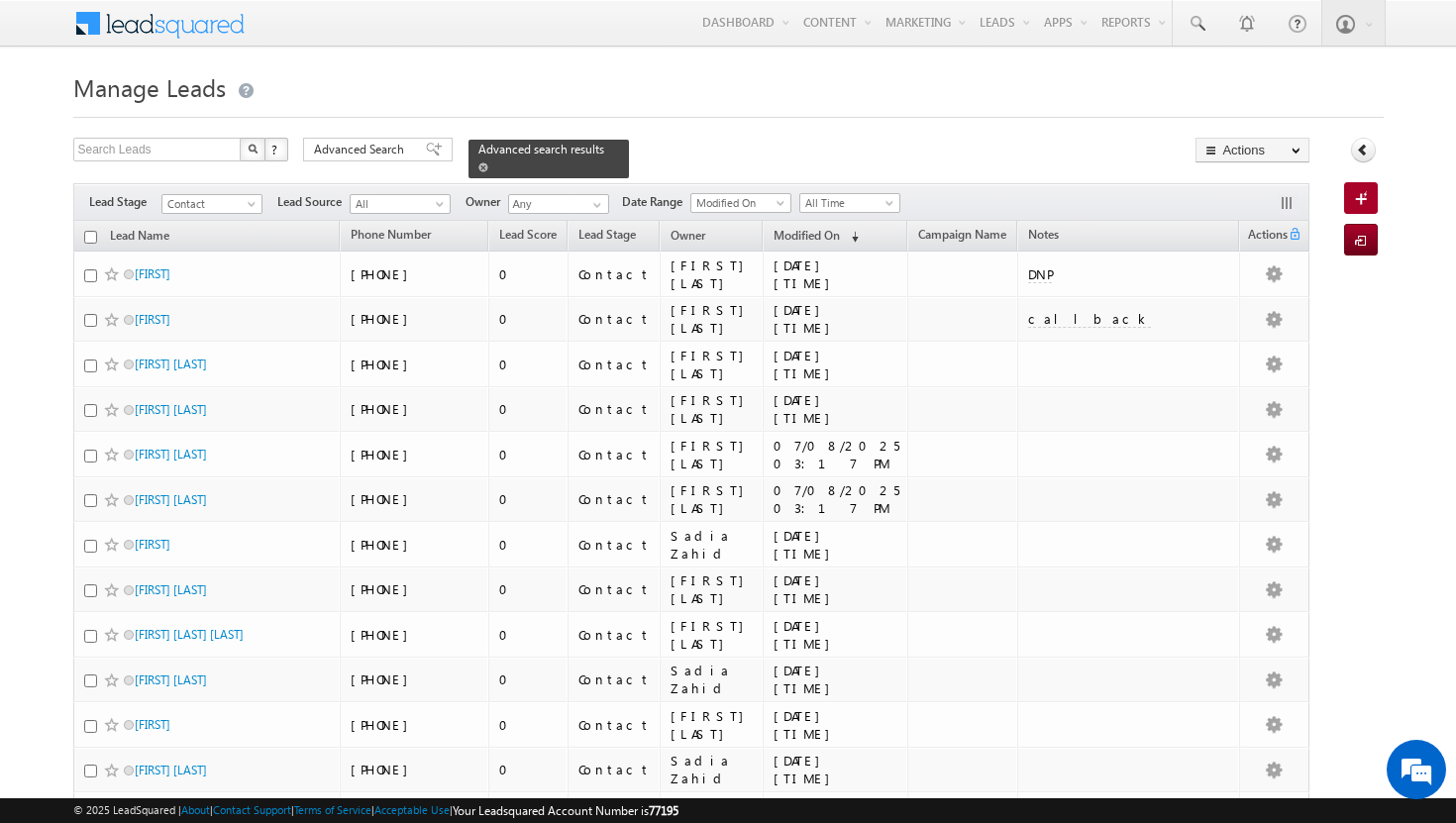 click at bounding box center (483, 167) 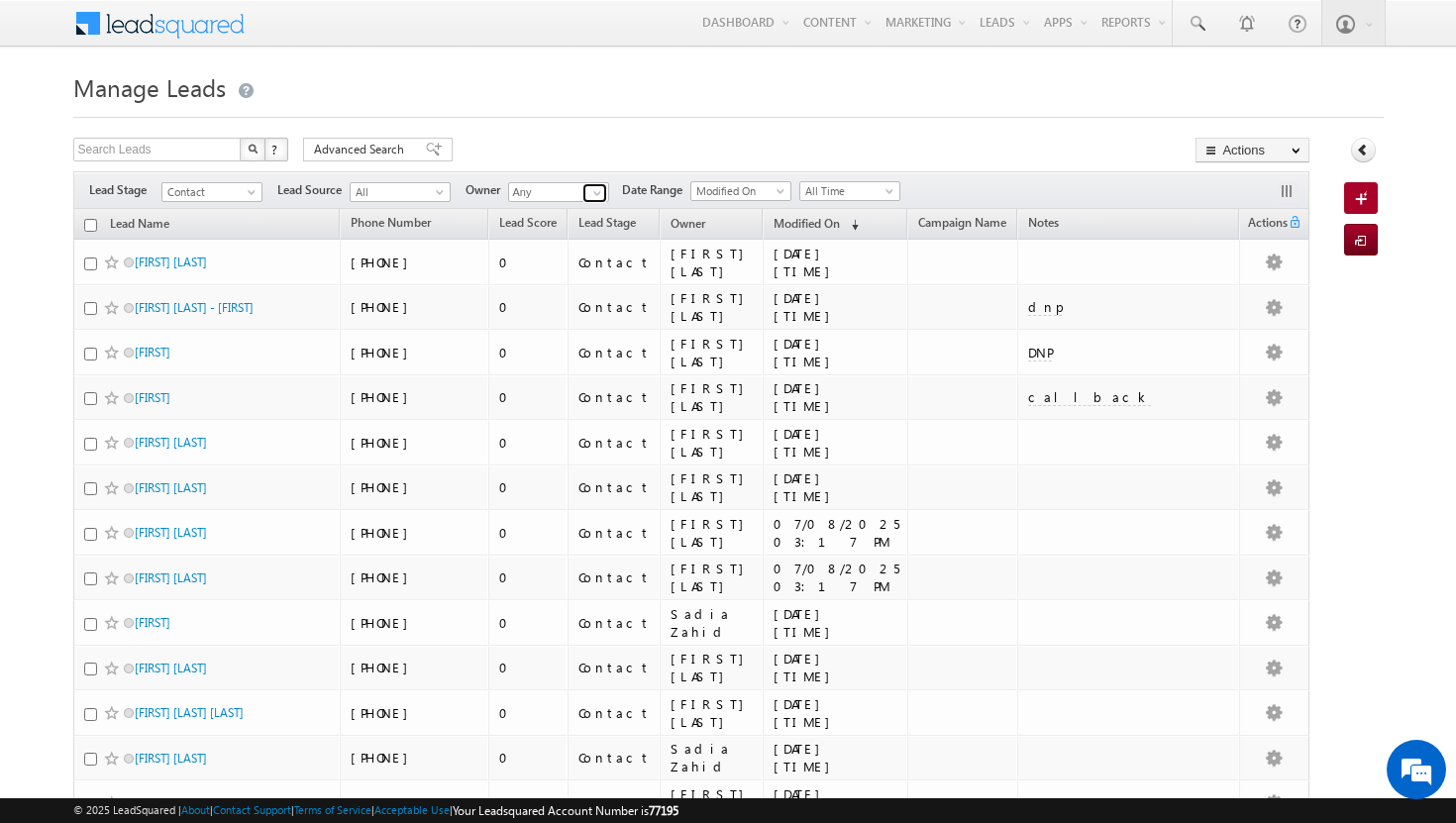 click at bounding box center [597, 193] 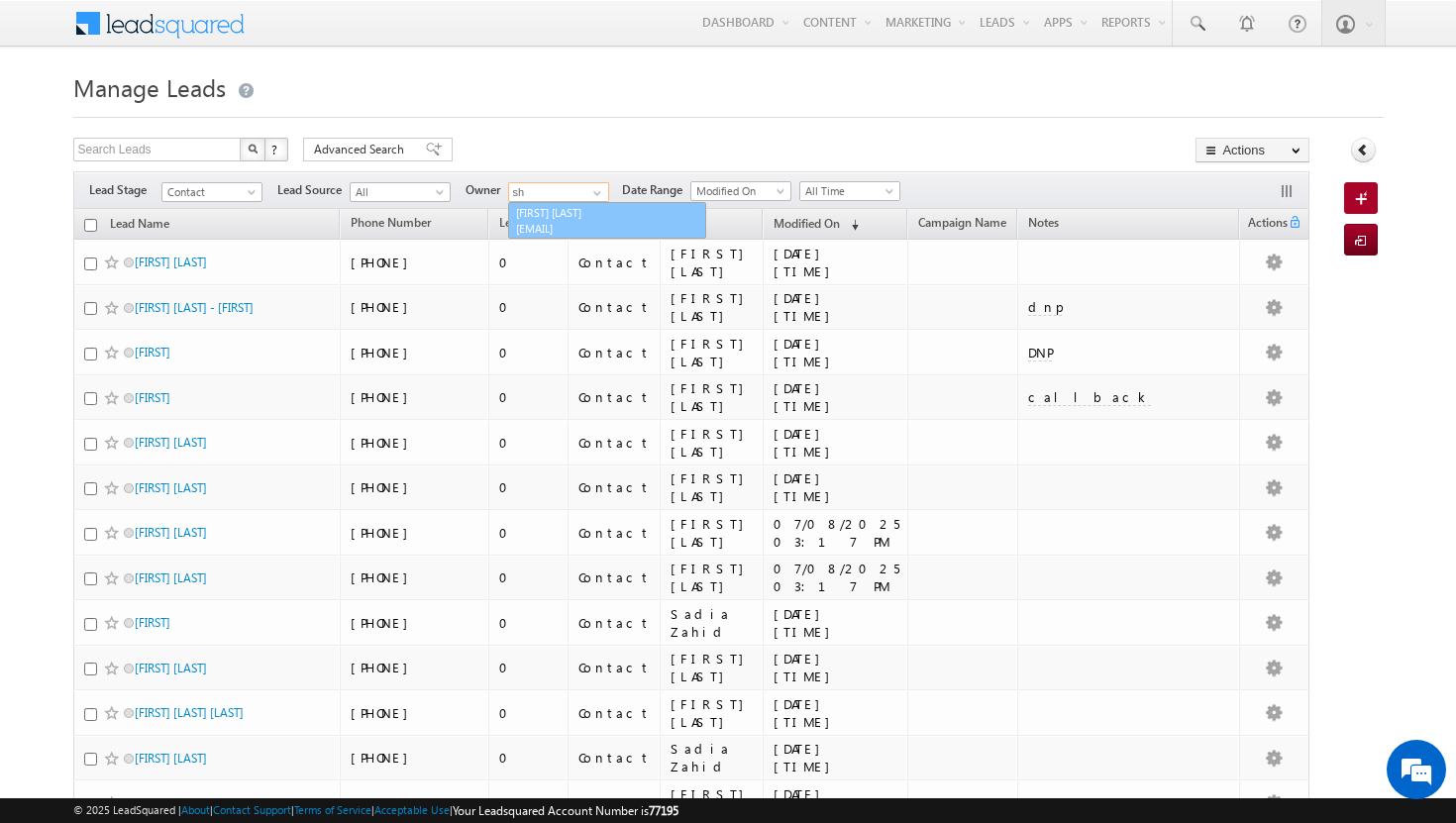 click on "[FIRST] [LAST] [EMAIL]" at bounding box center [607, 221] 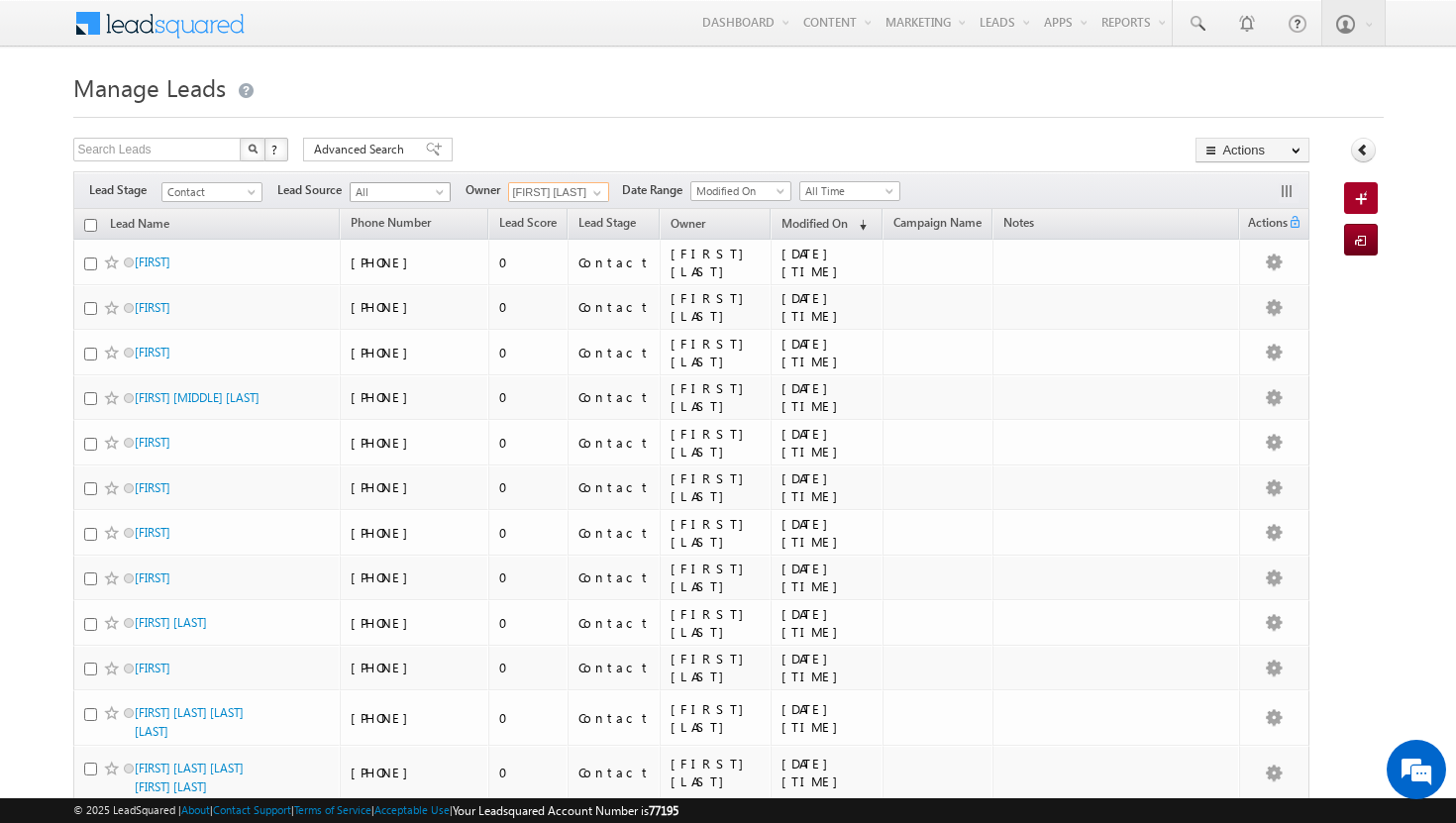 type on "[FIRST] [LAST]" 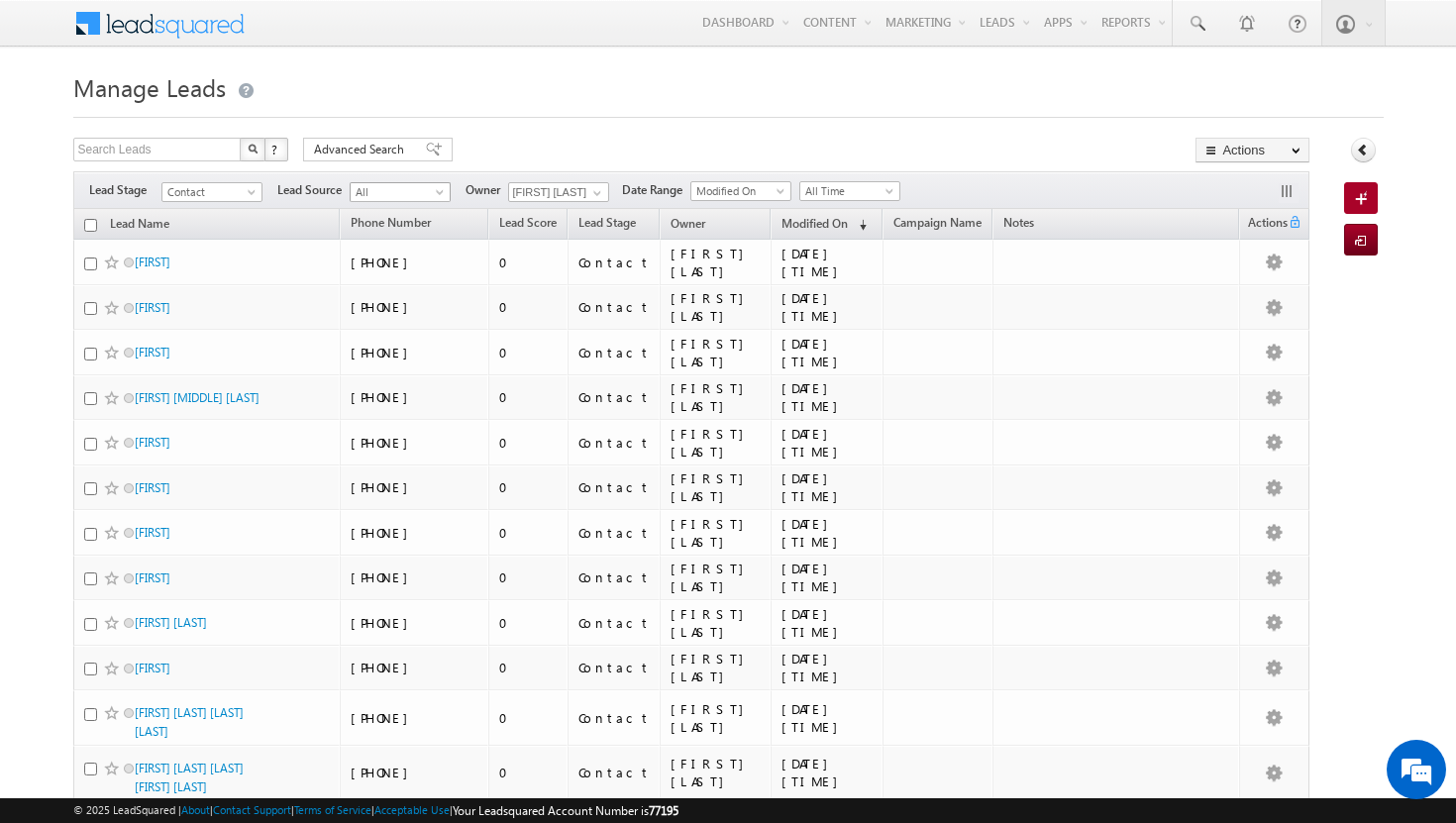click at bounding box center [442, 196] 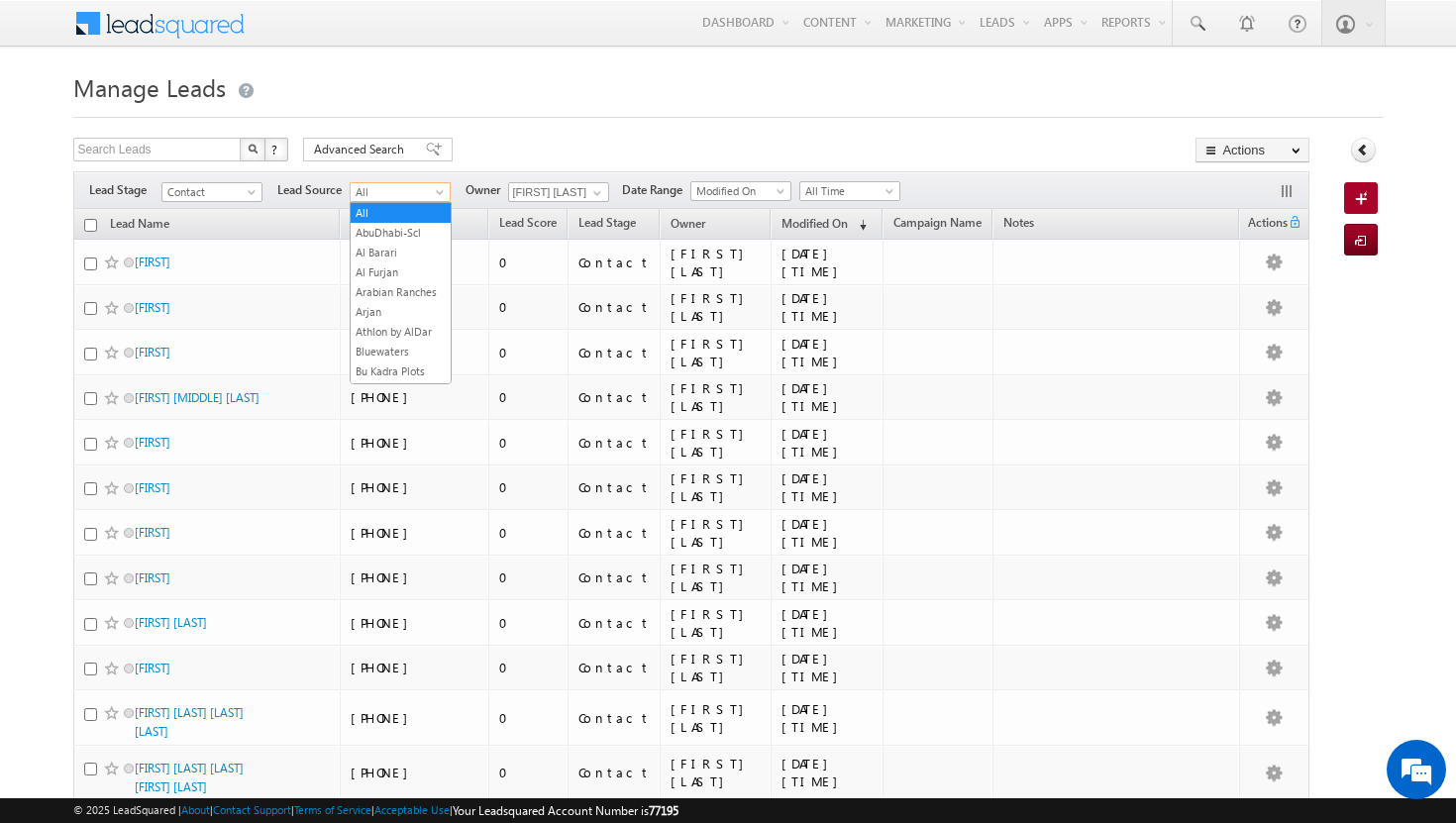 scroll, scrollTop: 1656, scrollLeft: 0, axis: vertical 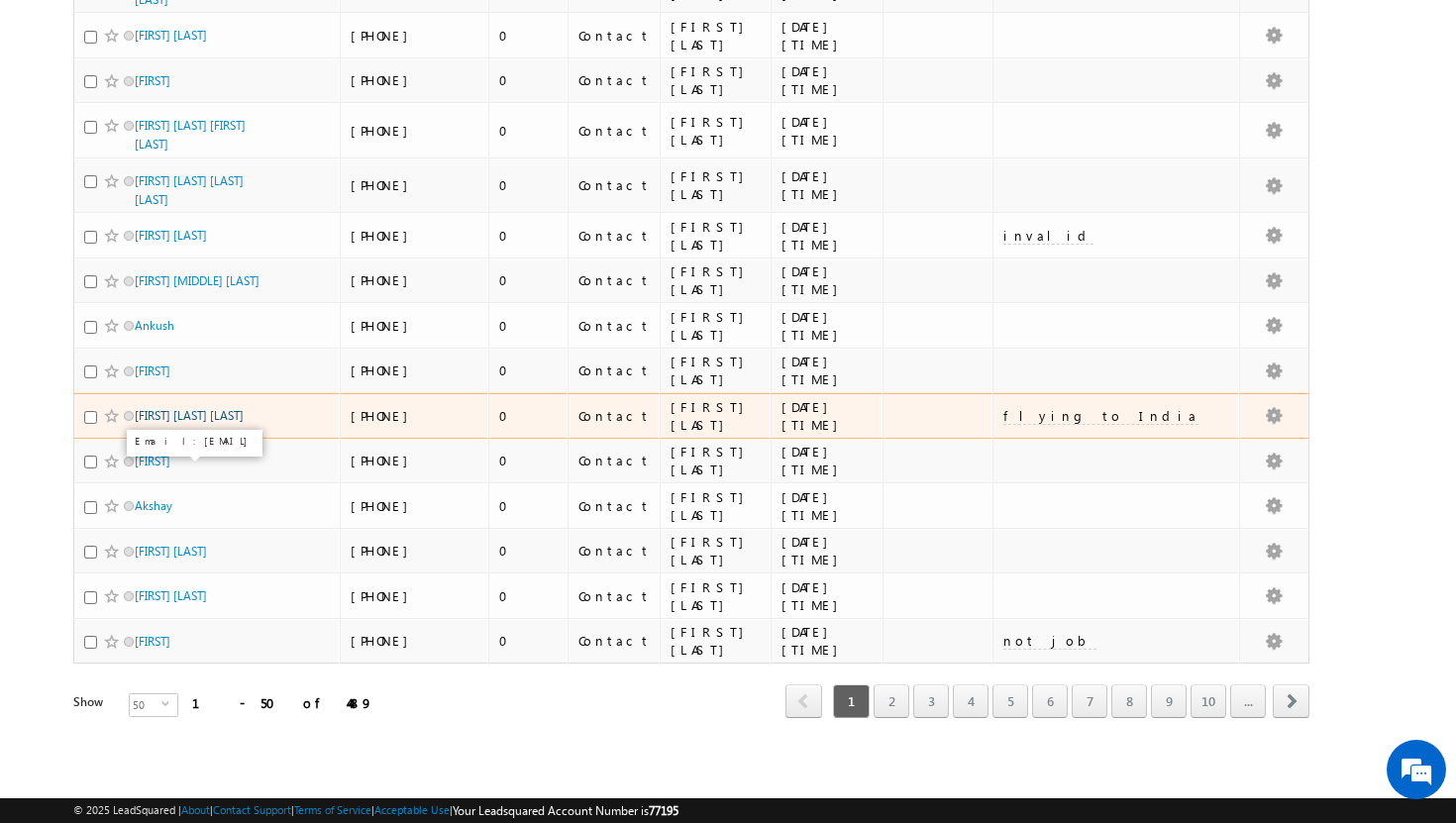 click on "Arnav Sahadevan Sahadevan" at bounding box center (189, 415) 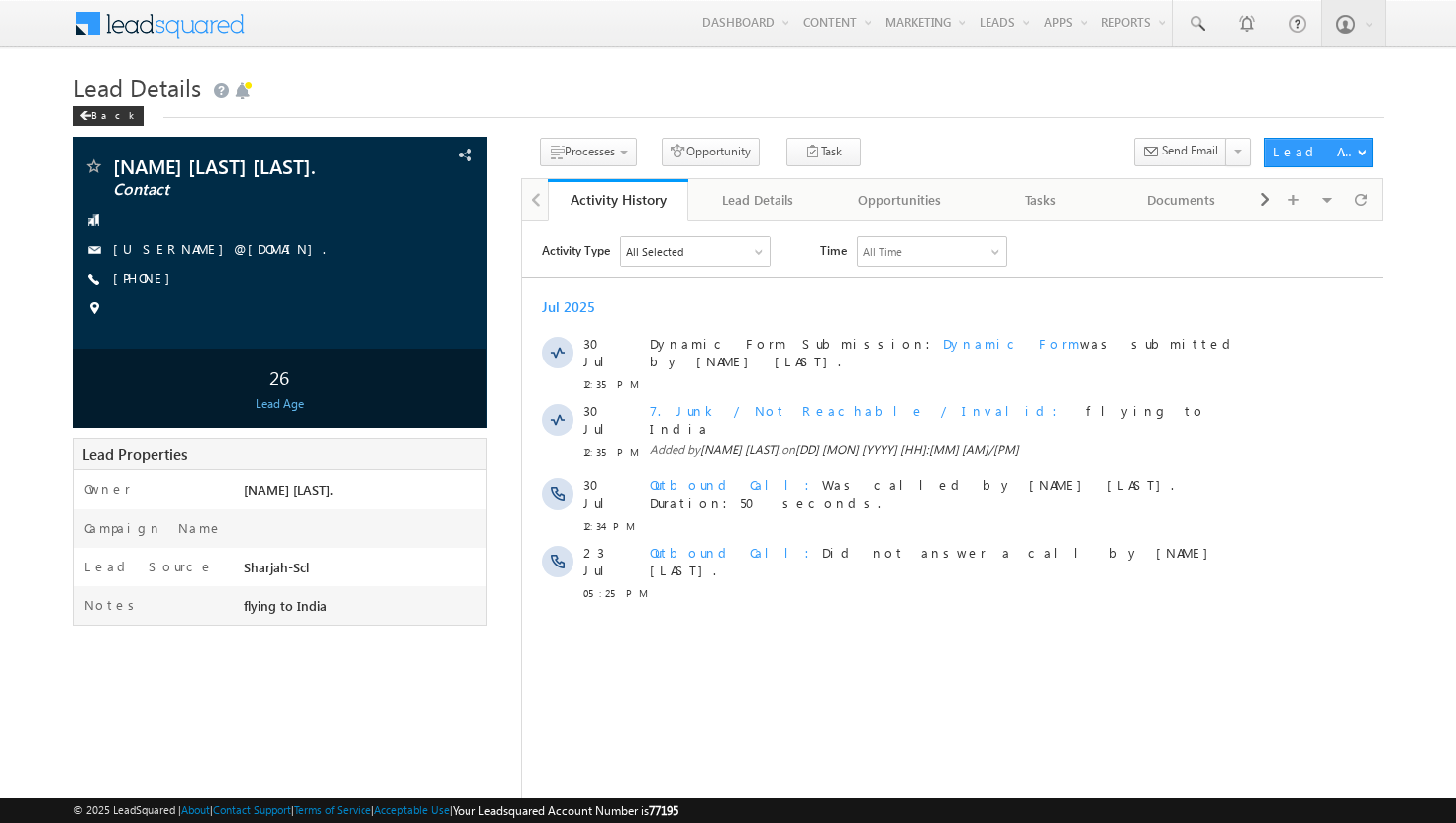 scroll, scrollTop: 0, scrollLeft: 0, axis: both 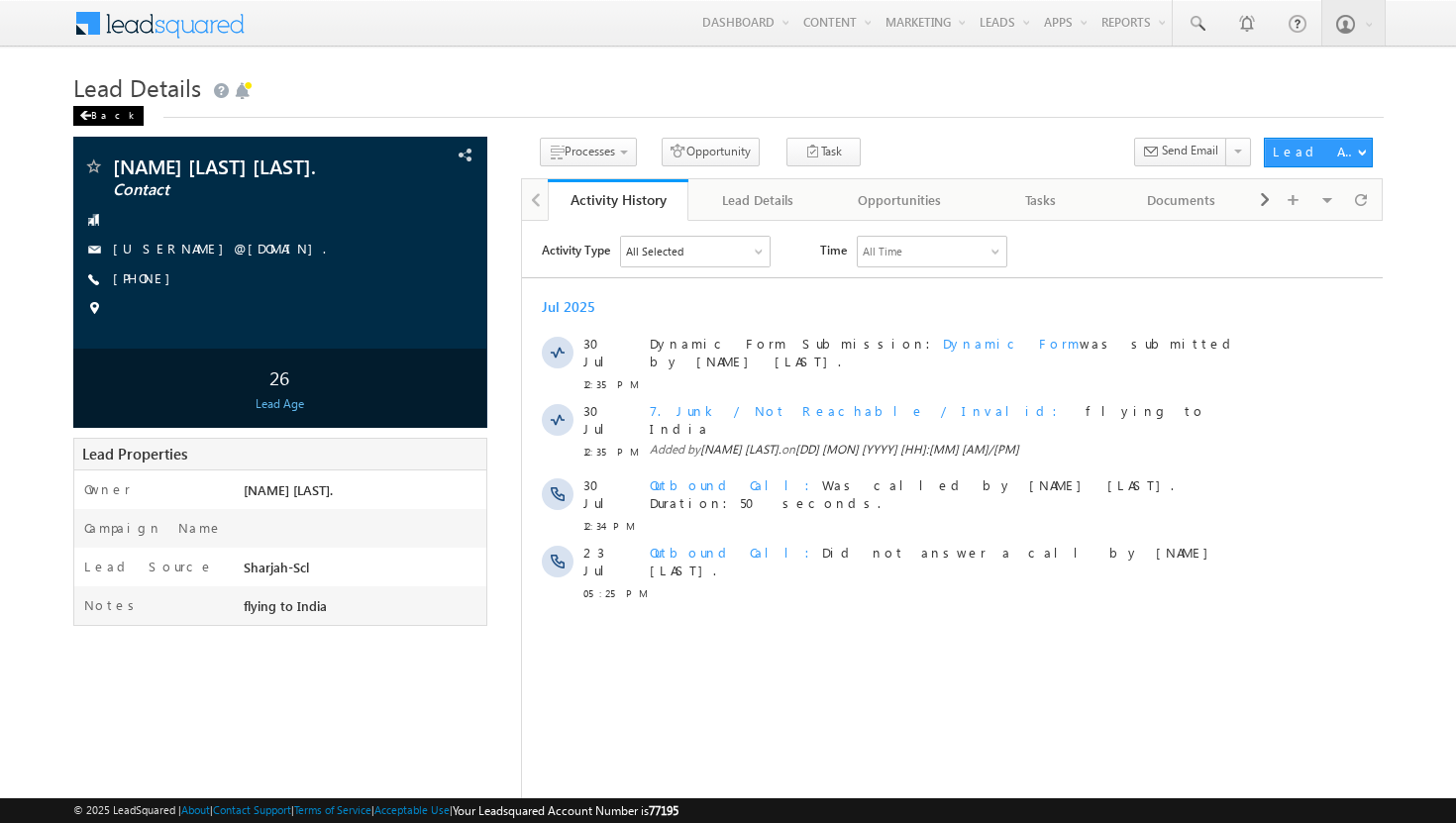 click on "Back" at bounding box center (108, 116) 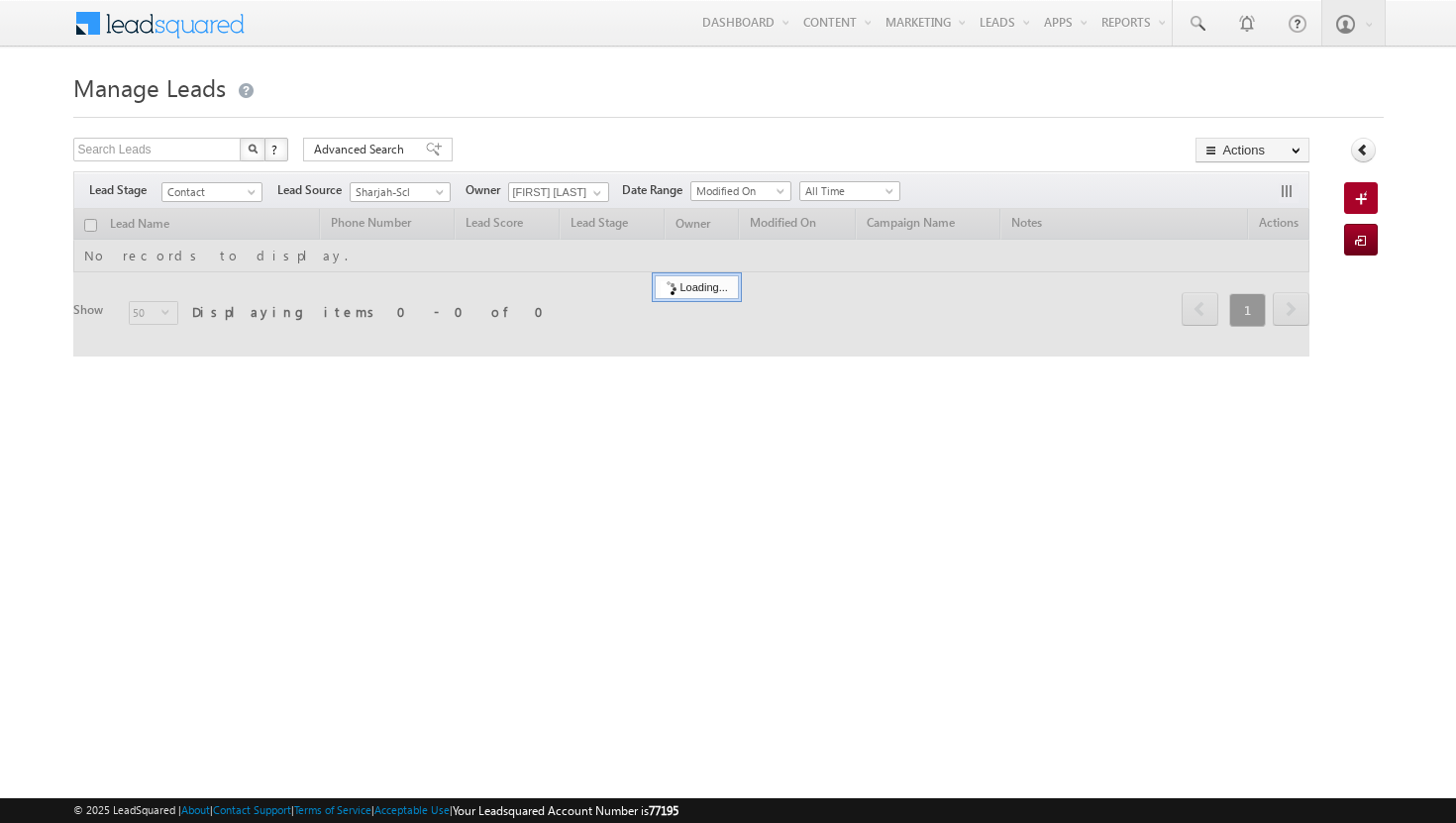 scroll, scrollTop: 0, scrollLeft: 0, axis: both 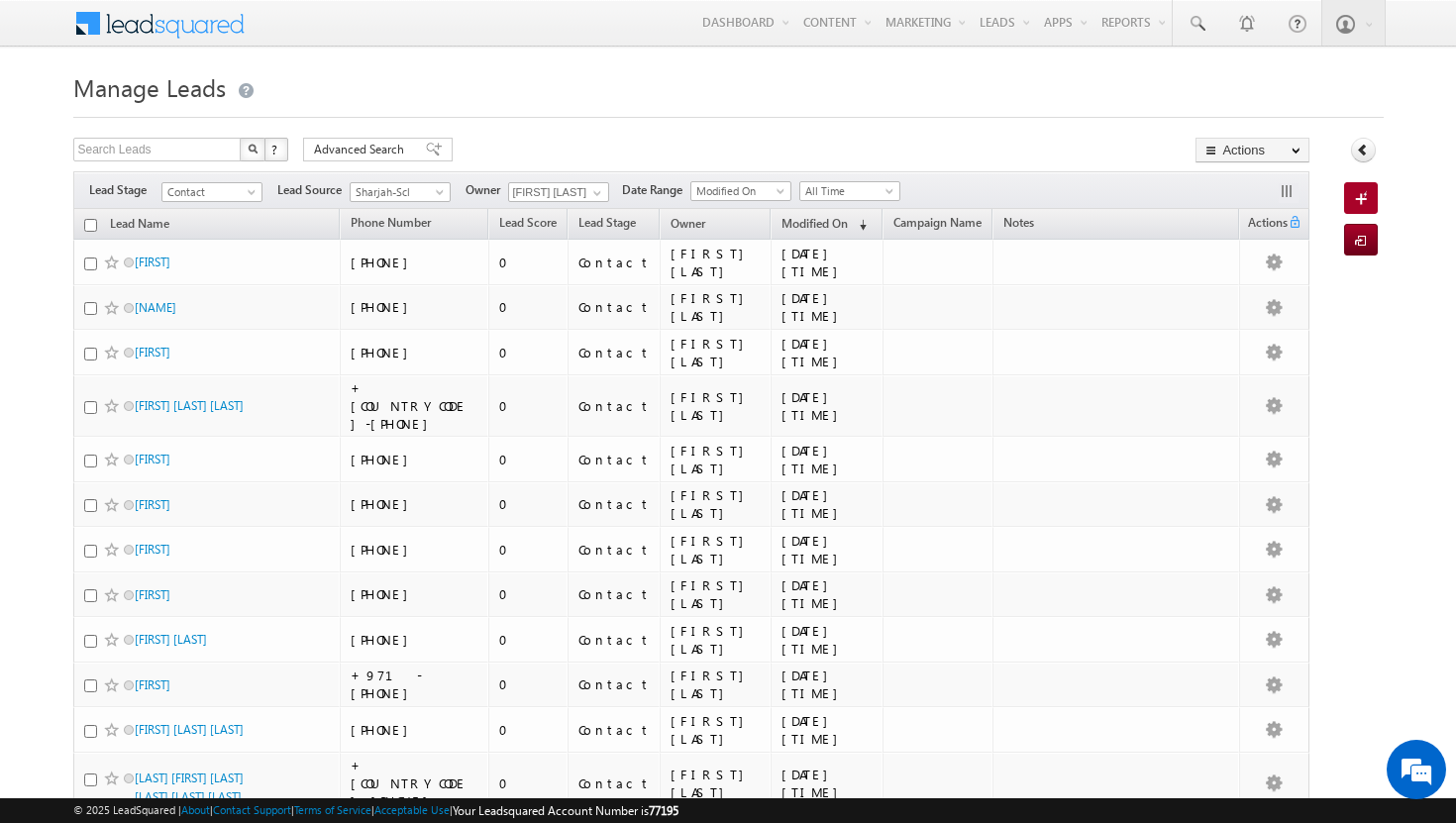 click at bounding box center (90, 225) 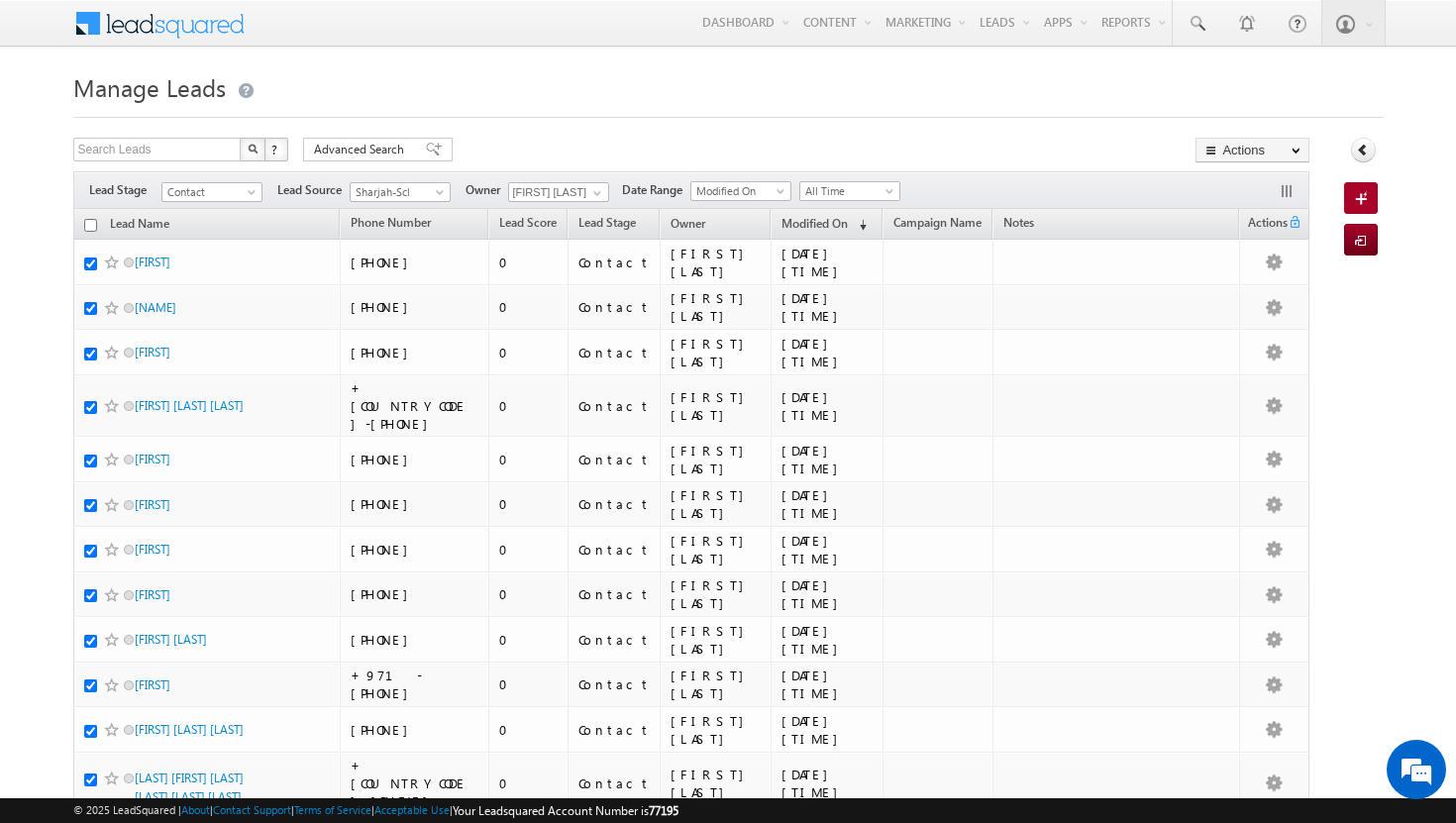 checkbox on "true" 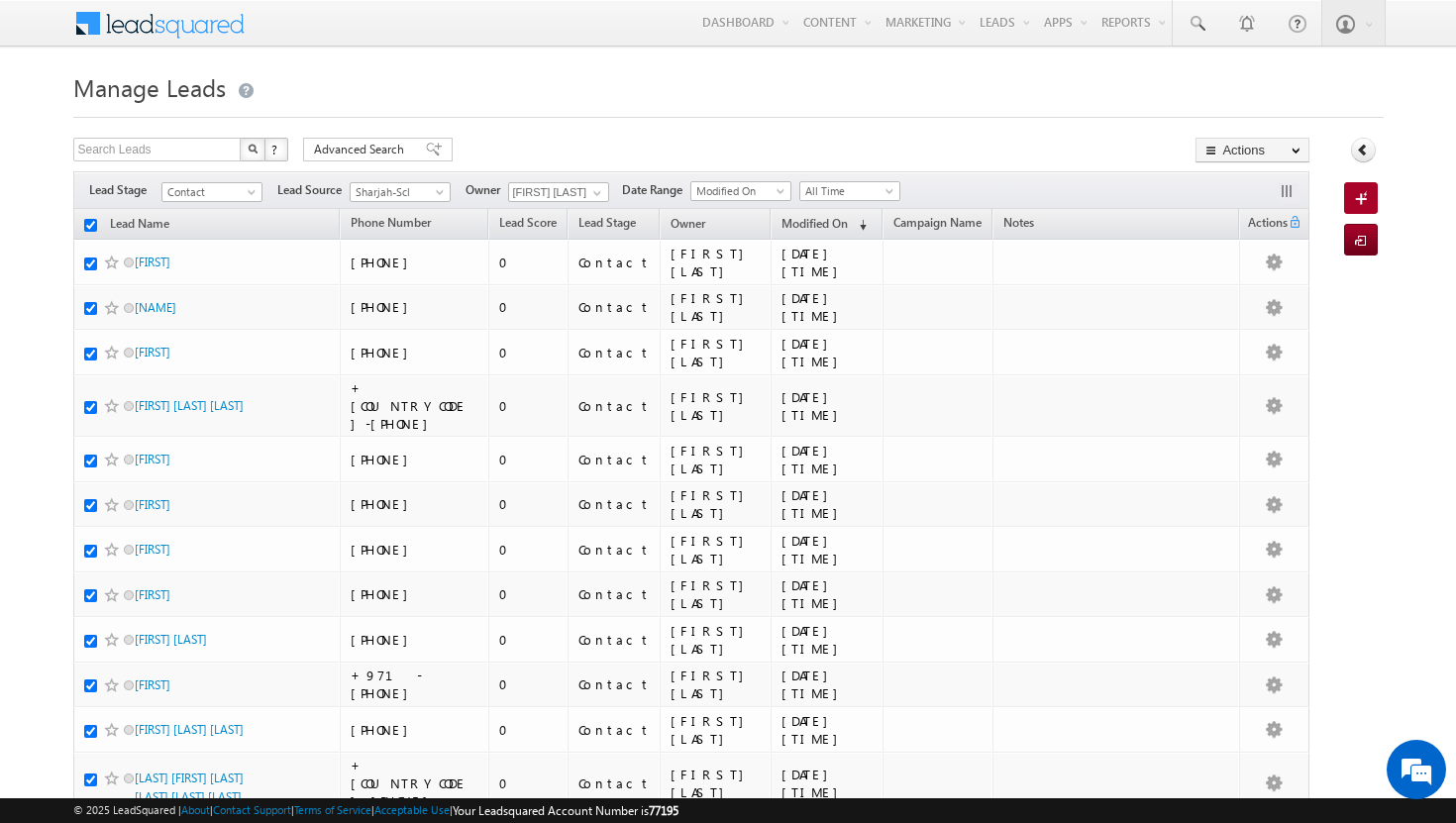 checkbox on "true" 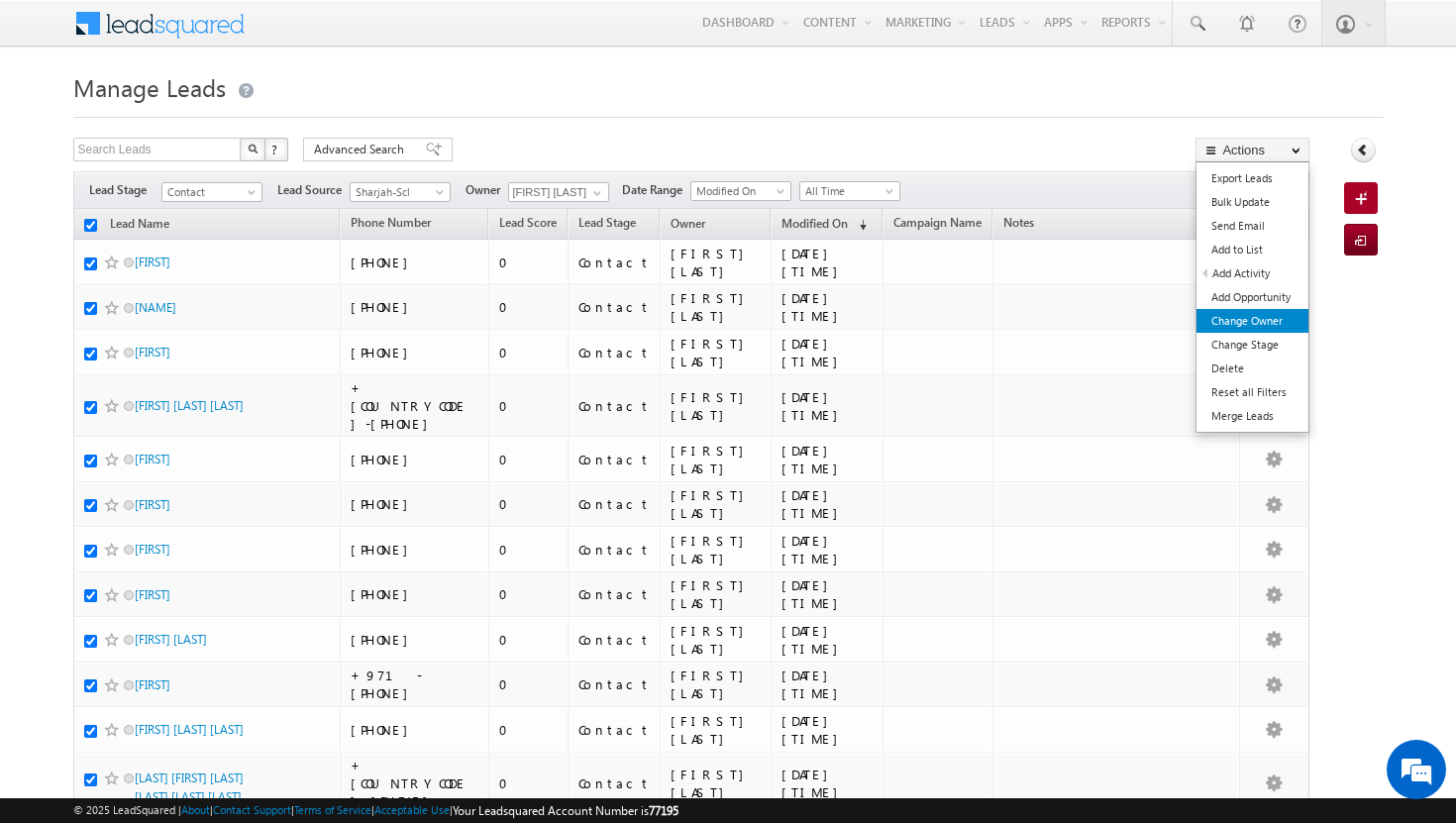 click on "Change Owner" at bounding box center (1252, 321) 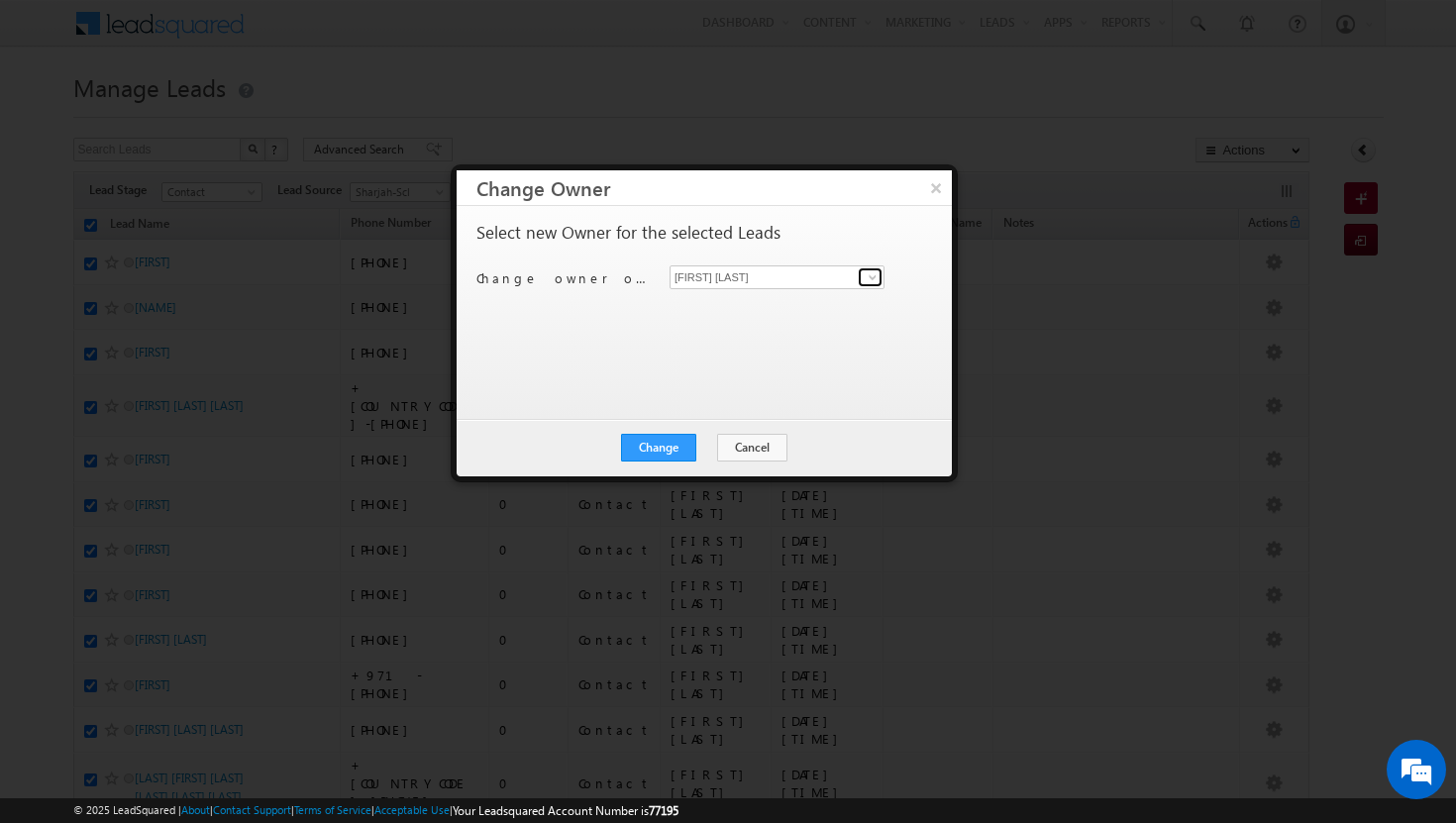 click at bounding box center [873, 277] 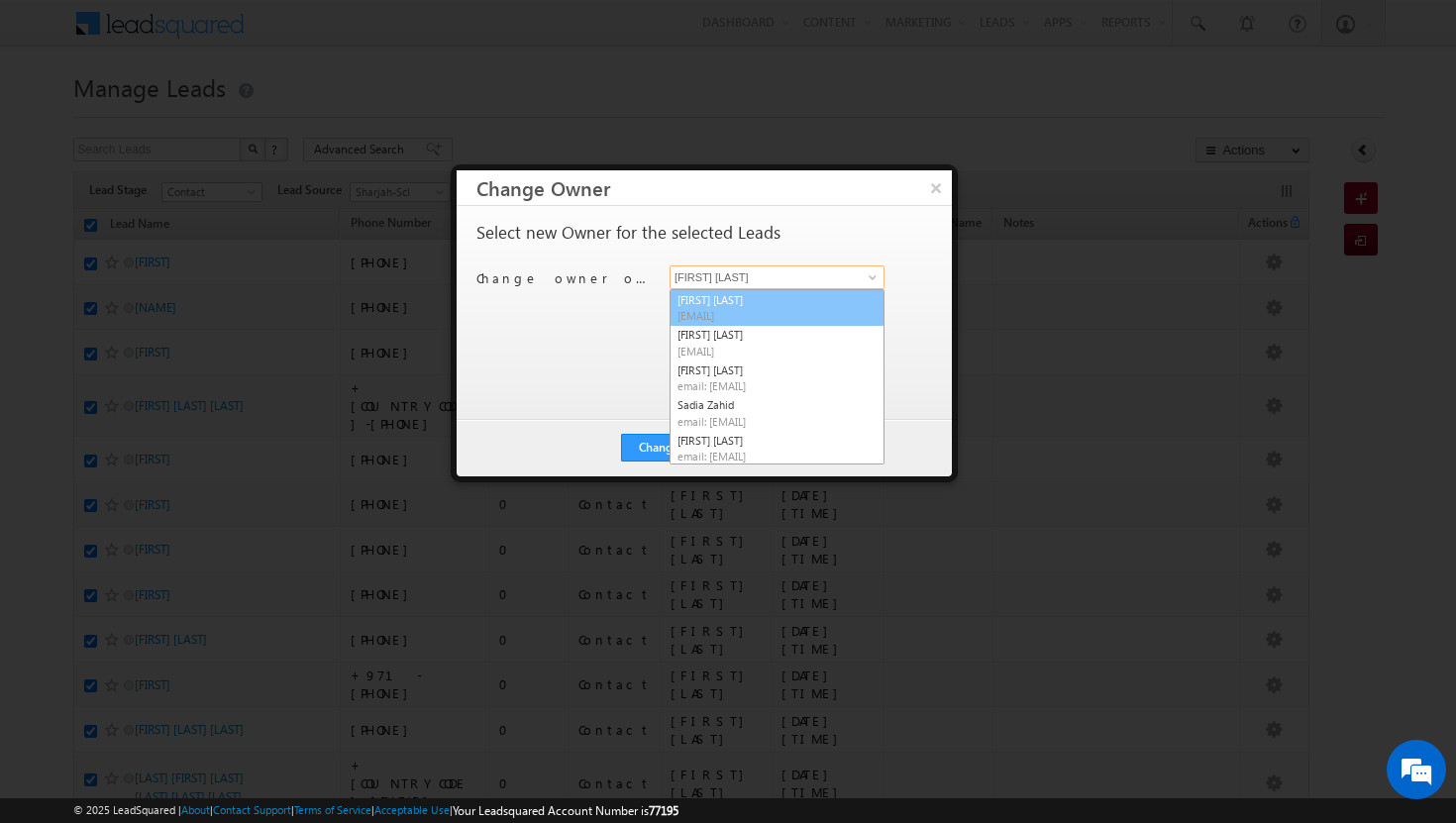 scroll, scrollTop: 73, scrollLeft: 0, axis: vertical 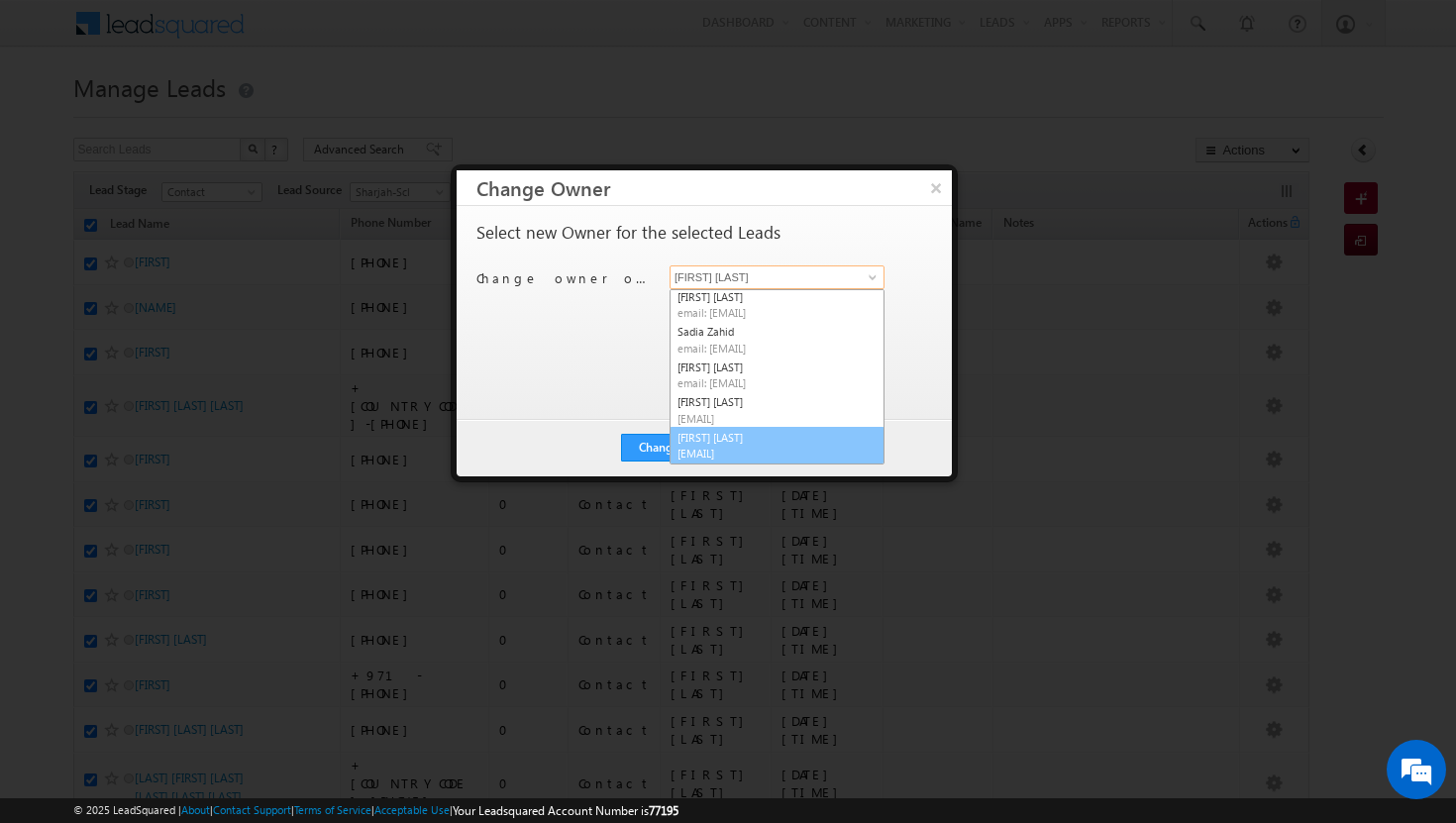 click on "ujwal.kumar@indglobal.ae" at bounding box center (767, 453) 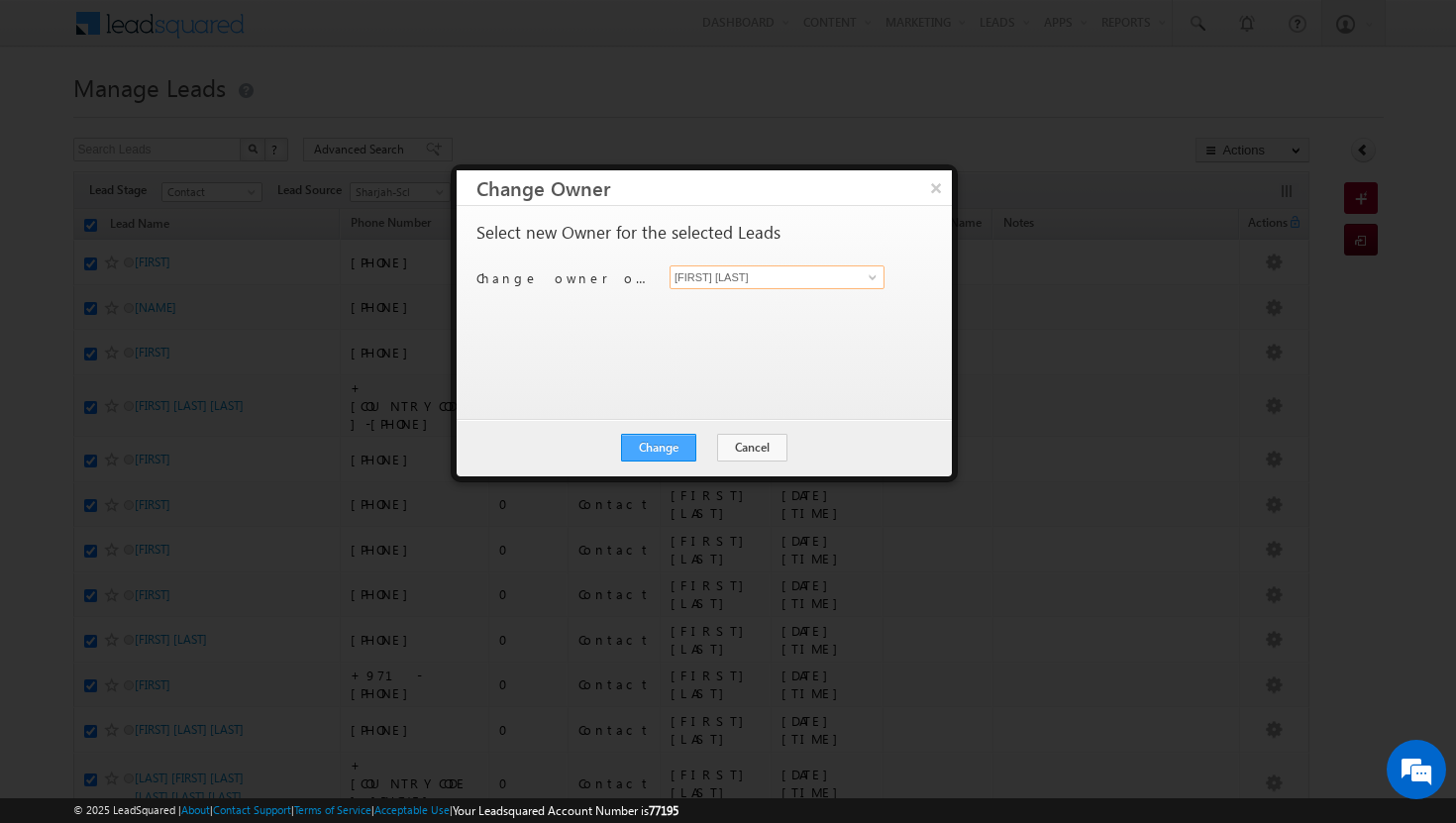 scroll, scrollTop: 0, scrollLeft: 0, axis: both 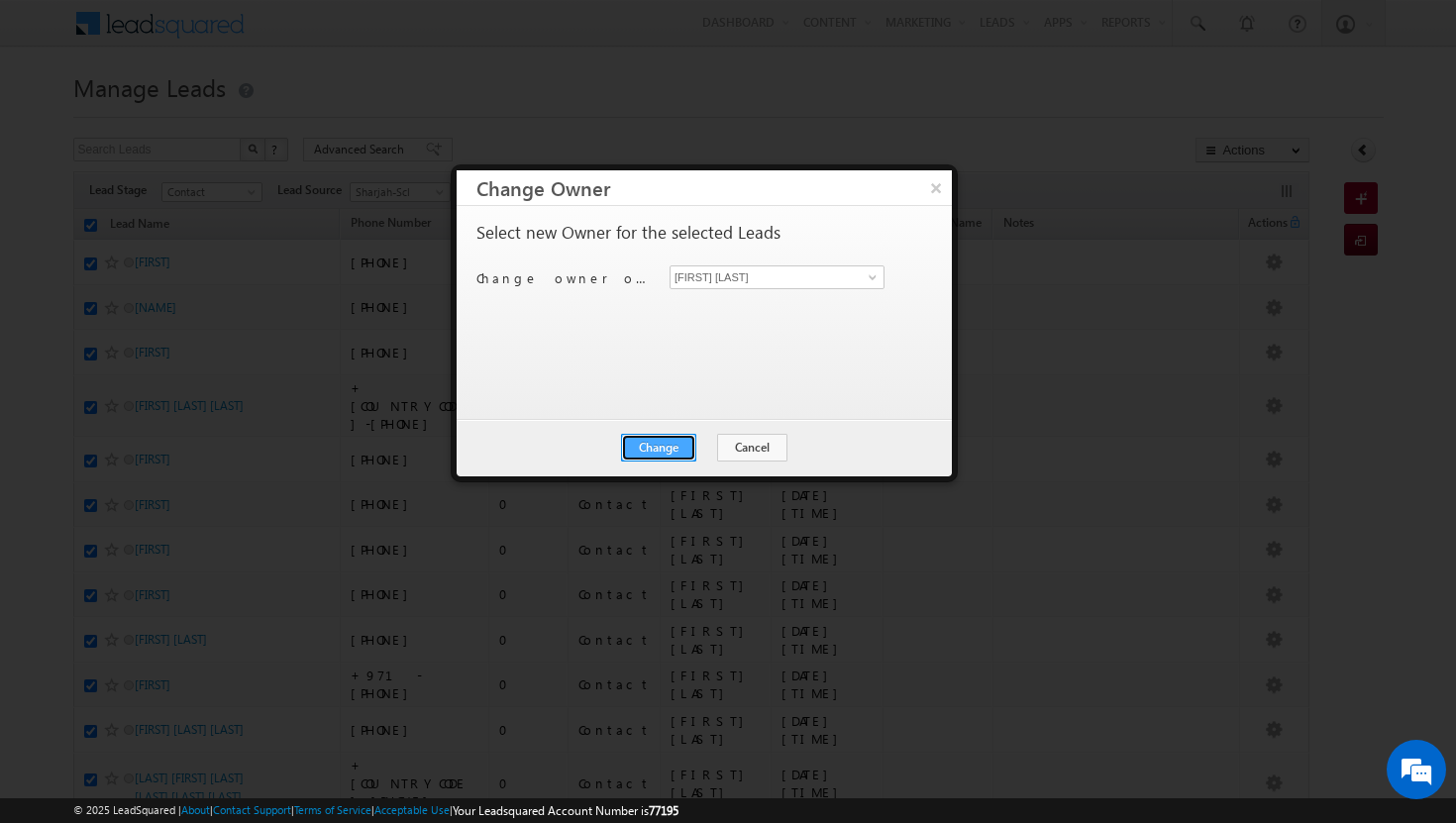 click on "Change" at bounding box center (659, 448) 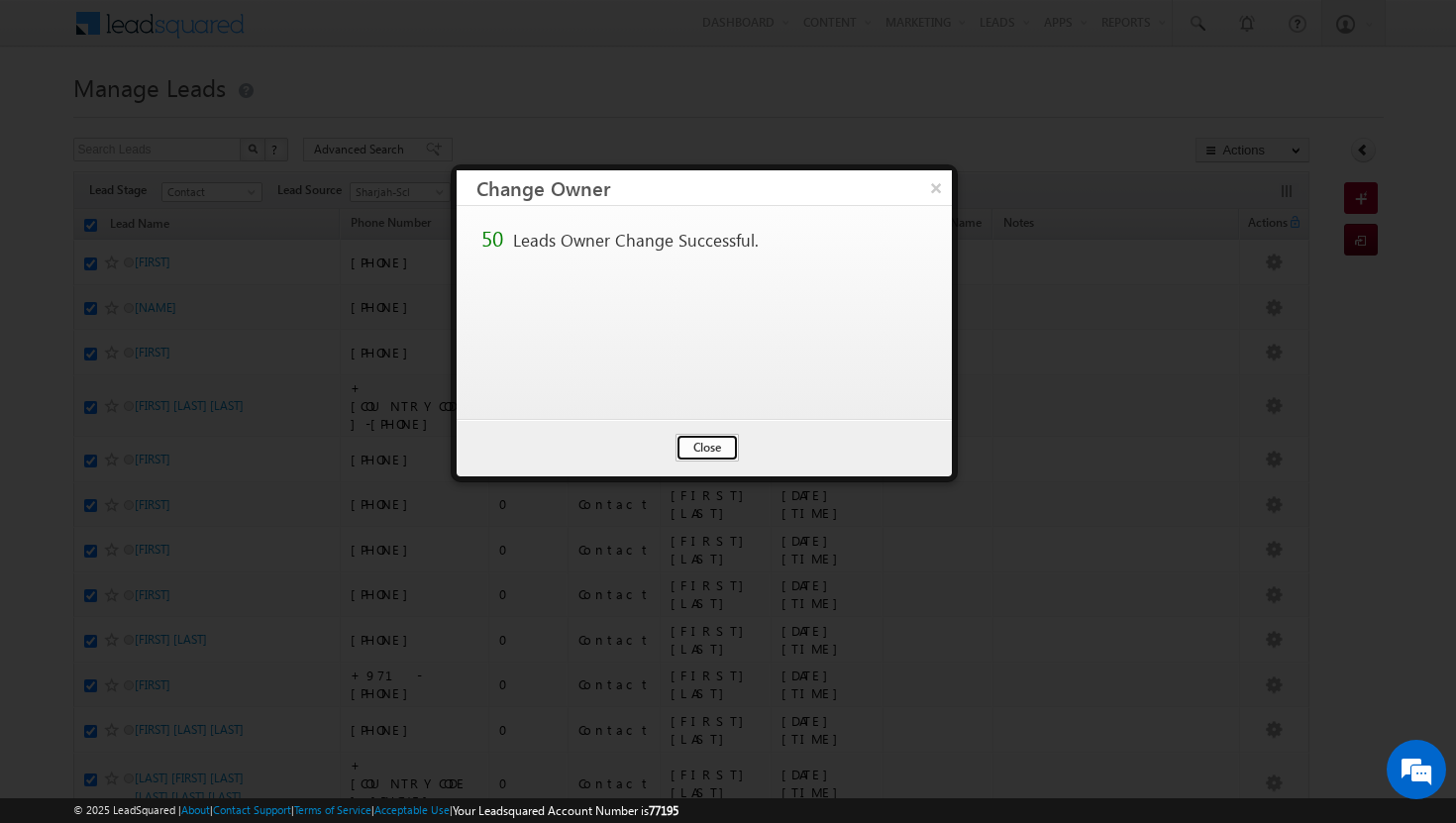 click on "Close" at bounding box center [707, 448] 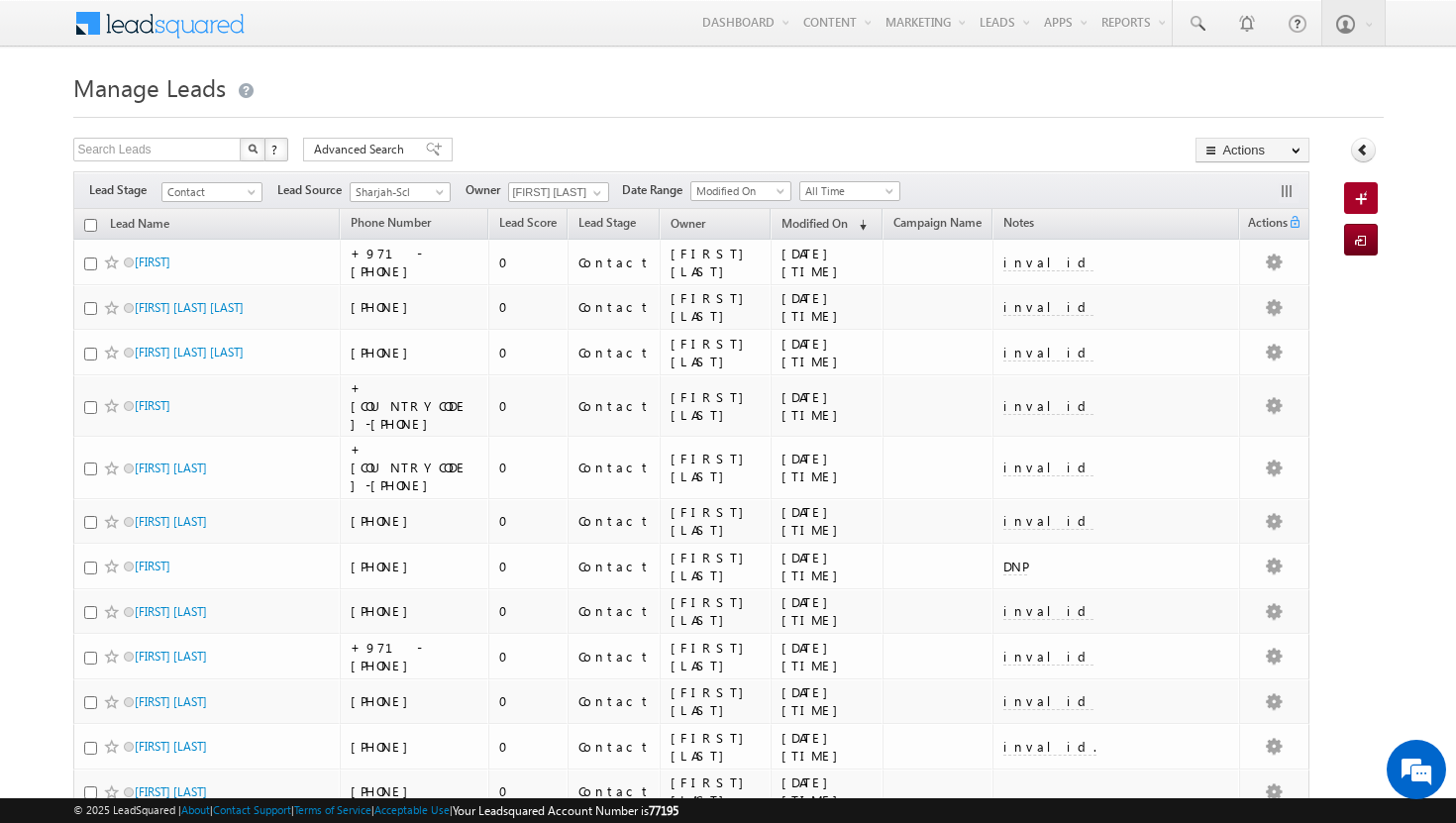 click at bounding box center (90, 225) 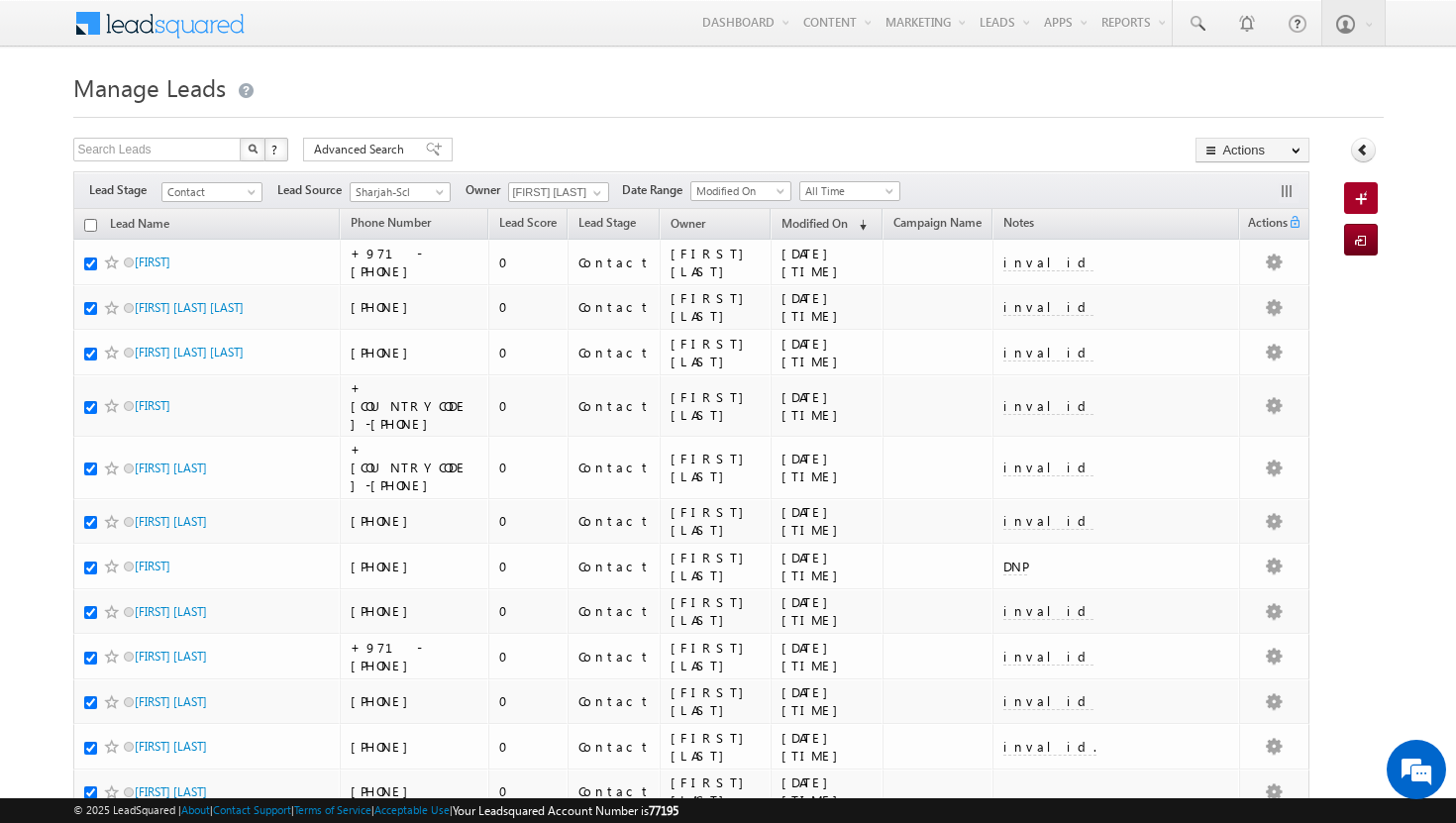 checkbox on "true" 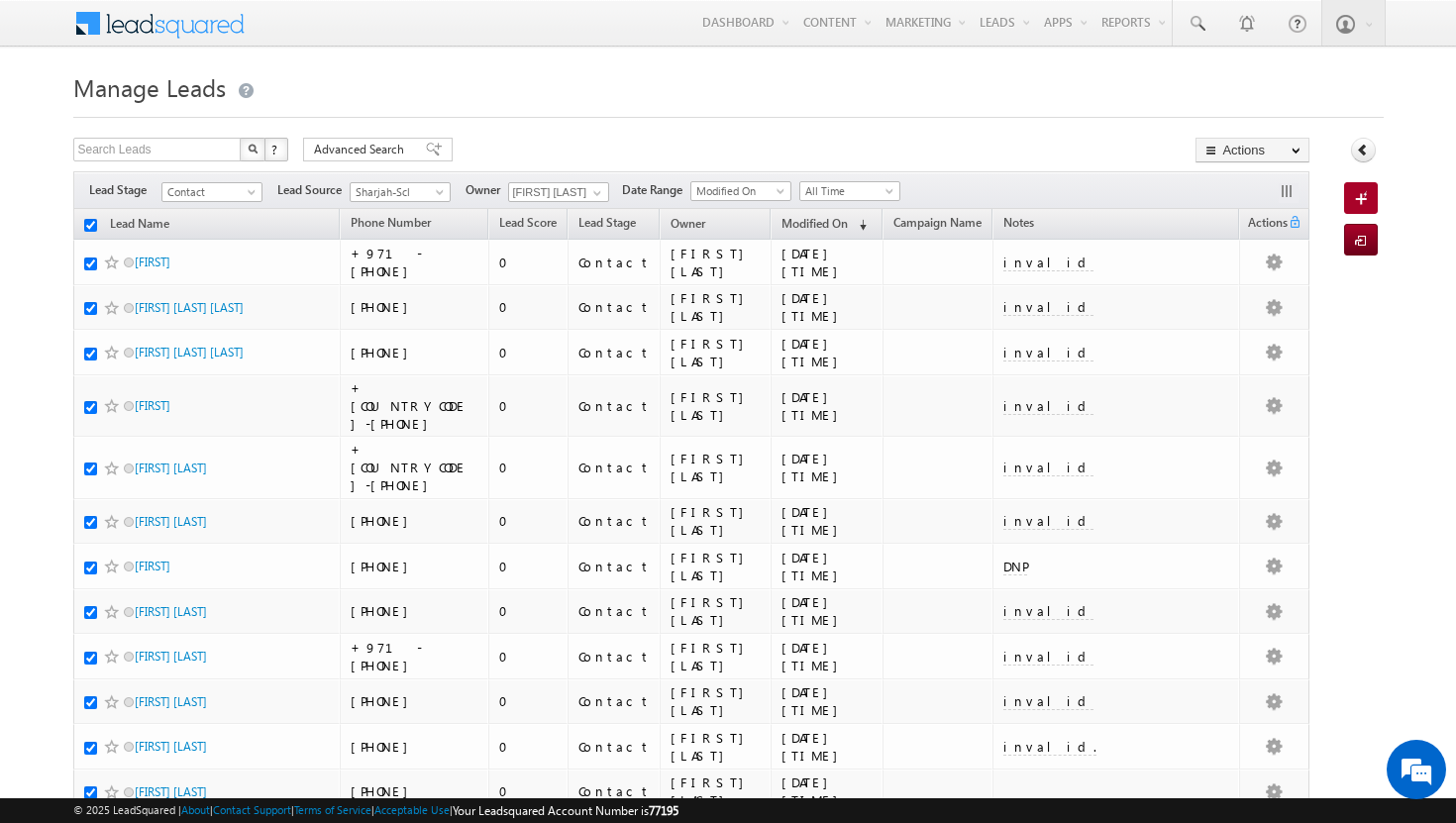 checkbox on "true" 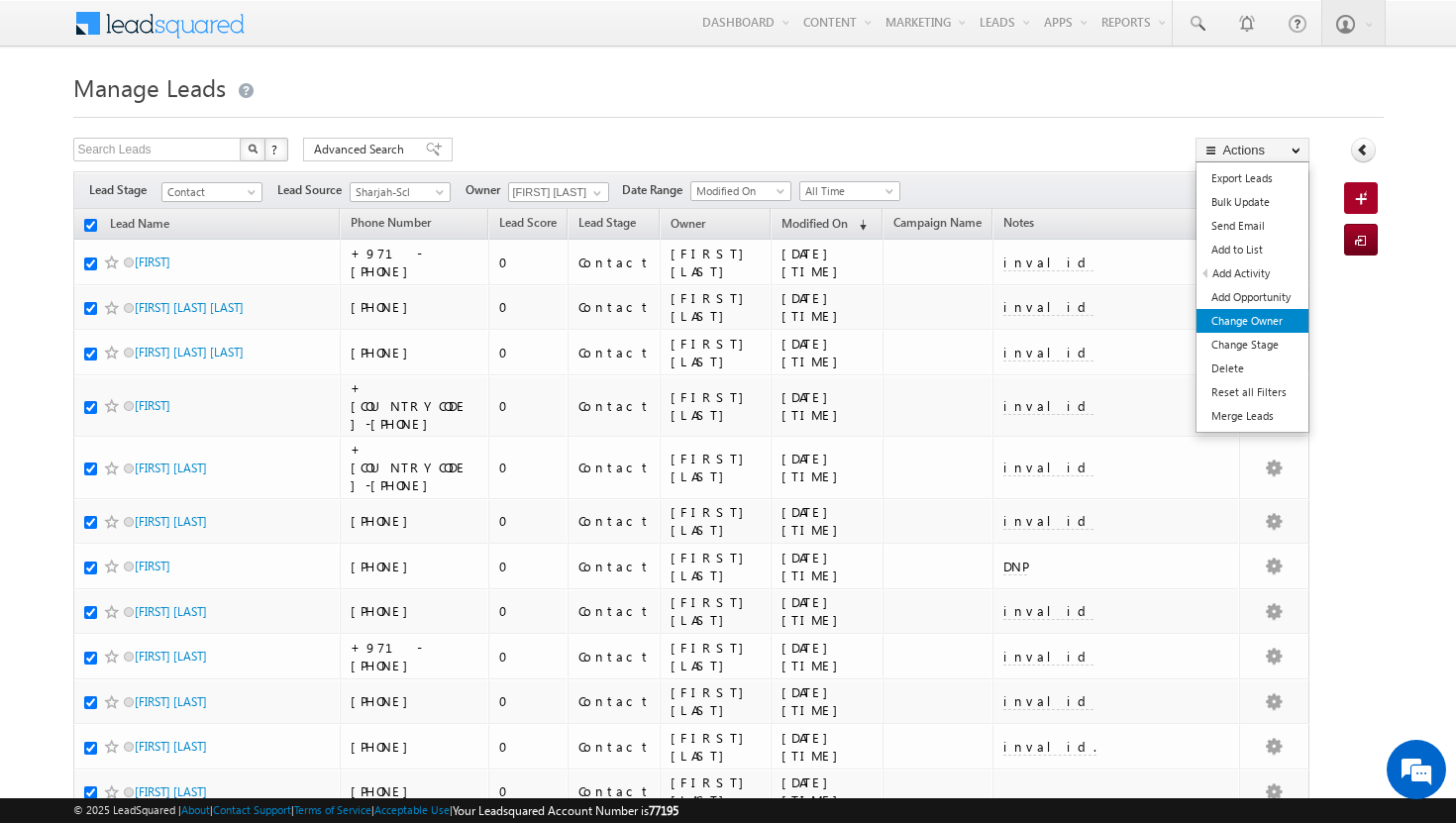 click on "Change Owner" at bounding box center [1252, 321] 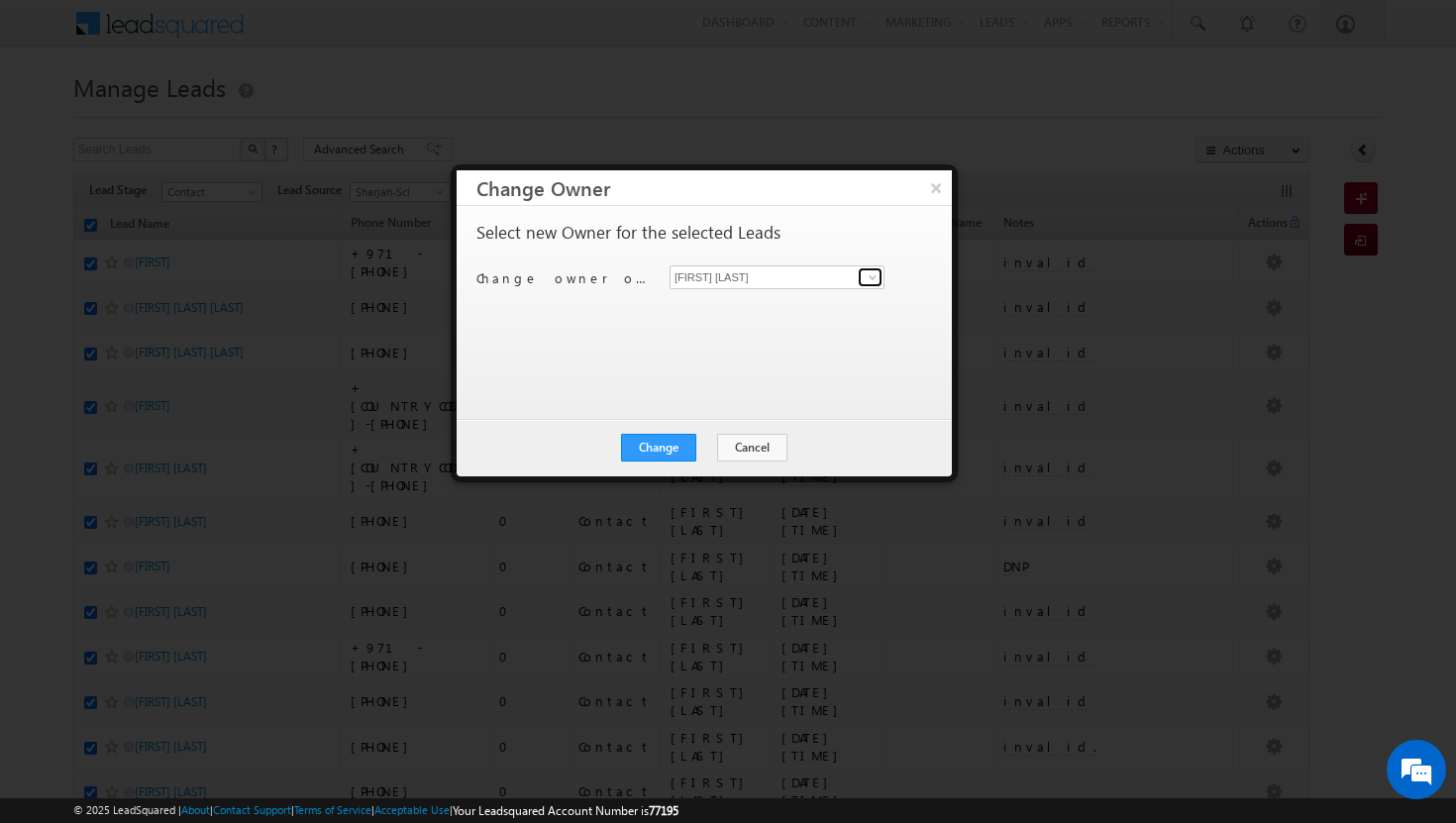 click at bounding box center [873, 277] 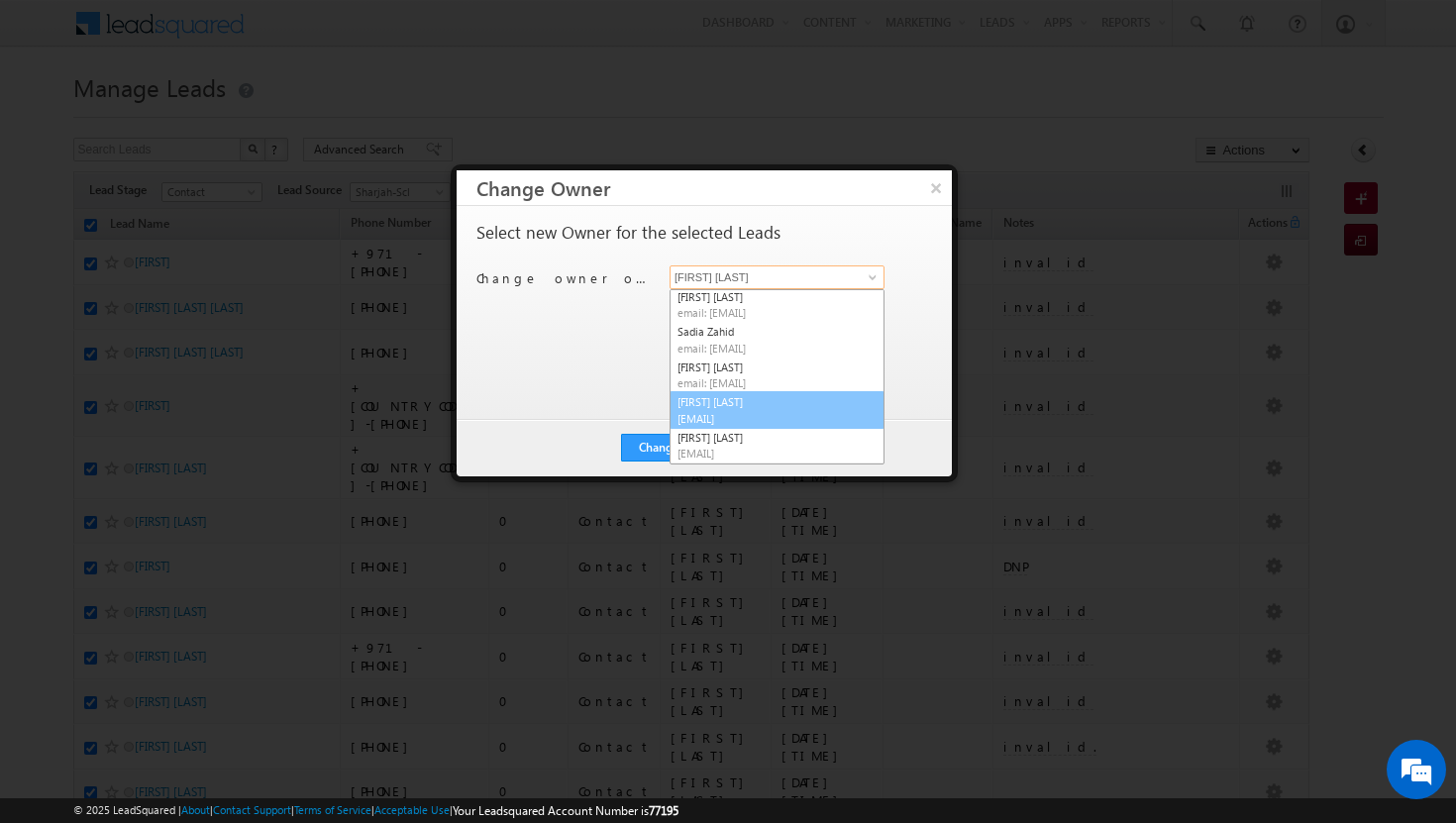 scroll, scrollTop: 72, scrollLeft: 0, axis: vertical 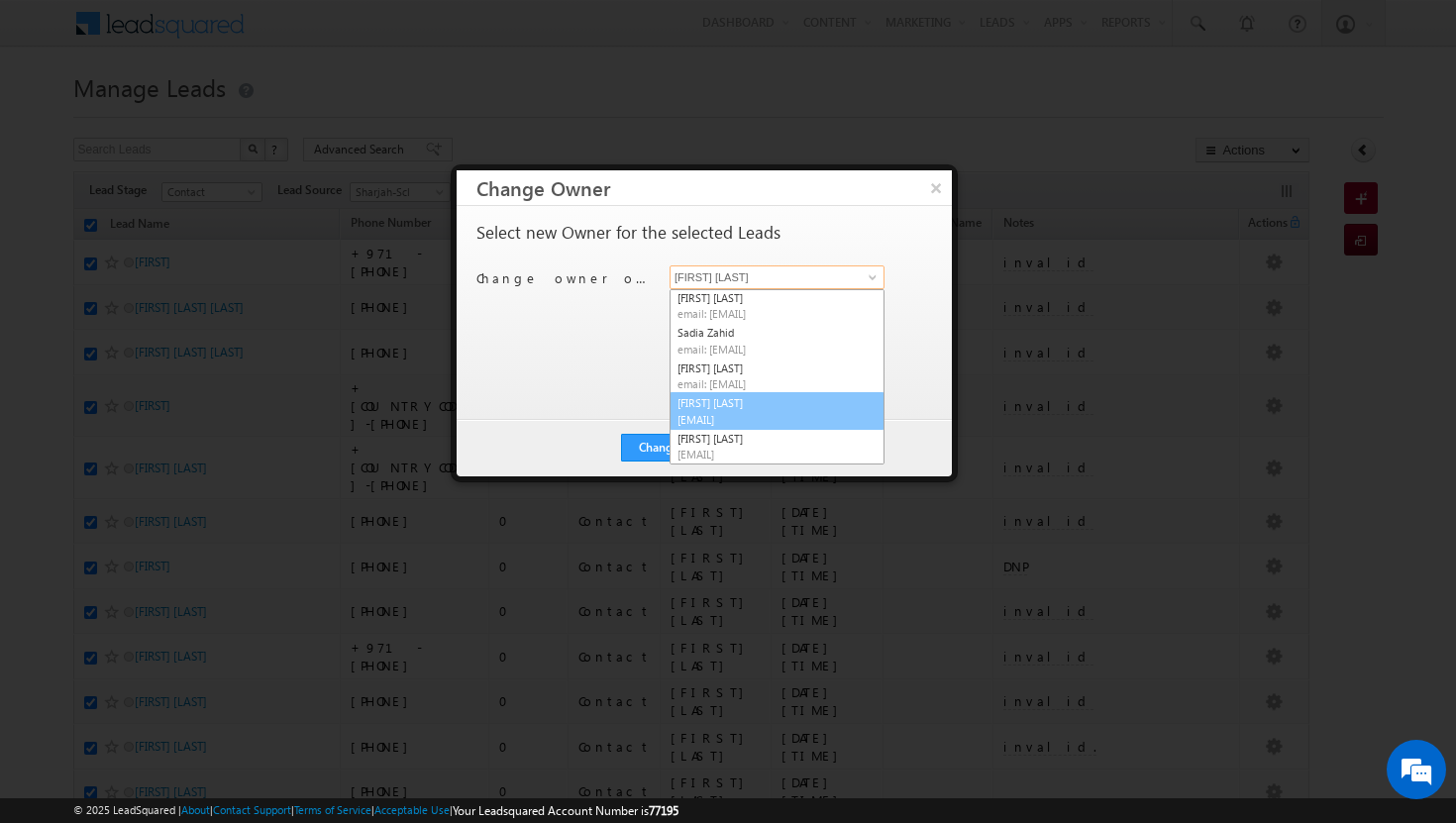 click on "Email: [EMAIL]" at bounding box center (767, 419) 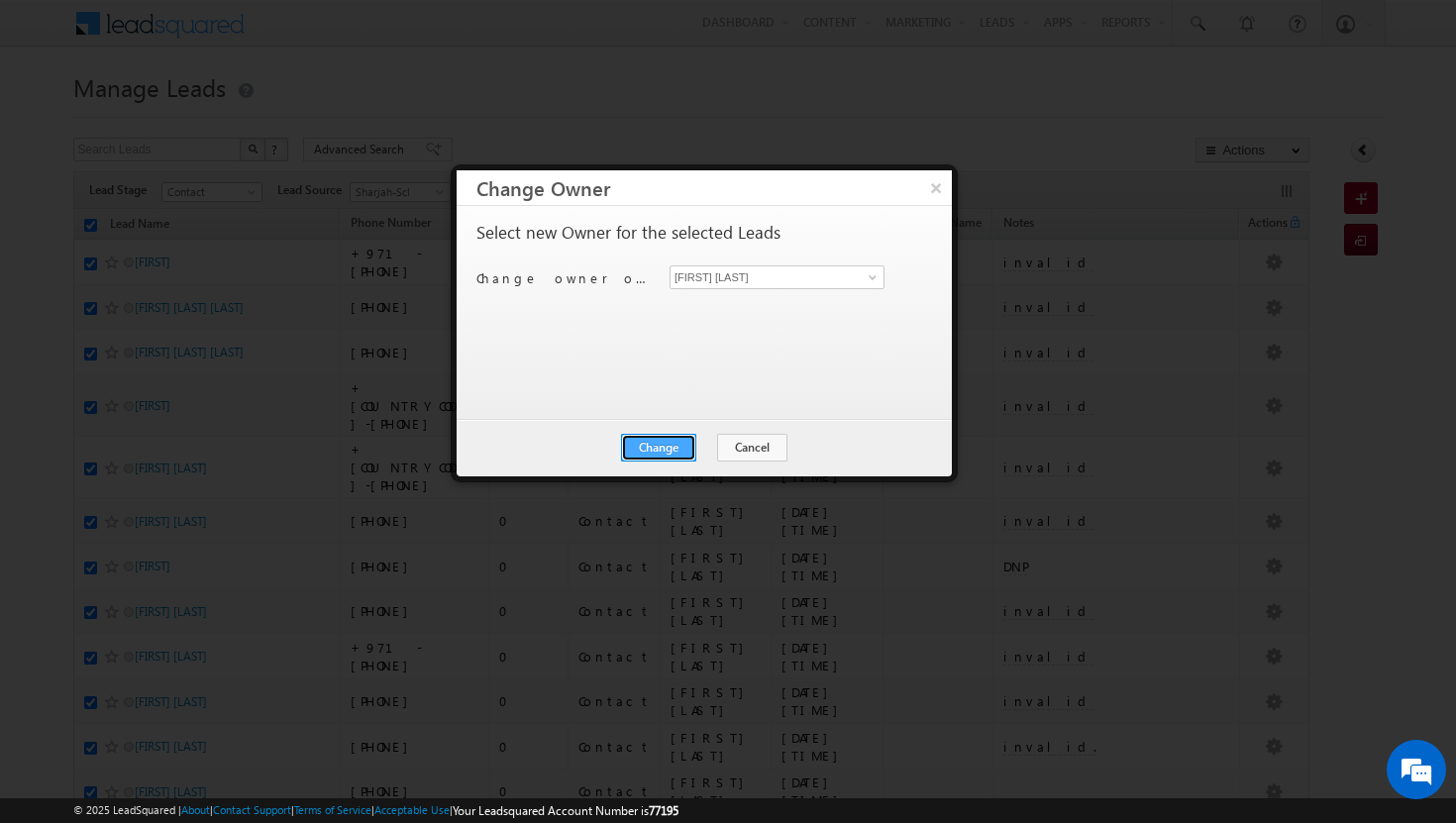 click on "Change" at bounding box center (659, 448) 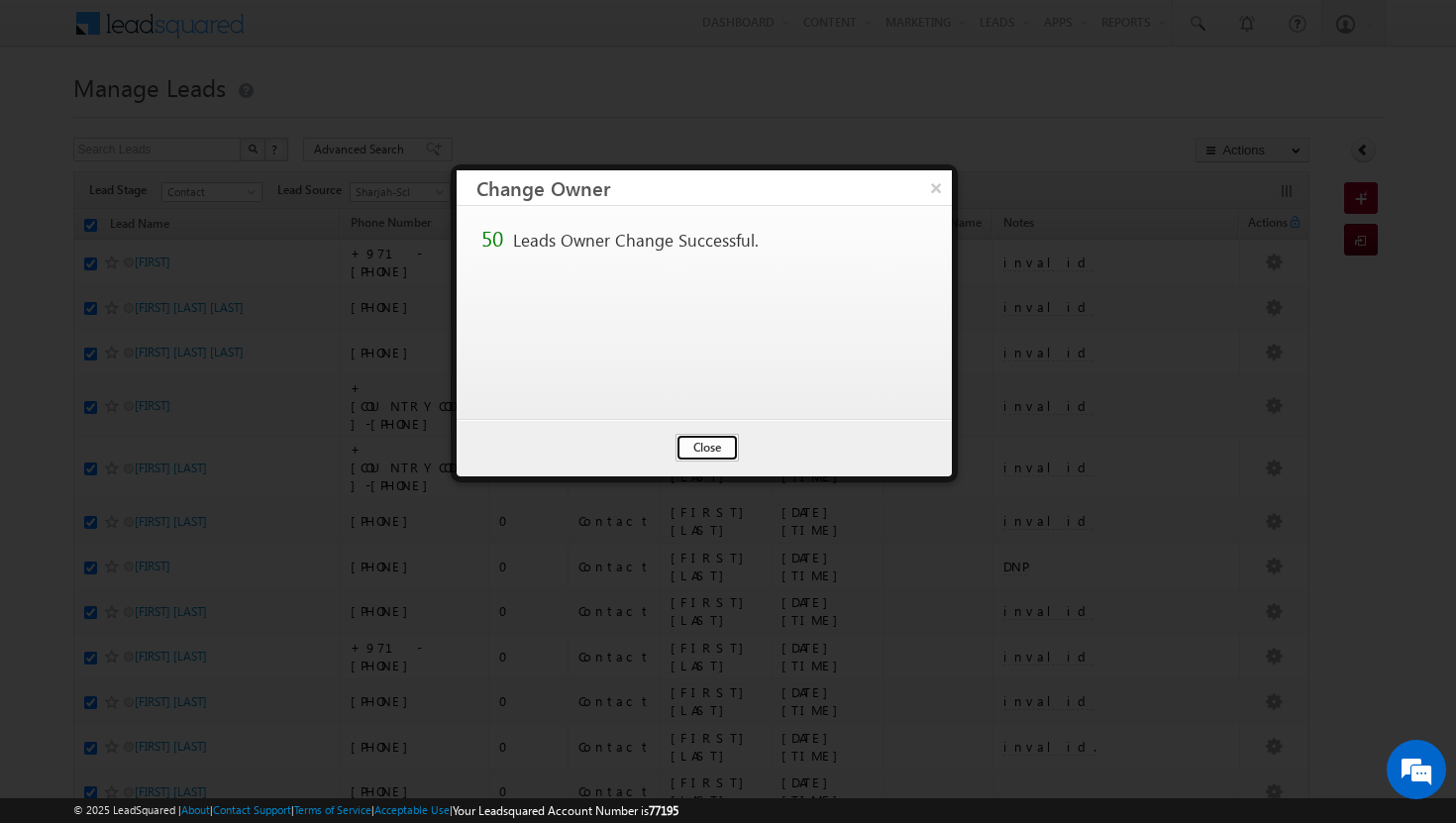 click on "Close" at bounding box center [707, 448] 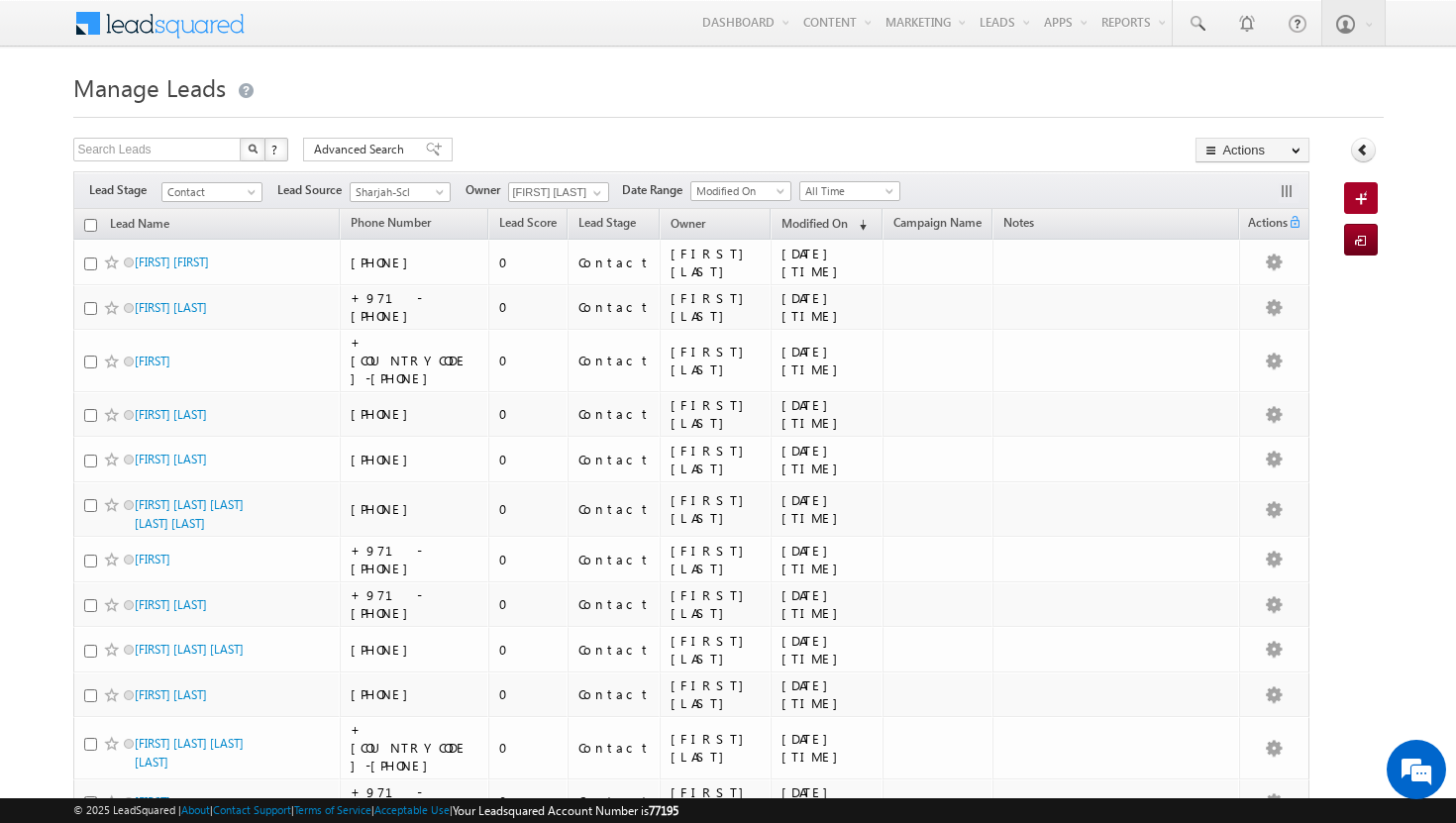 click at bounding box center (90, 225) 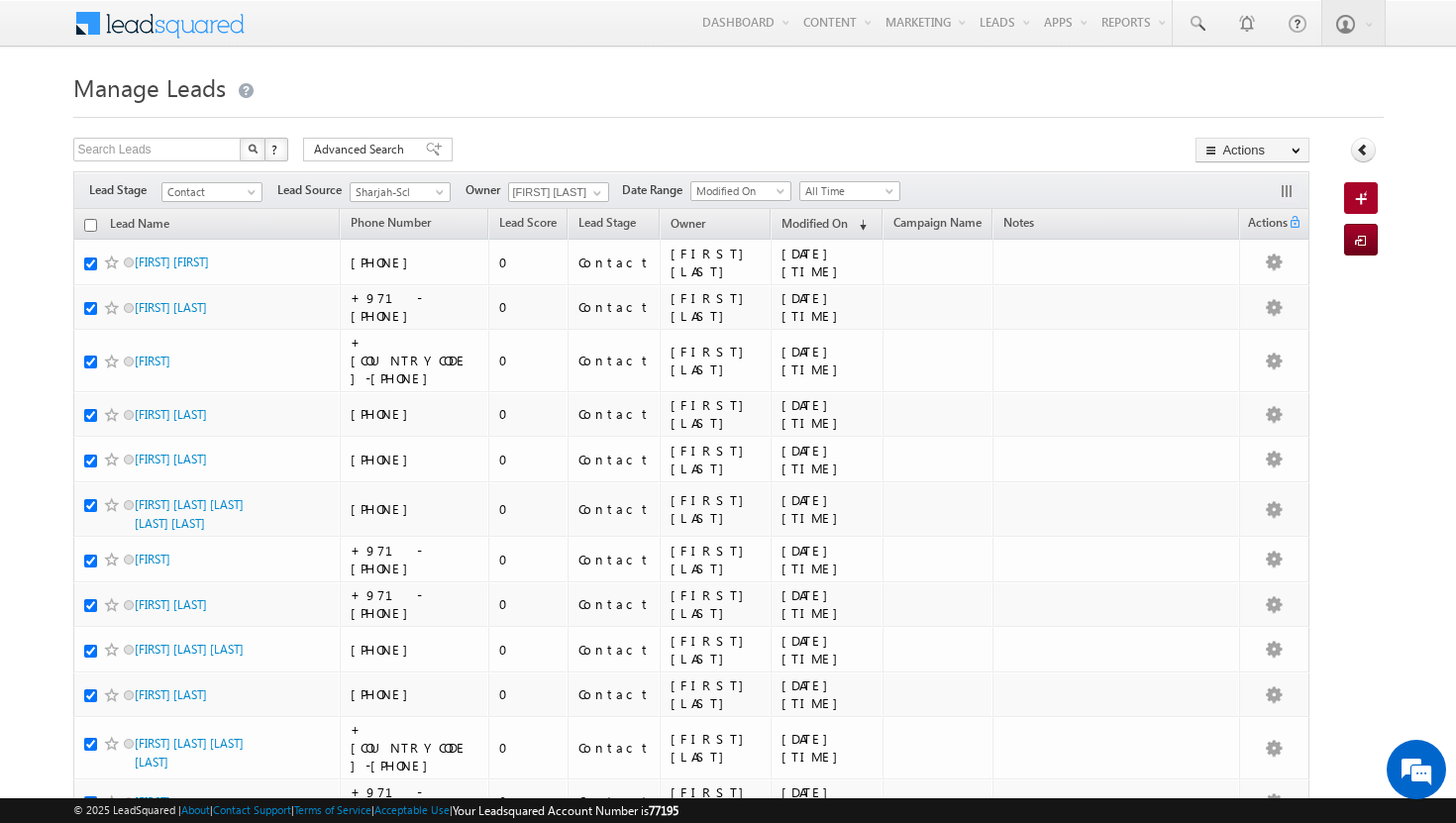 checkbox on "true" 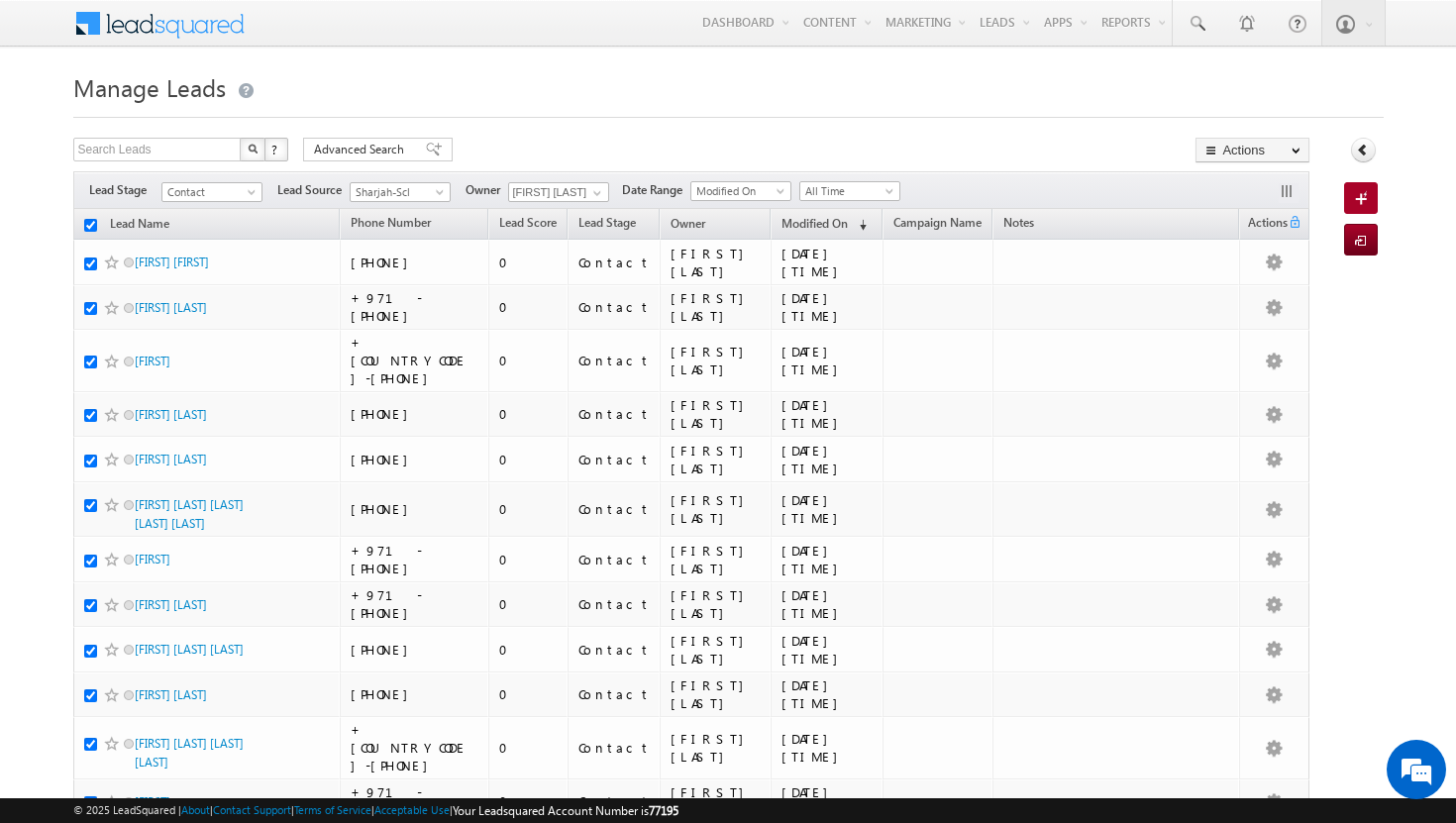 checkbox on "true" 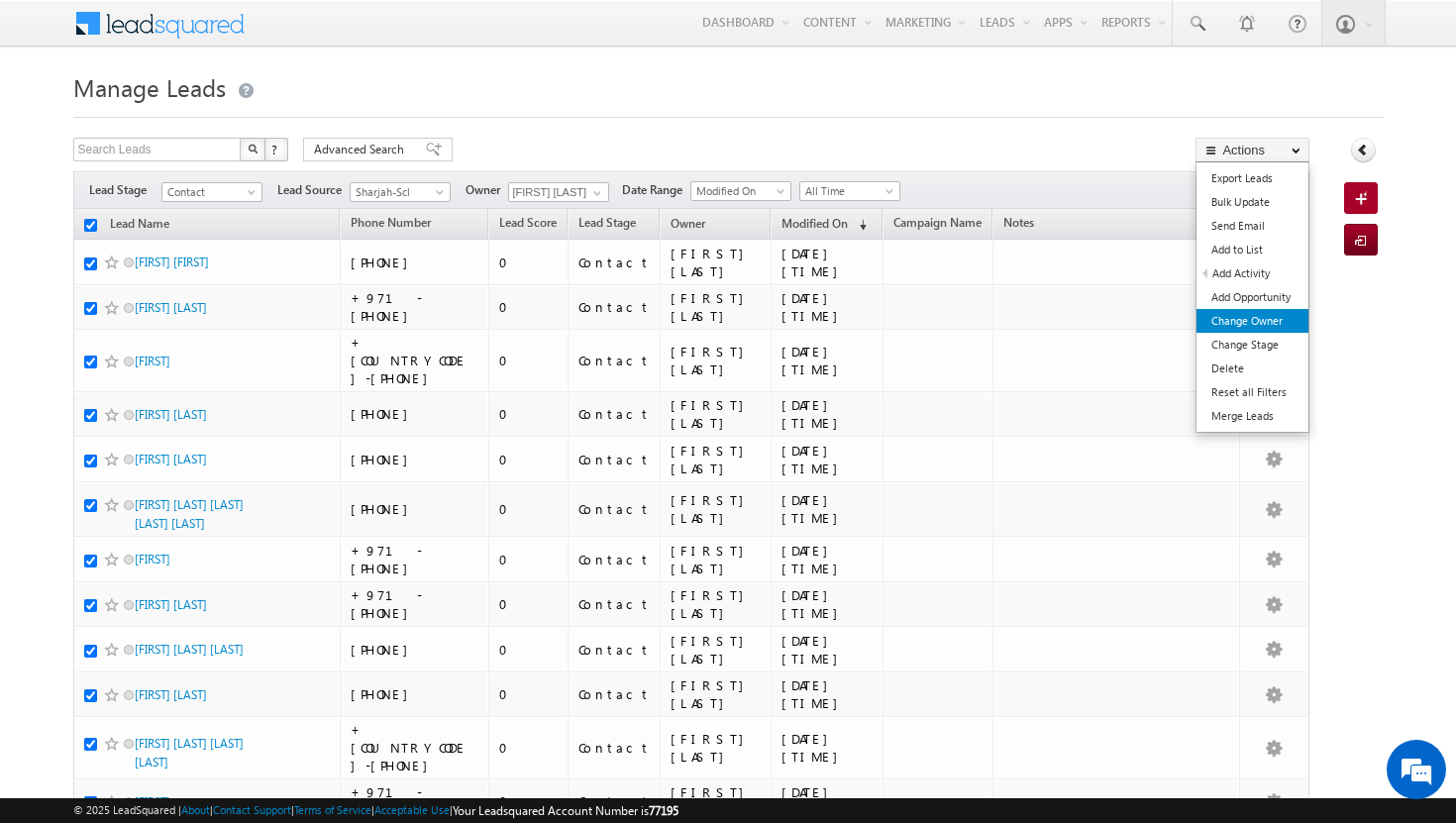 click on "Change Owner" at bounding box center (1252, 321) 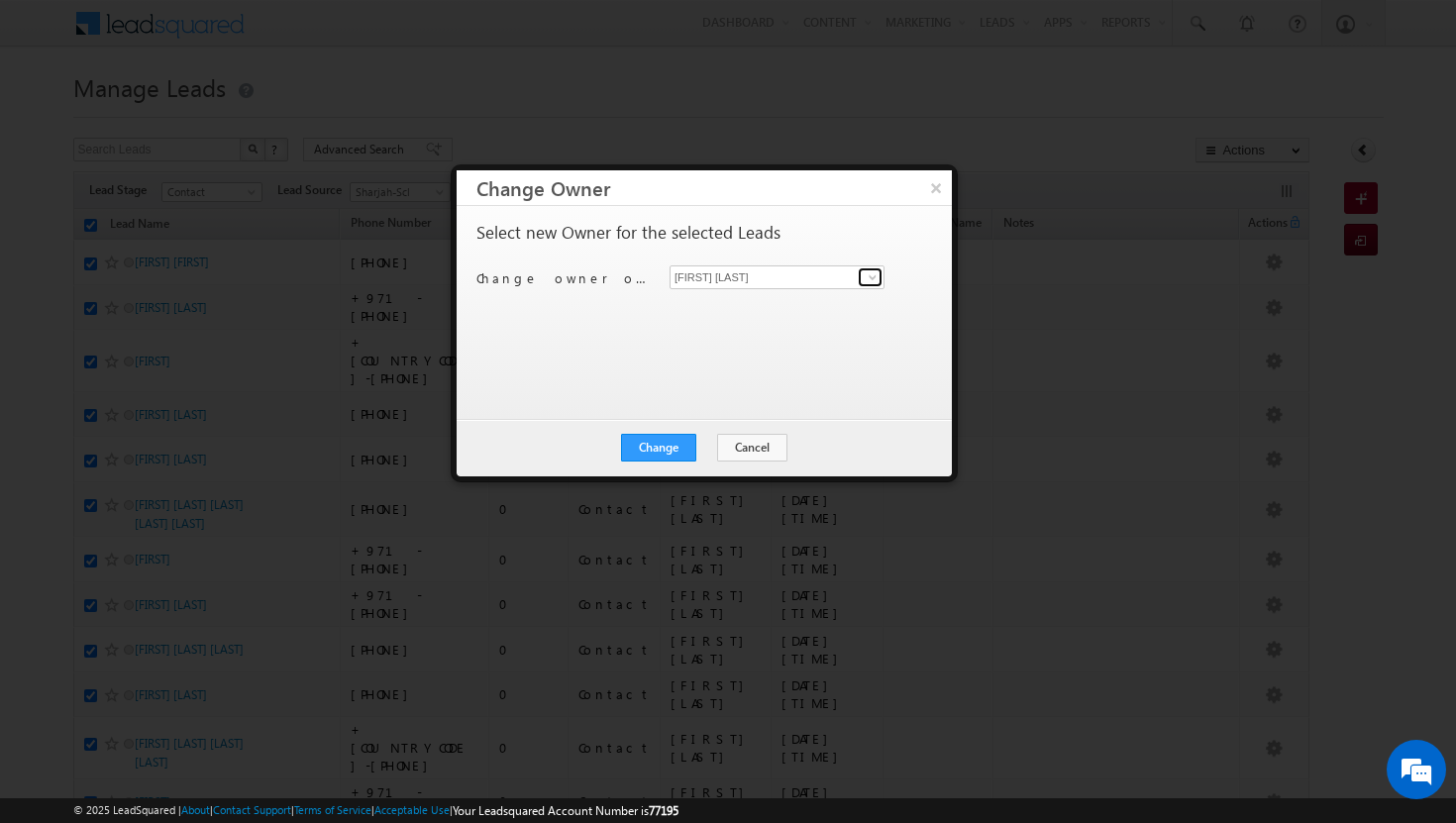 click at bounding box center (870, 277) 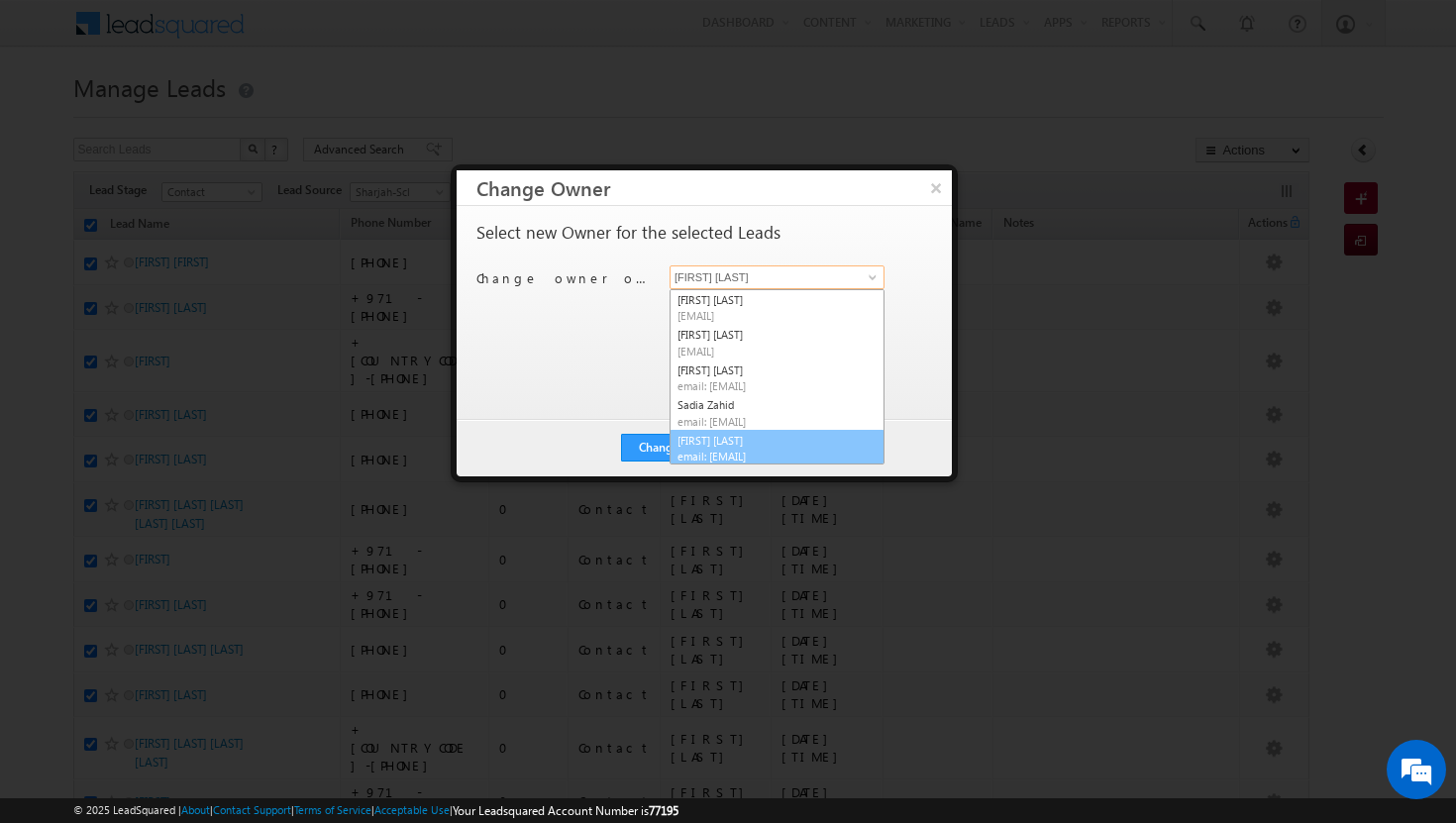 scroll, scrollTop: 5, scrollLeft: 0, axis: vertical 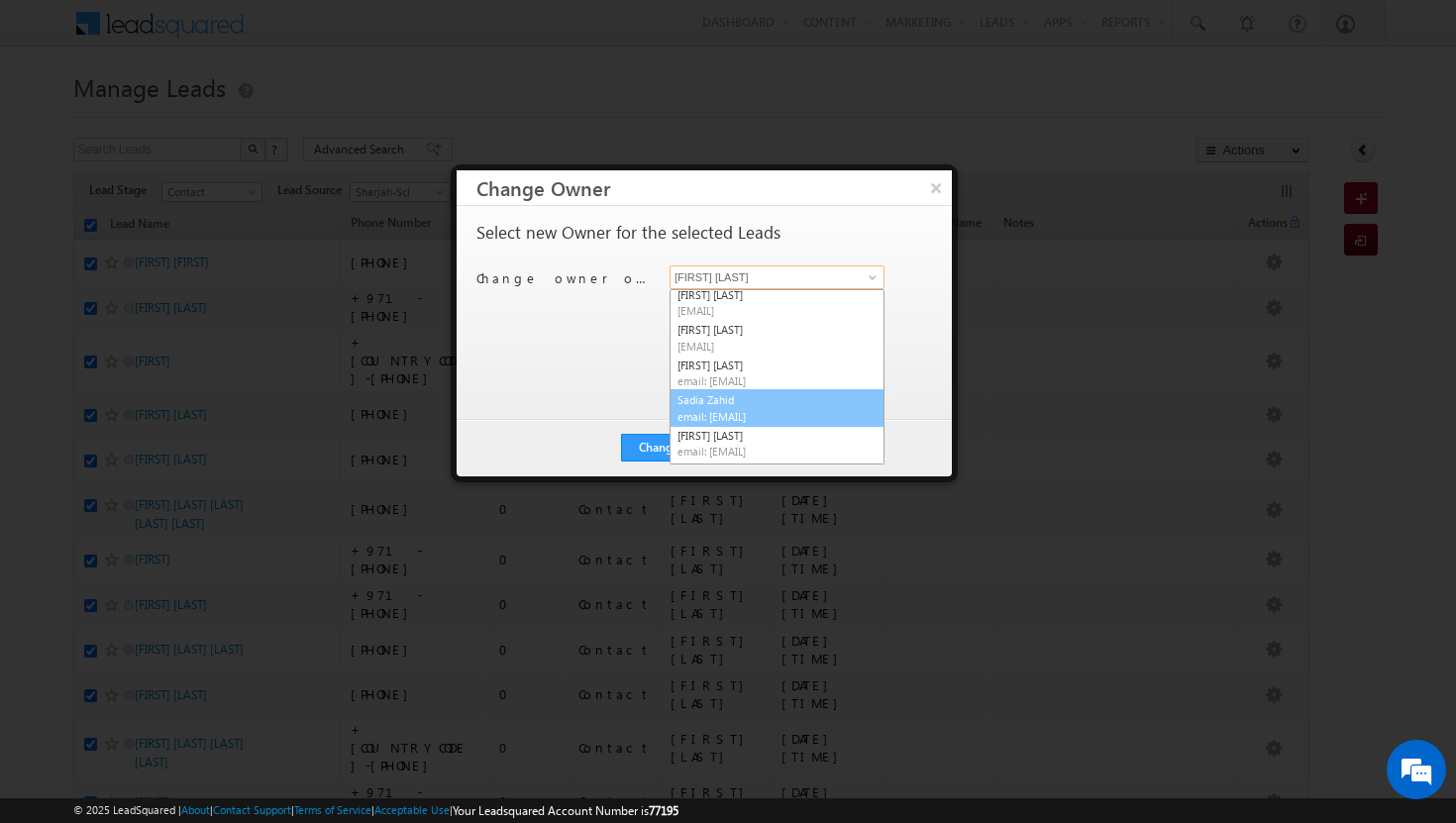 click on "[FIRST] [LAST] [EMAIL]" at bounding box center (777, 408) 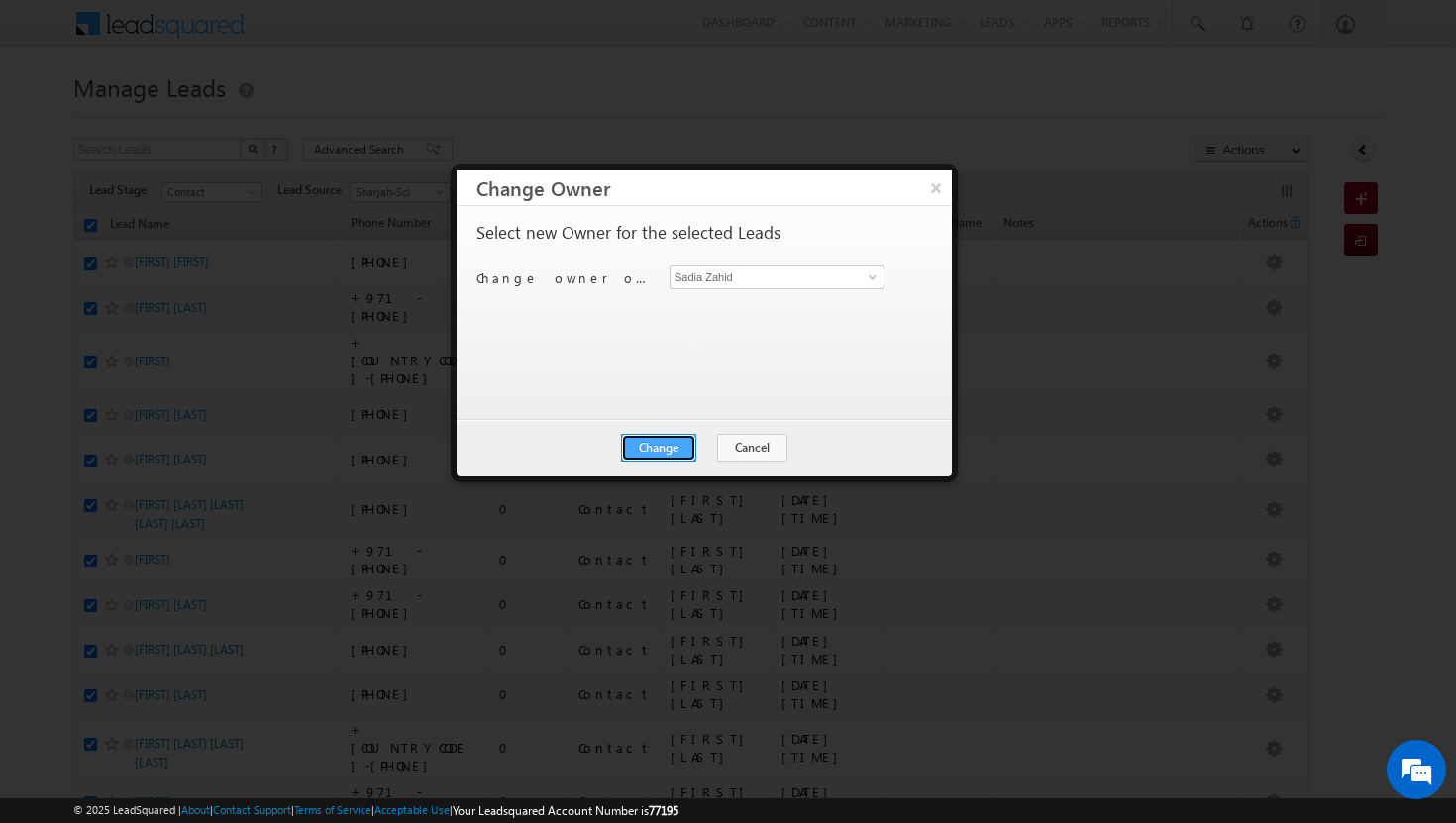 click on "Change" at bounding box center (659, 448) 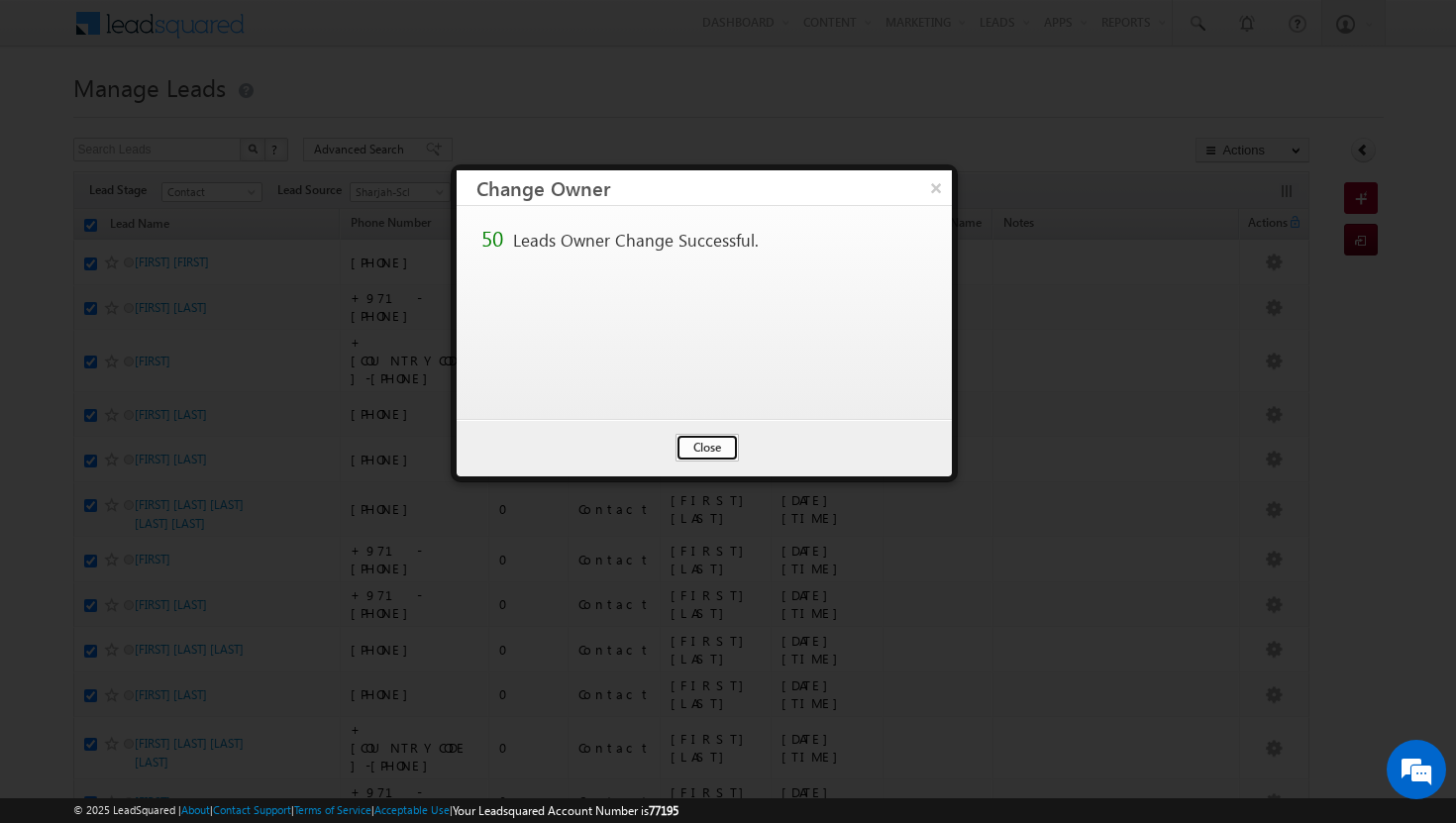 click on "Close" at bounding box center [707, 448] 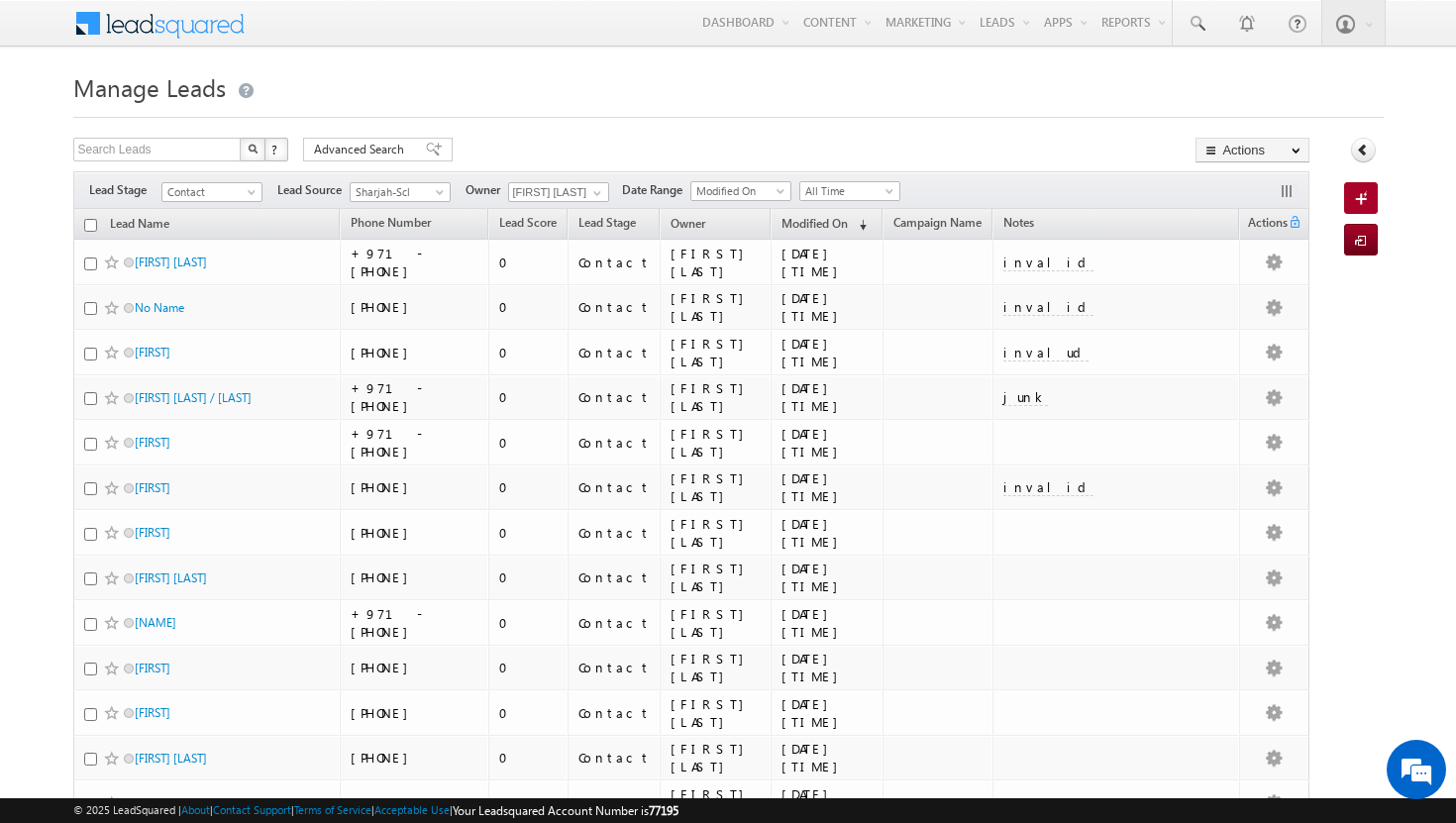 click at bounding box center (90, 225) 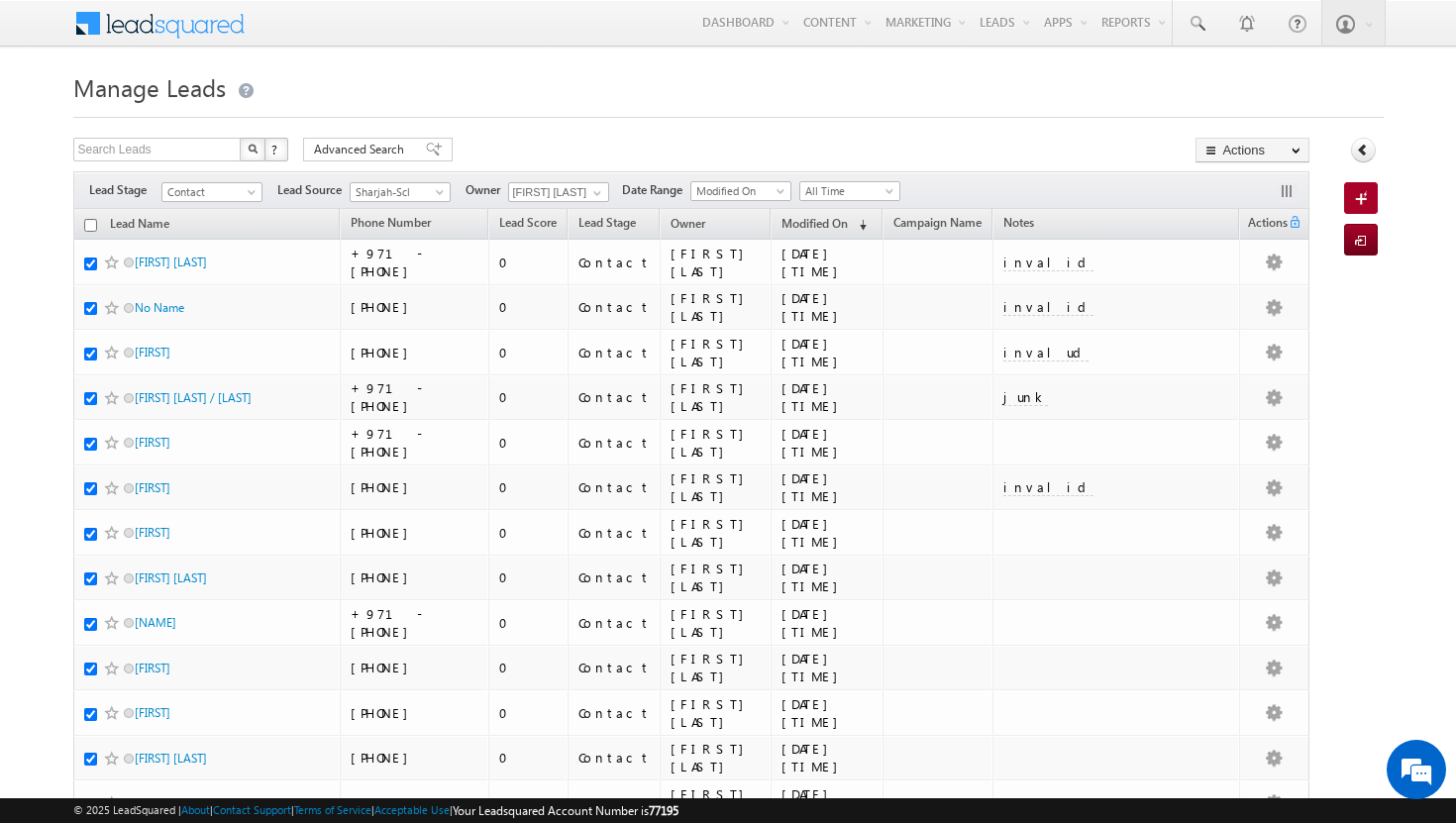 checkbox on "true" 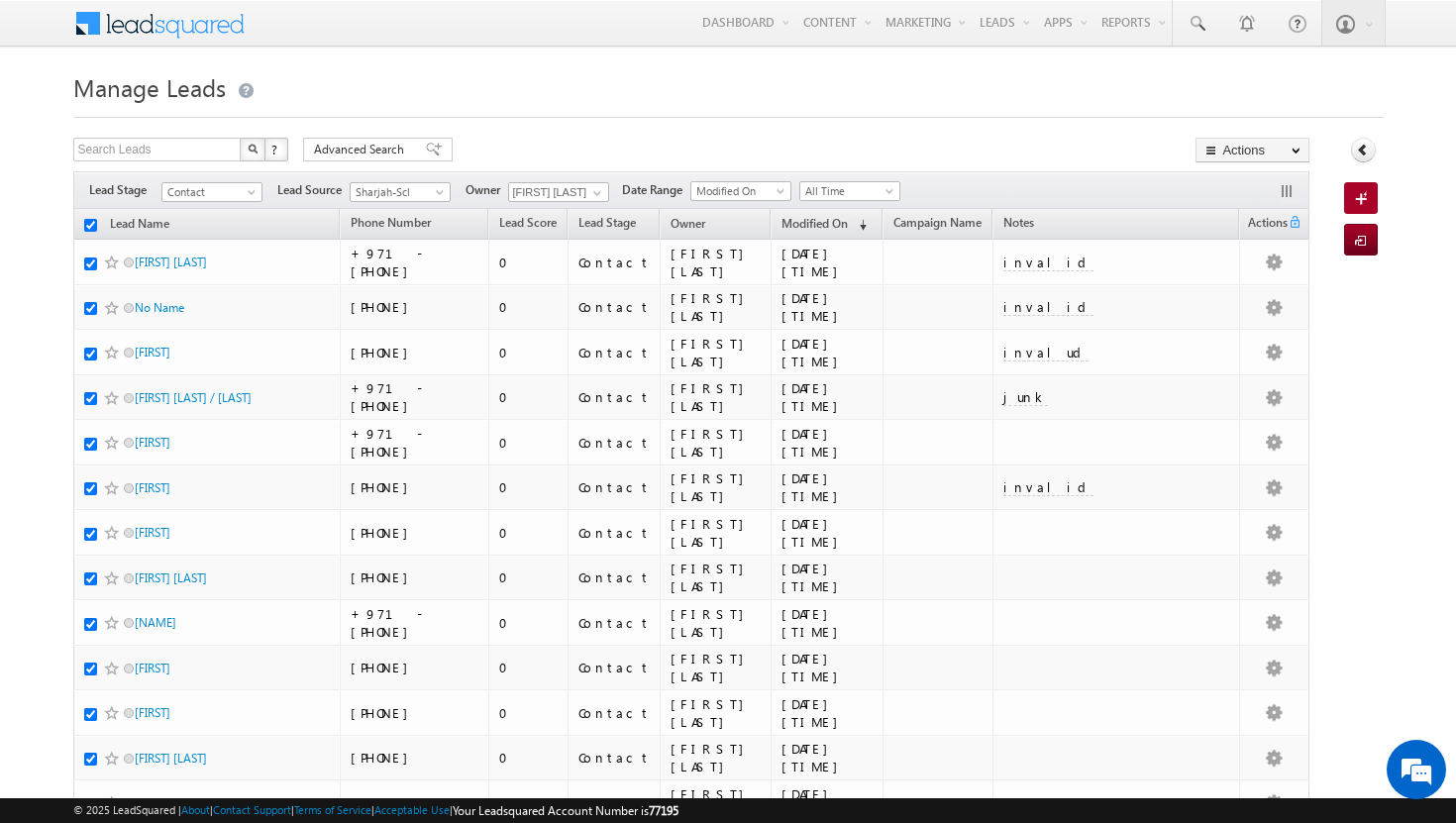 checkbox on "true" 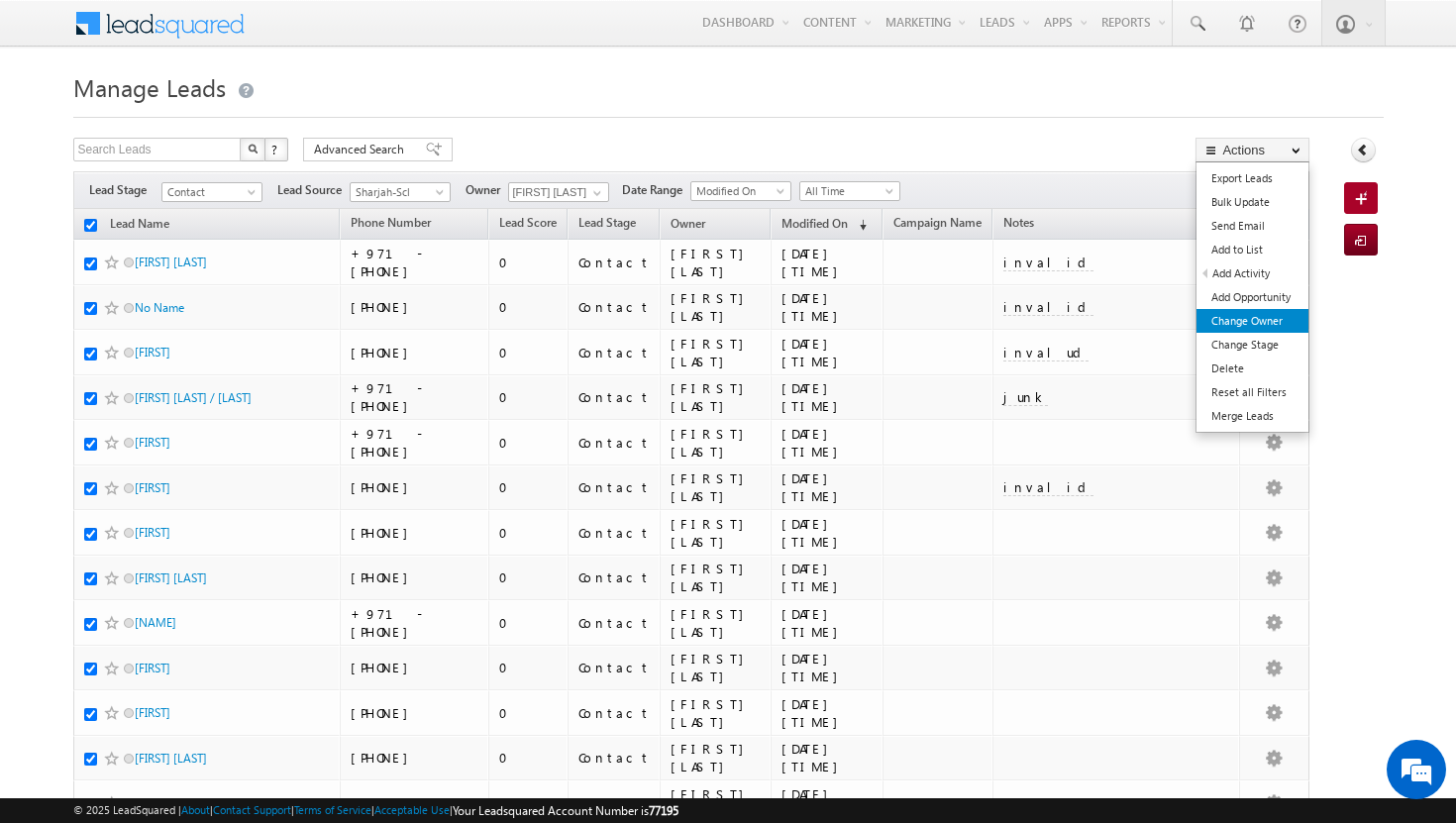 click on "Change Owner" at bounding box center (1252, 321) 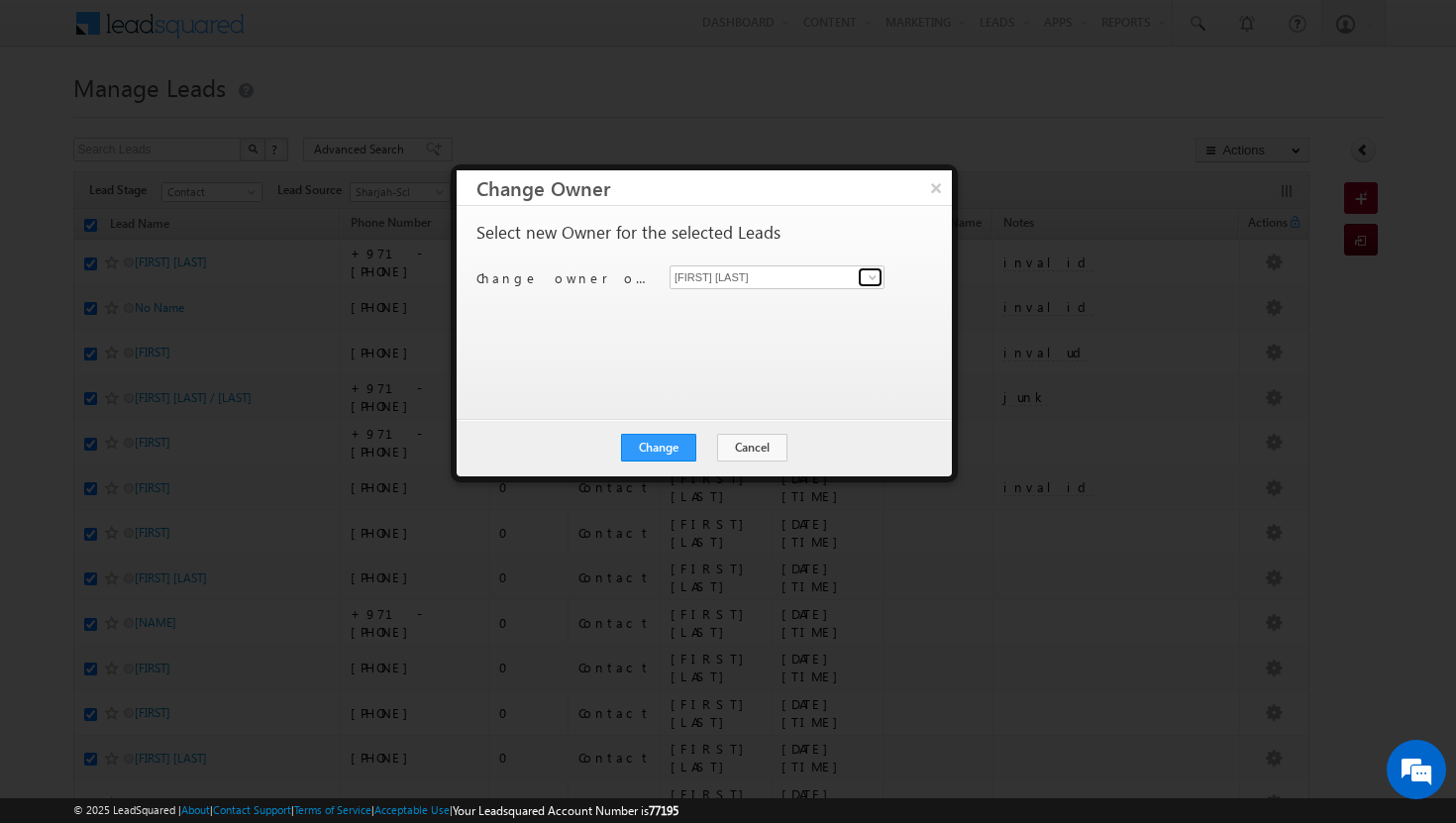 click at bounding box center (873, 277) 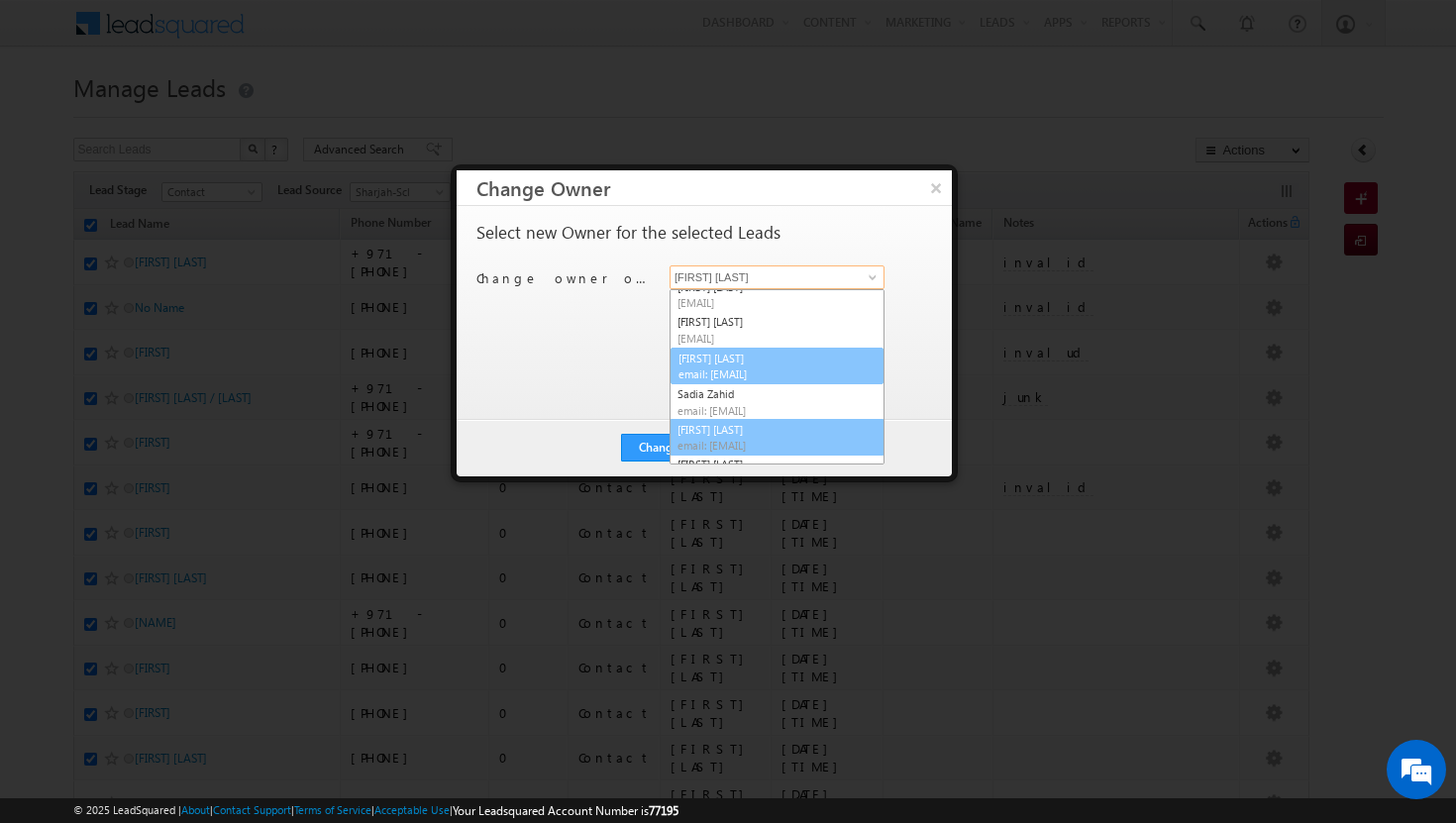 scroll, scrollTop: 10, scrollLeft: 0, axis: vertical 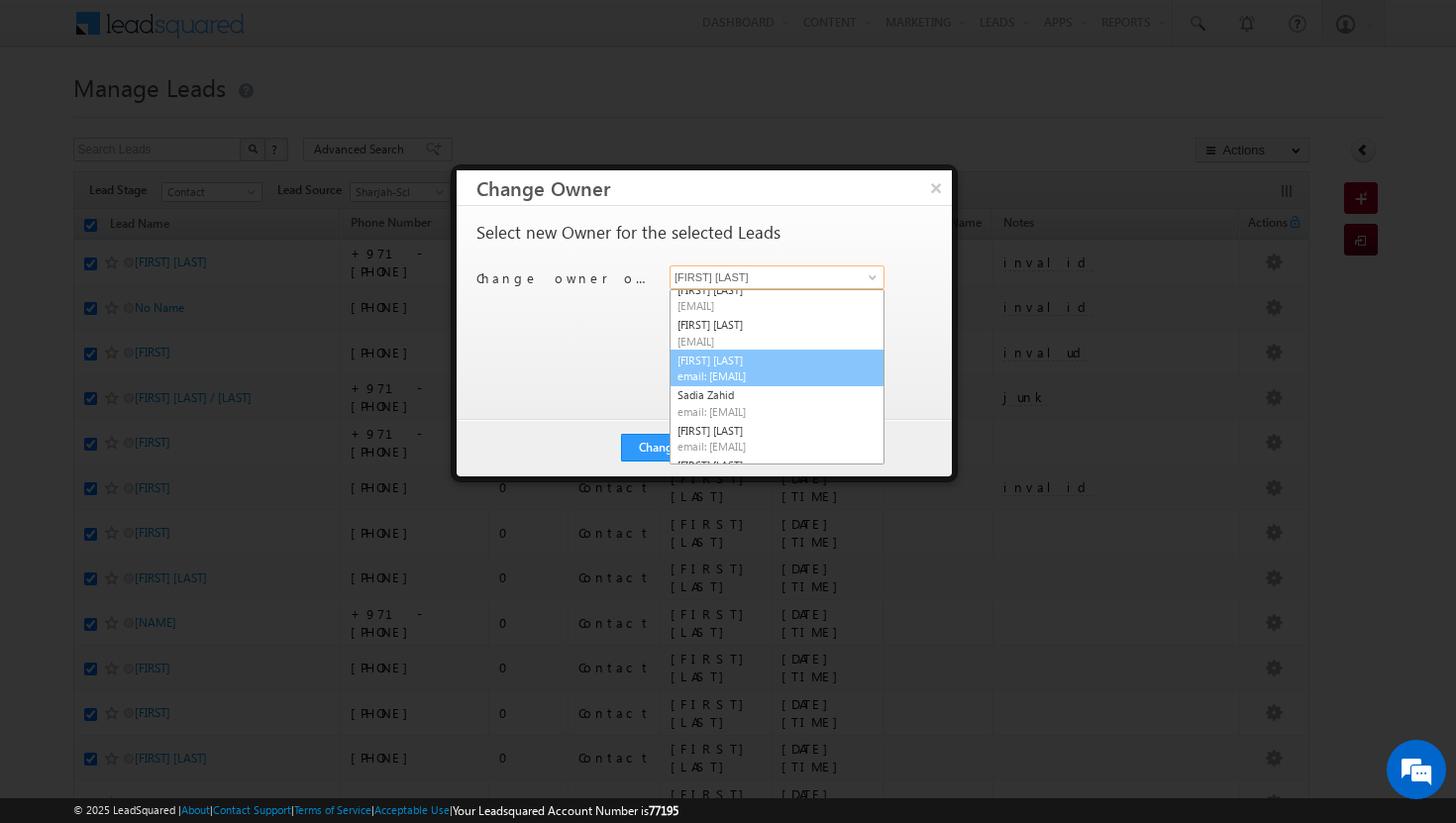 click on "Email: [EMAIL]" at bounding box center (767, 375) 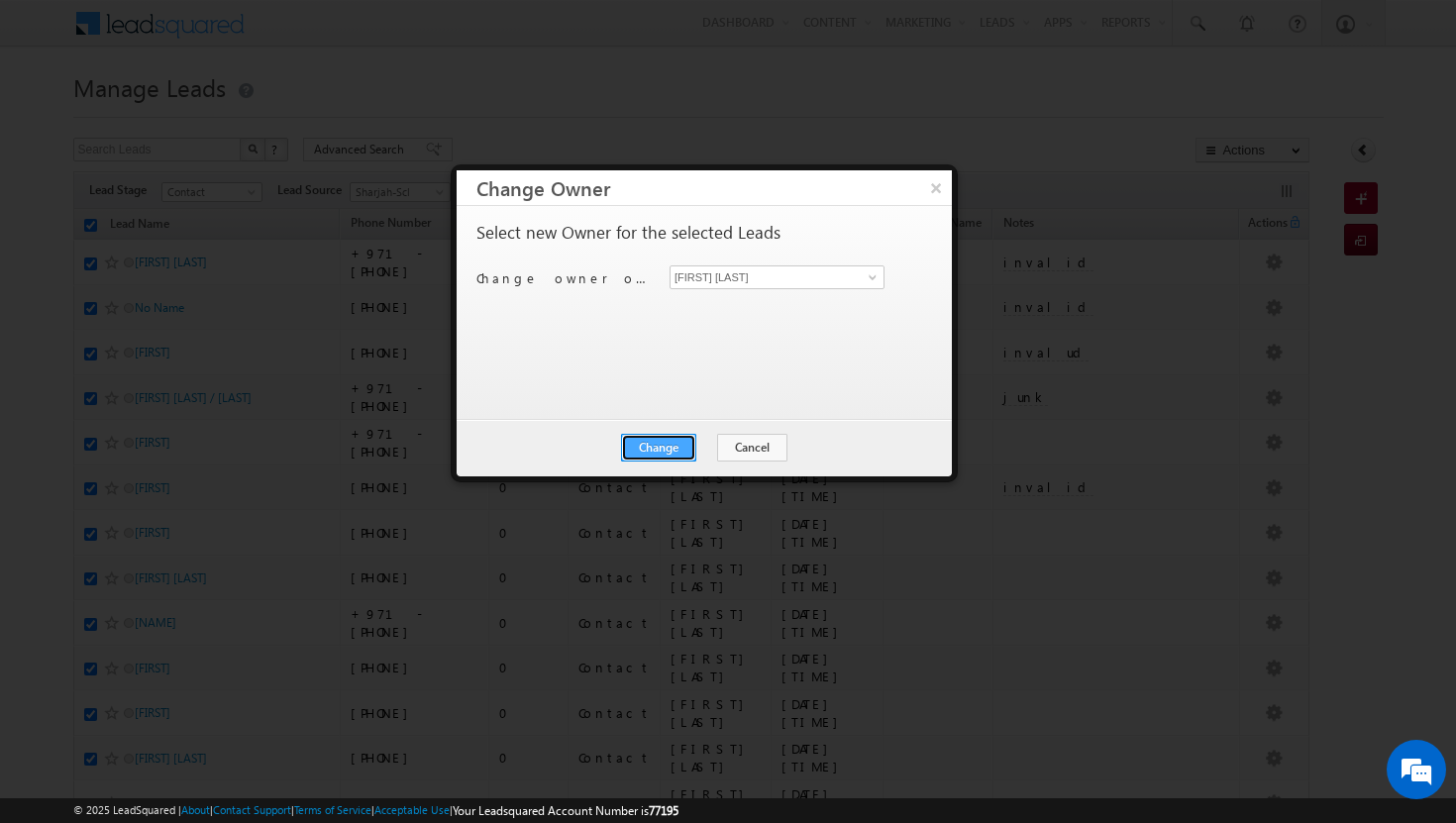 click on "Change" at bounding box center [659, 448] 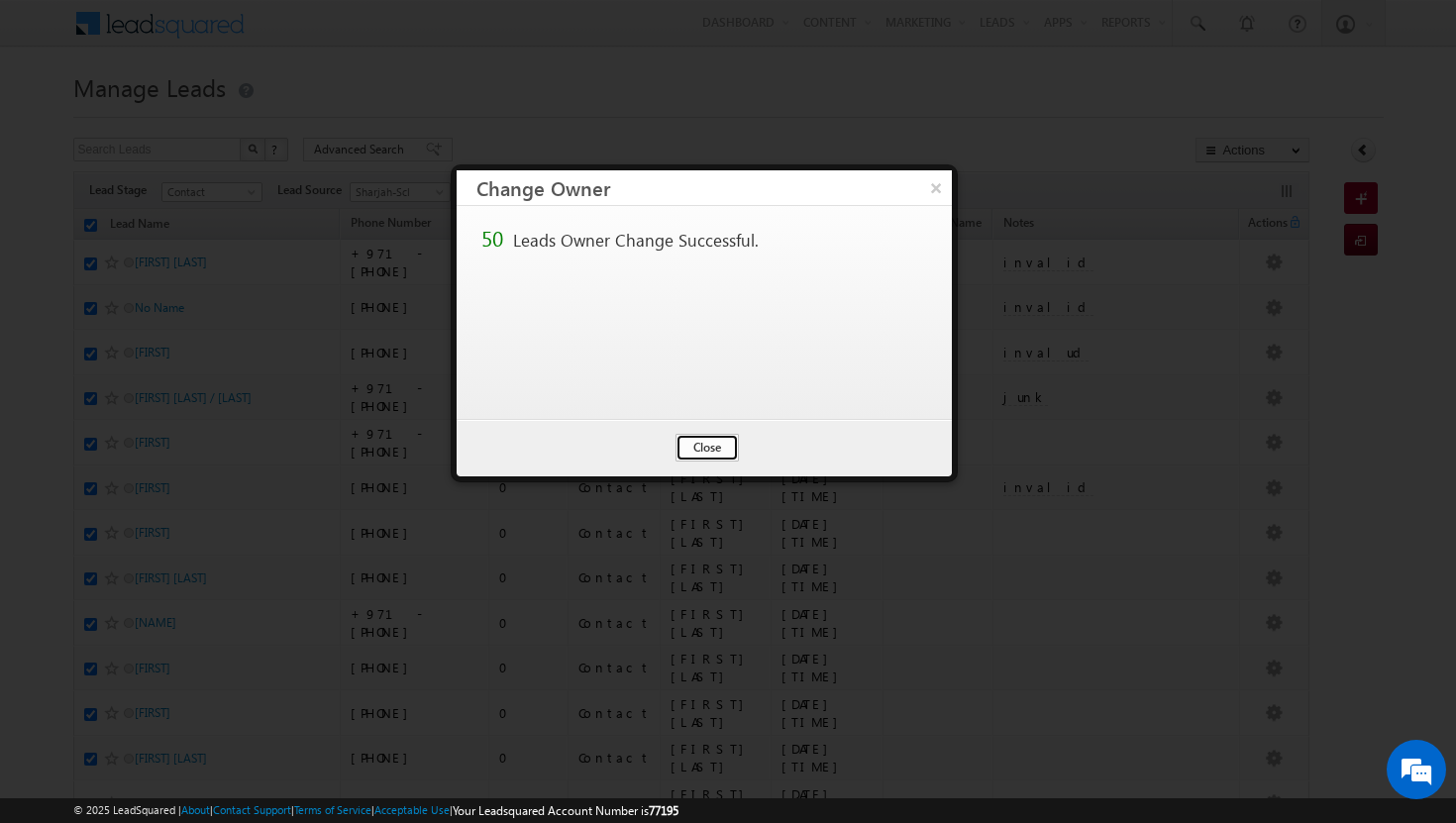 click on "Close" at bounding box center [707, 448] 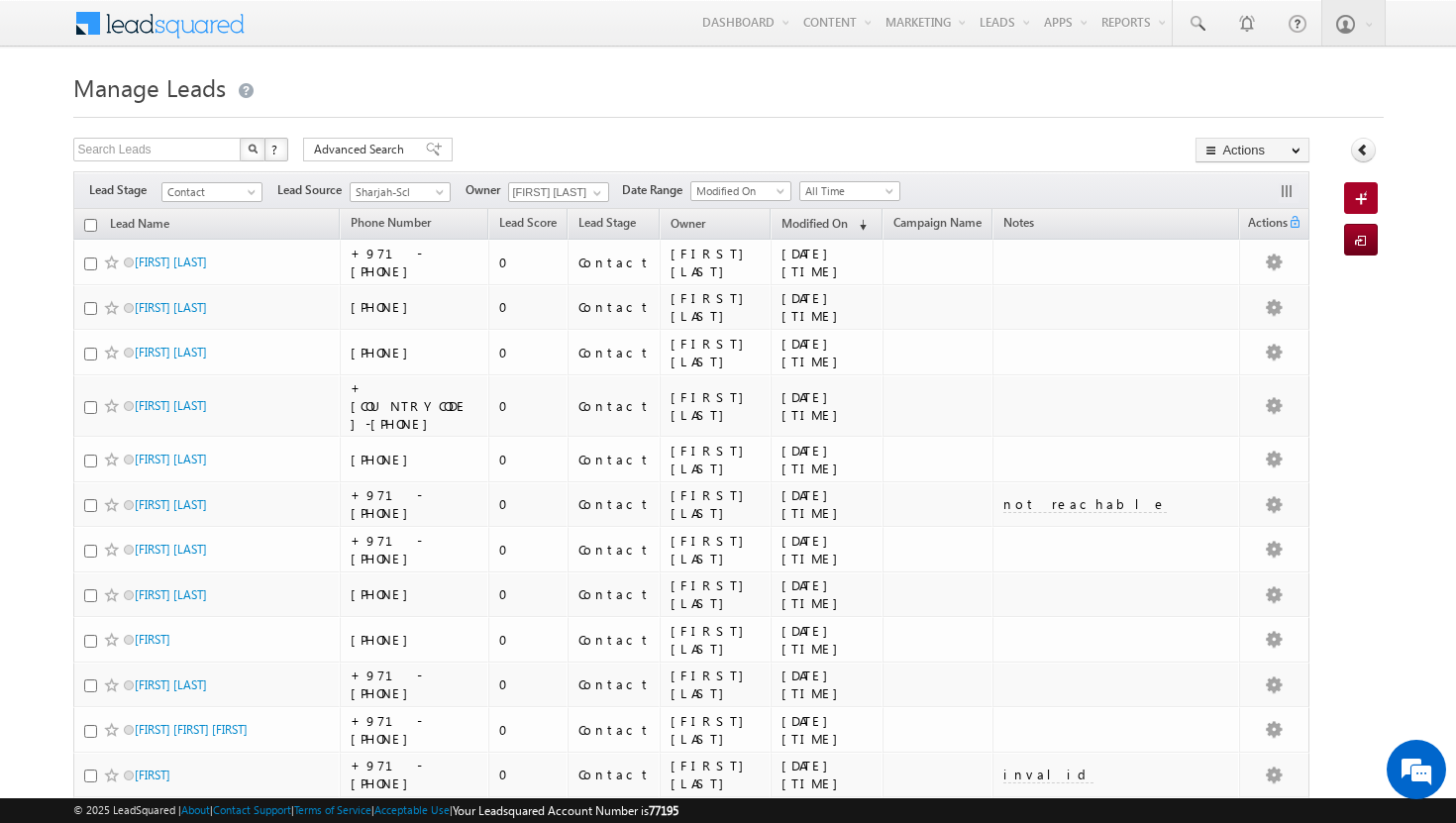 click at bounding box center (90, 225) 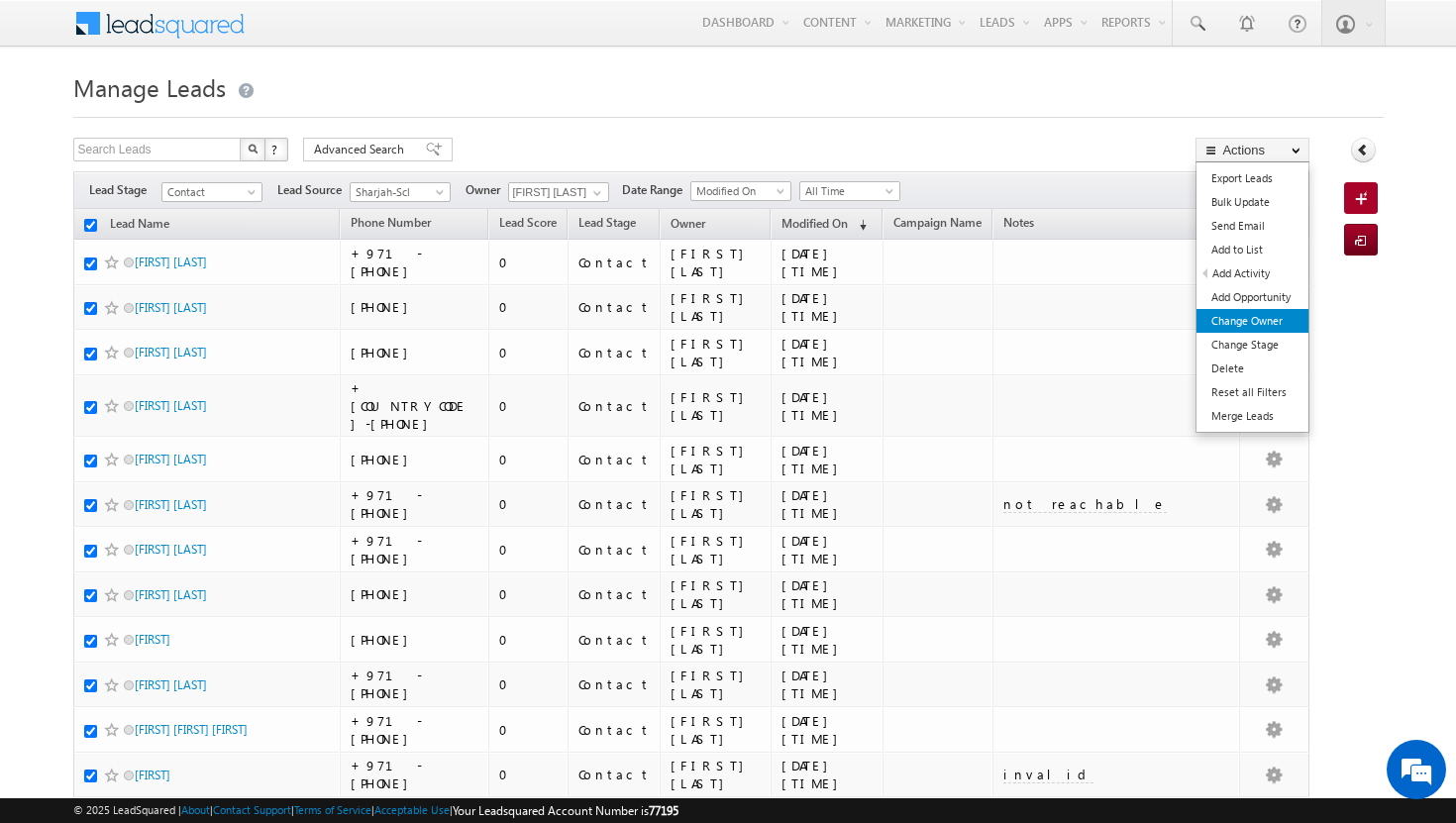click on "Change Owner" at bounding box center [1252, 321] 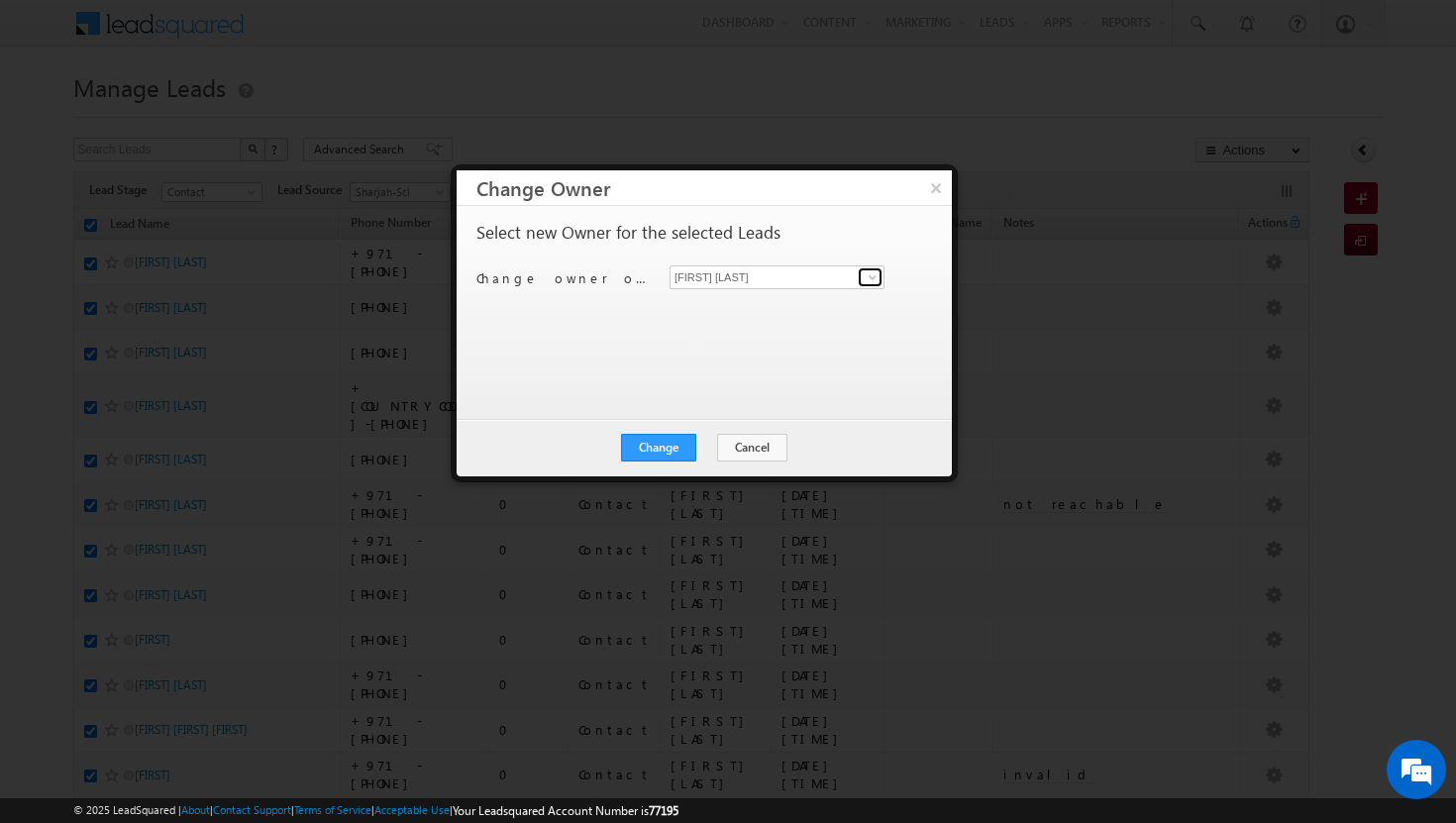 click at bounding box center [873, 277] 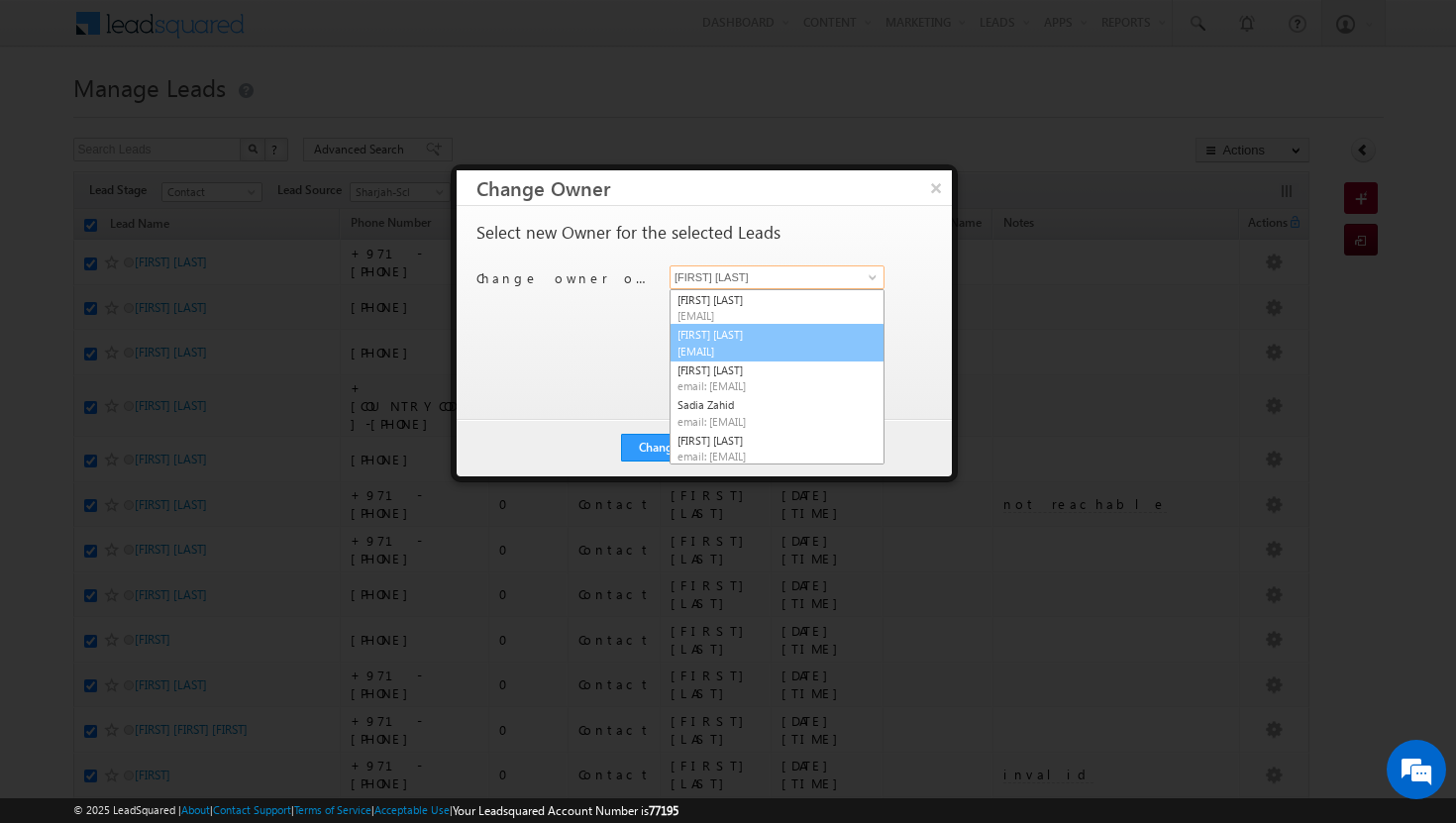 click on "athul.sajay@example.com" at bounding box center (767, 351) 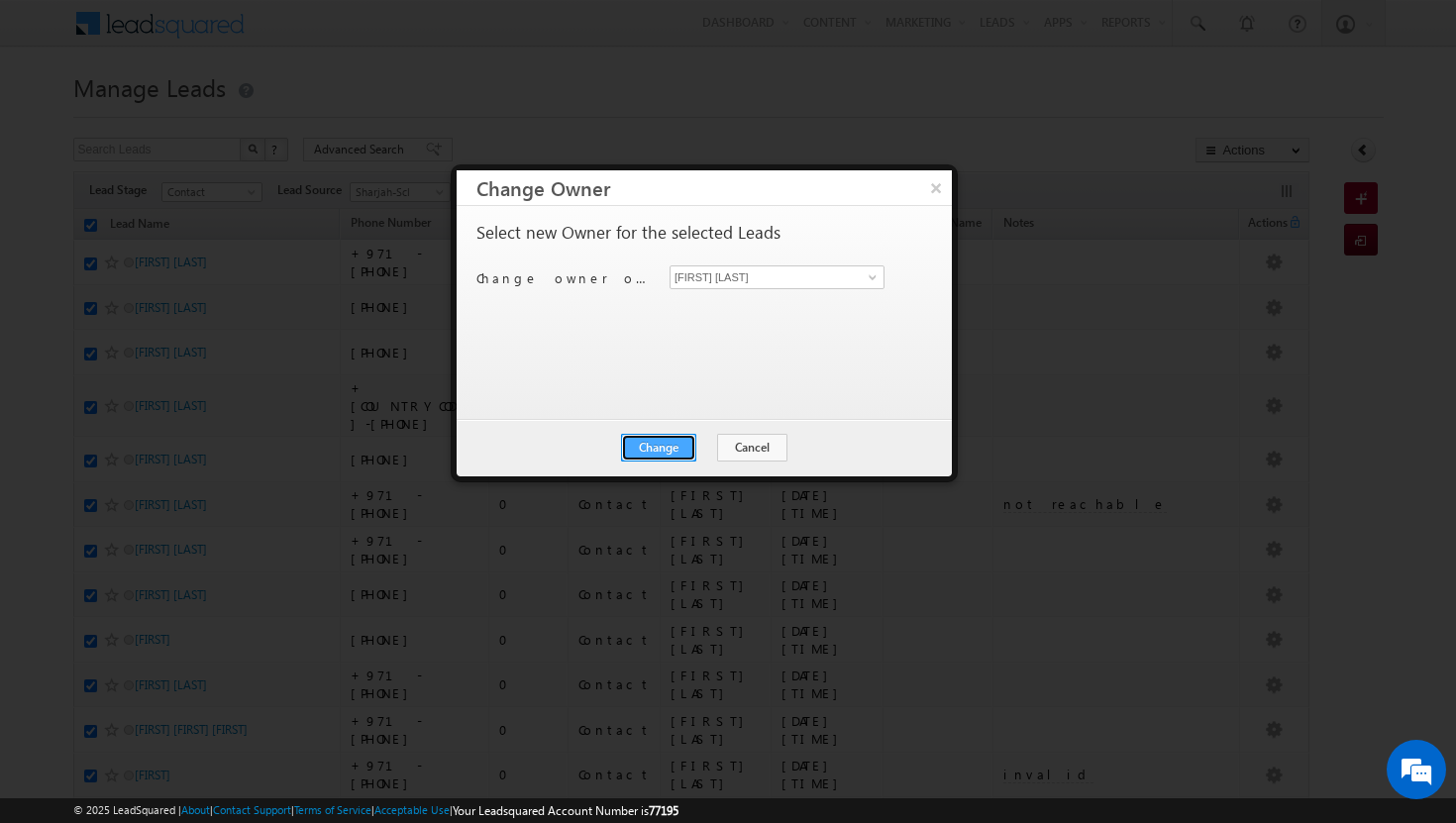 click on "Change" at bounding box center [659, 448] 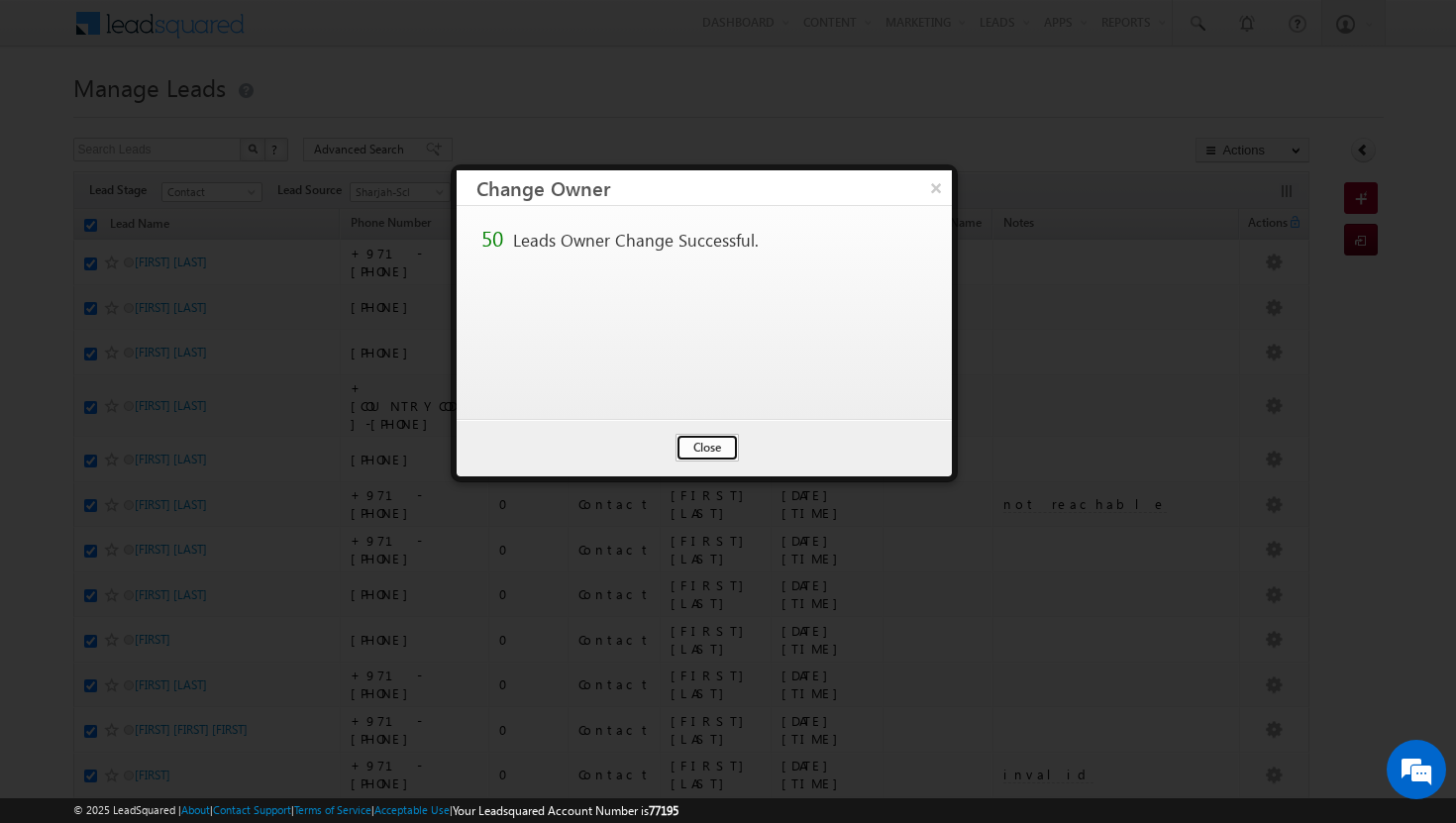 click on "Close" at bounding box center (707, 448) 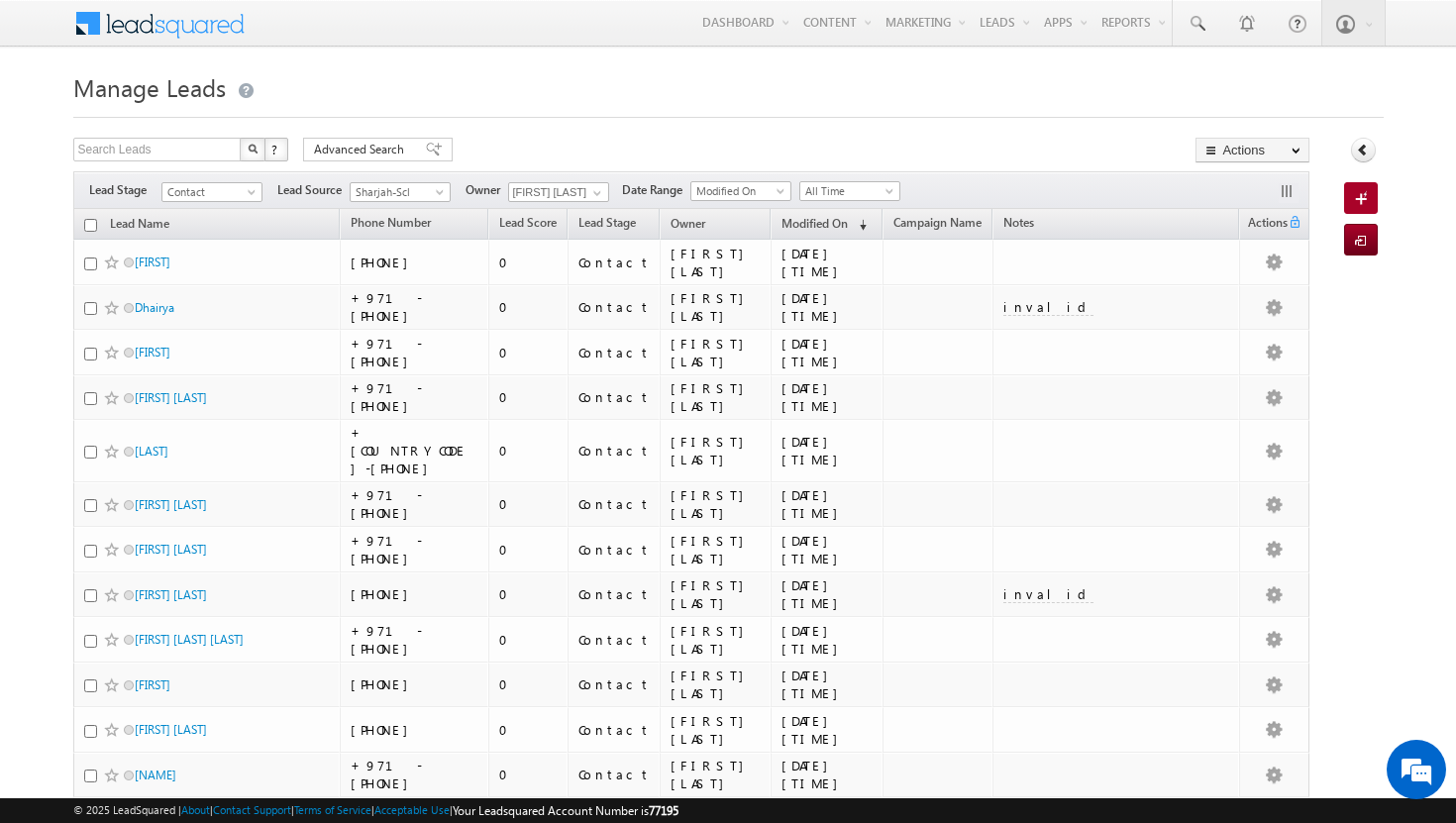 click at bounding box center (90, 225) 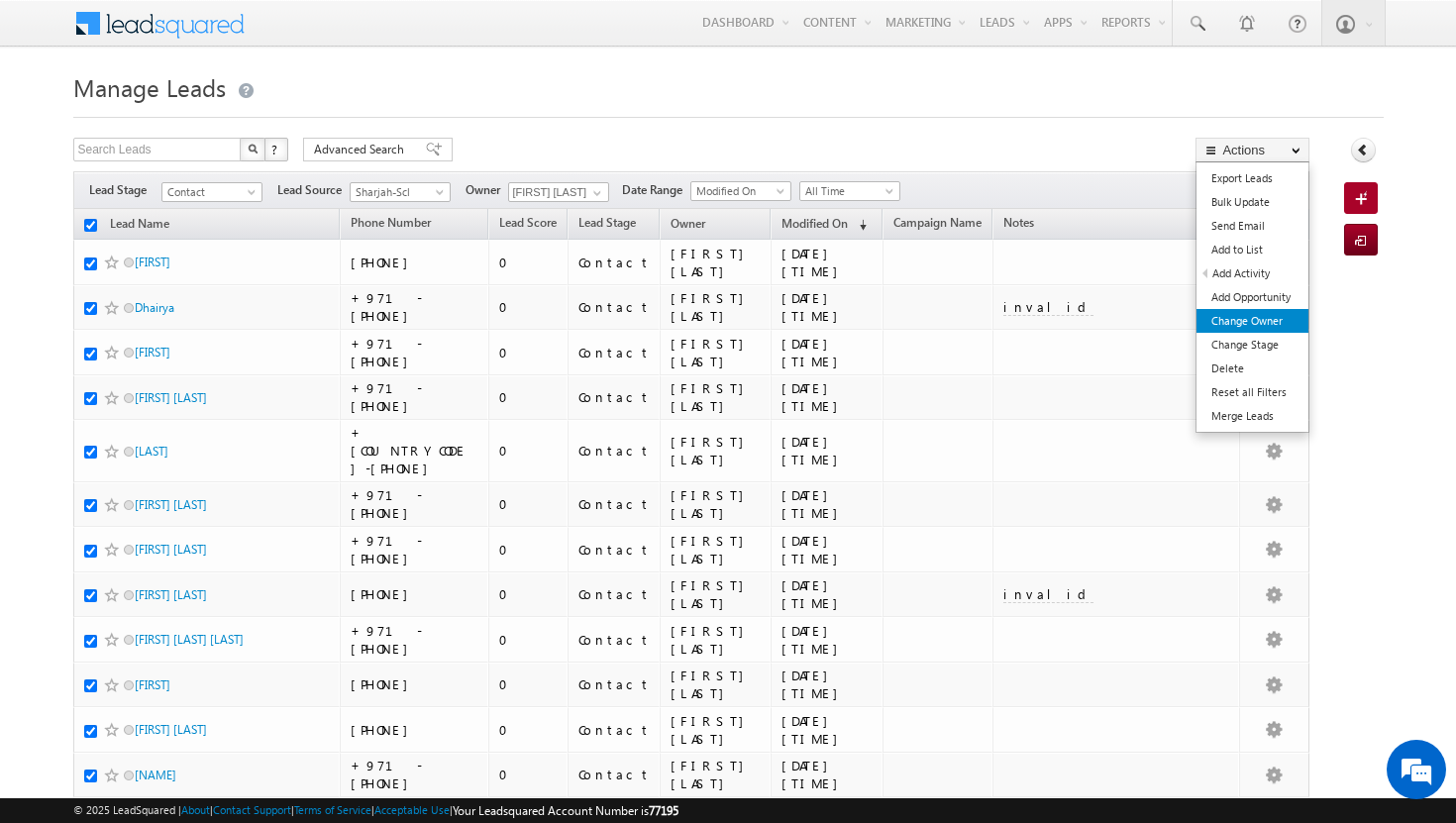 click on "Change Owner" at bounding box center [1252, 321] 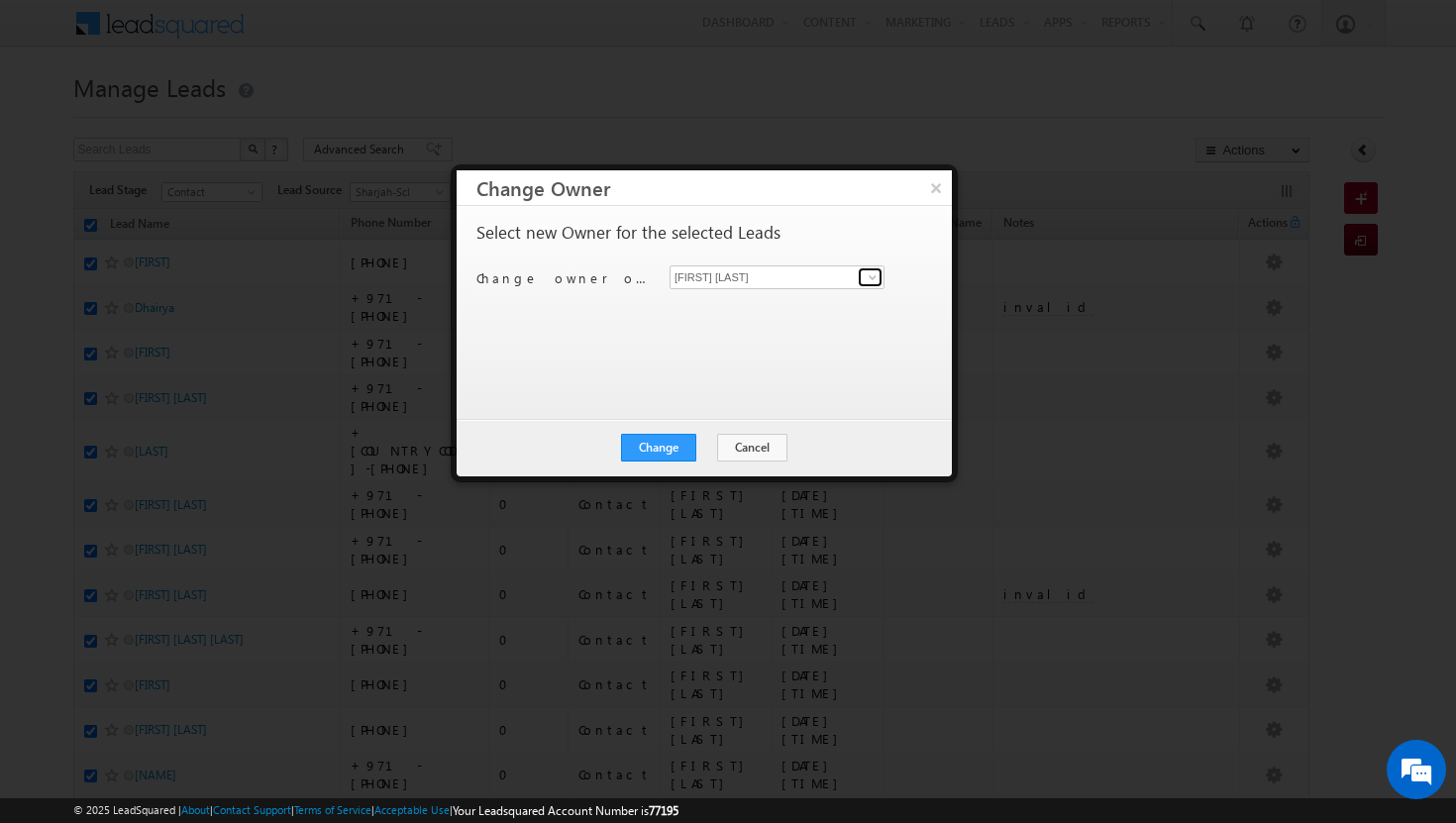 click at bounding box center (873, 277) 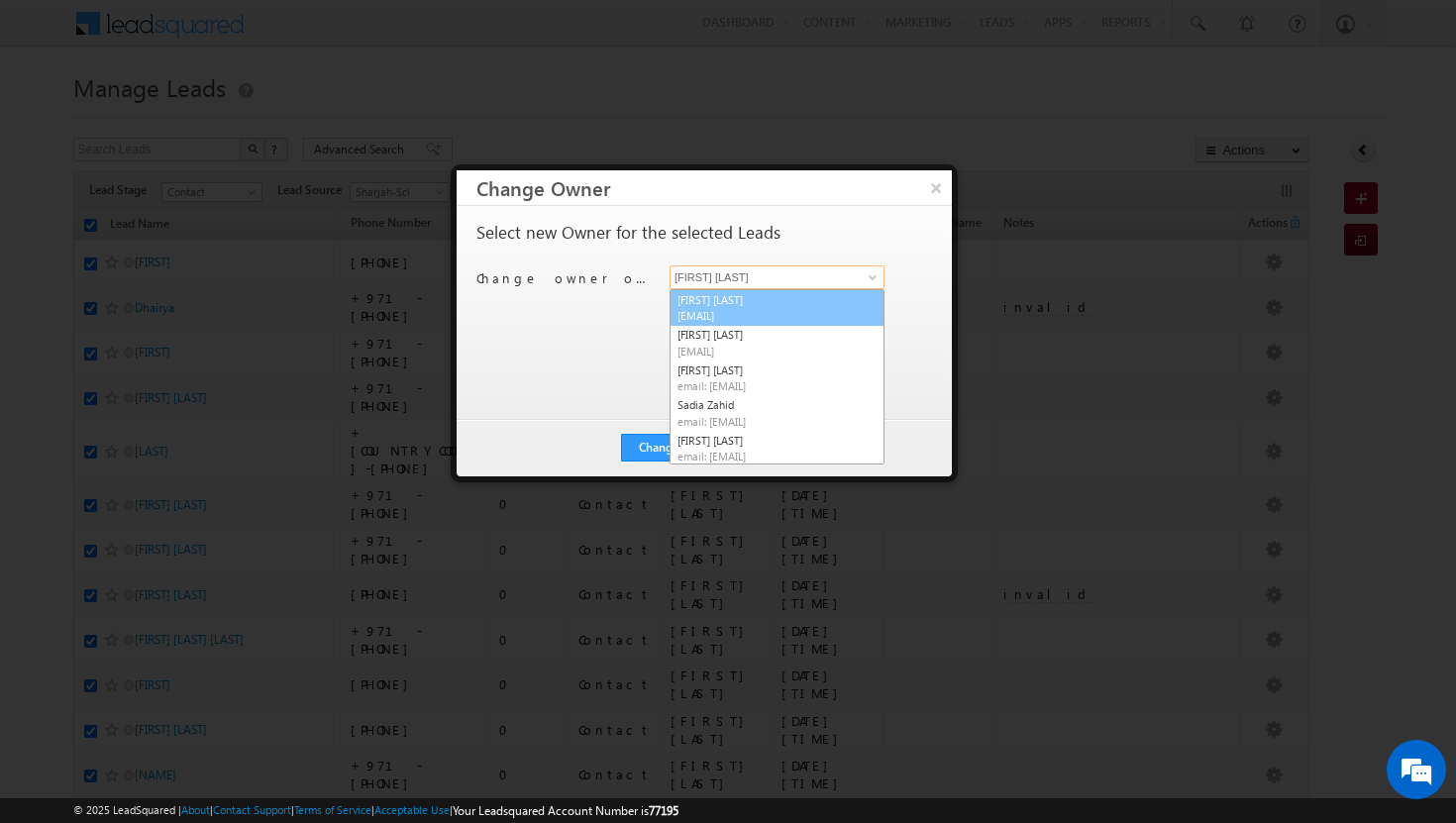 click on "[EMAIL]" at bounding box center [767, 315] 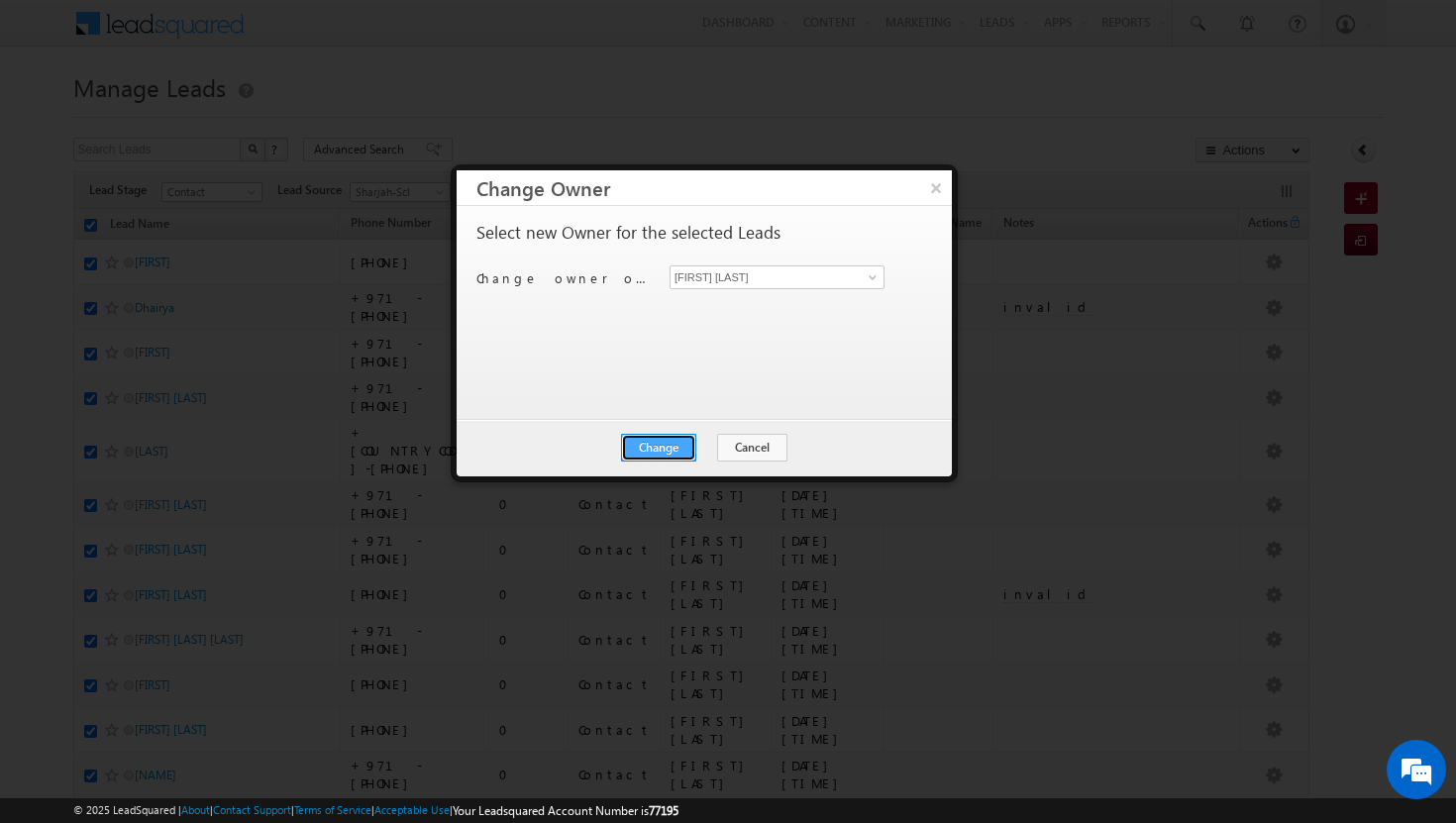 click on "Change" at bounding box center (659, 448) 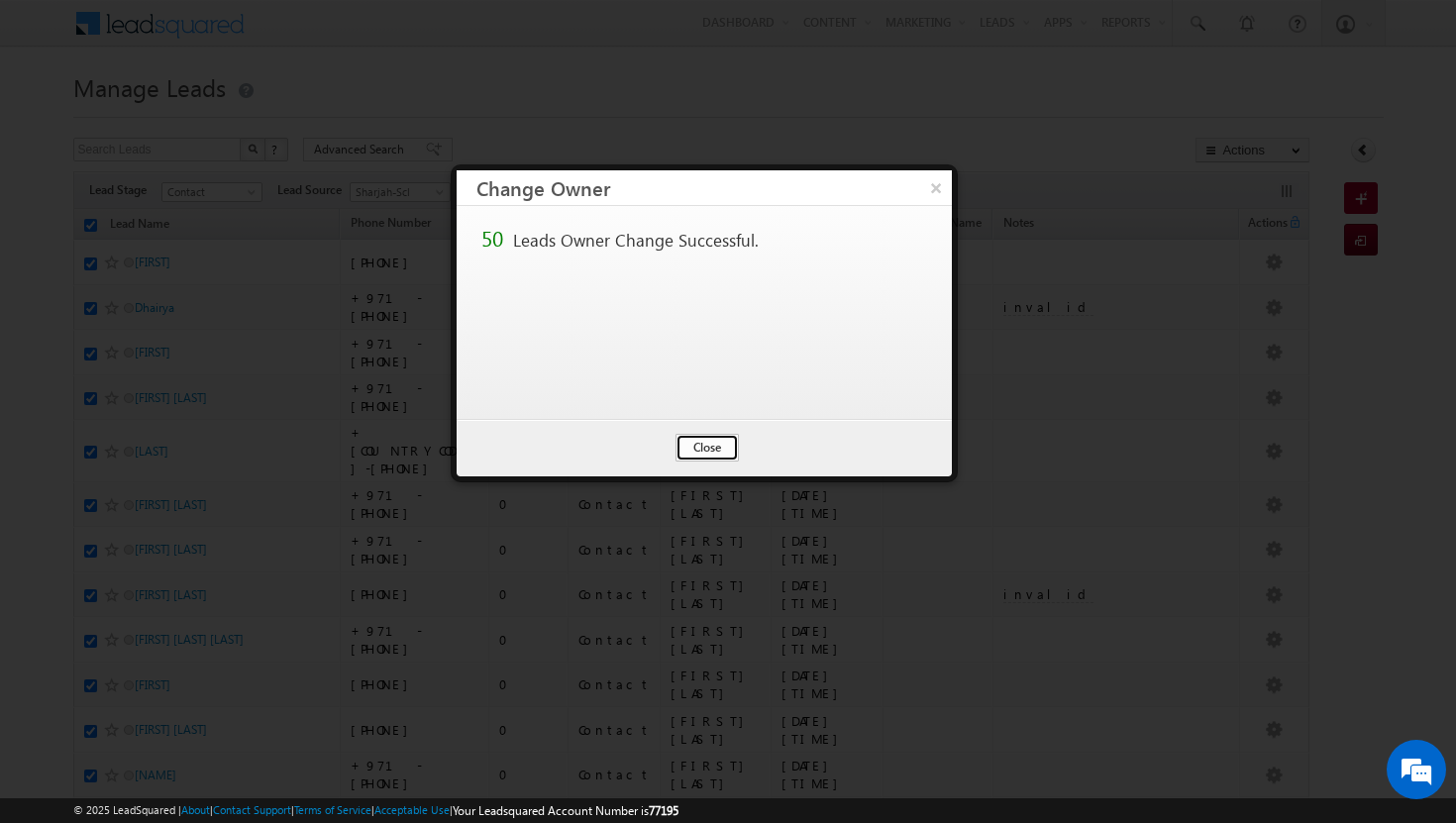 click on "Close" at bounding box center (707, 448) 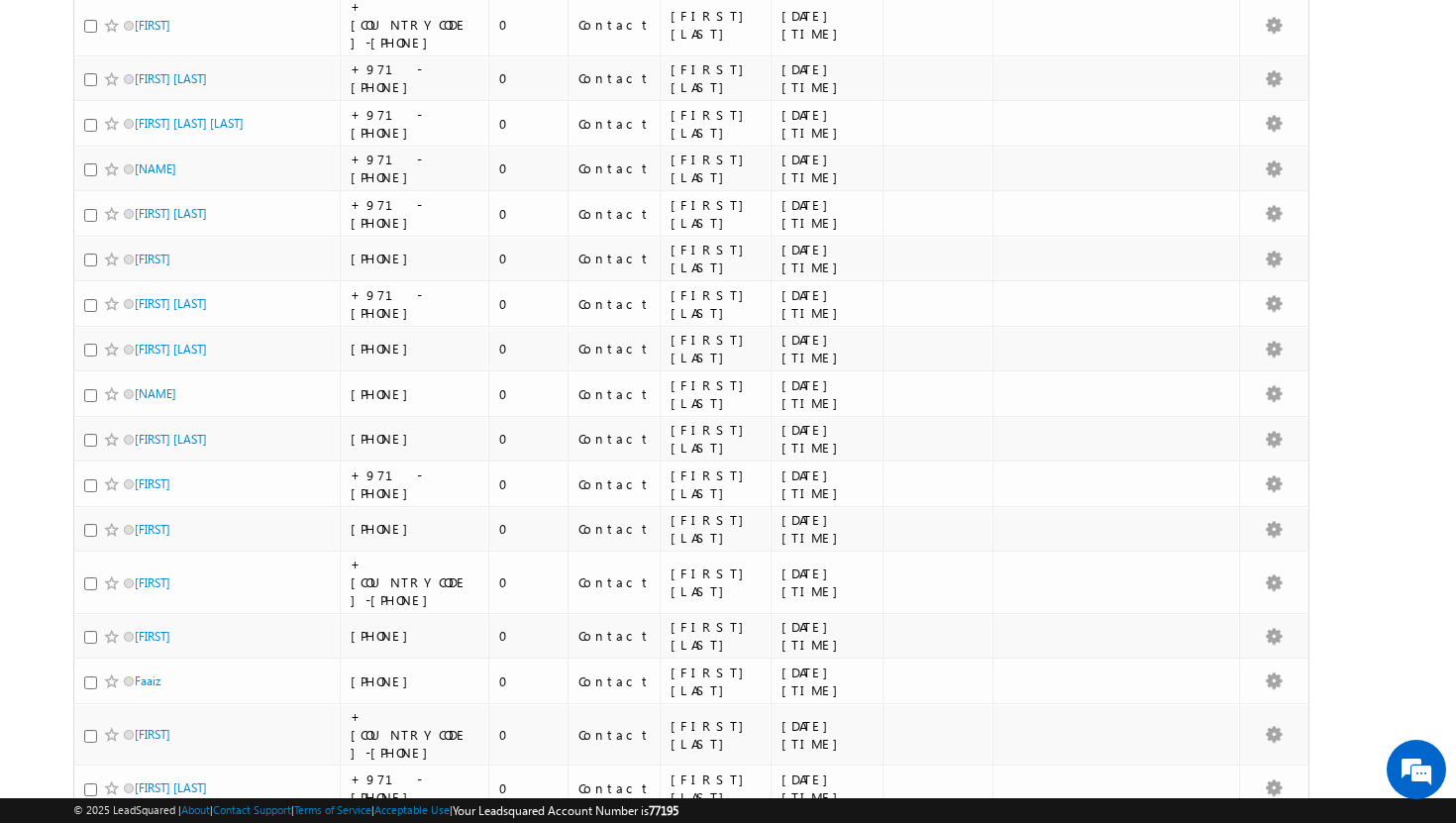 scroll, scrollTop: 0, scrollLeft: 0, axis: both 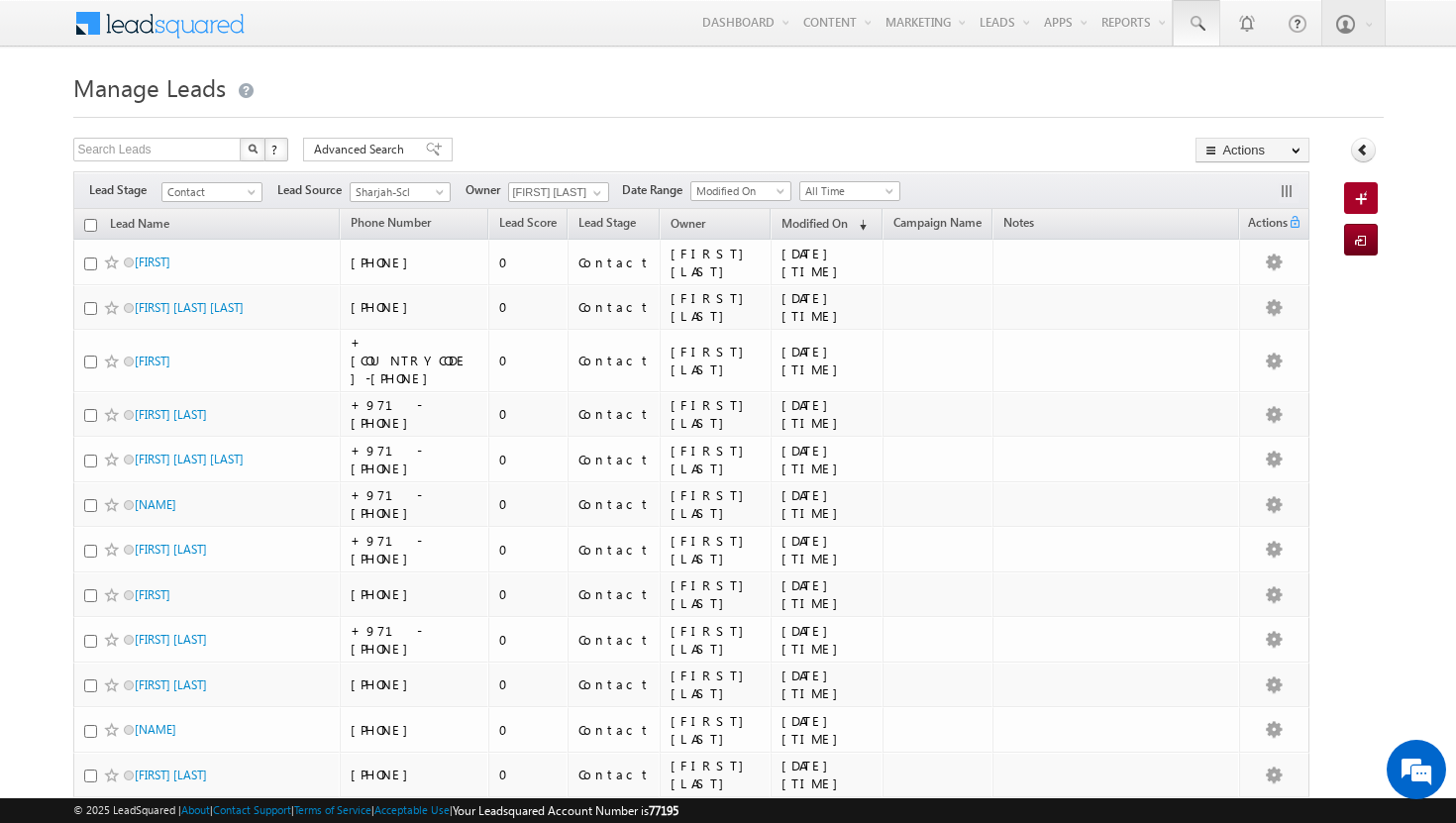 click at bounding box center (1196, 24) 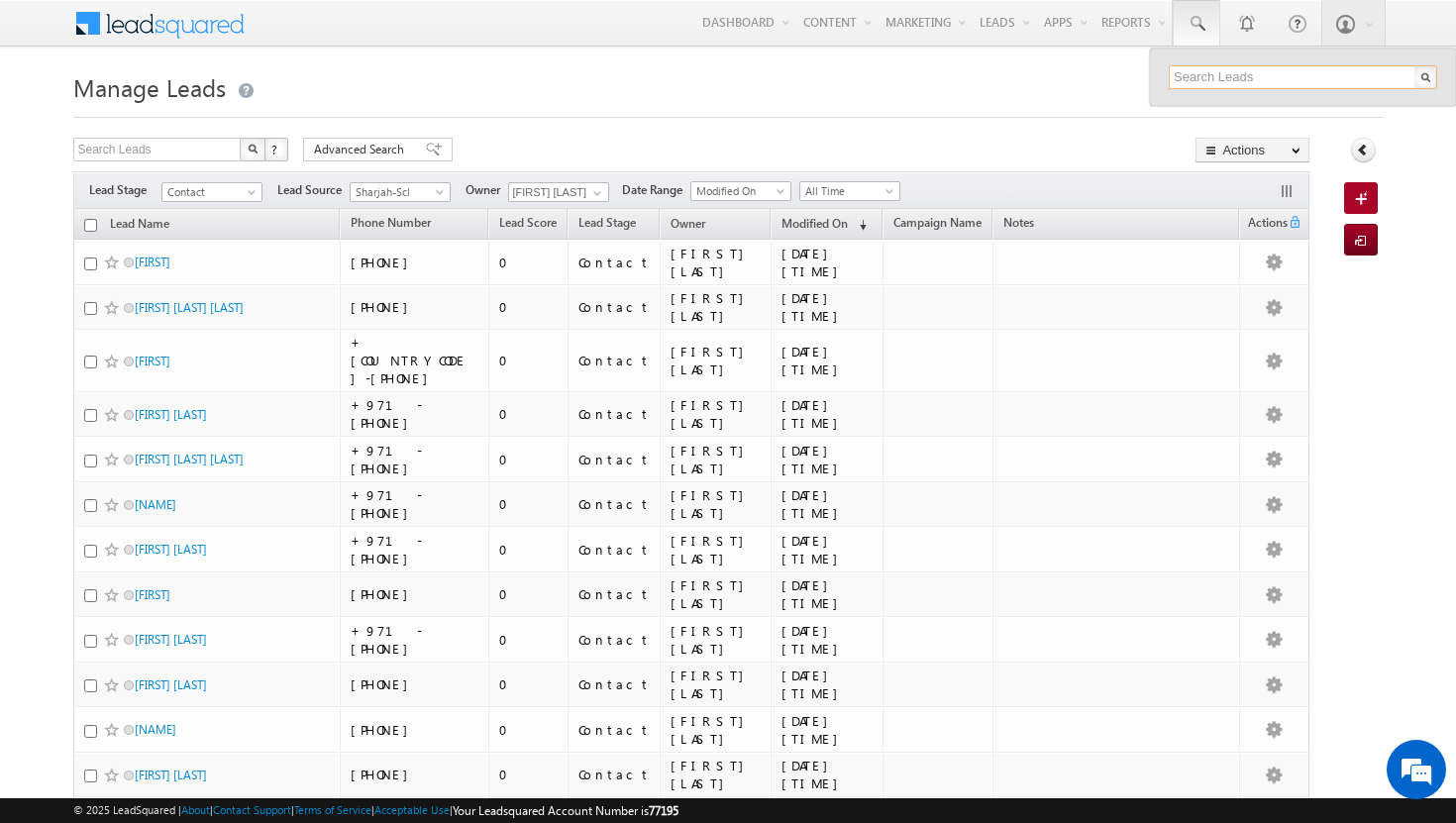 click at bounding box center [1302, 77] 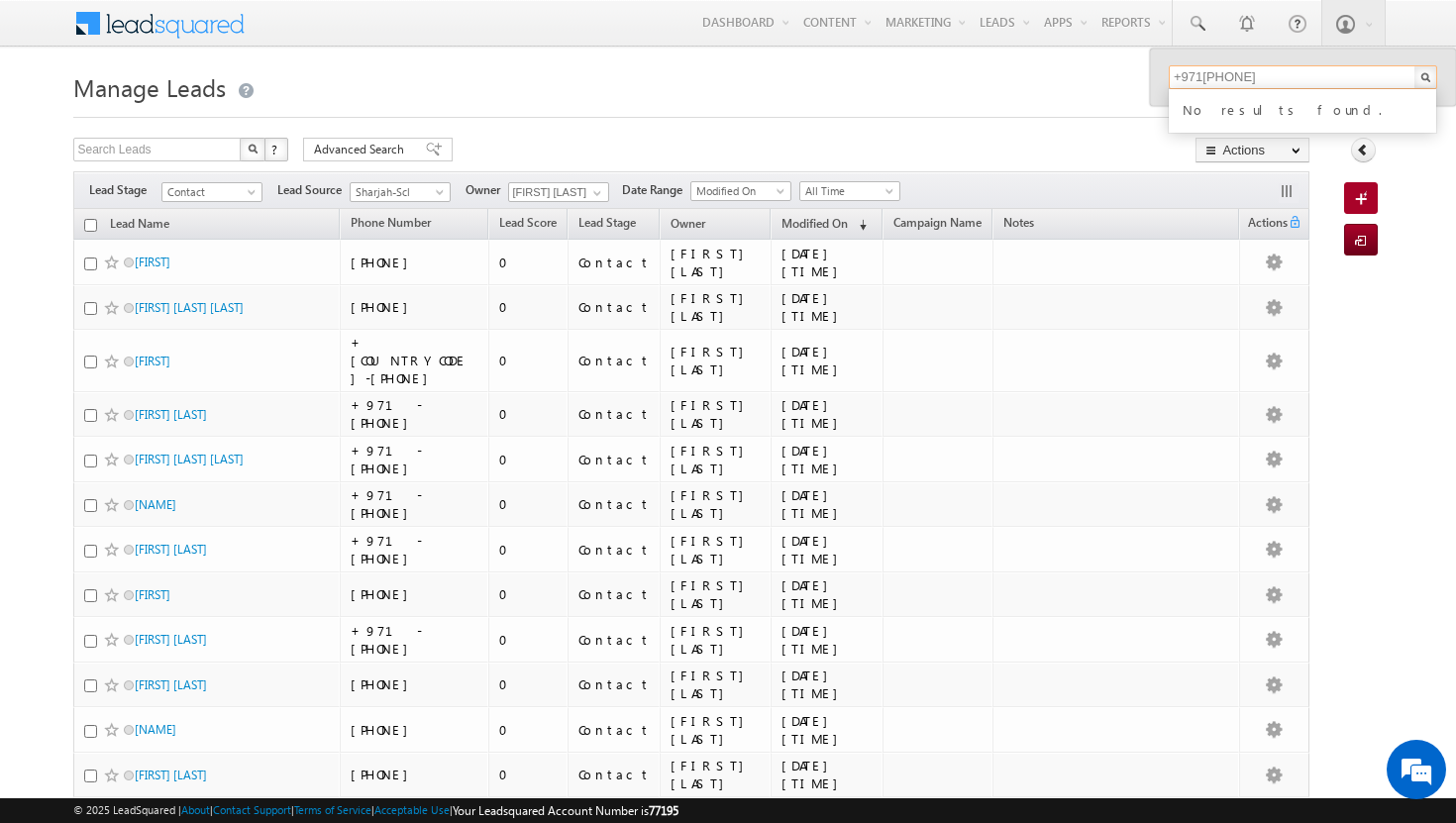 click on "+971508224832" at bounding box center [1302, 77] 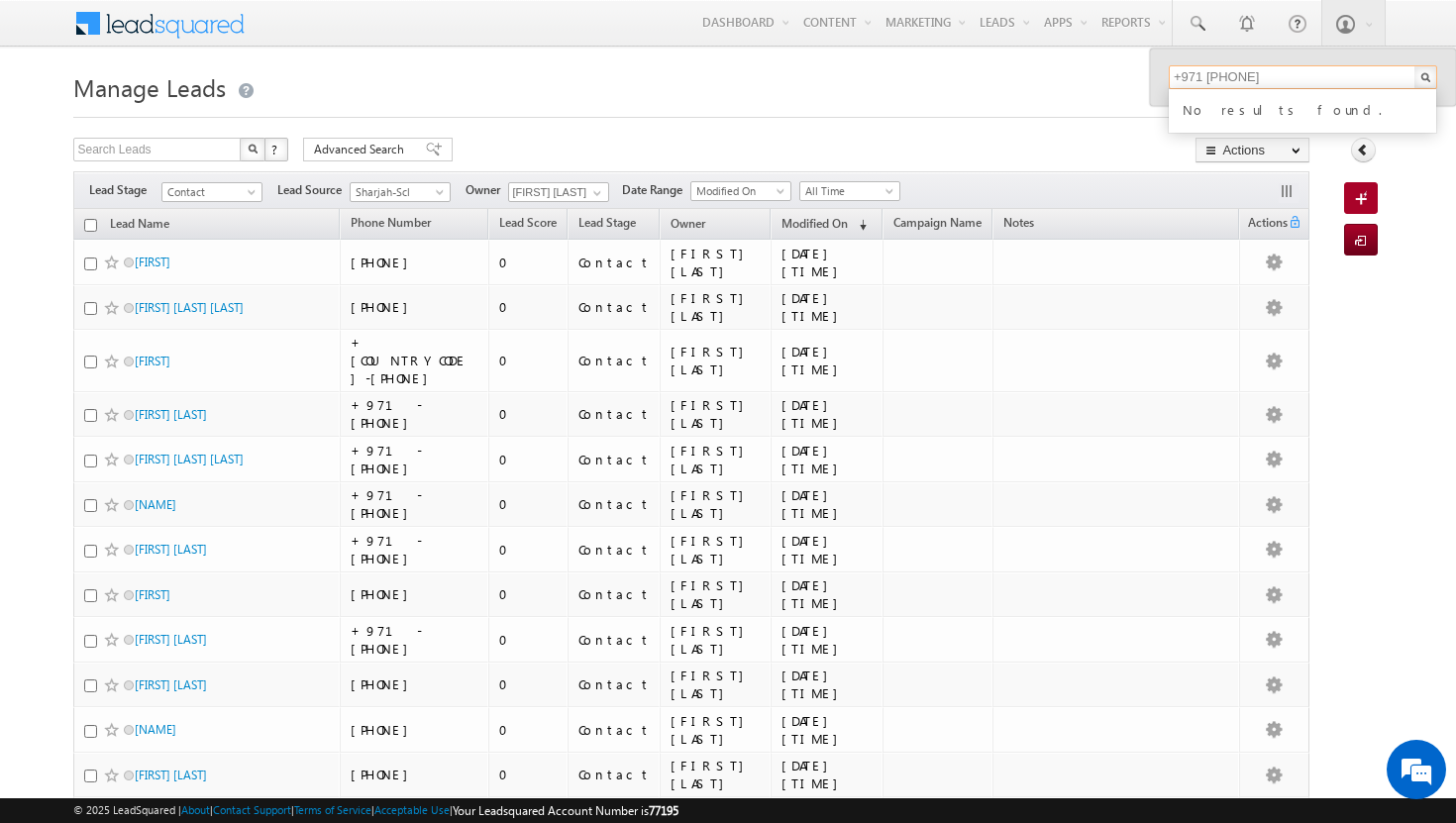 click on "+971 508224832" at bounding box center [1302, 77] 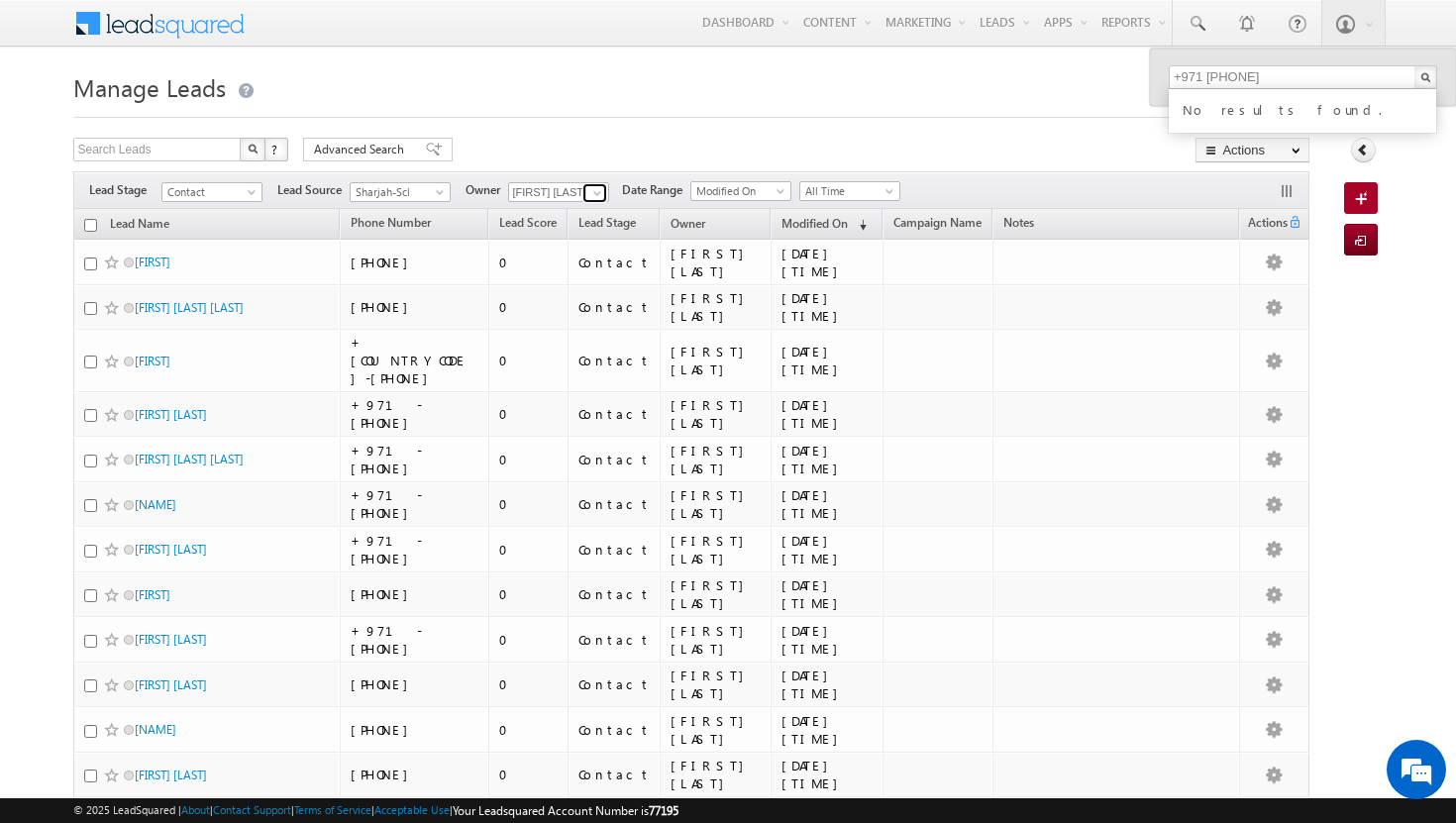 click at bounding box center [597, 193] 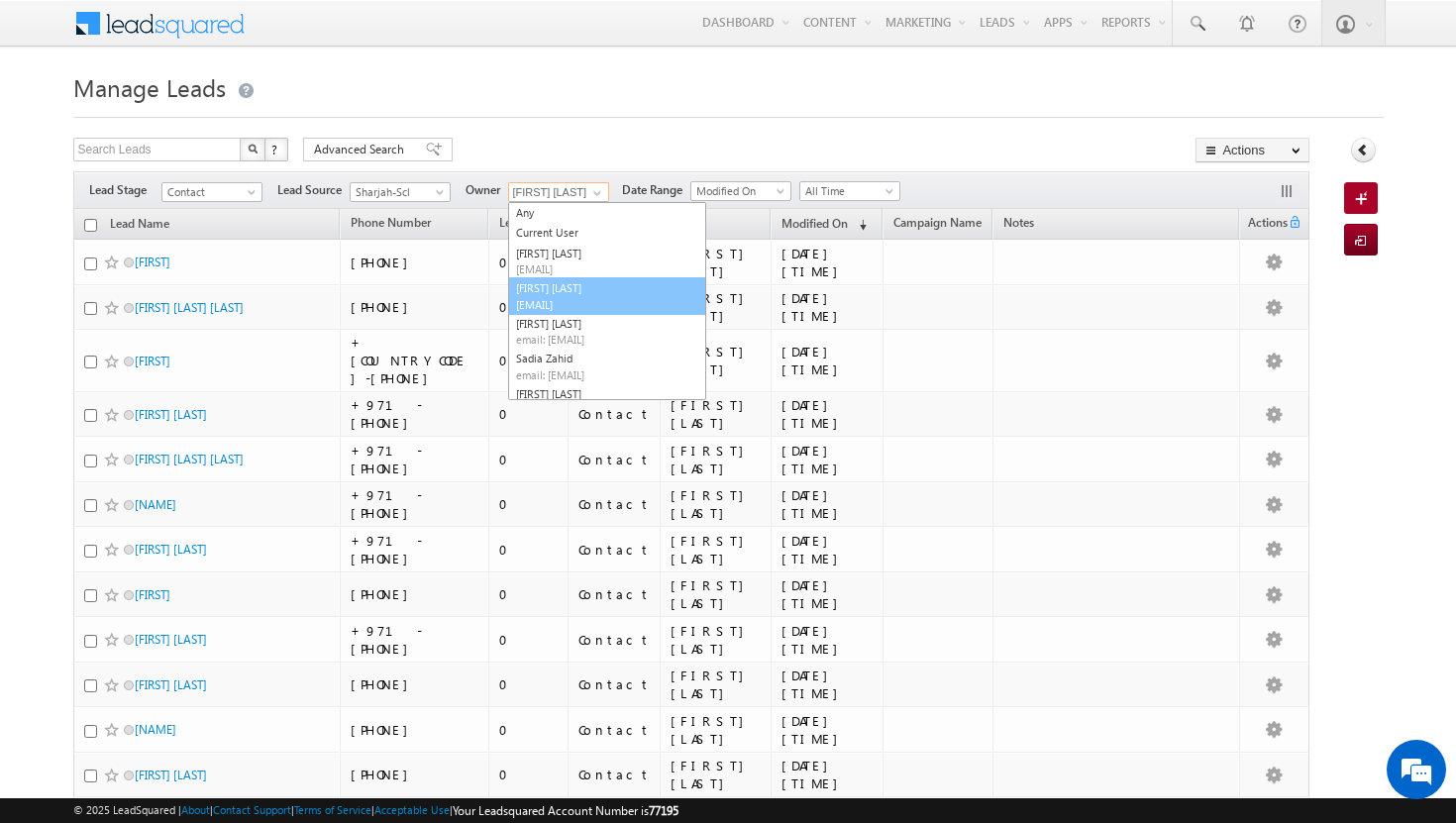 click on "athul sajay   athul.sajay@indglobal.ae" at bounding box center (607, 296) 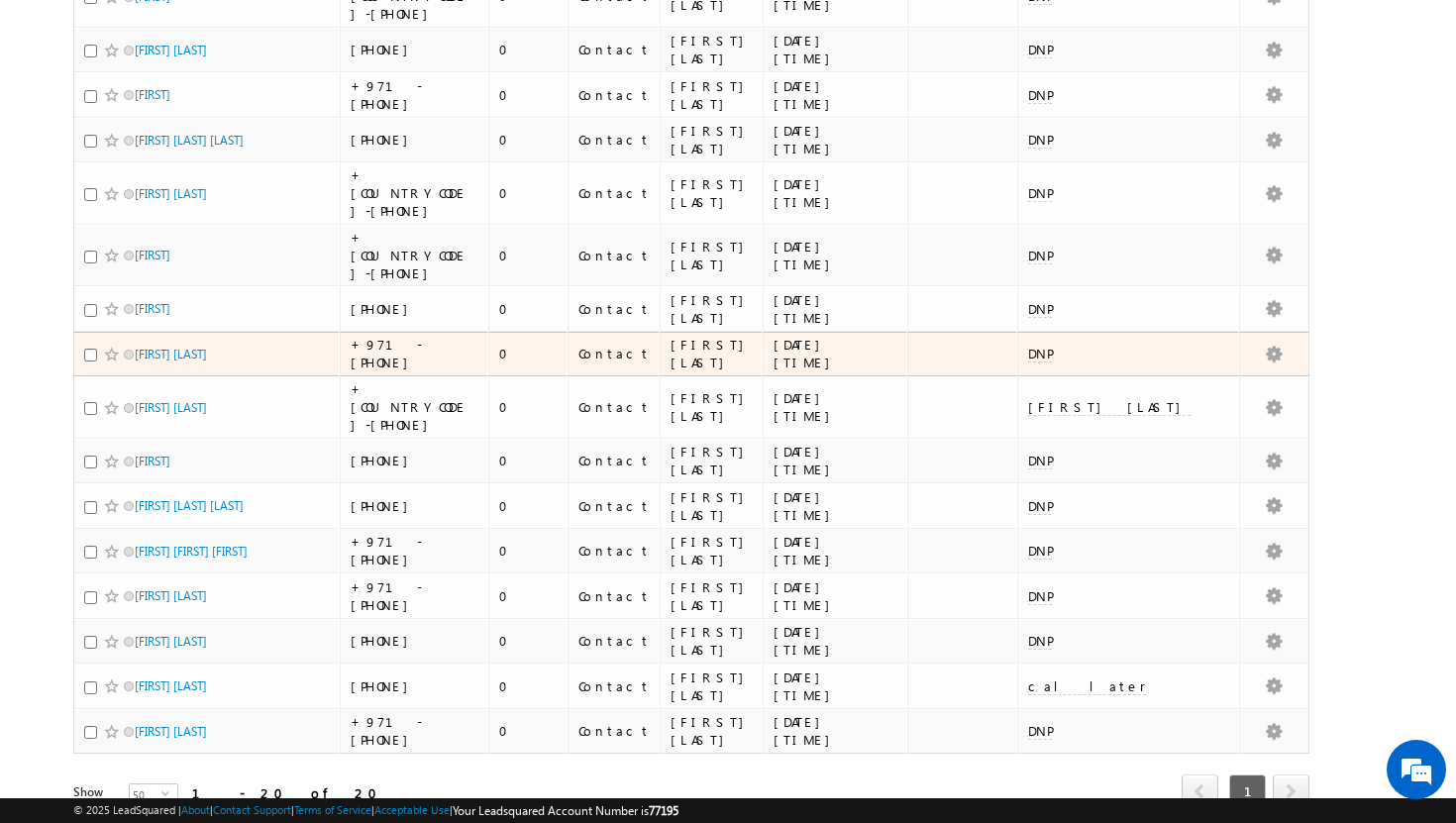 scroll, scrollTop: 447, scrollLeft: 0, axis: vertical 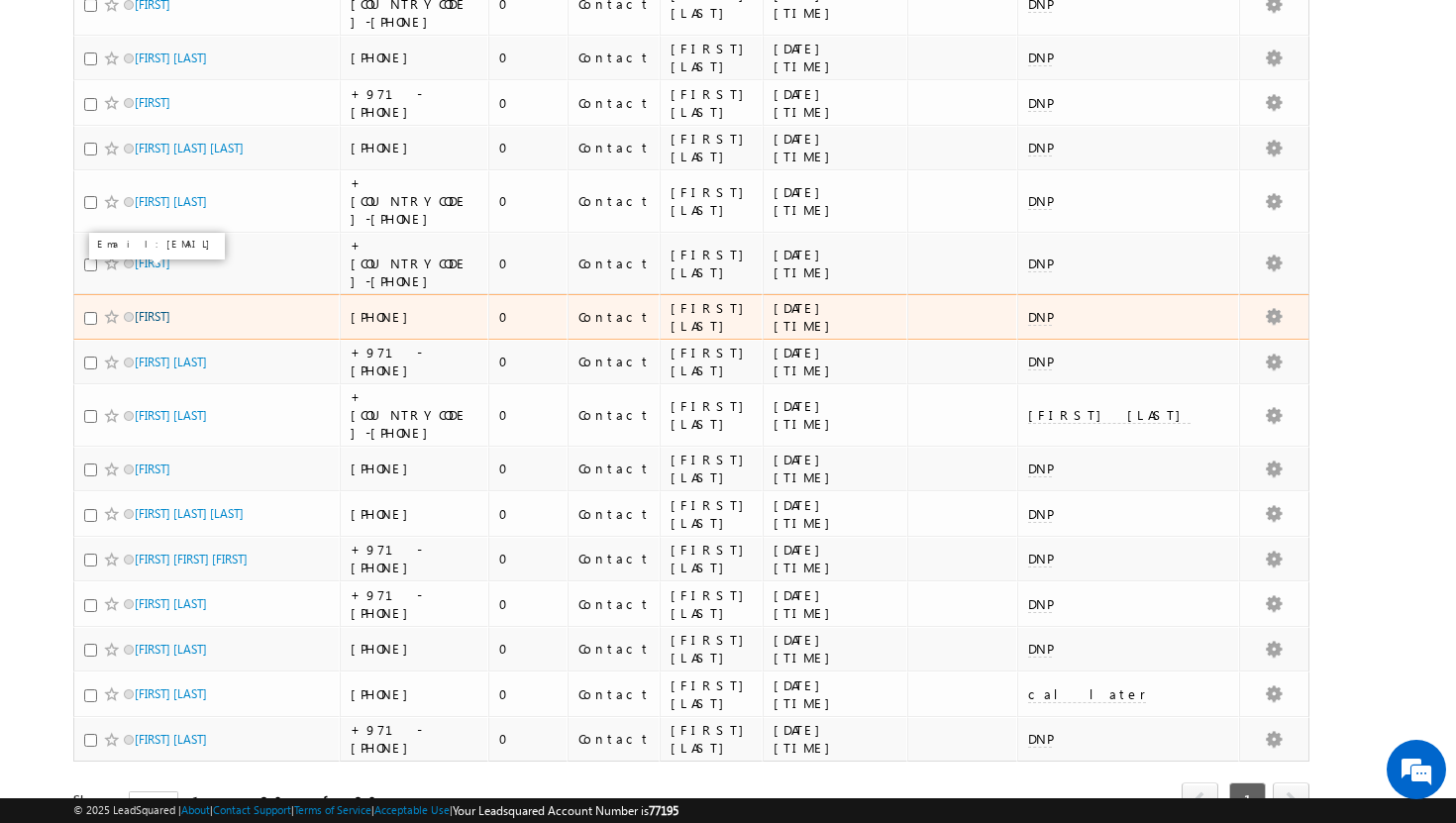 click on "[FIRST]" at bounding box center (153, 316) 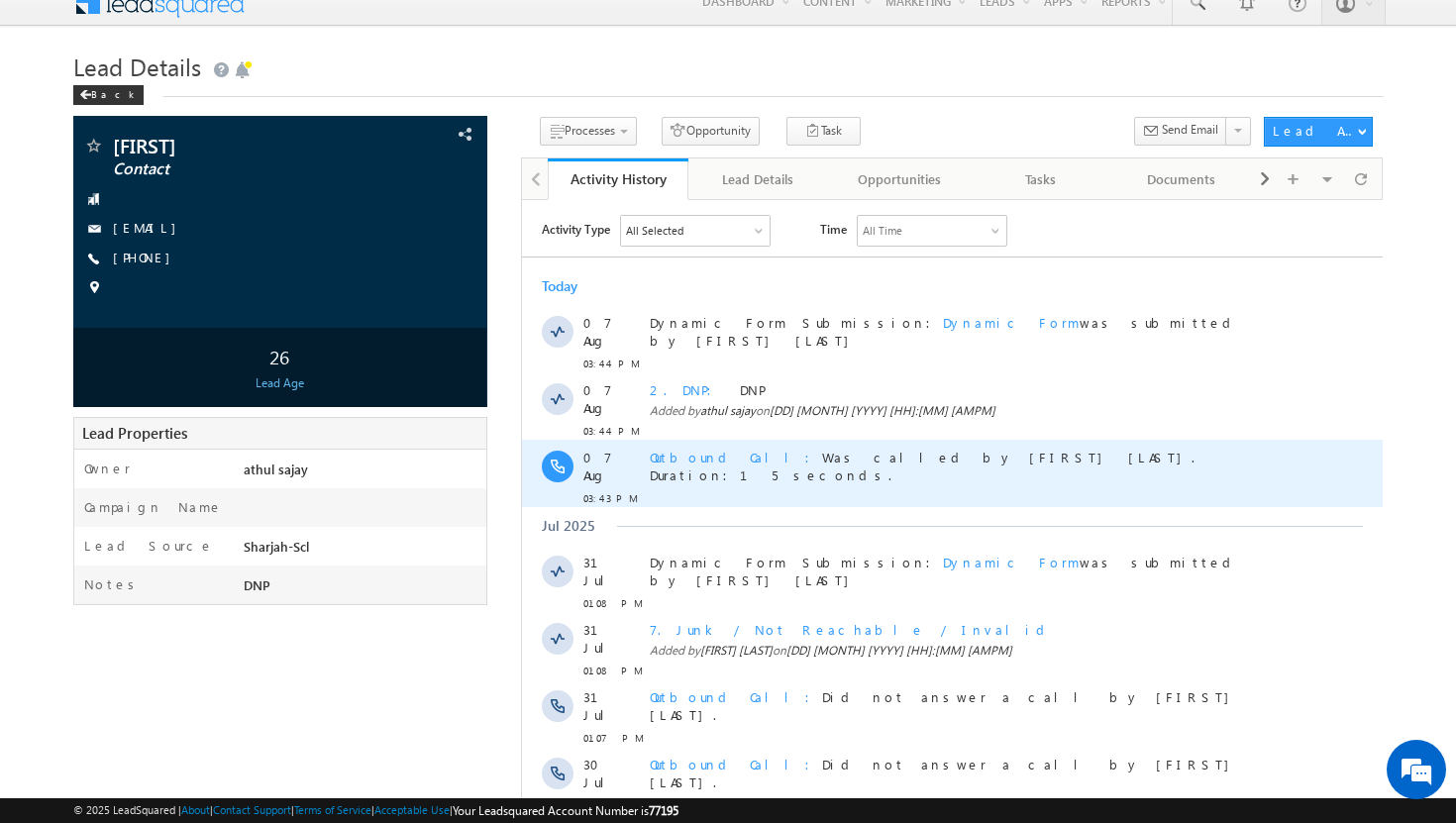 scroll, scrollTop: 0, scrollLeft: 0, axis: both 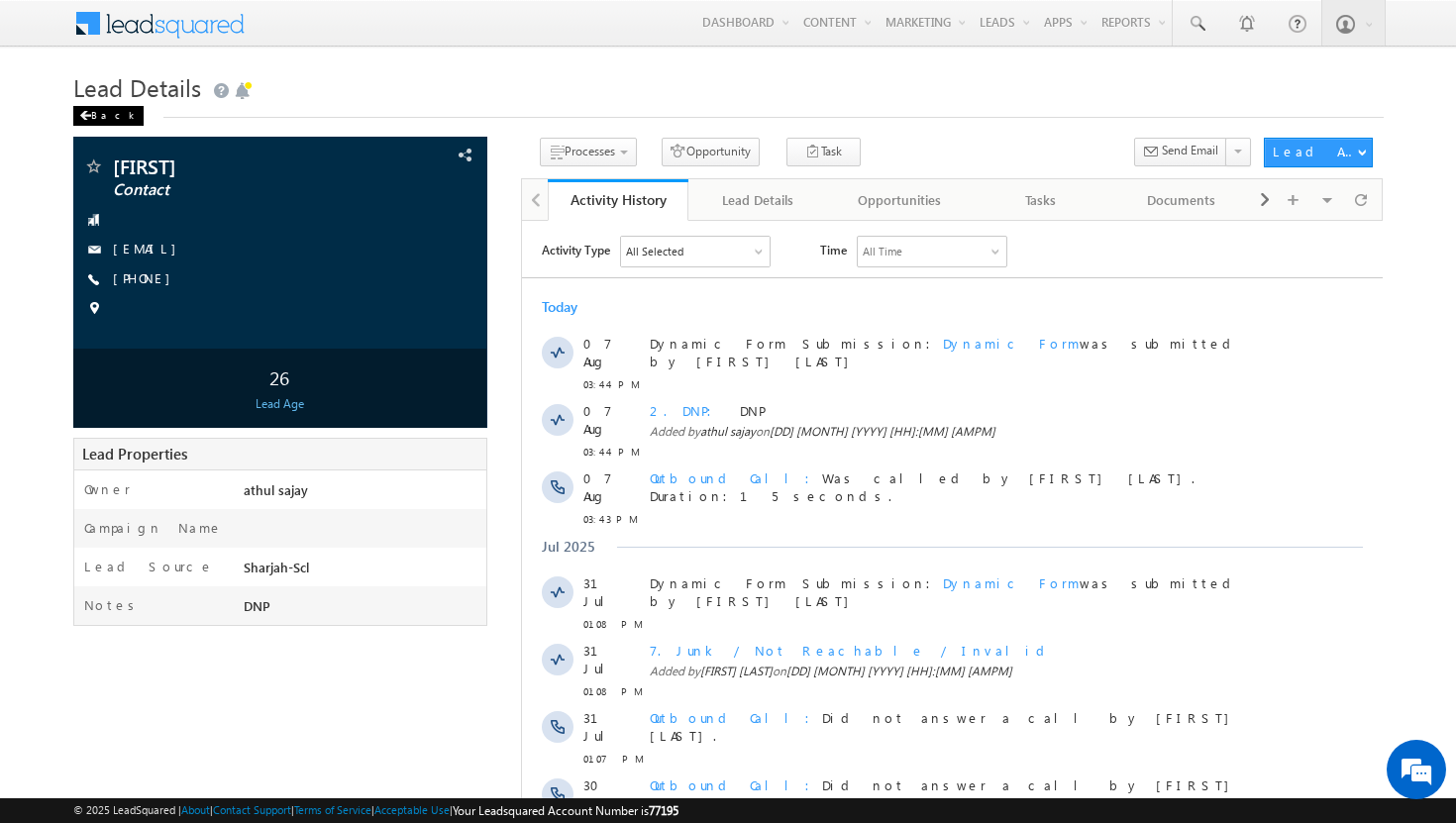 click on "Back" at bounding box center [108, 116] 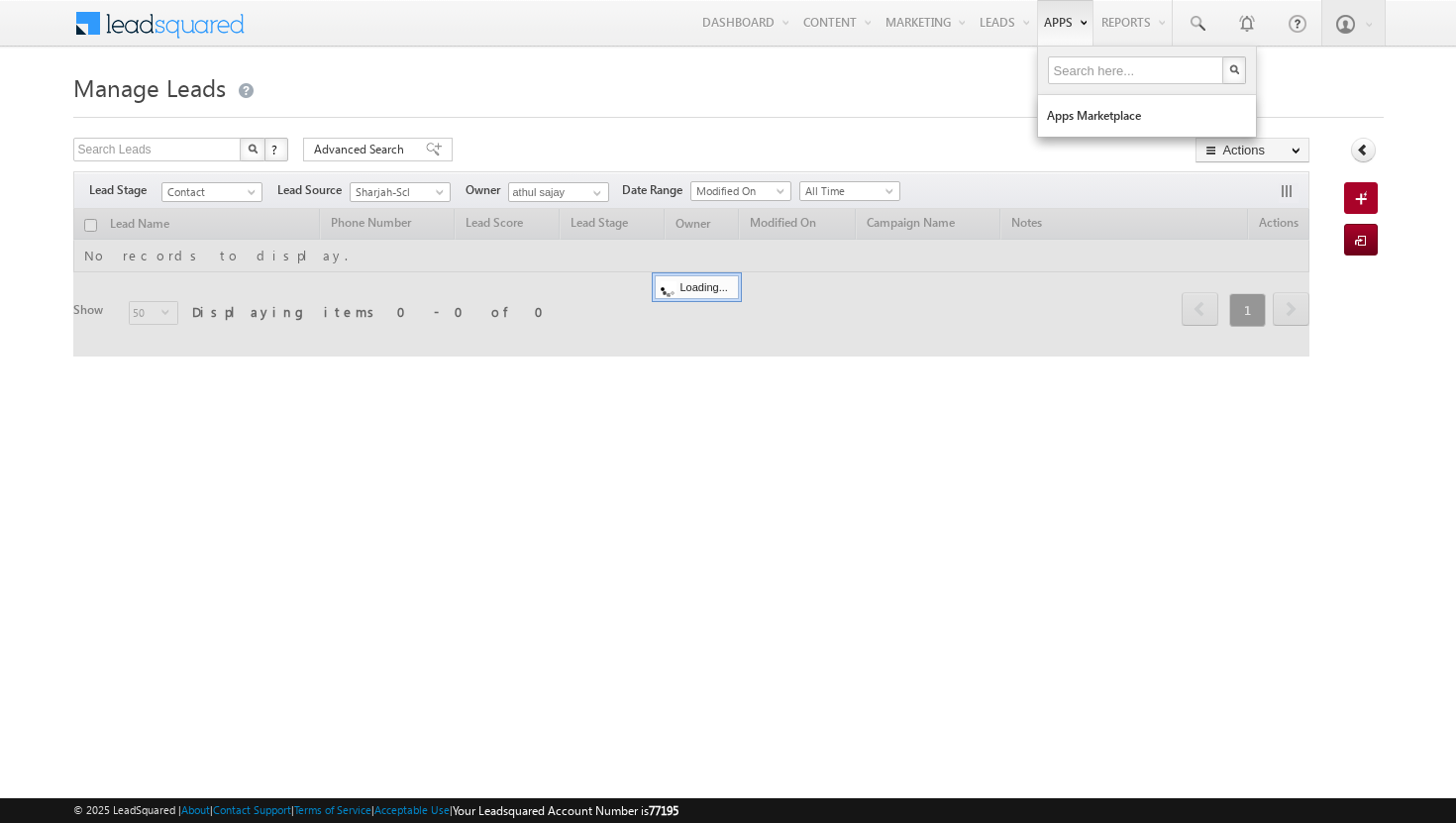 scroll, scrollTop: 0, scrollLeft: 0, axis: both 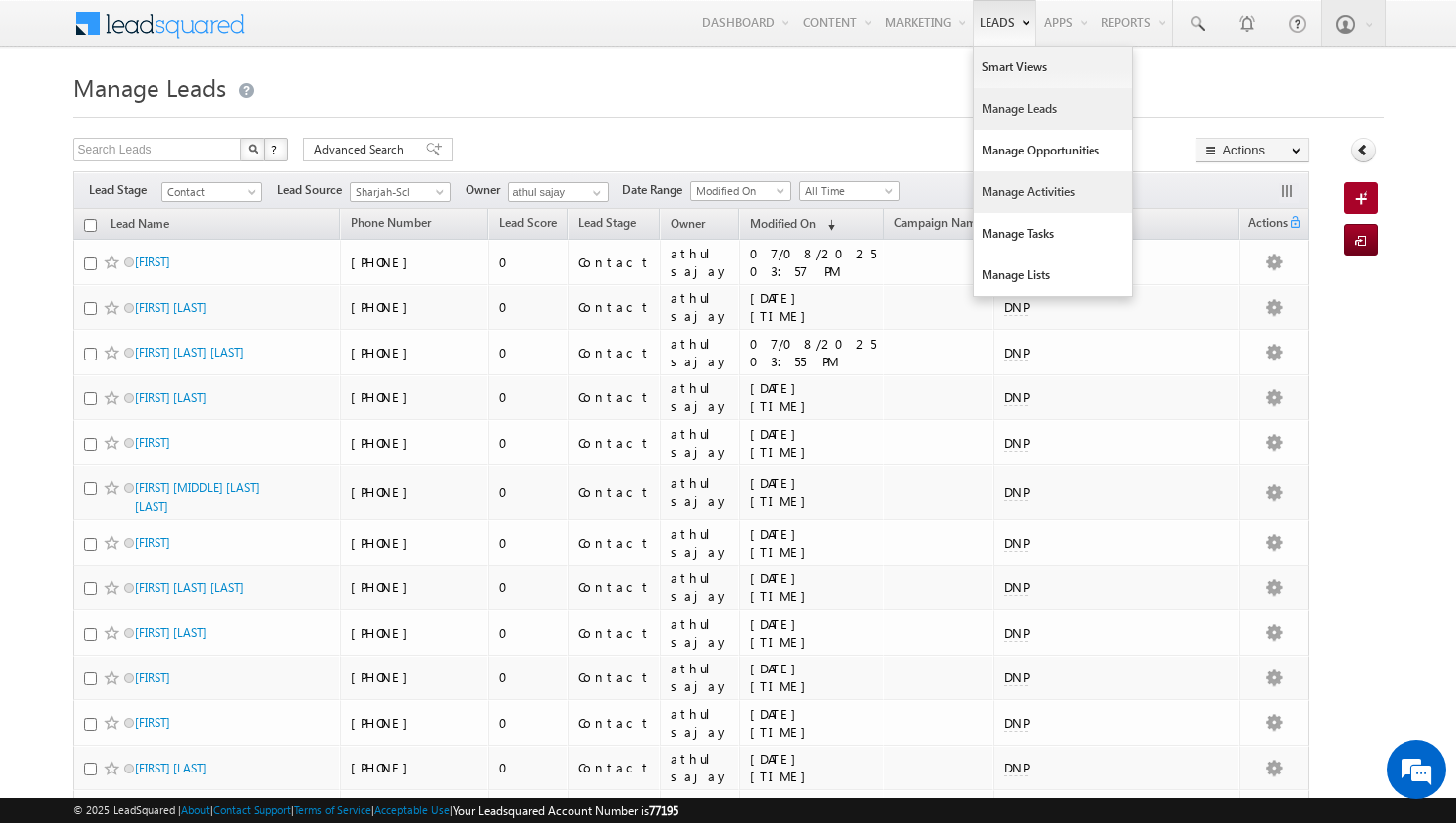 click on "Manage Activities" at bounding box center (1053, 192) 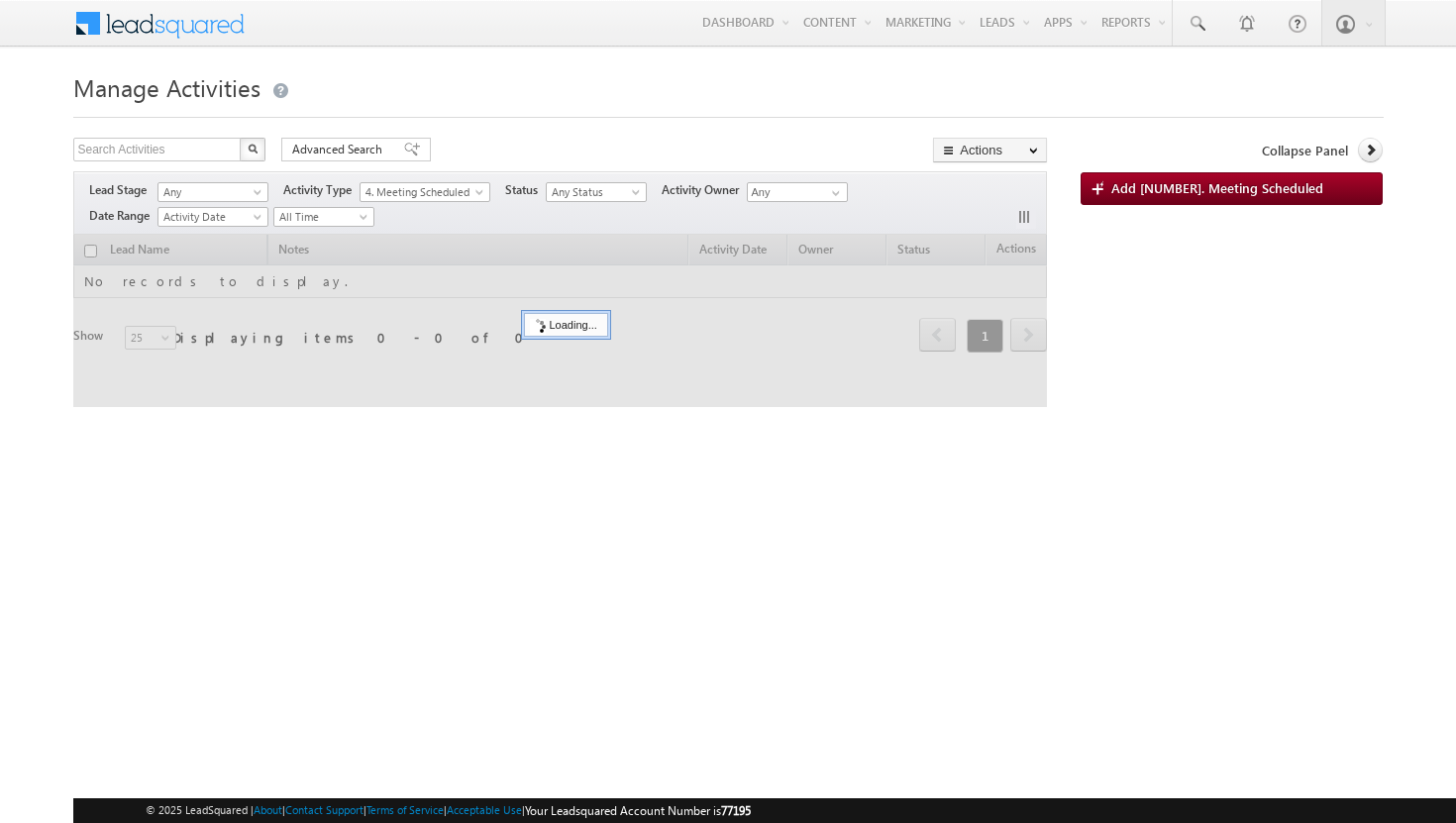 scroll, scrollTop: 0, scrollLeft: 0, axis: both 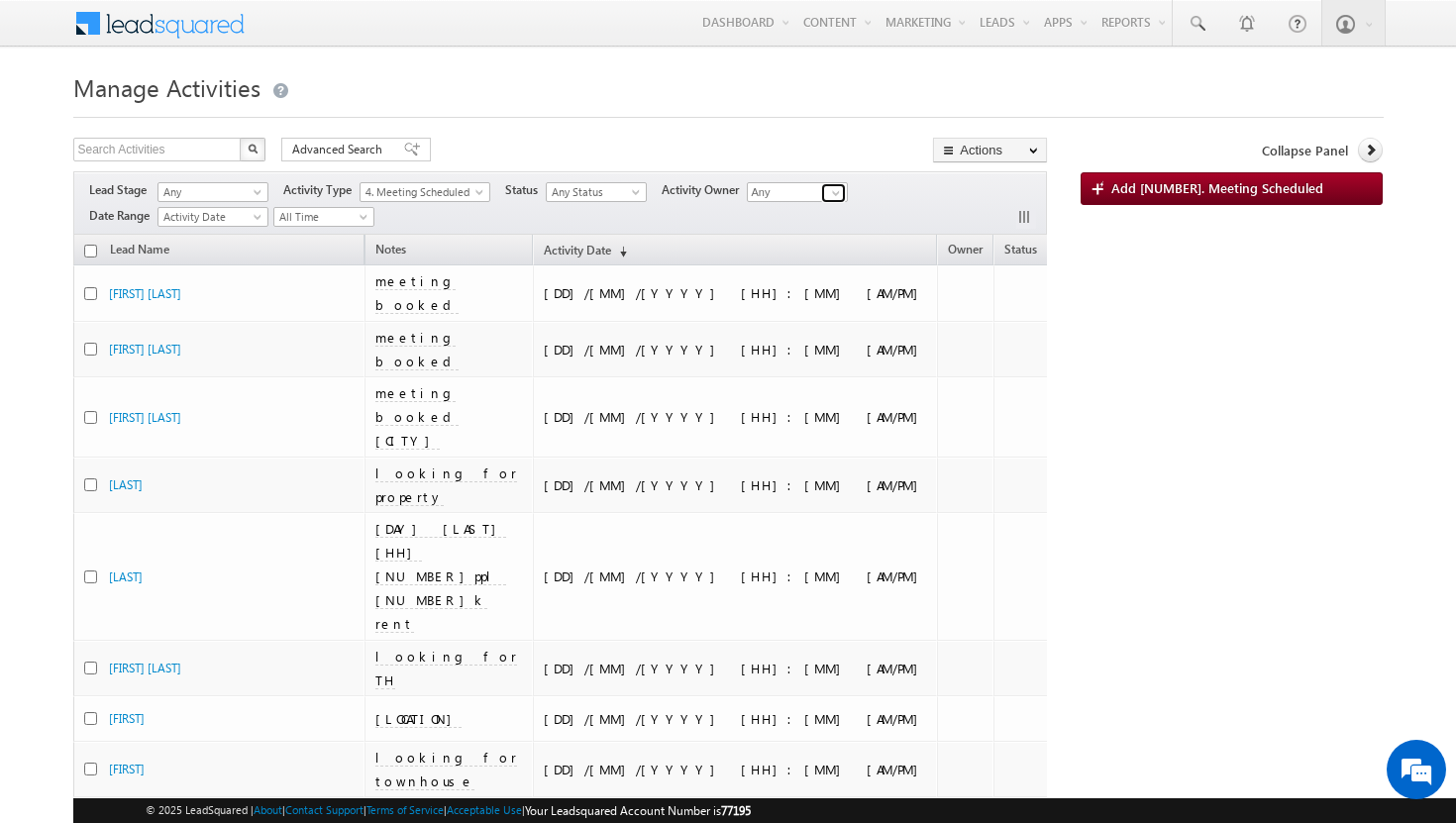 click at bounding box center (836, 193) 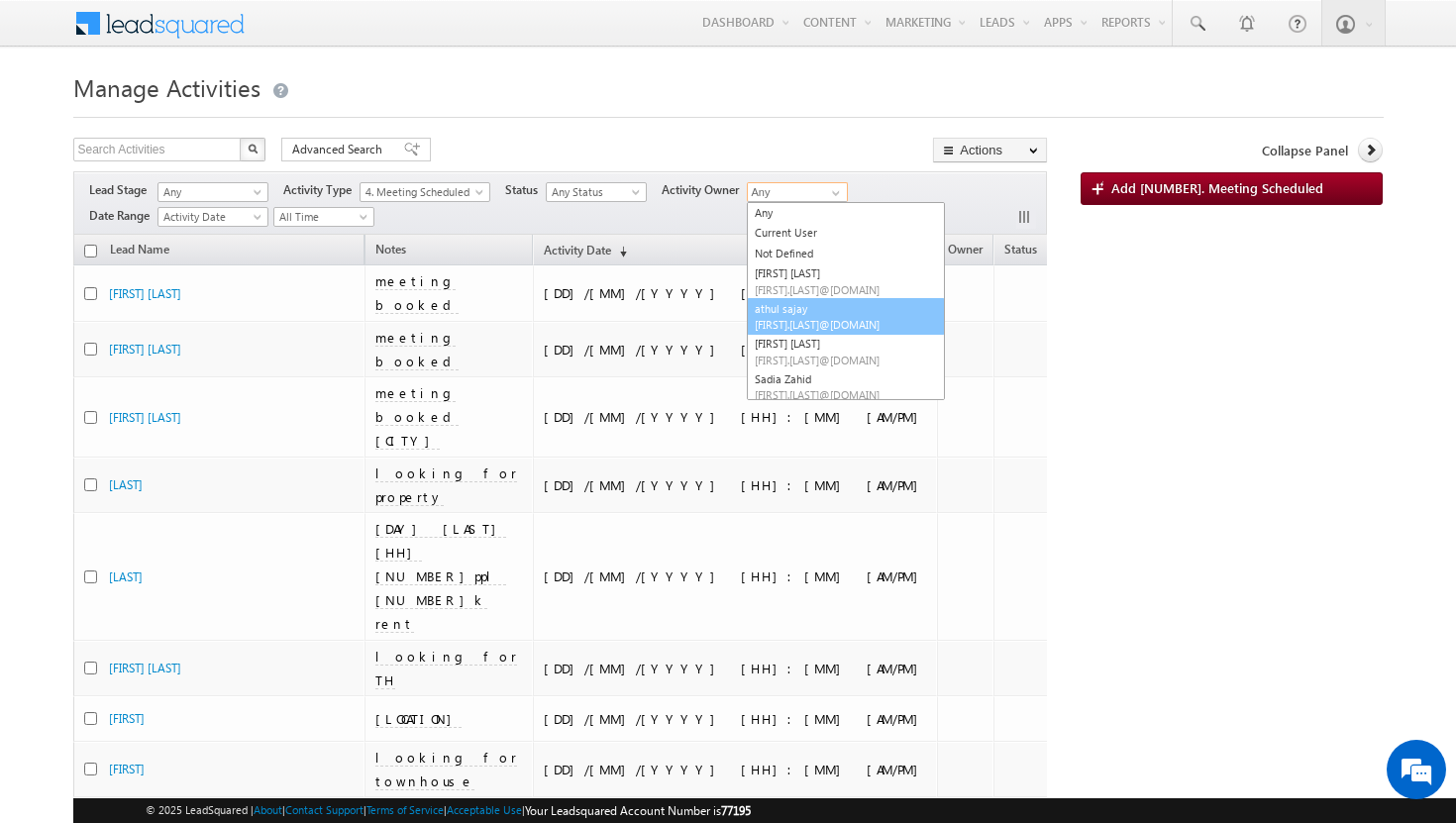 click on "athul sajay   athul.sajay@indglobal.ae" at bounding box center [846, 317] 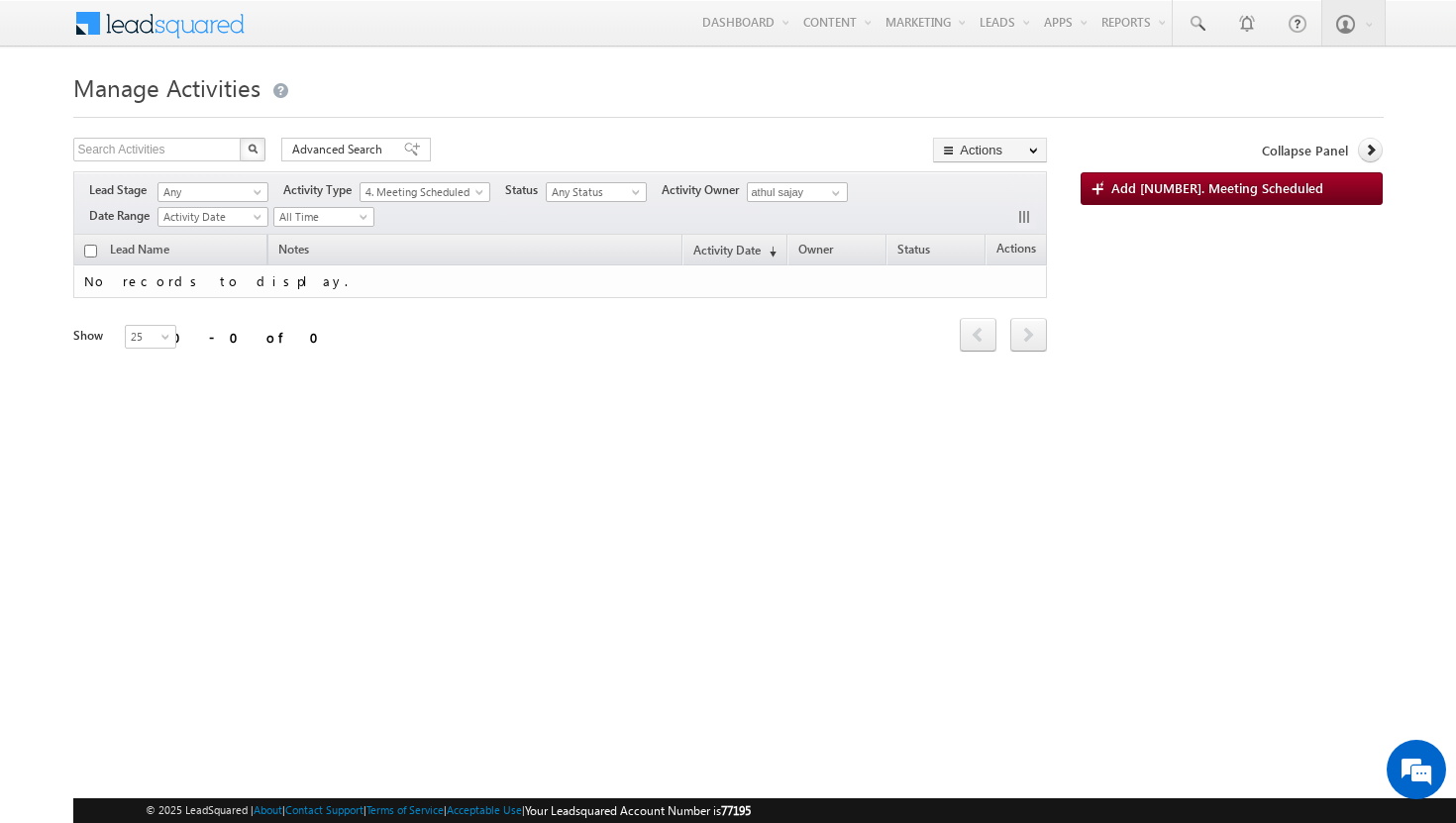 click on "Lead Name
Notes
Activity Date (sorted descending)     Owner         Status
Actions
No records to display. Refresh first prev next last 0 - 0 of 0
Show
15
25
50
100
200
25
×
Custom Activity
Close
×" at bounding box center [561, 320] 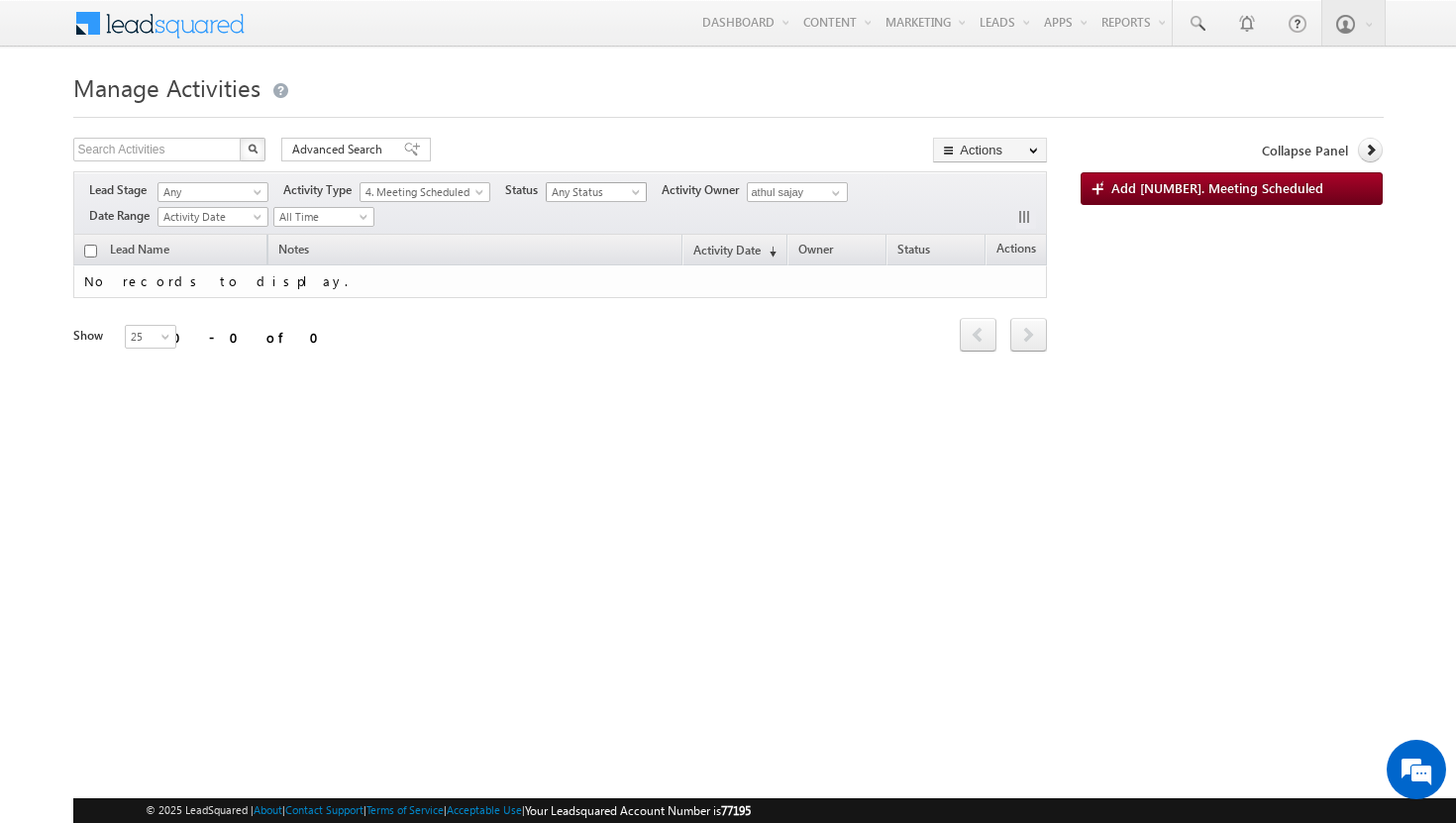 click at bounding box center (638, 196) 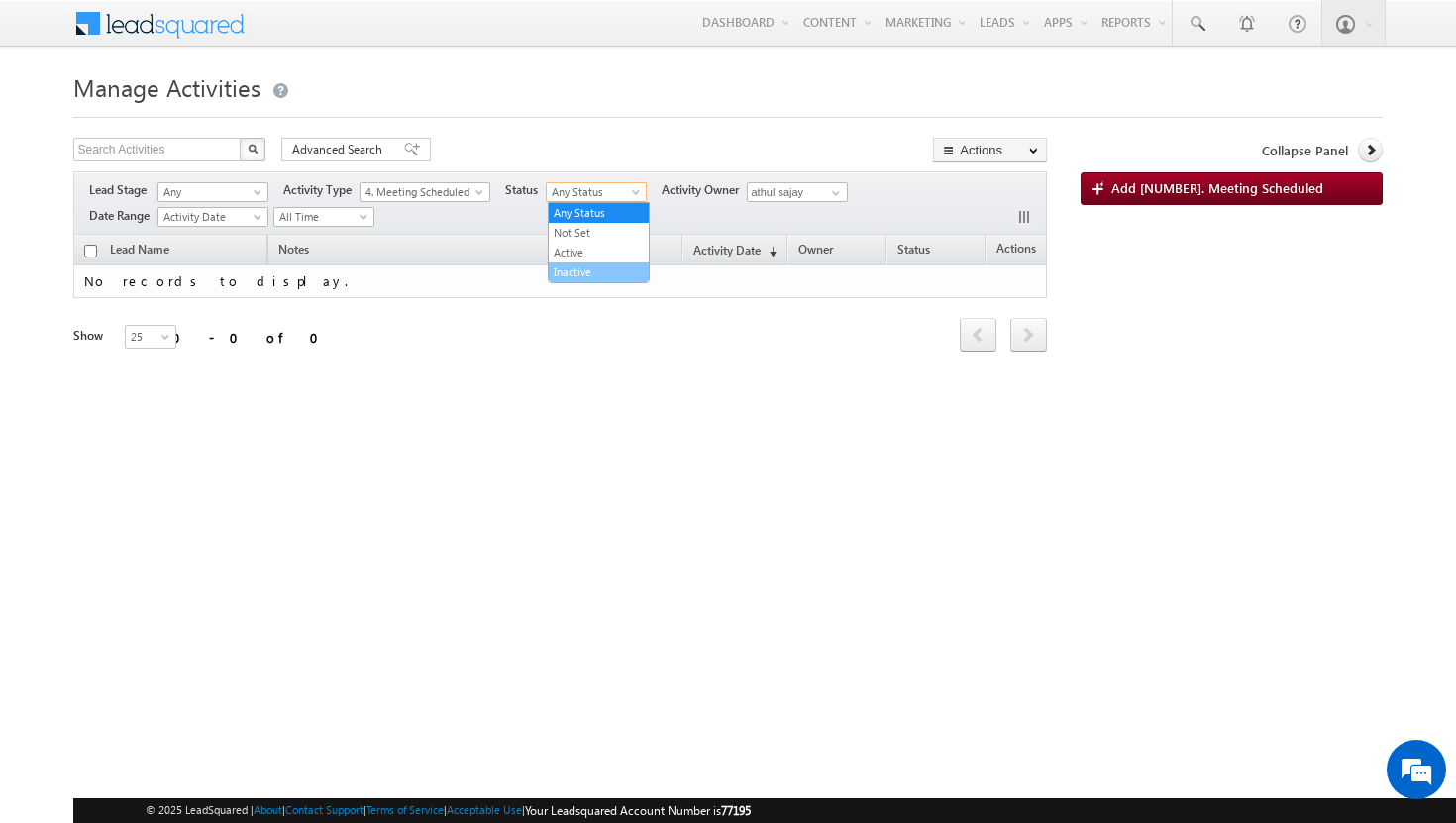 click on "Inactive" at bounding box center (598, 272) 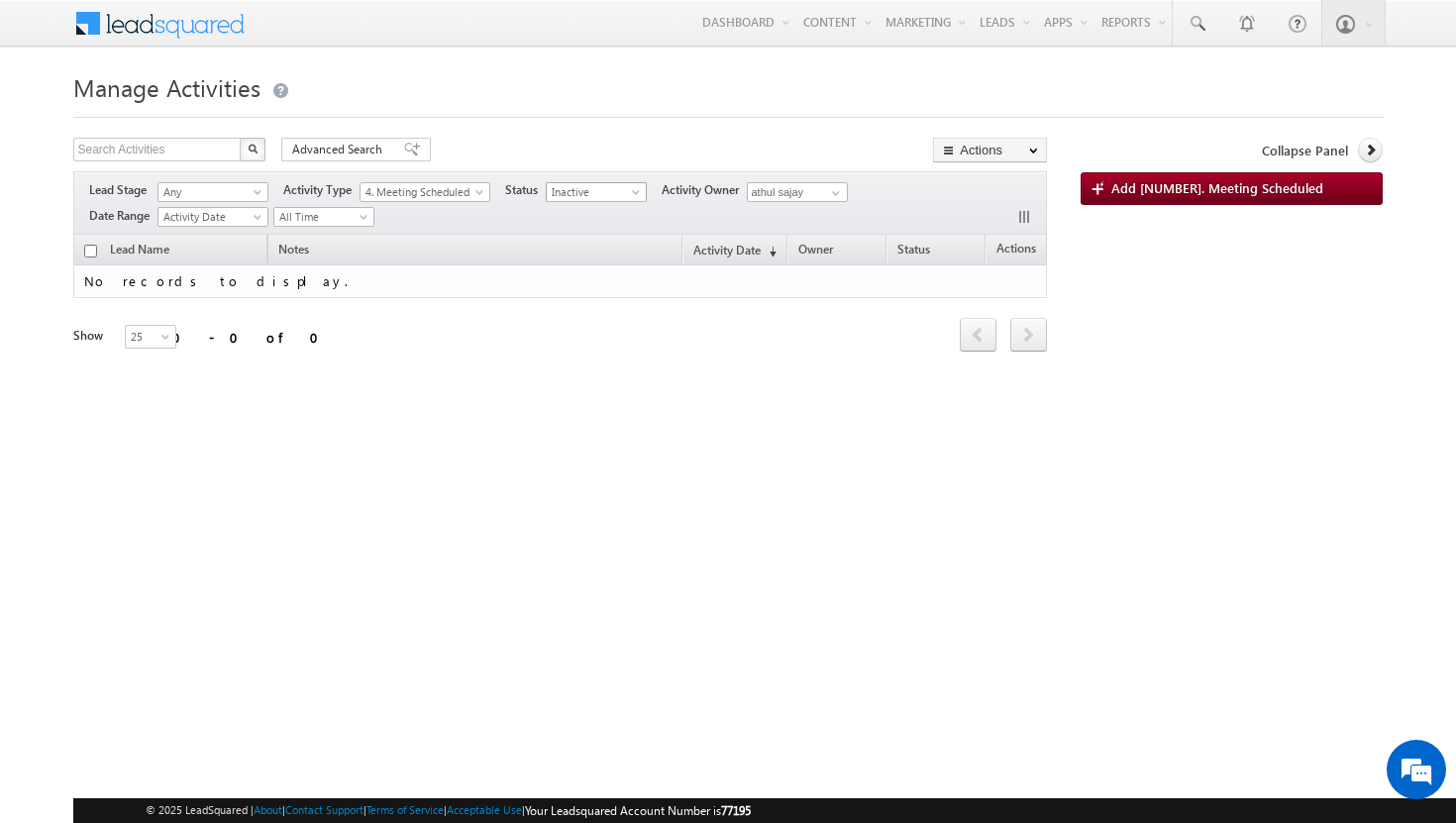 click at bounding box center (638, 196) 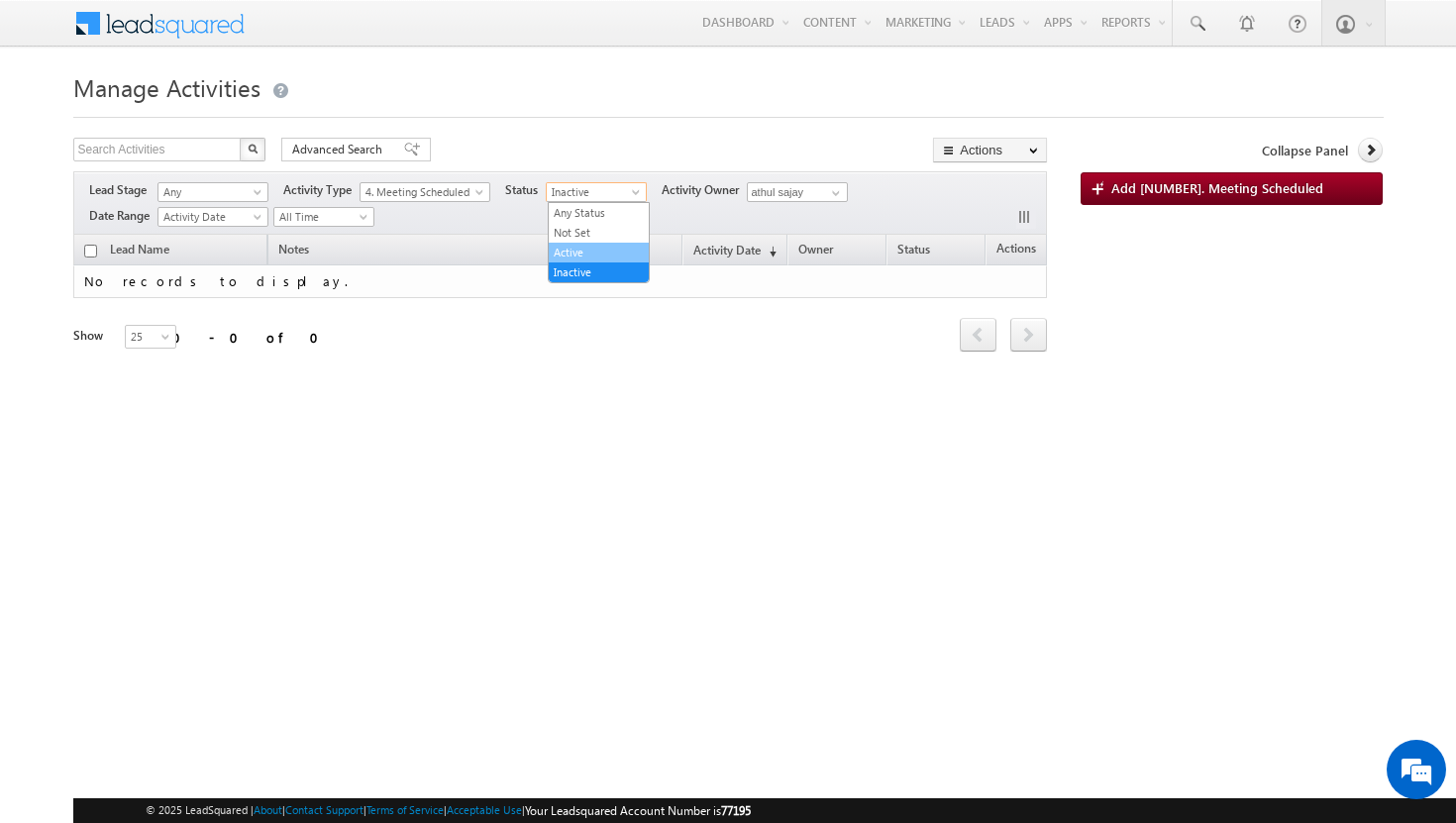 click on "Active" at bounding box center (598, 253) 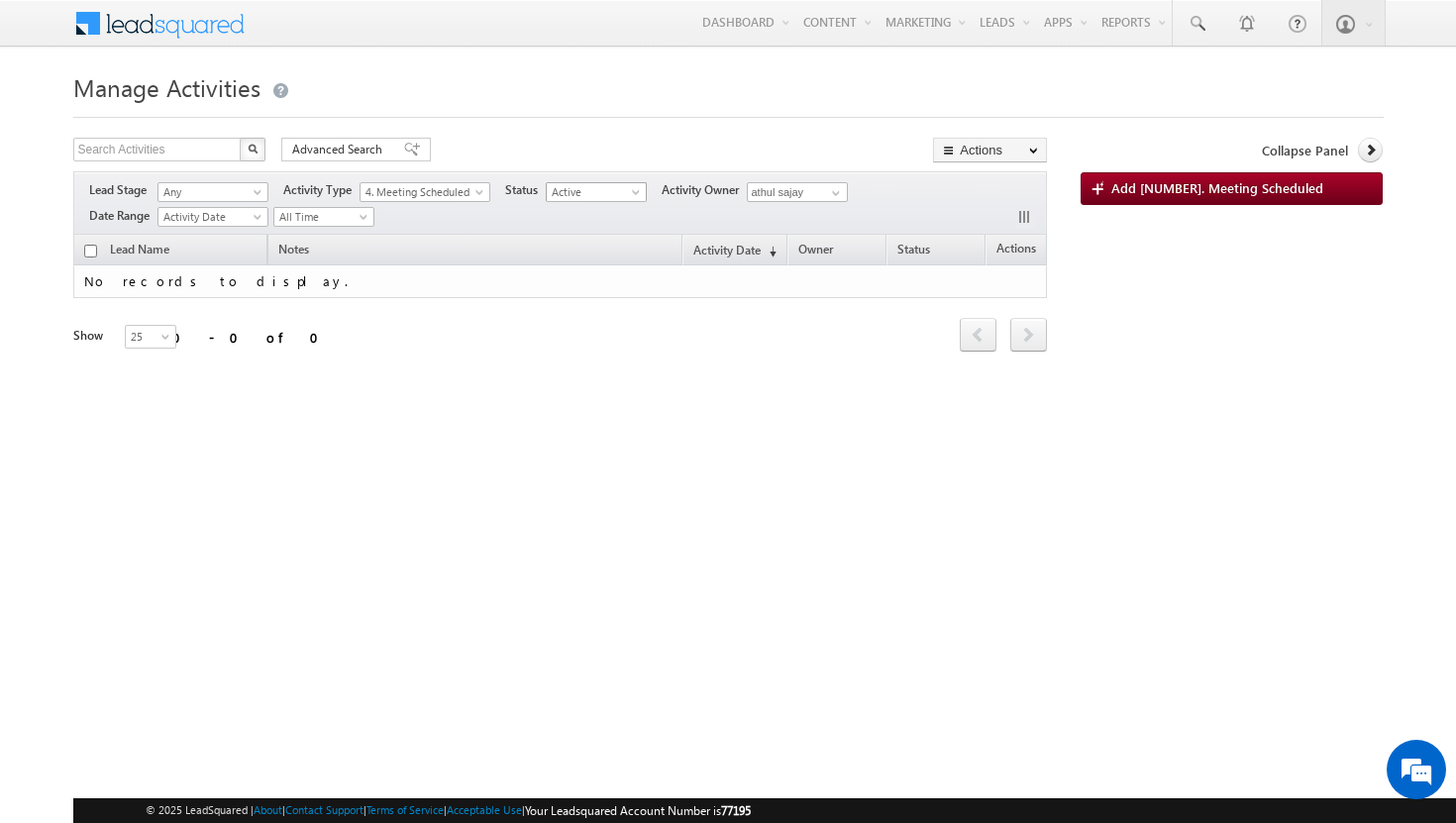 click at bounding box center (638, 196) 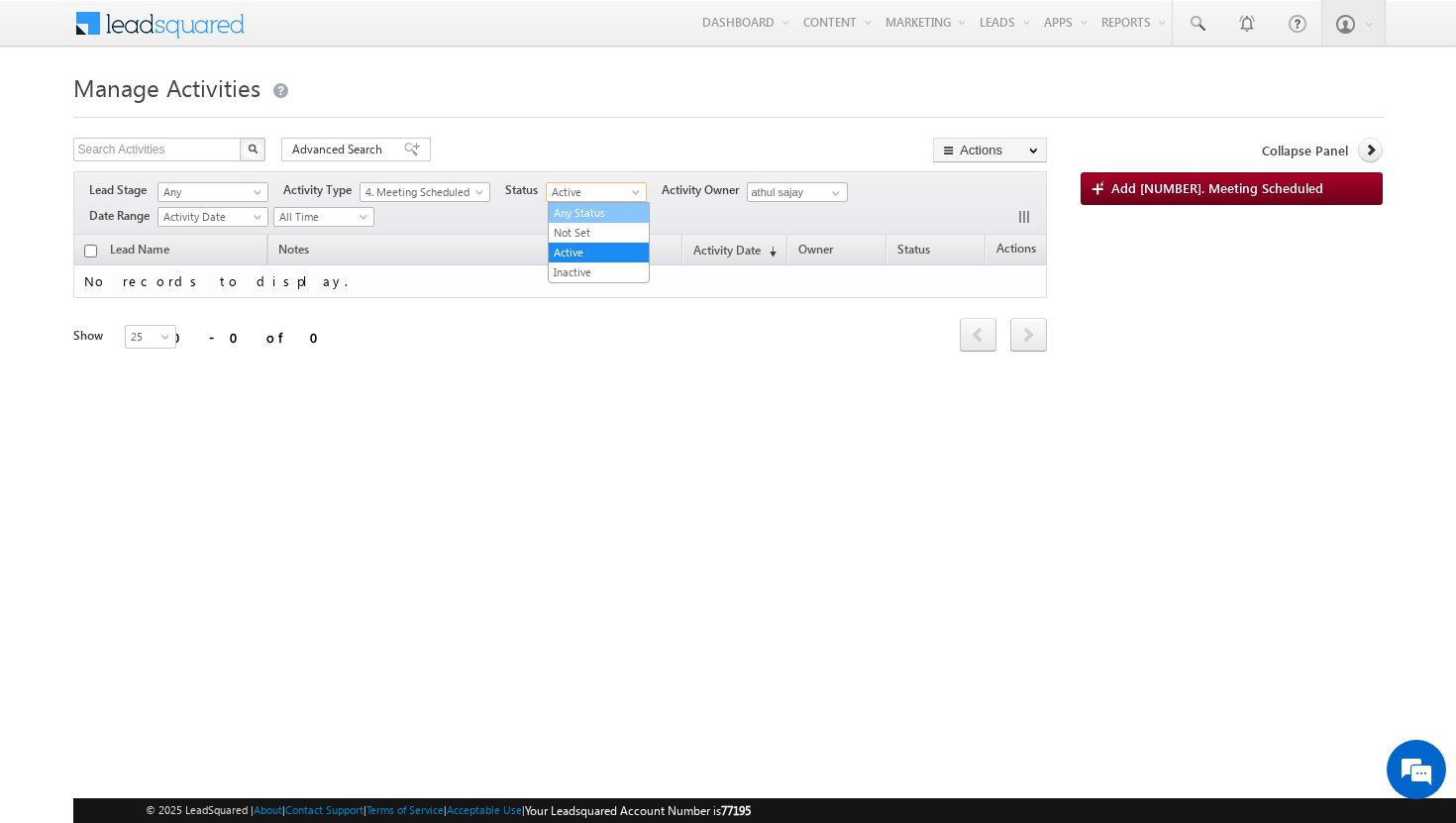 click on "Any Status" at bounding box center (598, 213) 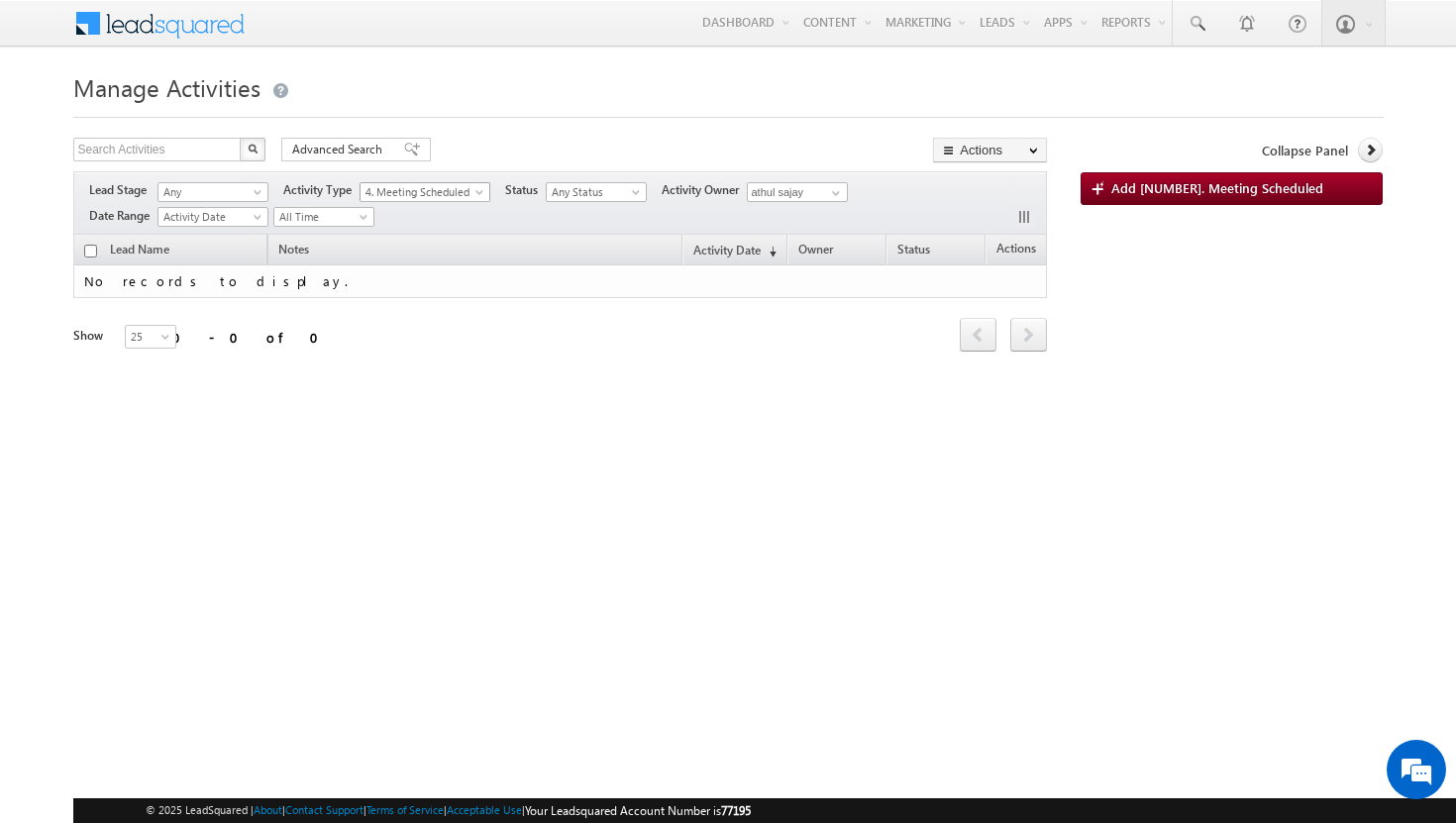 click at bounding box center [481, 196] 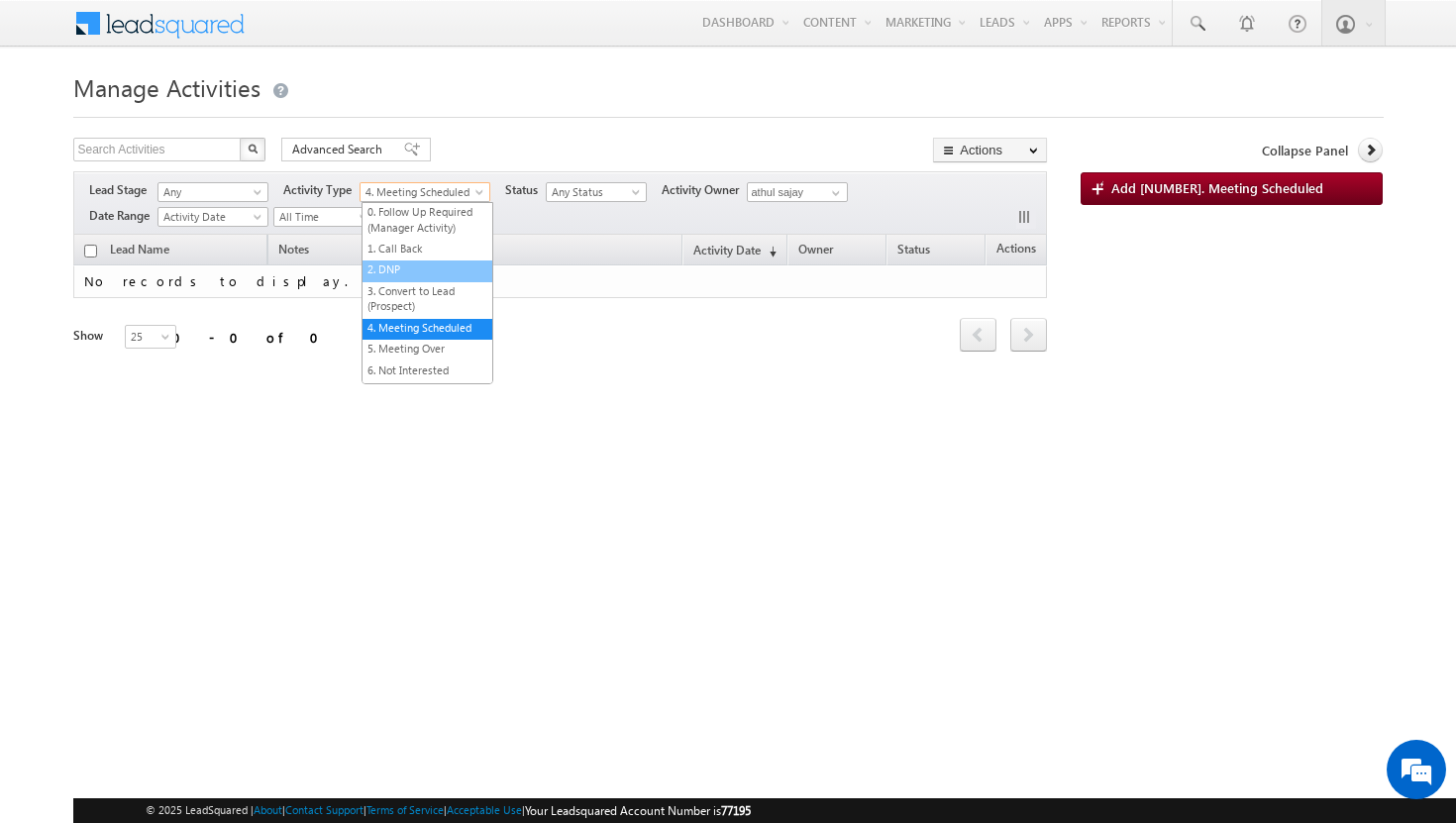 click on "2. DNP" at bounding box center (427, 268) 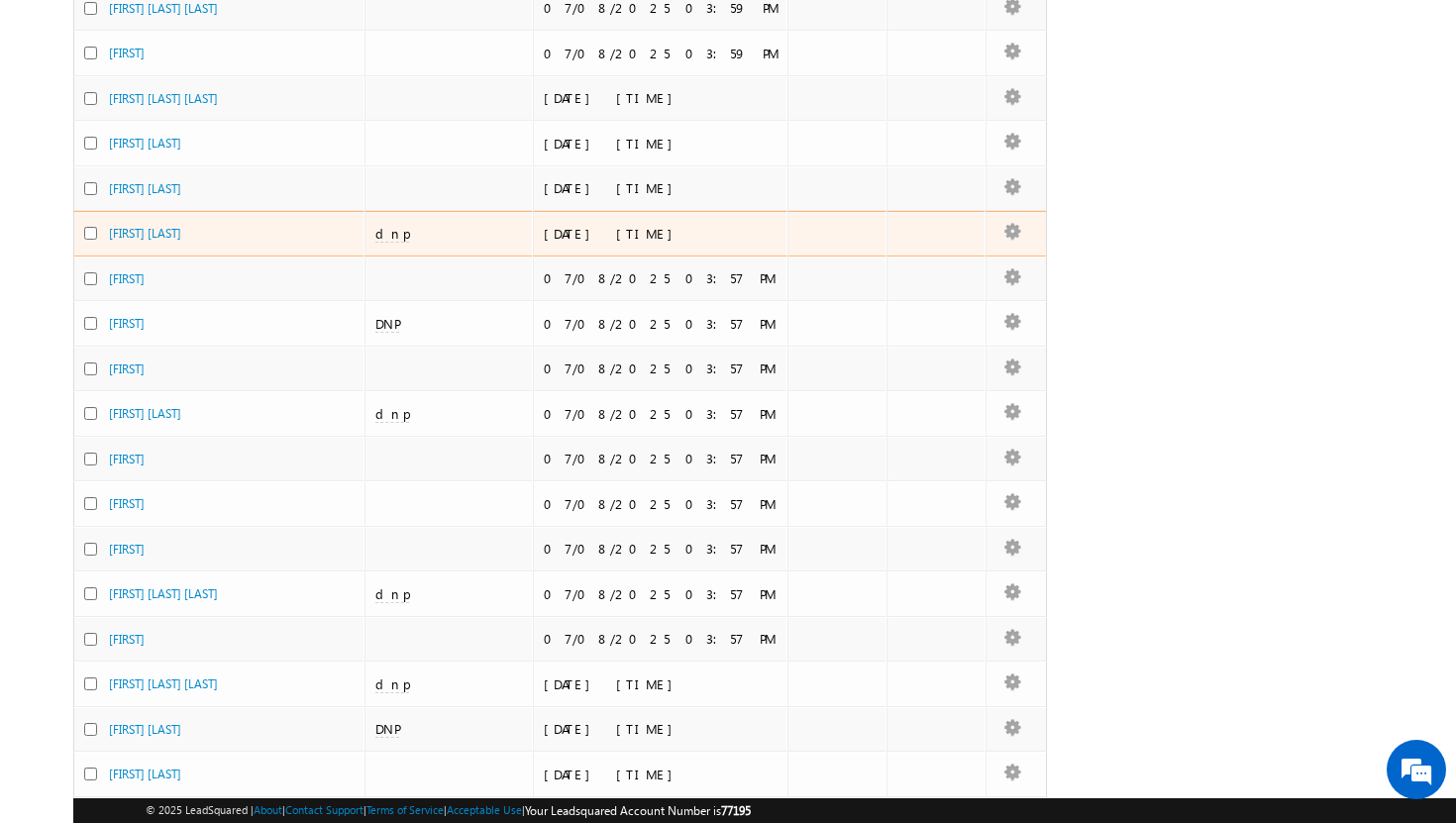 scroll, scrollTop: 331, scrollLeft: 0, axis: vertical 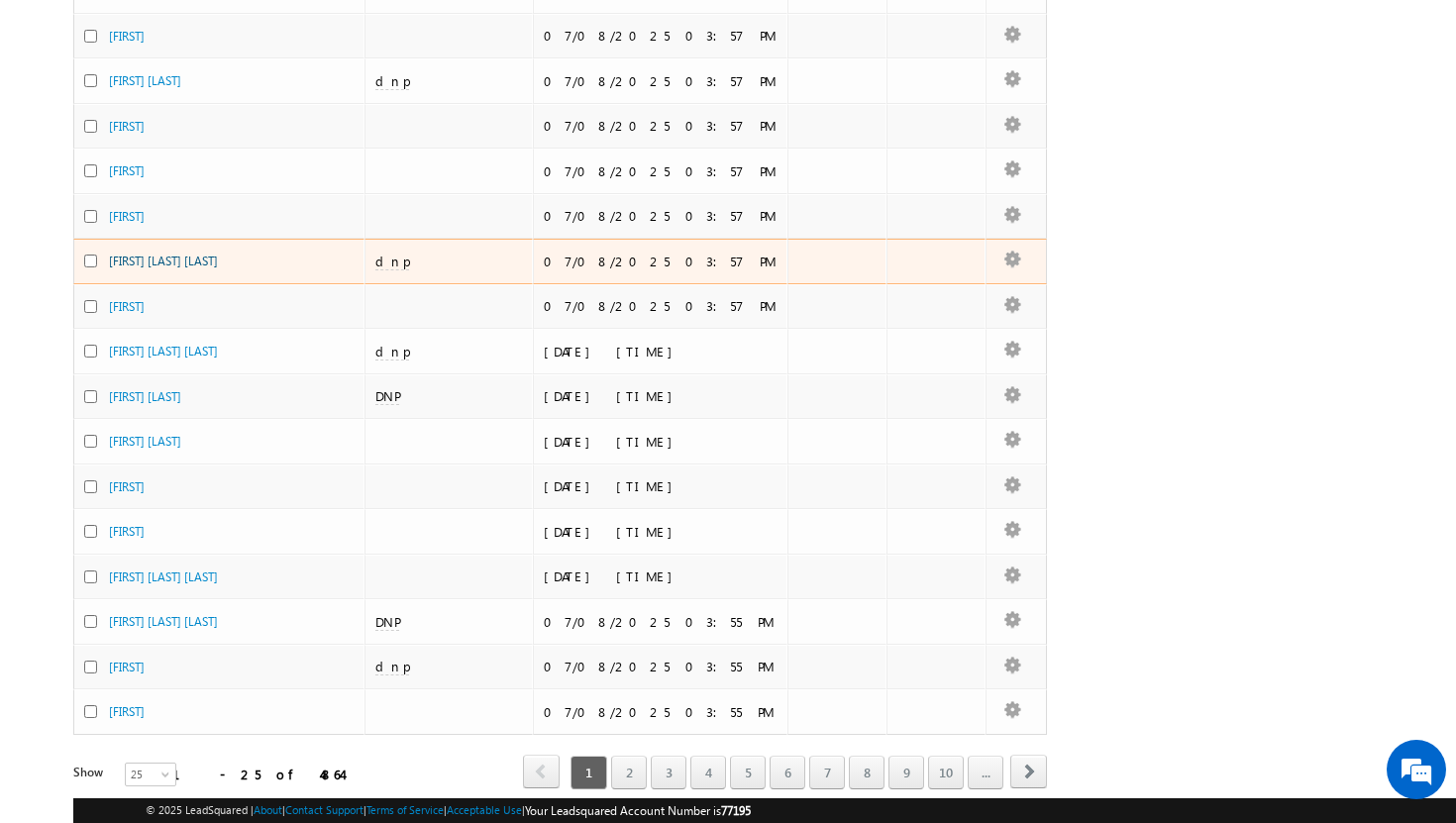 click on "[FIRST] [LAST] [LAST]" at bounding box center [163, 260] 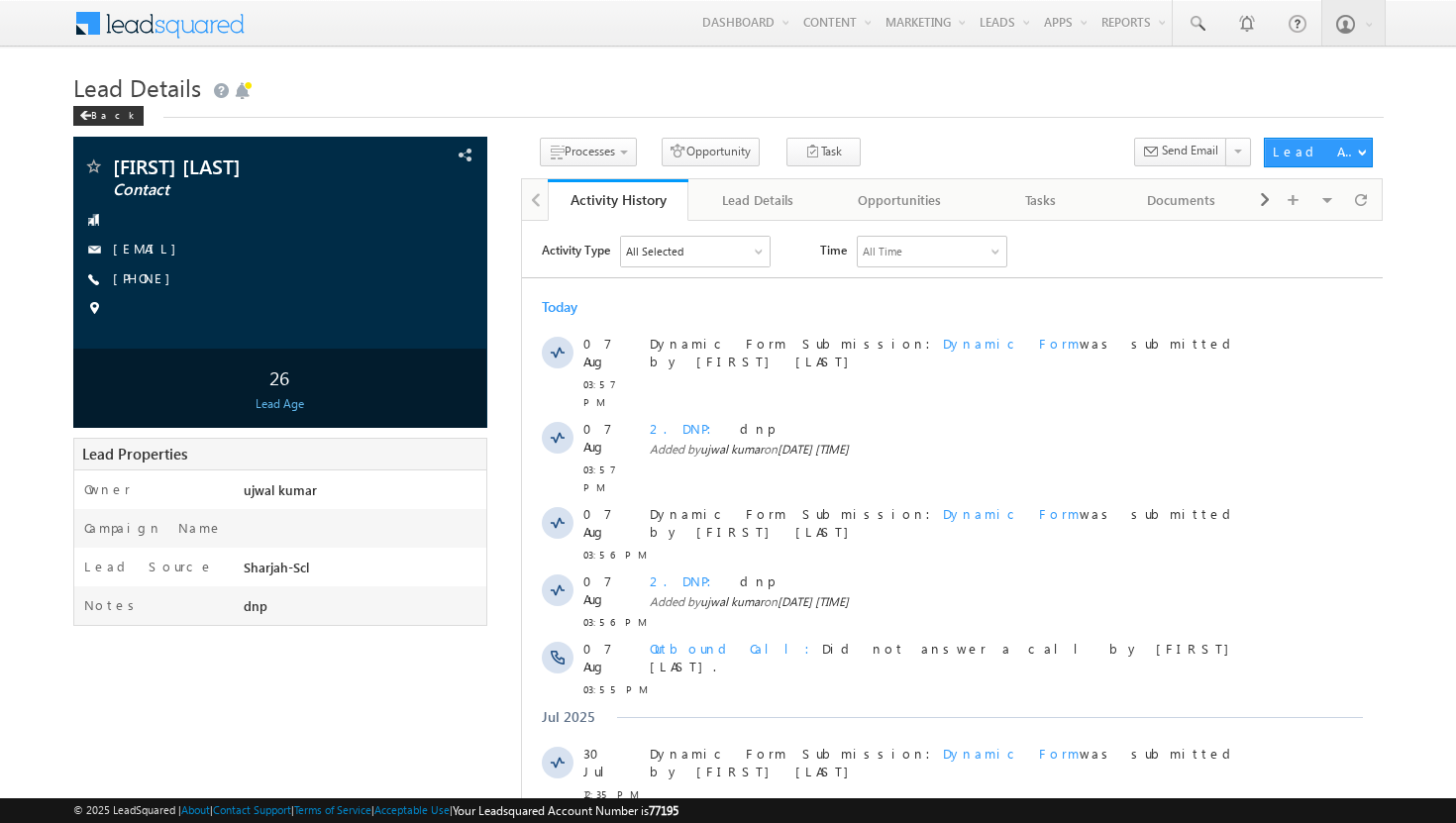 scroll, scrollTop: 0, scrollLeft: 0, axis: both 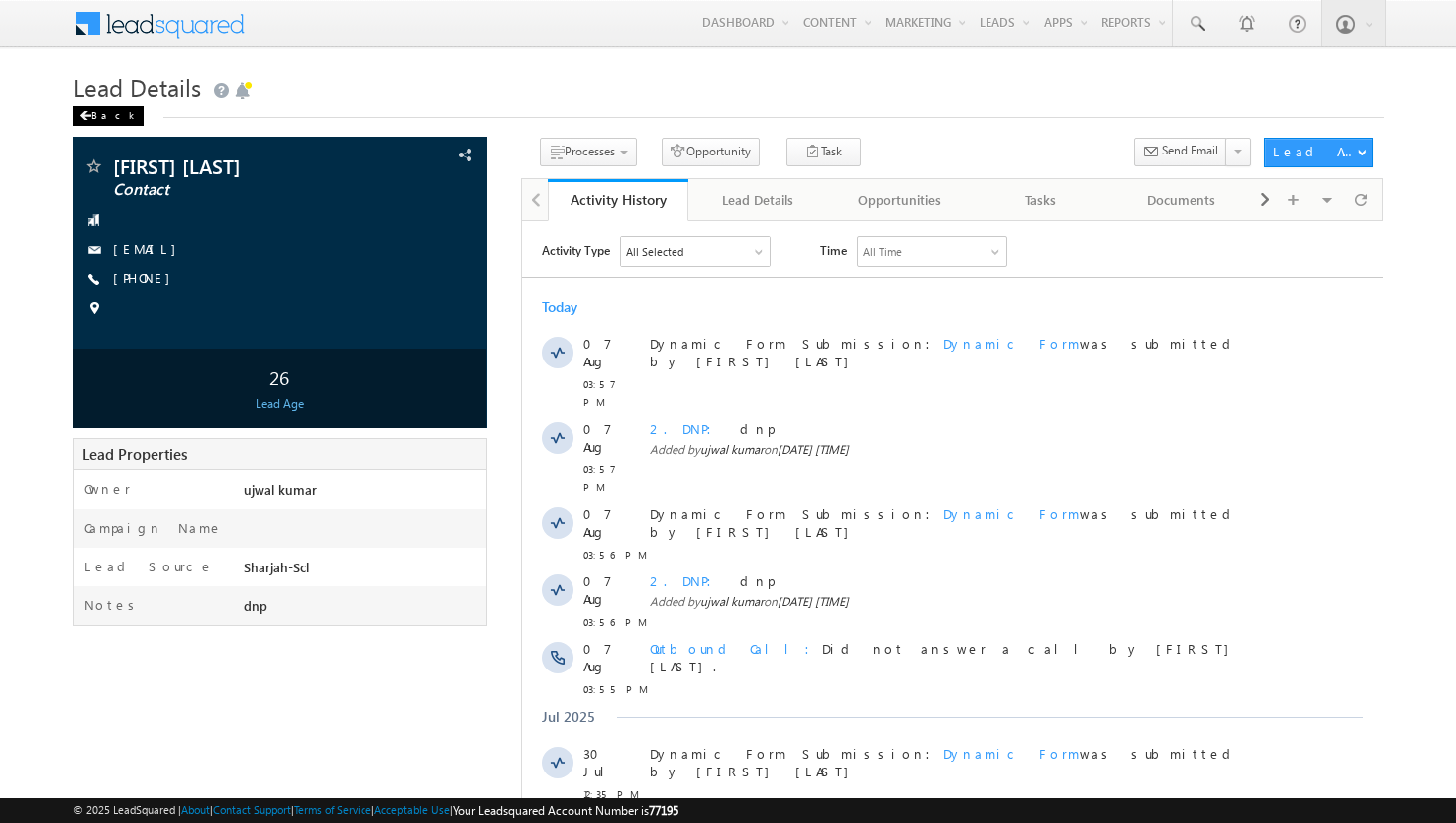 click on "Back" at bounding box center [108, 116] 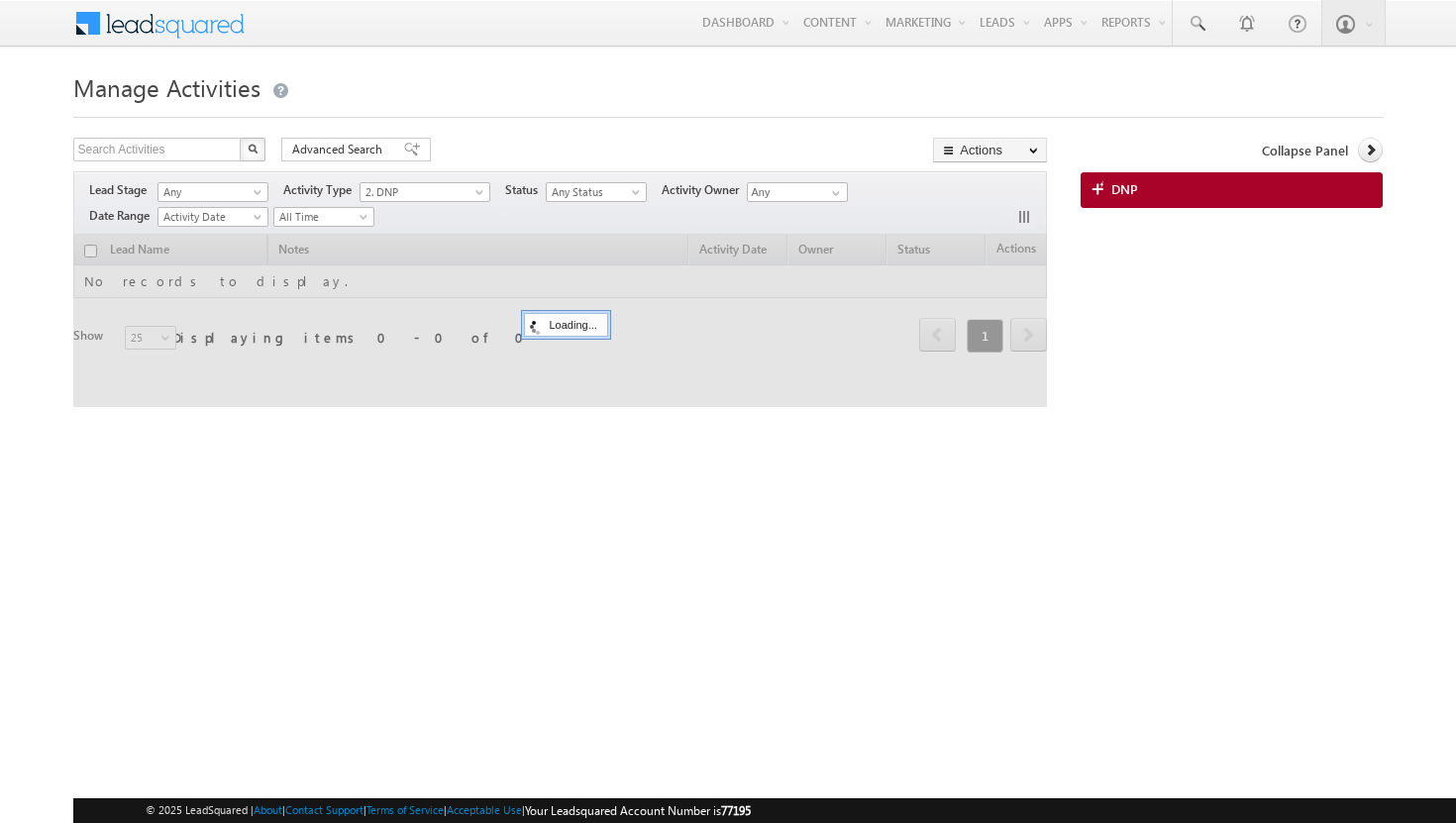 scroll, scrollTop: 0, scrollLeft: 0, axis: both 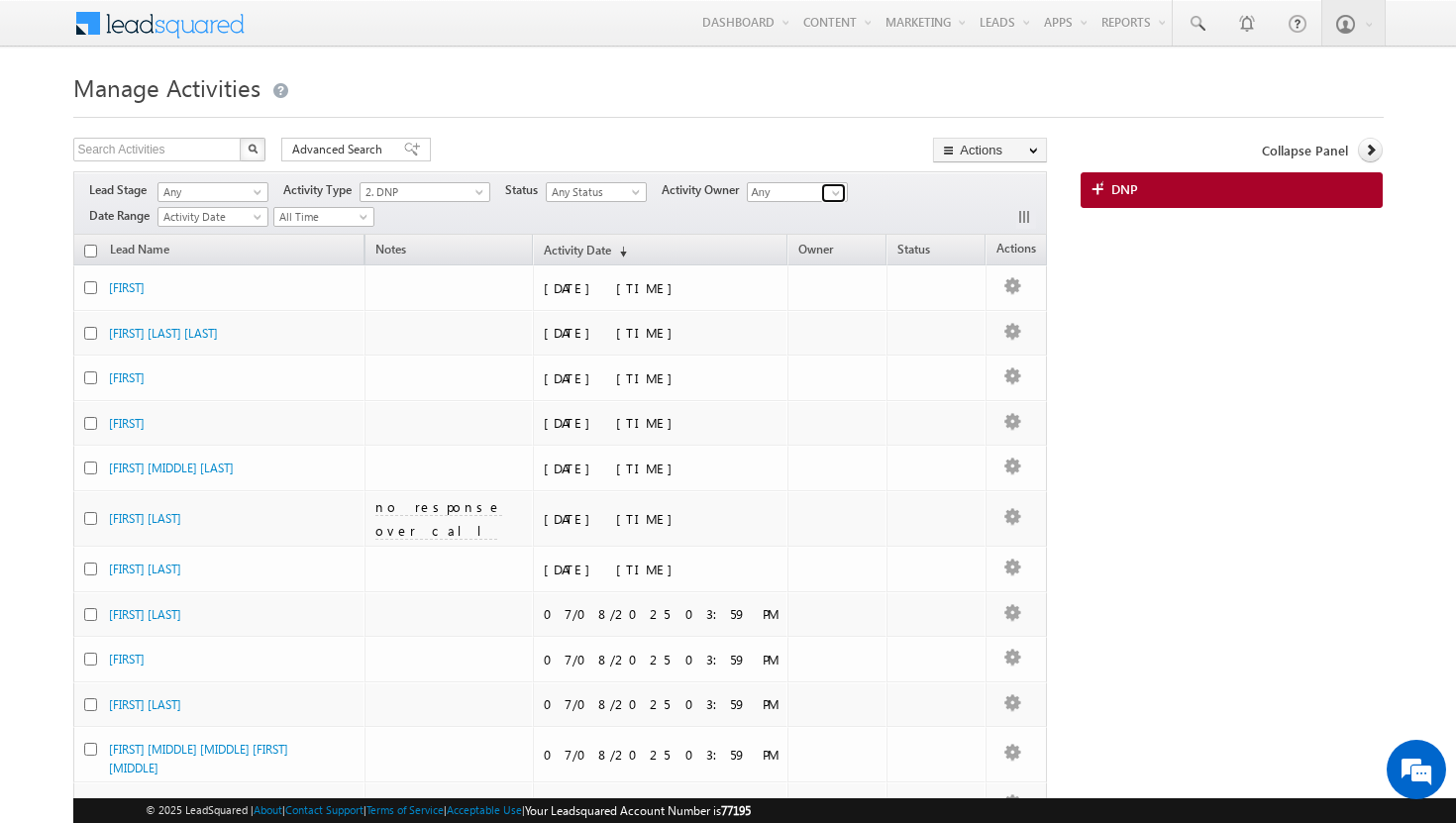 click at bounding box center (836, 193) 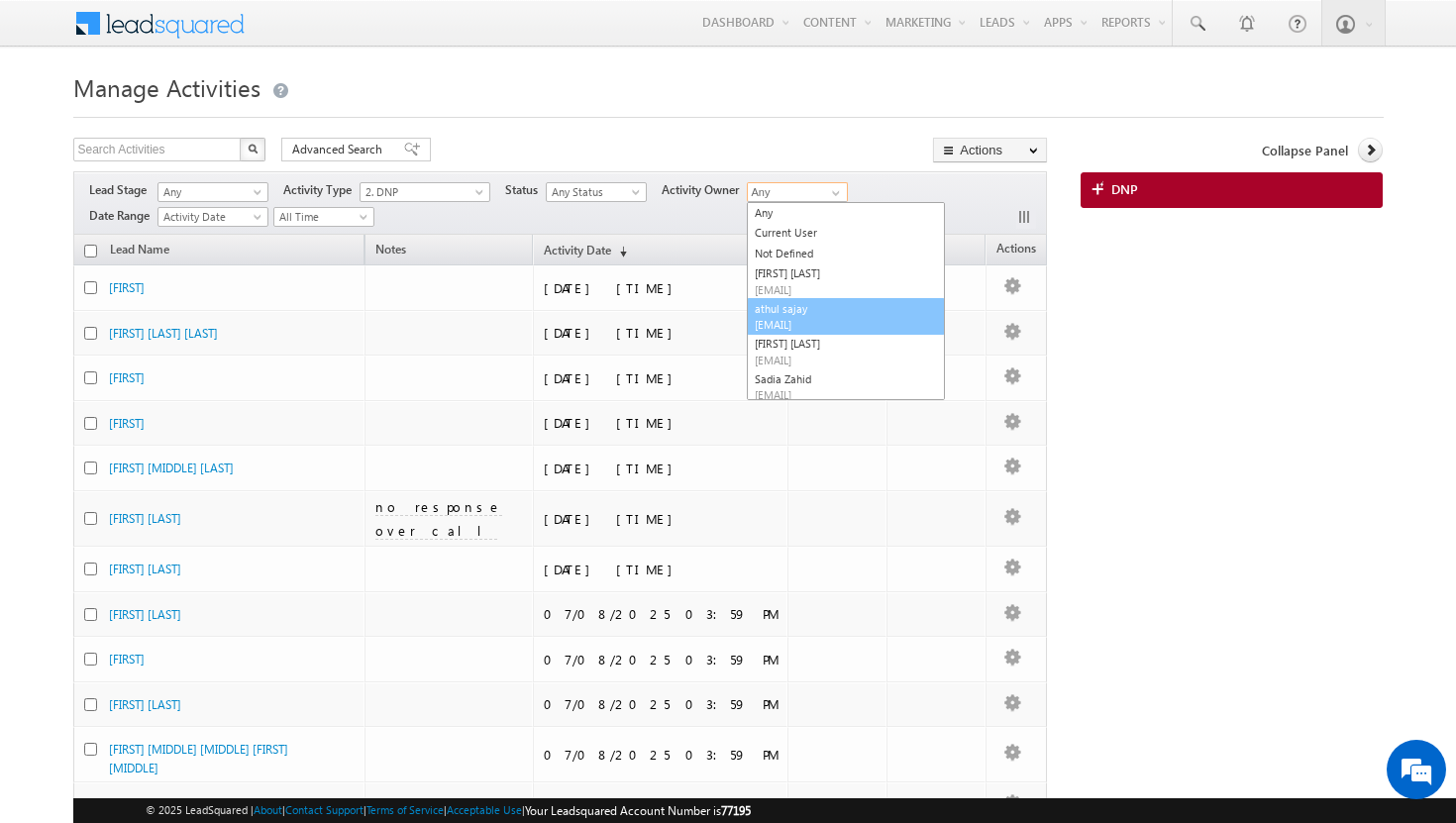 click on "[EMAIL]" at bounding box center [844, 324] 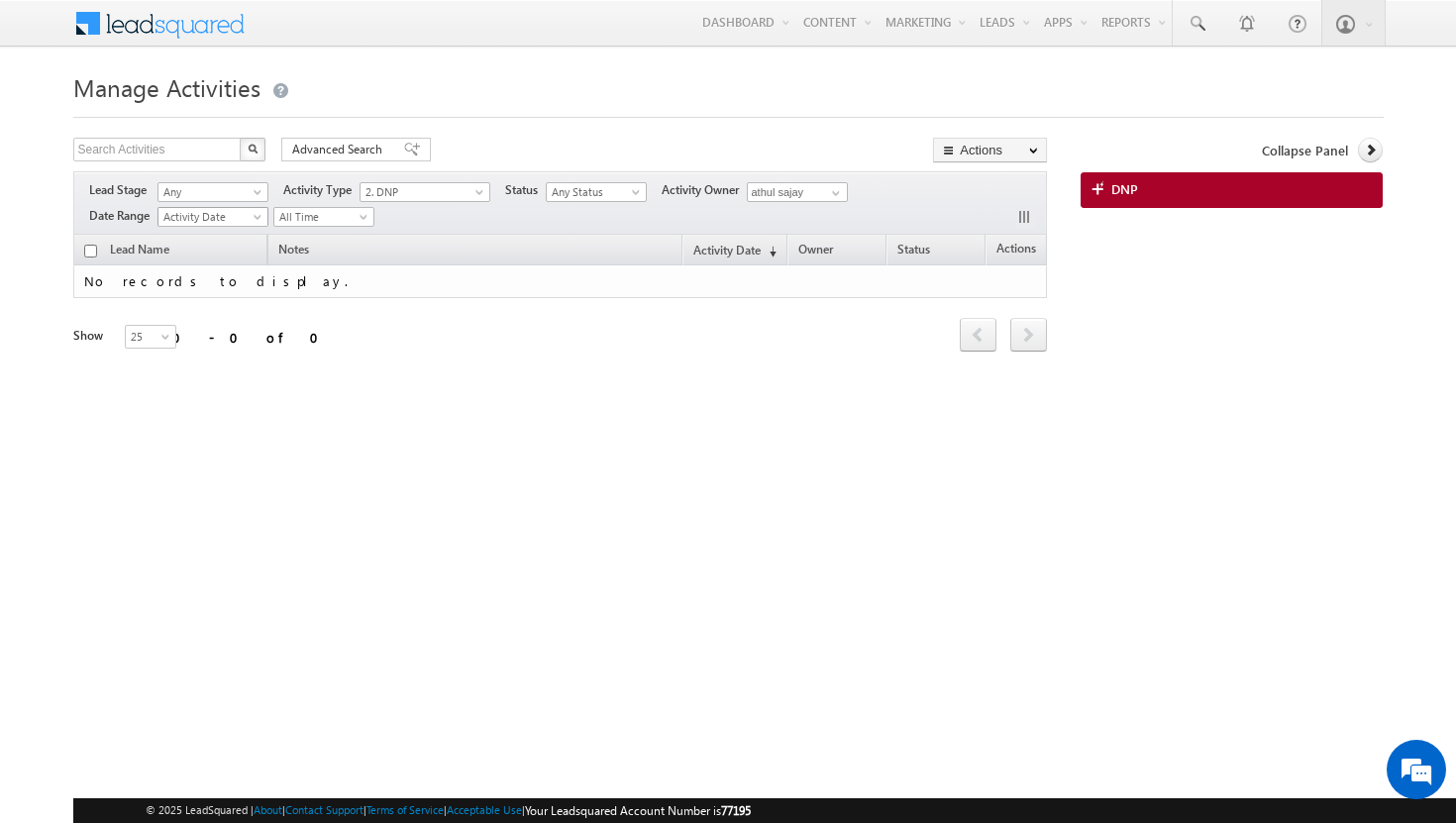 click at bounding box center [260, 221] 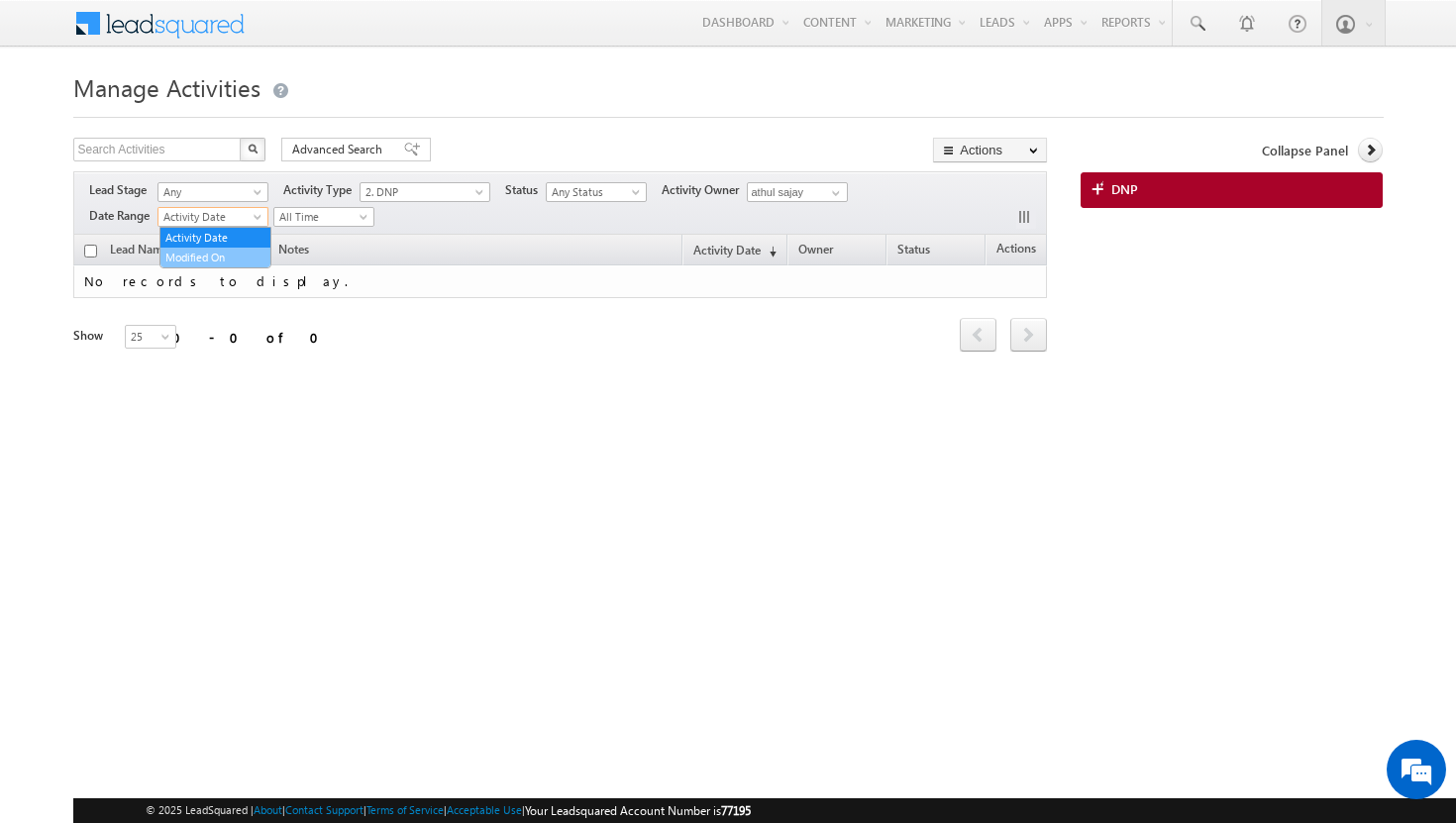 scroll, scrollTop: 0, scrollLeft: 0, axis: both 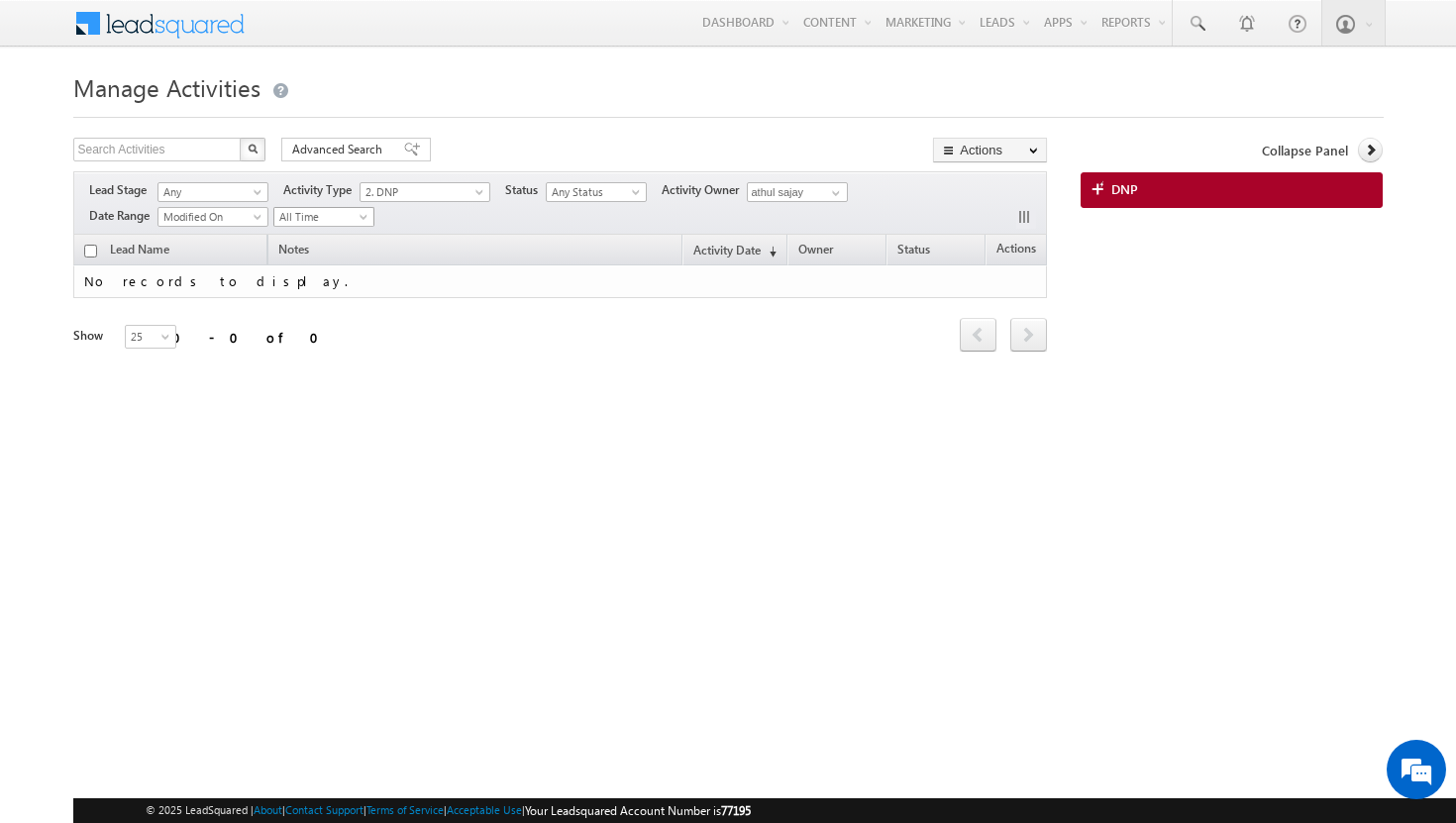 click at bounding box center [365, 221] 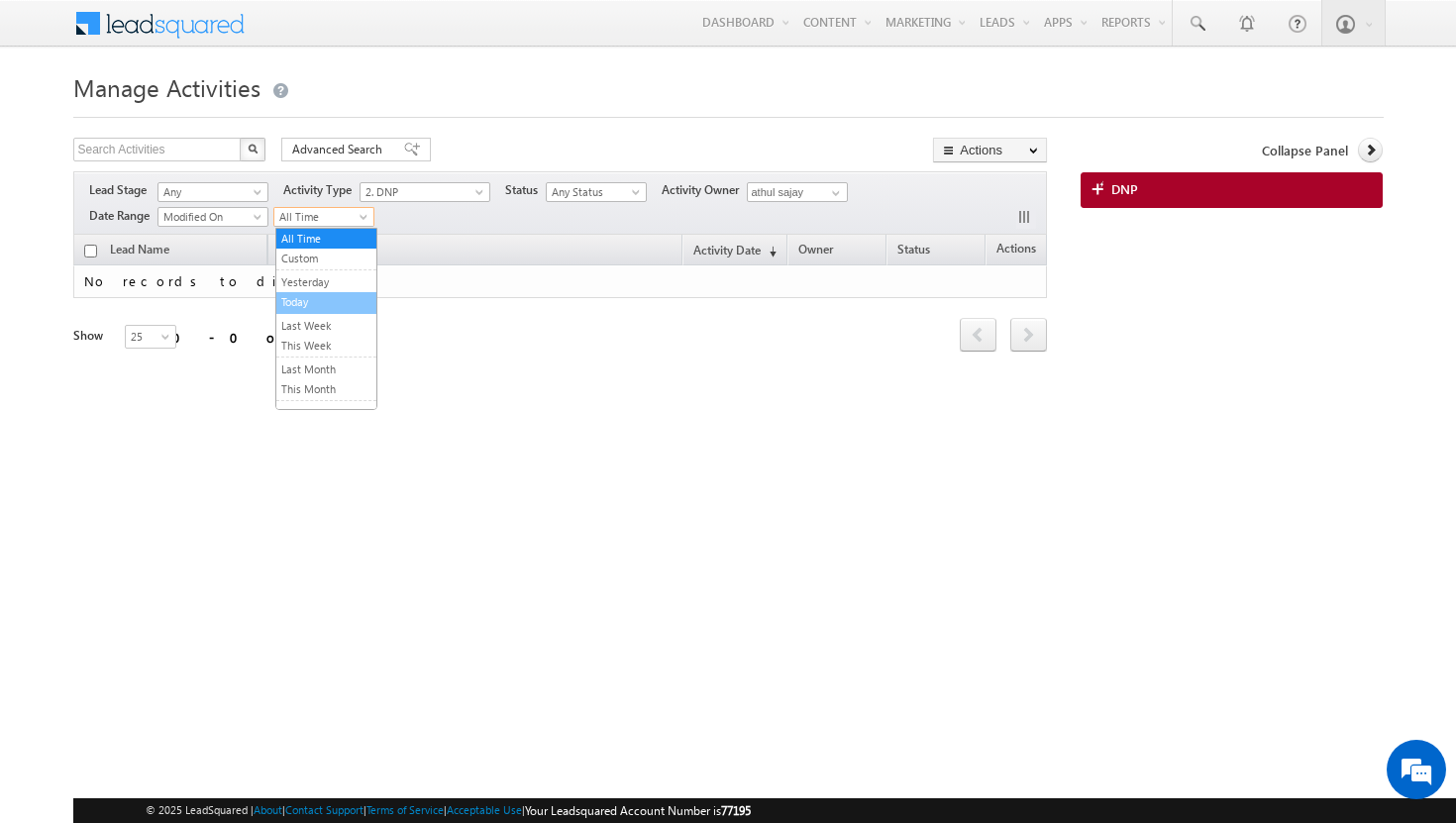 click on "Today" at bounding box center [326, 302] 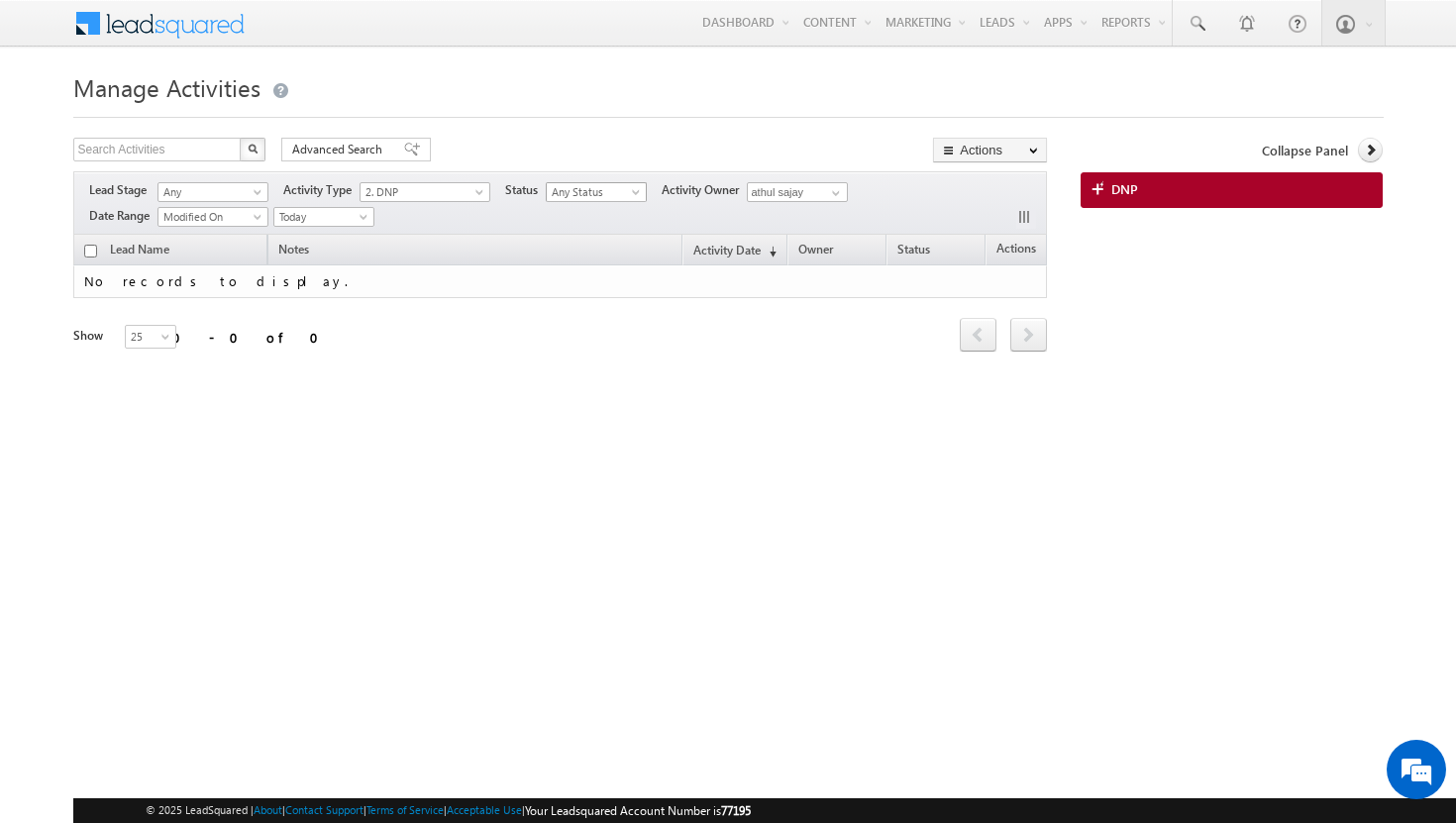 click at bounding box center (638, 196) 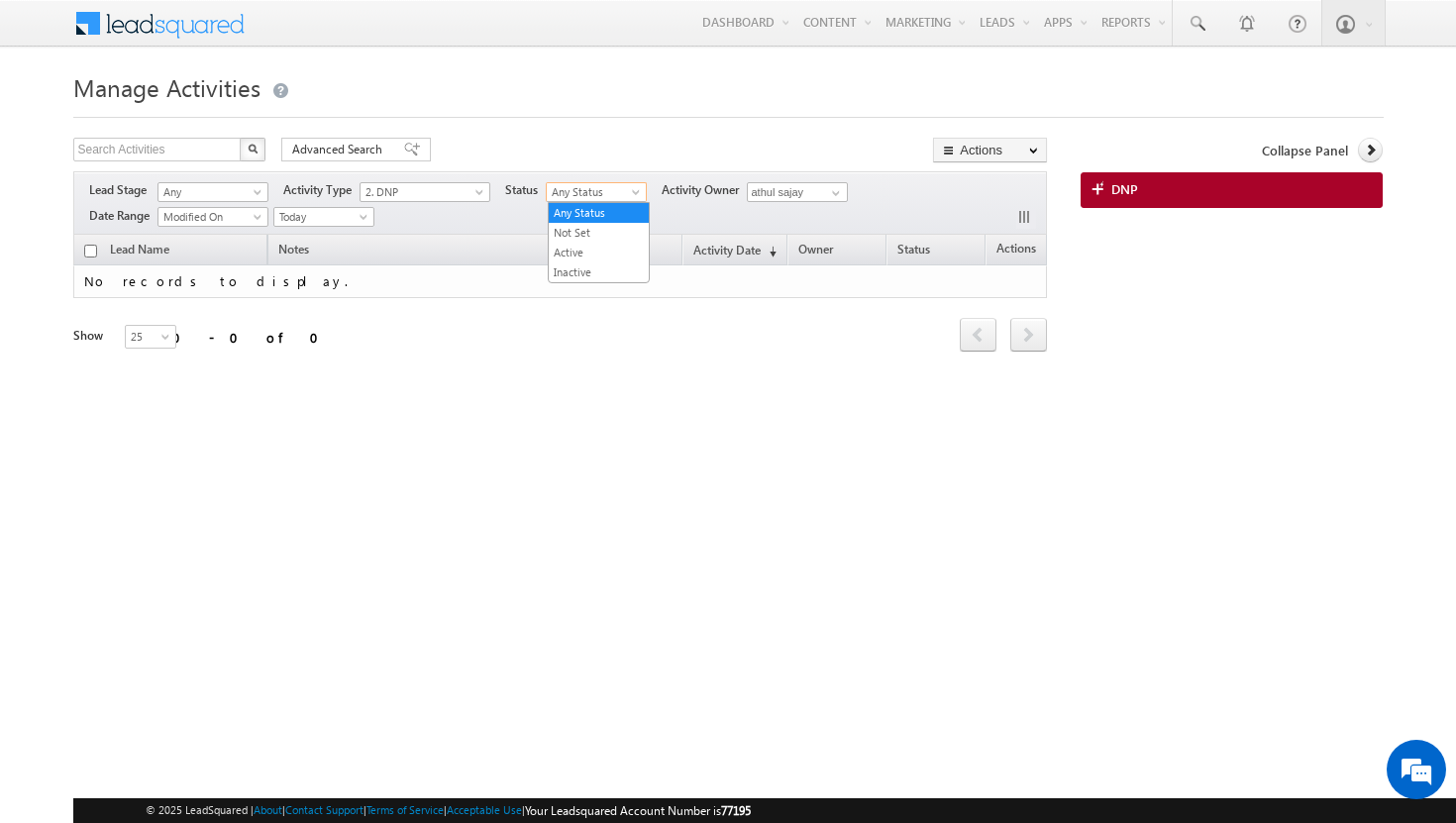 click on "Manage Activities
Search Activities X   0 results found
Advanced Search
Advanced search results
Actions Export Activities Reset all Filters
Actions Bulk Update Export Activities Reset all Filters
Lead Stage Any" at bounding box center [728, 314] 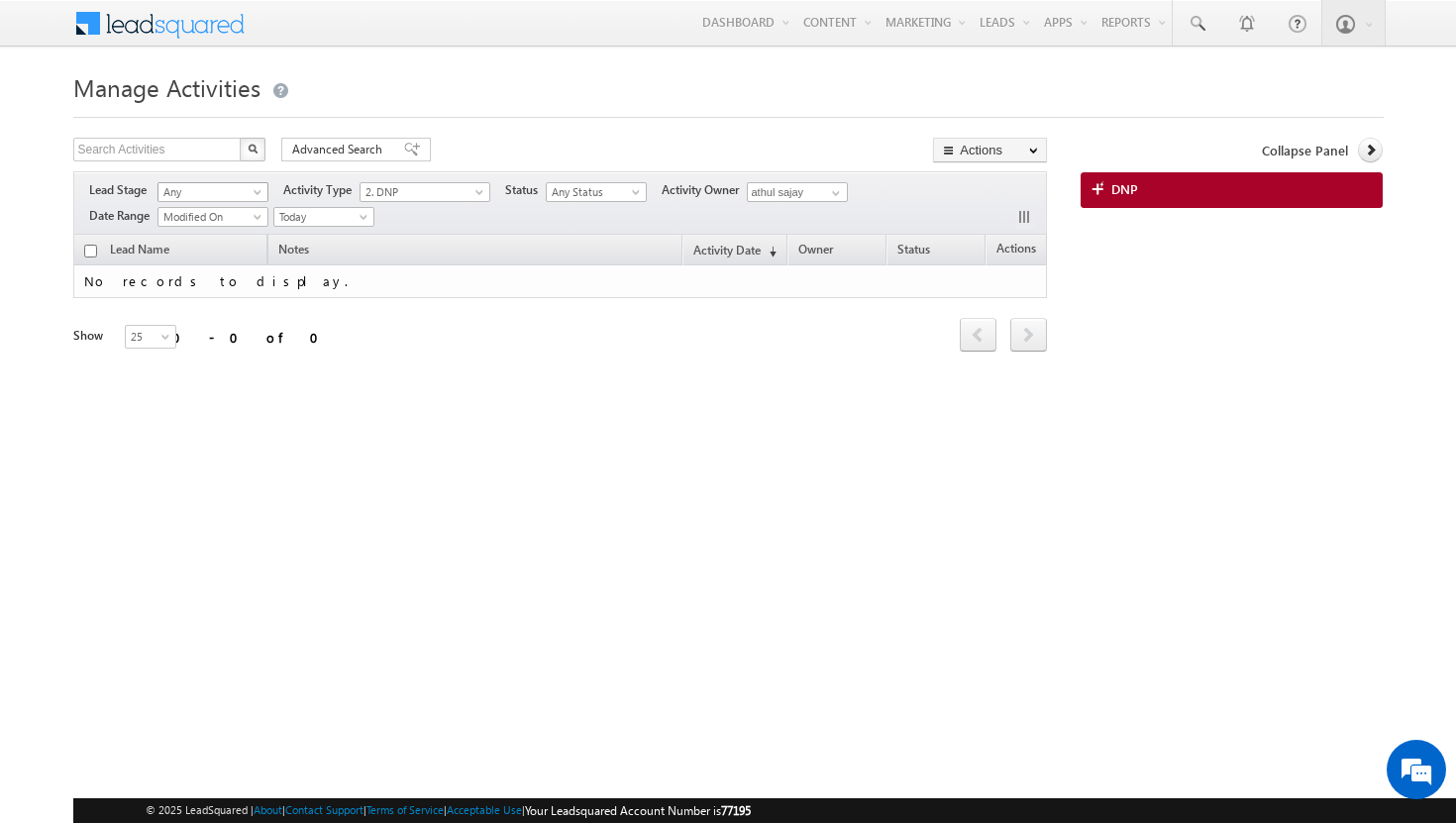 click at bounding box center [260, 196] 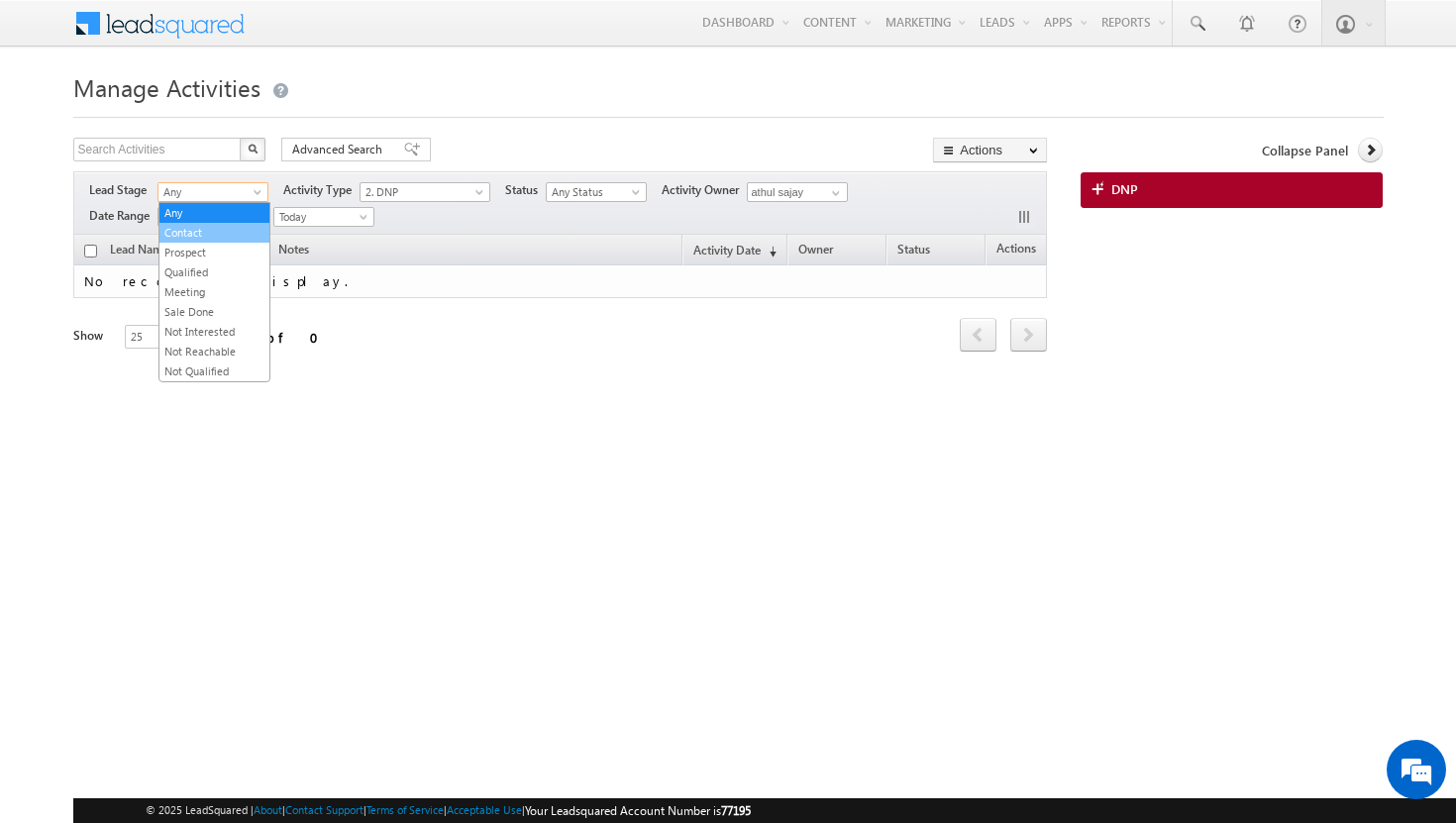 click on "Contact" at bounding box center [214, 233] 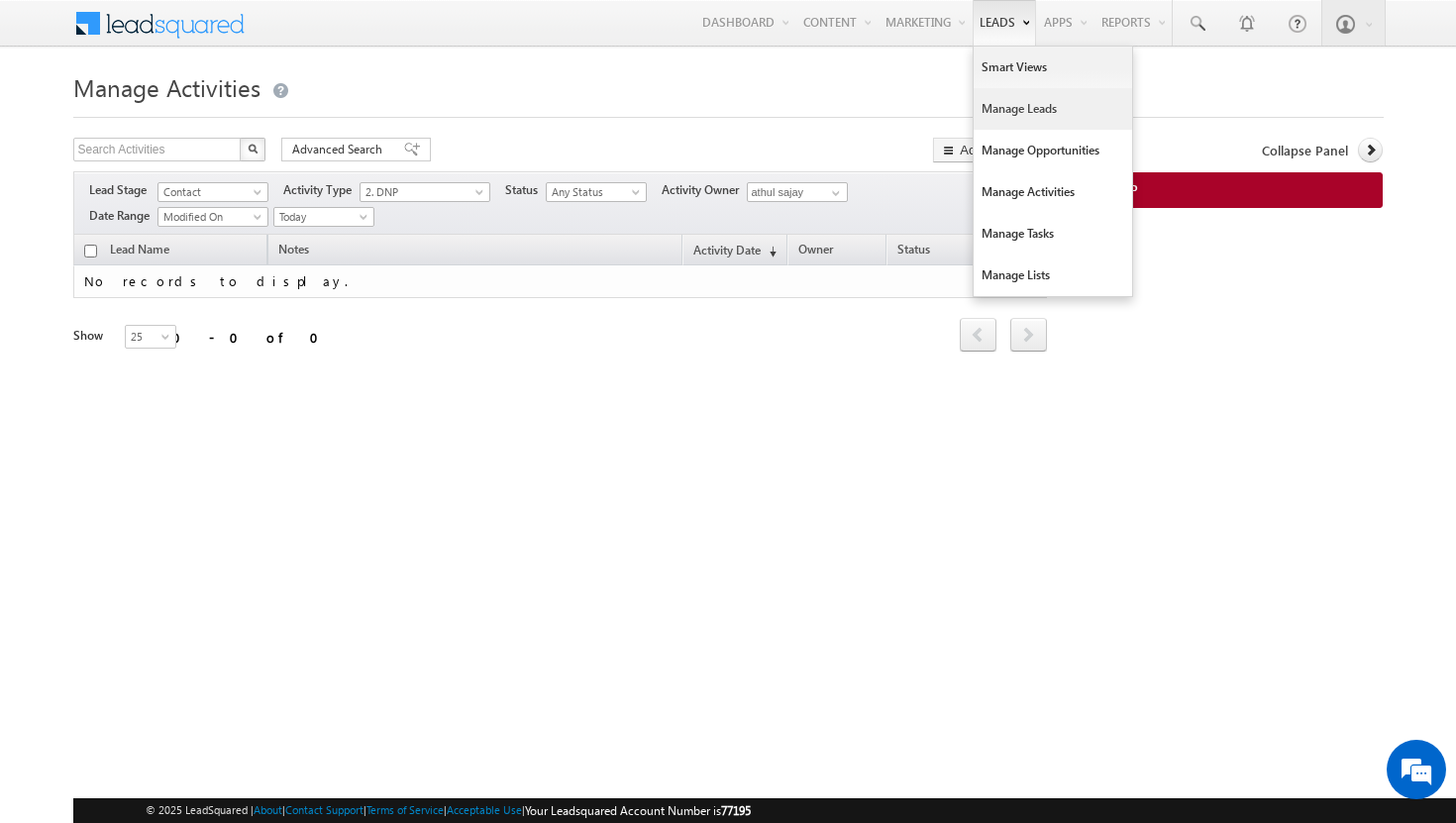 click on "Manage Leads" at bounding box center [1053, 109] 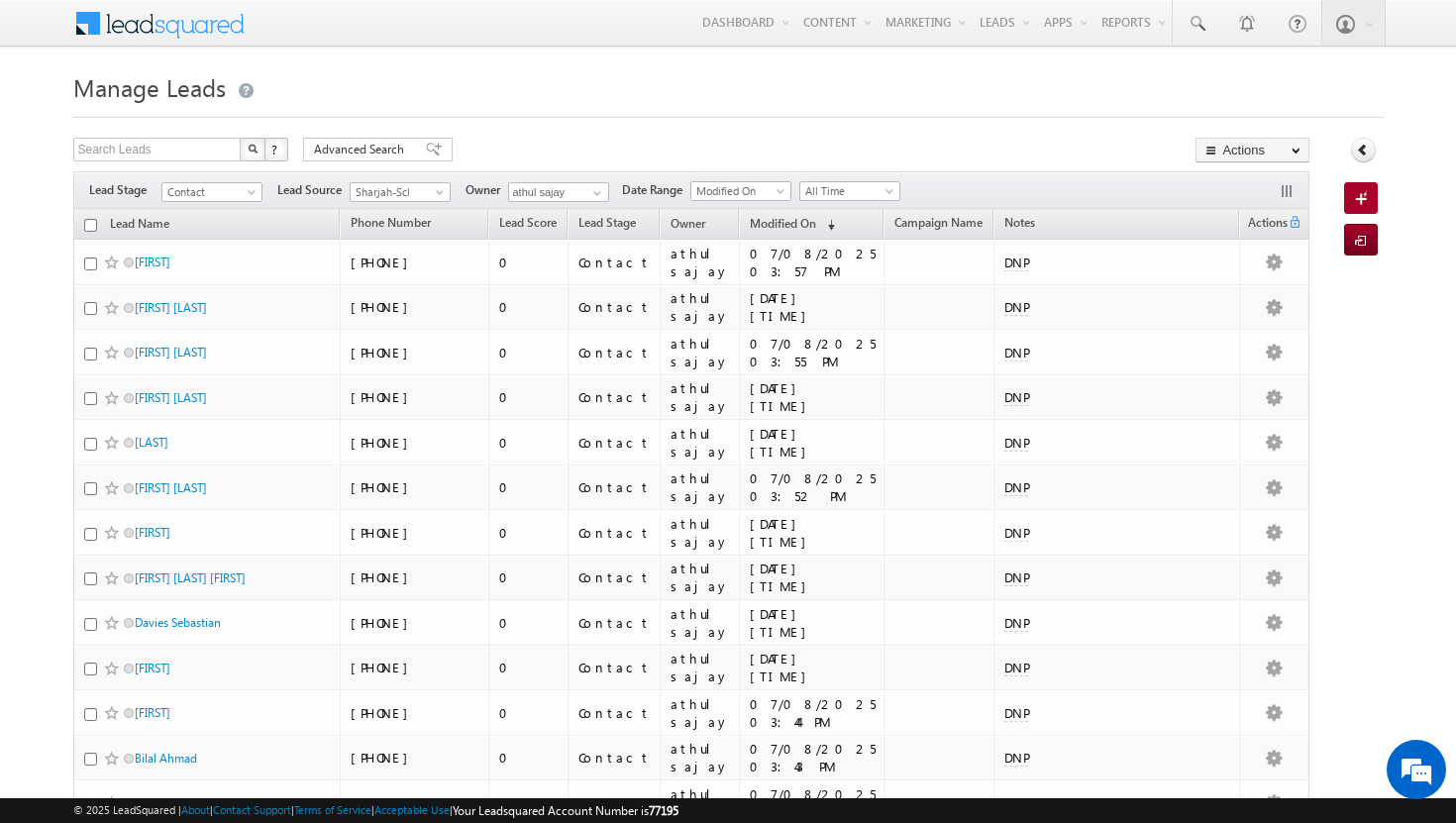 scroll, scrollTop: 0, scrollLeft: 0, axis: both 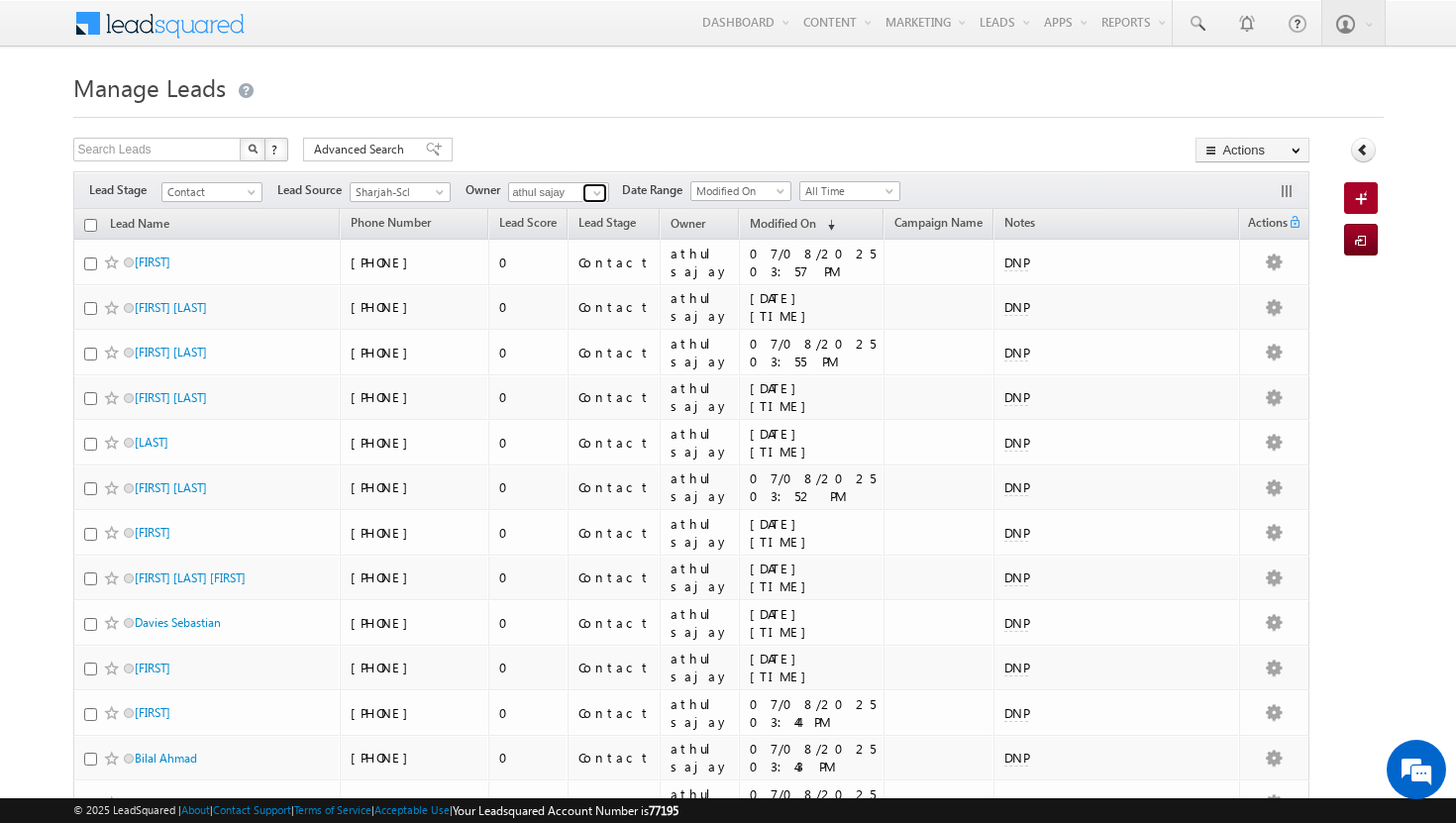 click at bounding box center [597, 193] 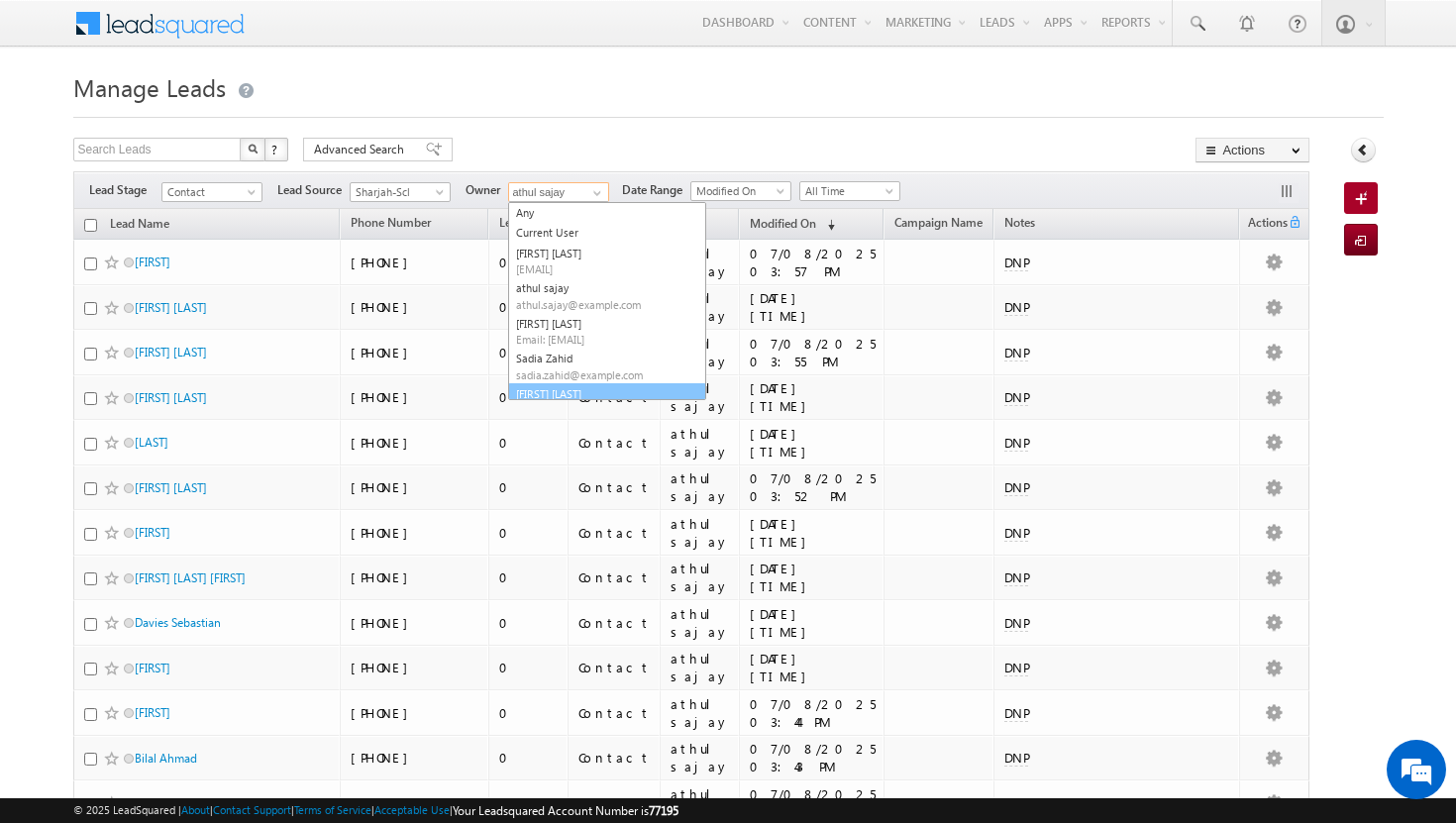 scroll, scrollTop: 23, scrollLeft: 0, axis: vertical 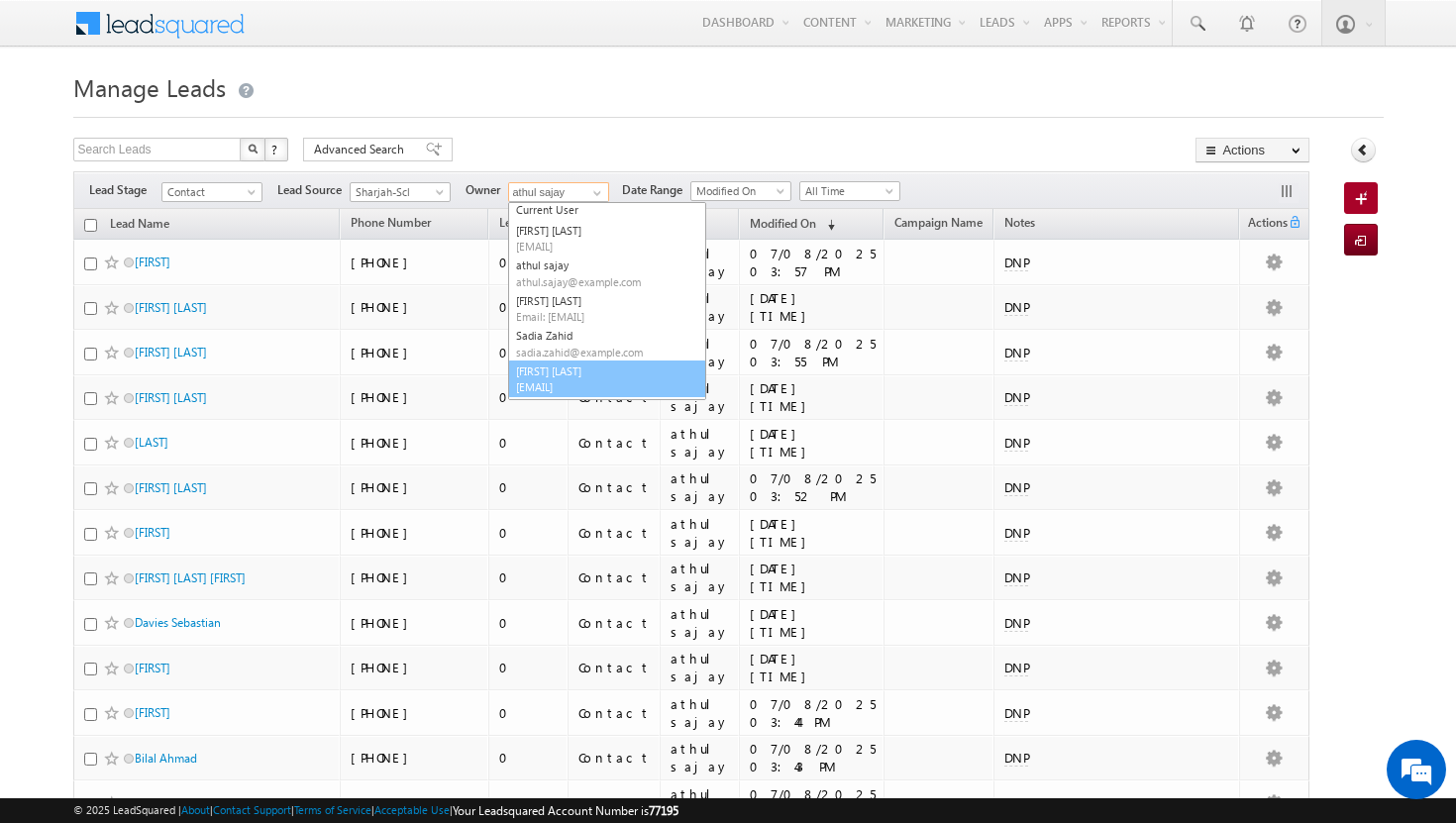 click on "[FIRST] [LAST] [EMAIL]" at bounding box center (607, 379) 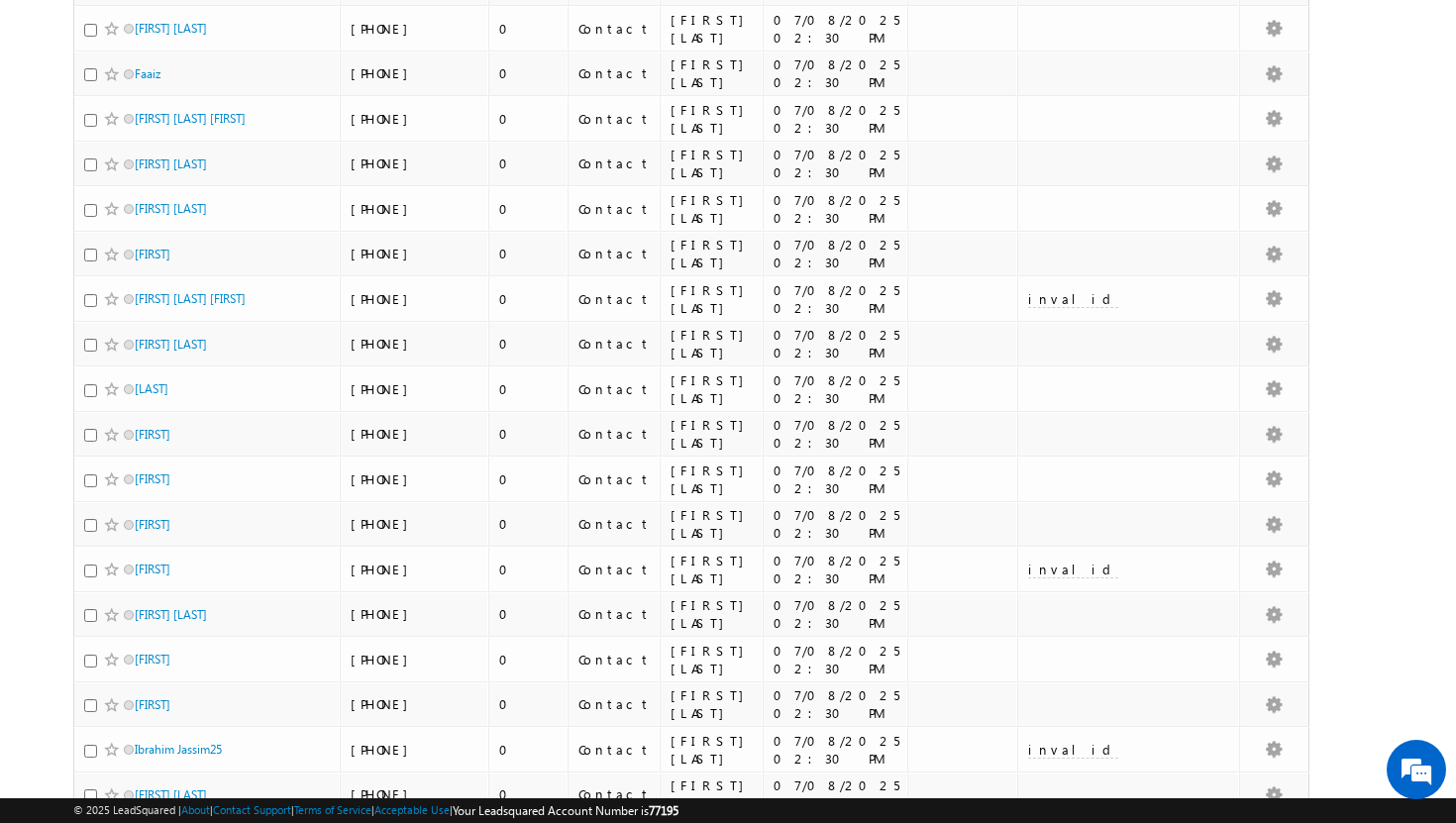scroll, scrollTop: 0, scrollLeft: 0, axis: both 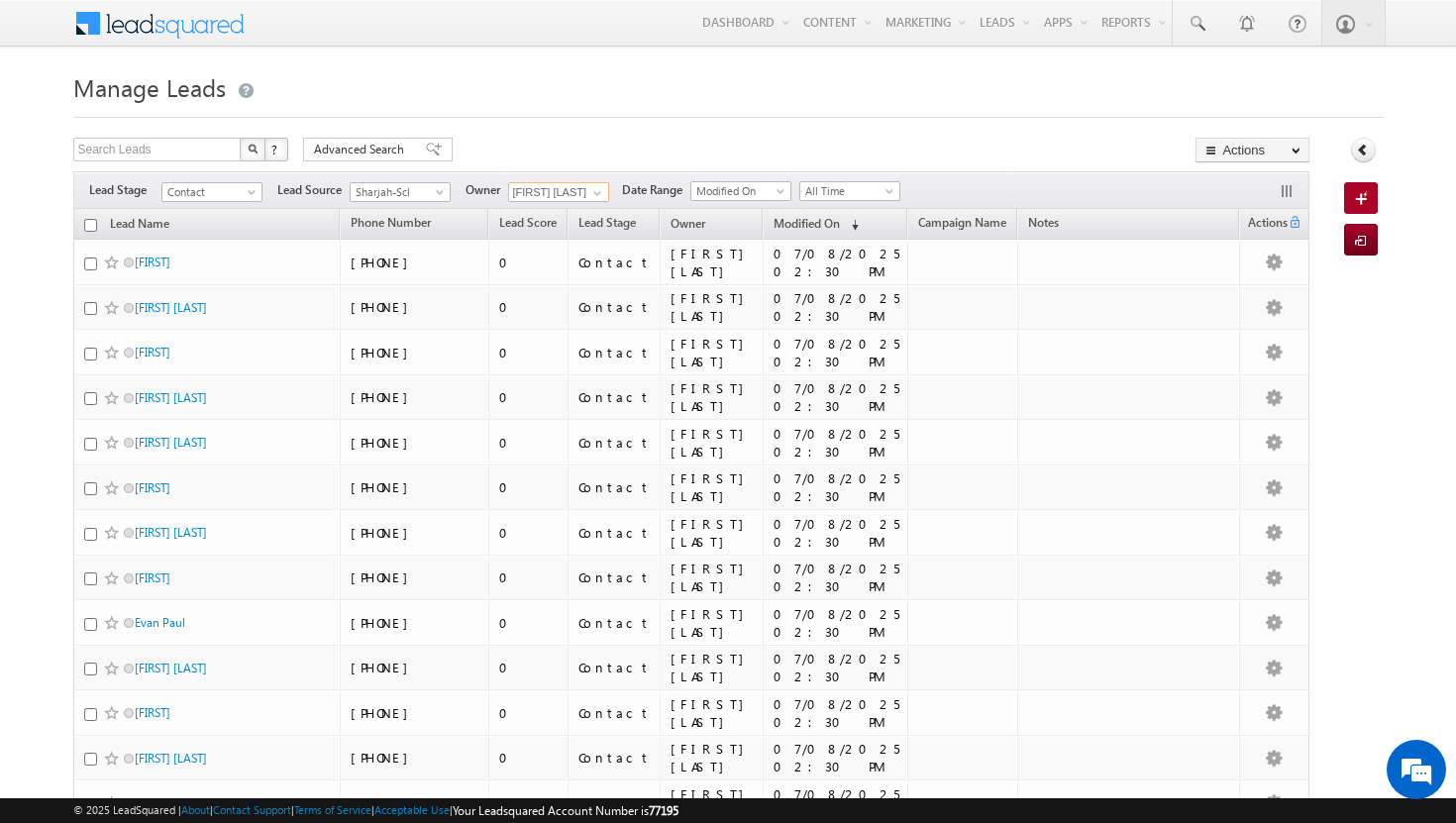 click at bounding box center [90, 225] 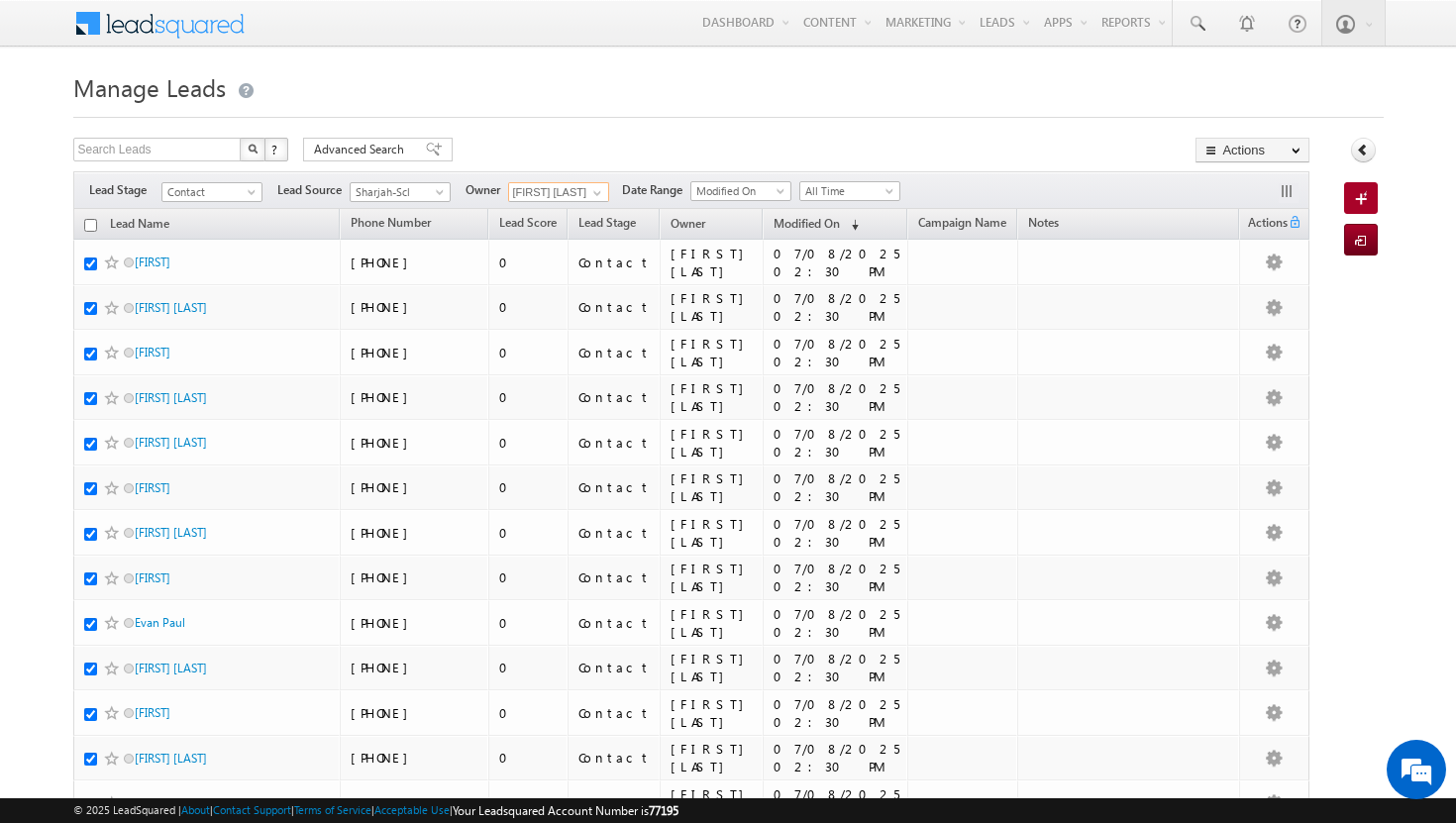checkbox on "true" 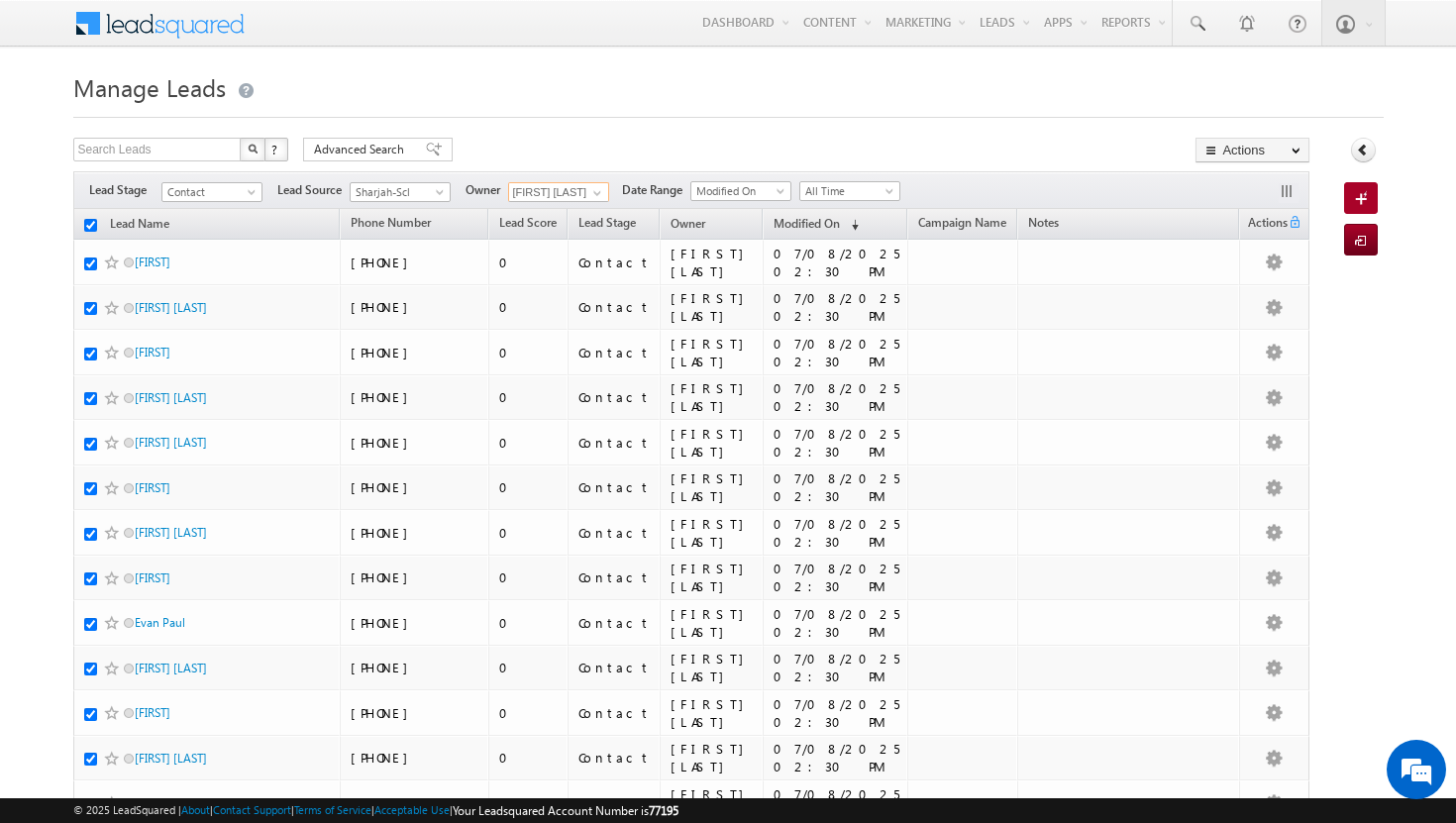 checkbox on "true" 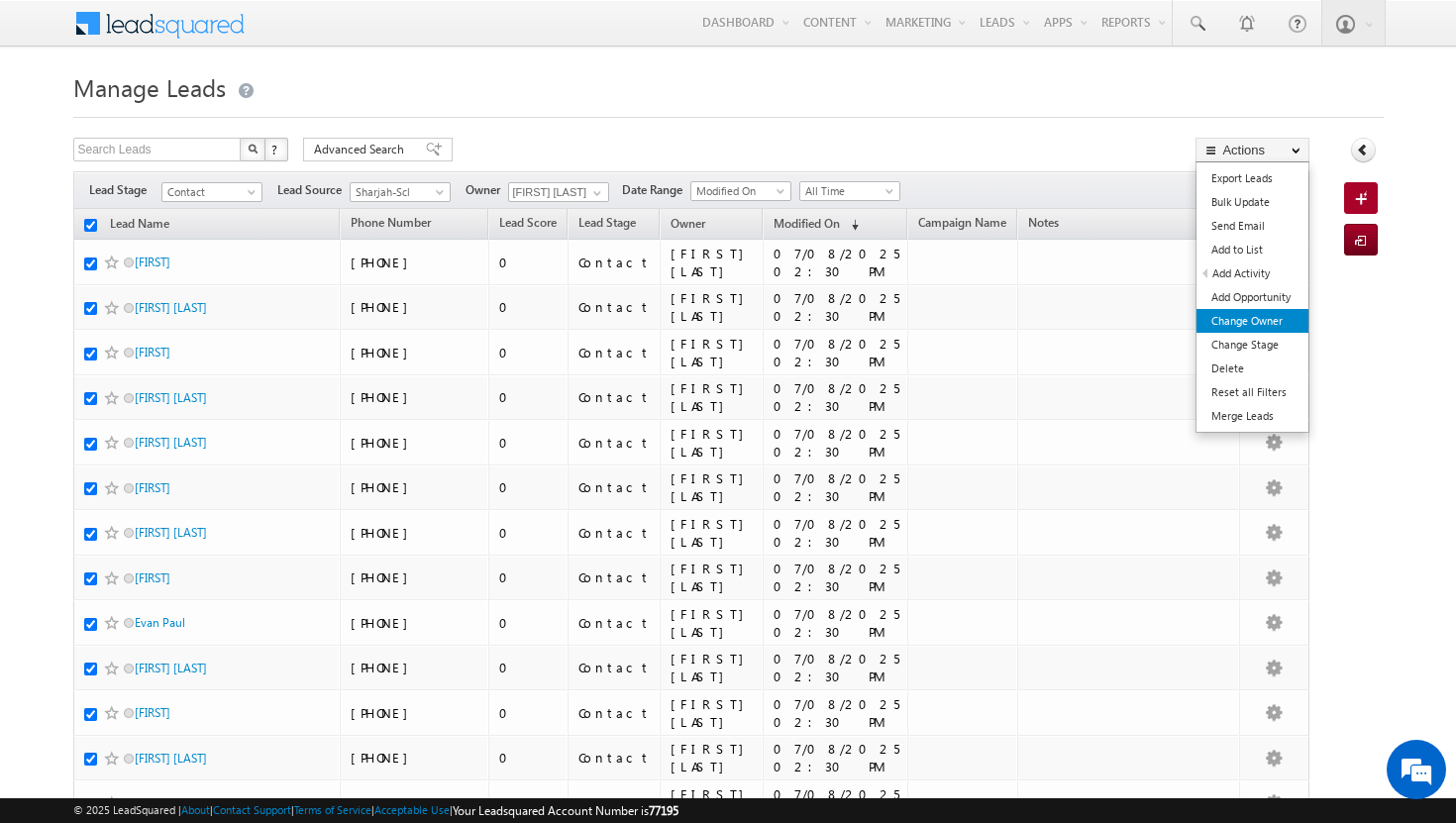 click on "Change Owner" at bounding box center (1252, 321) 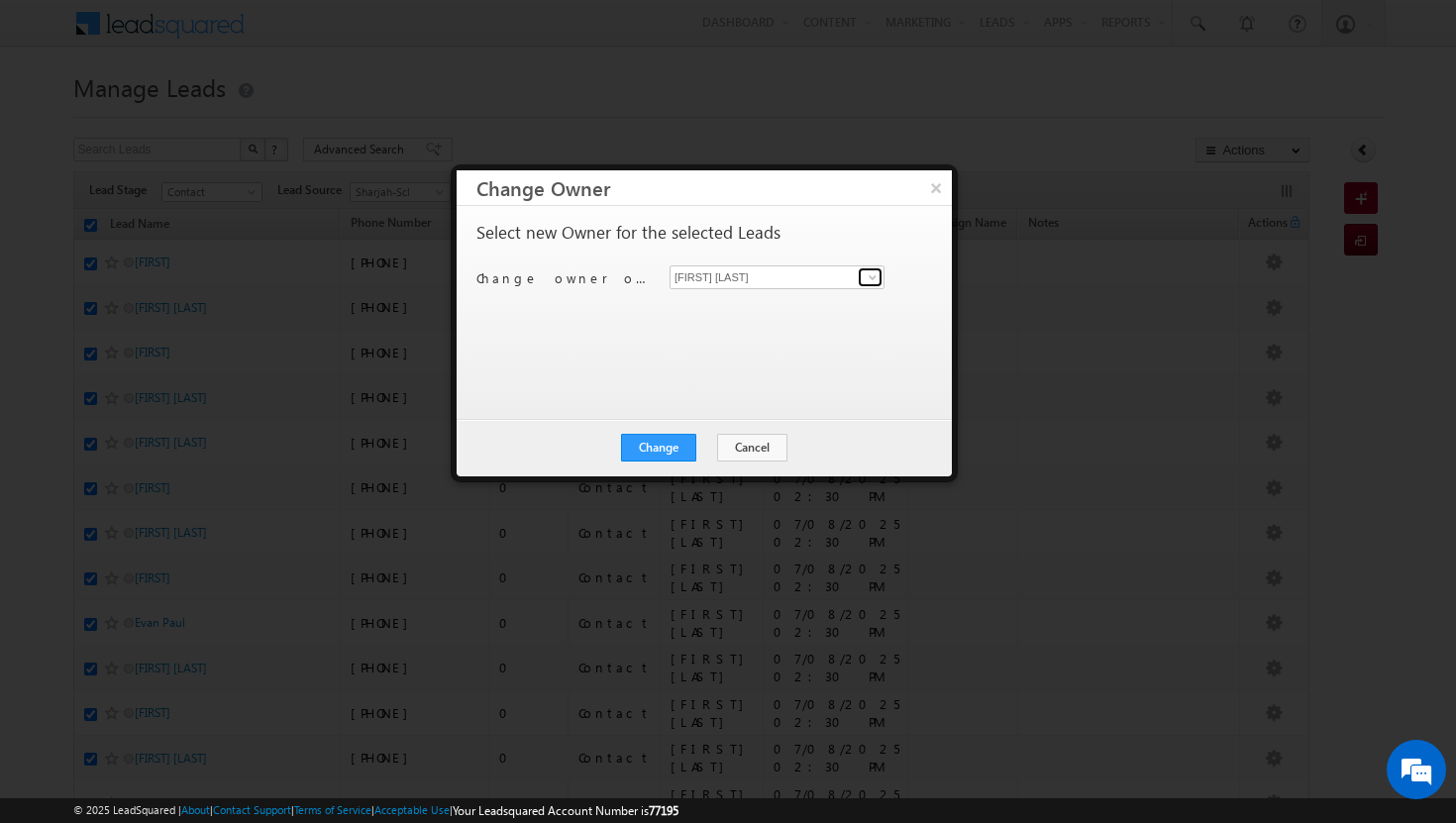 click at bounding box center [873, 277] 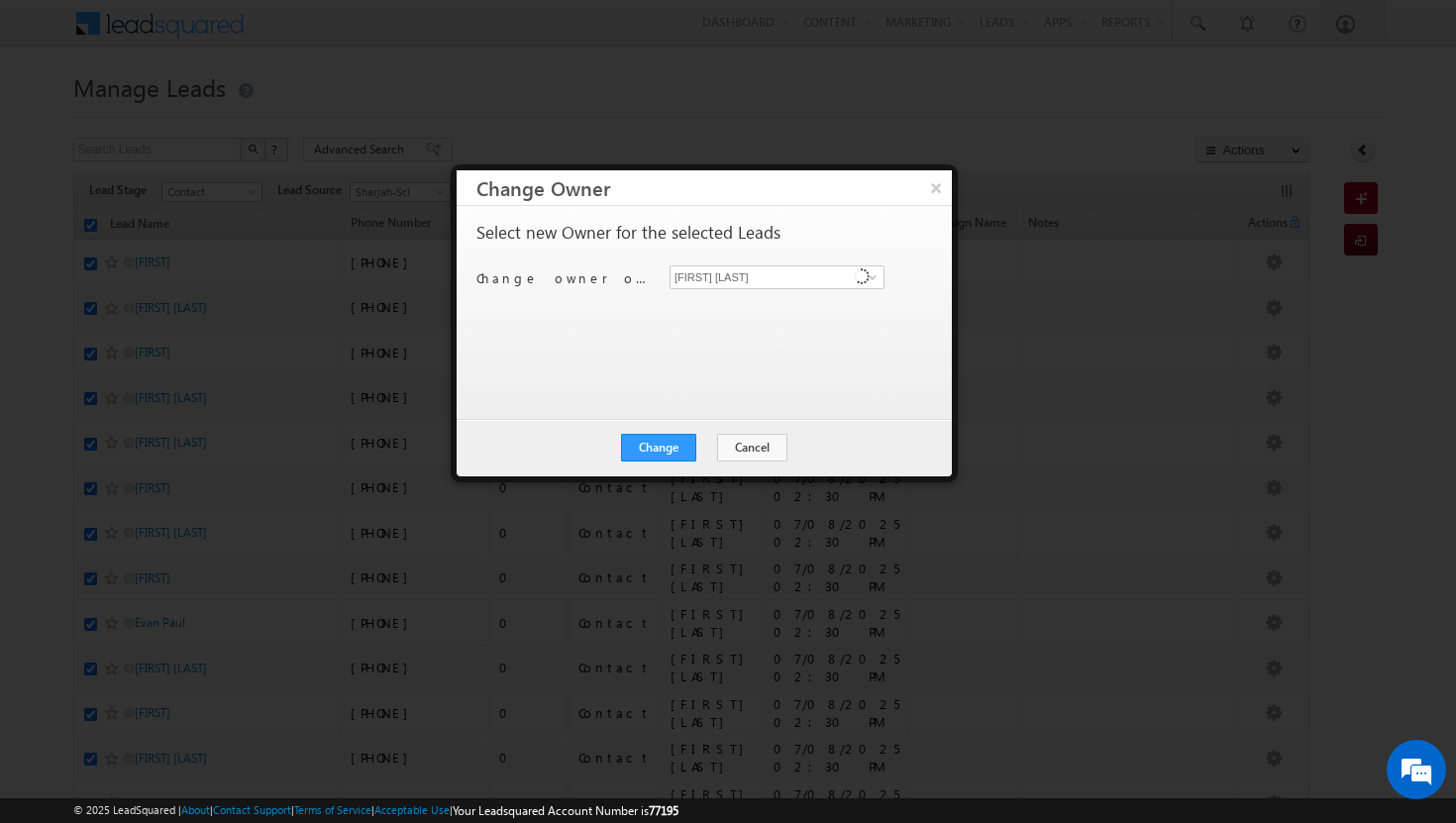 click on "Select new Owner for the selected Leads
Change owner of 50 leads to
Shakeel Babbar Shakeel Babbar" at bounding box center [702, 303] 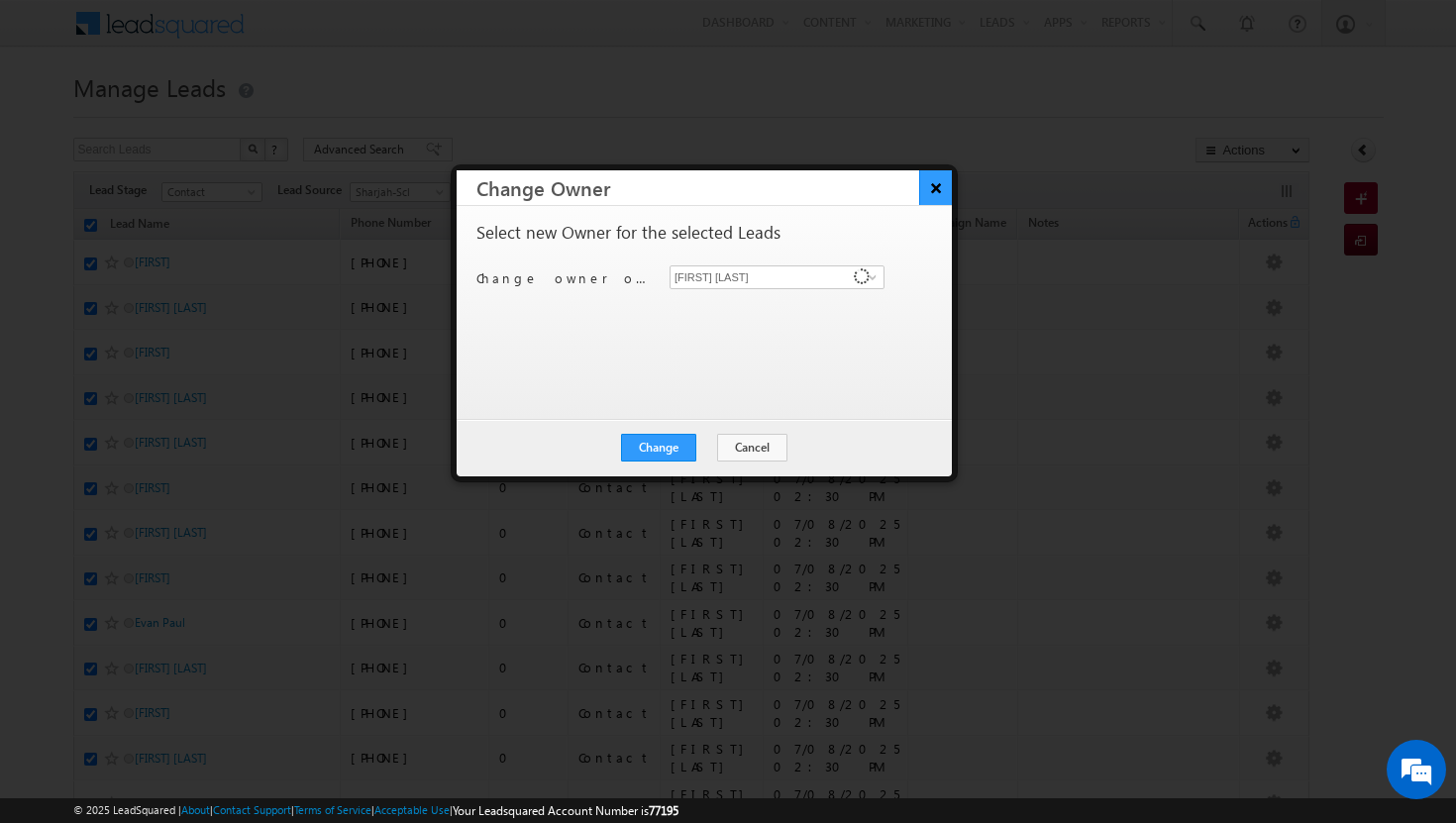 click on "×" at bounding box center (935, 187) 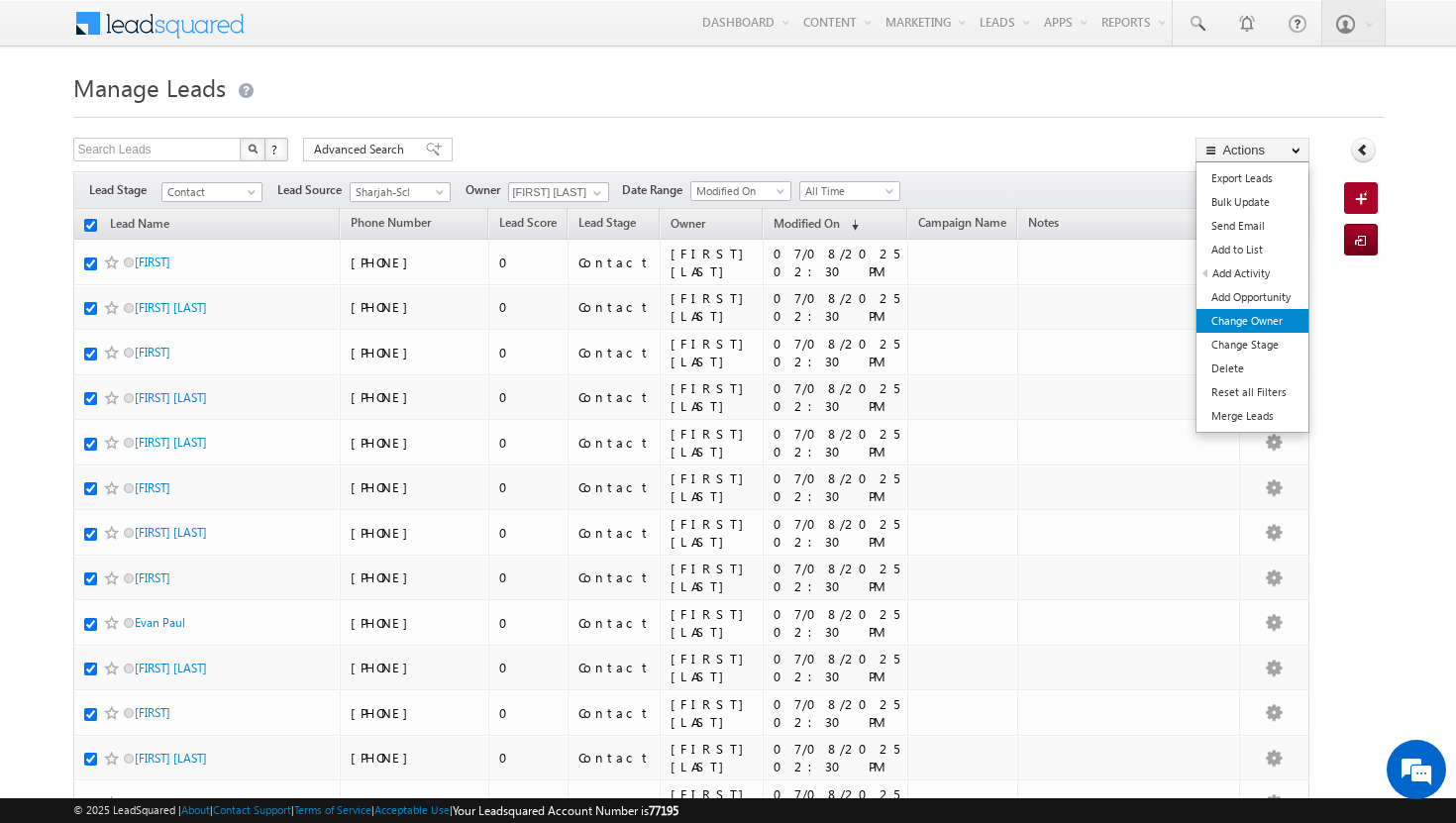 click on "Change Owner" at bounding box center (1252, 321) 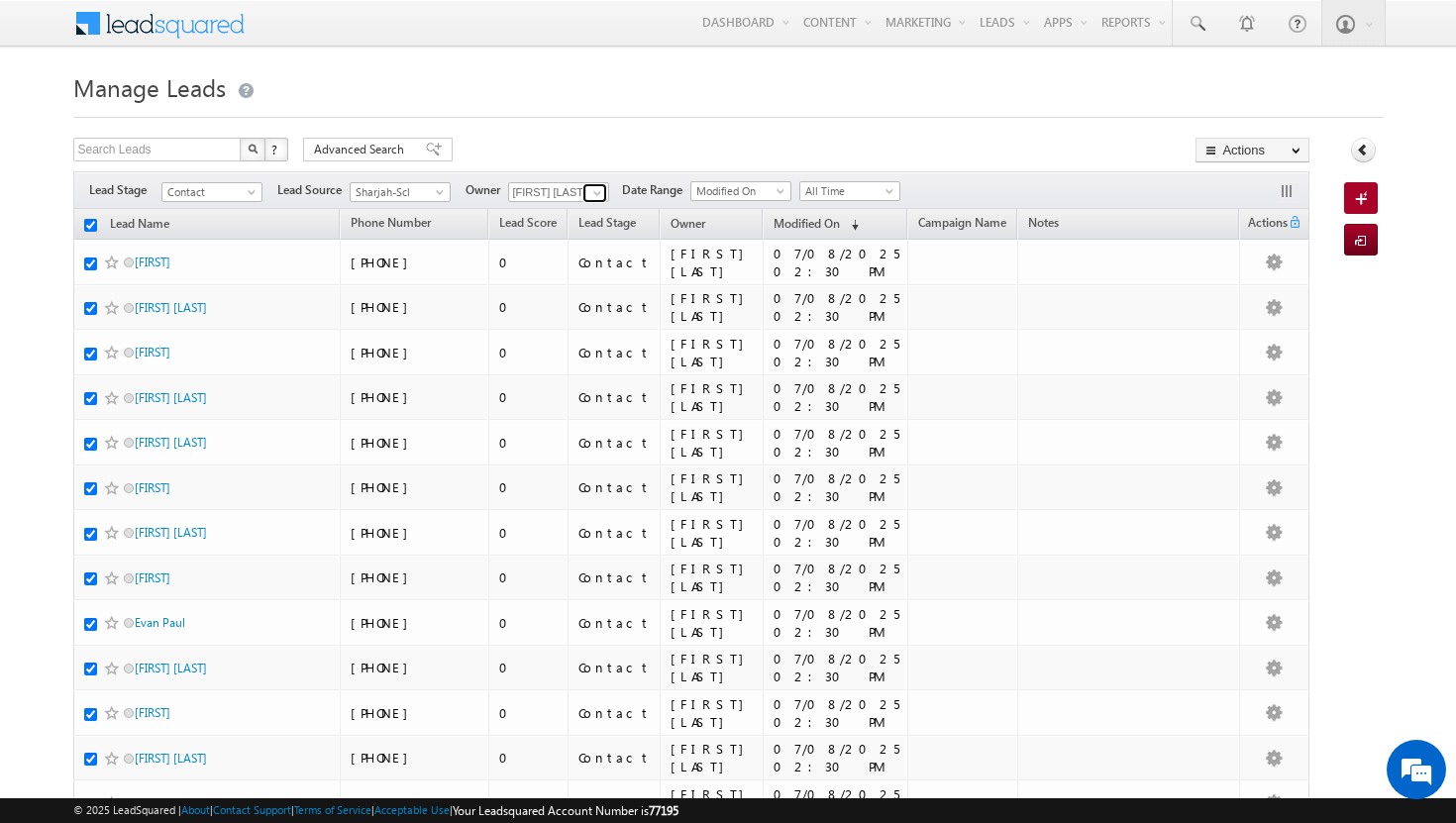 click at bounding box center (597, 193) 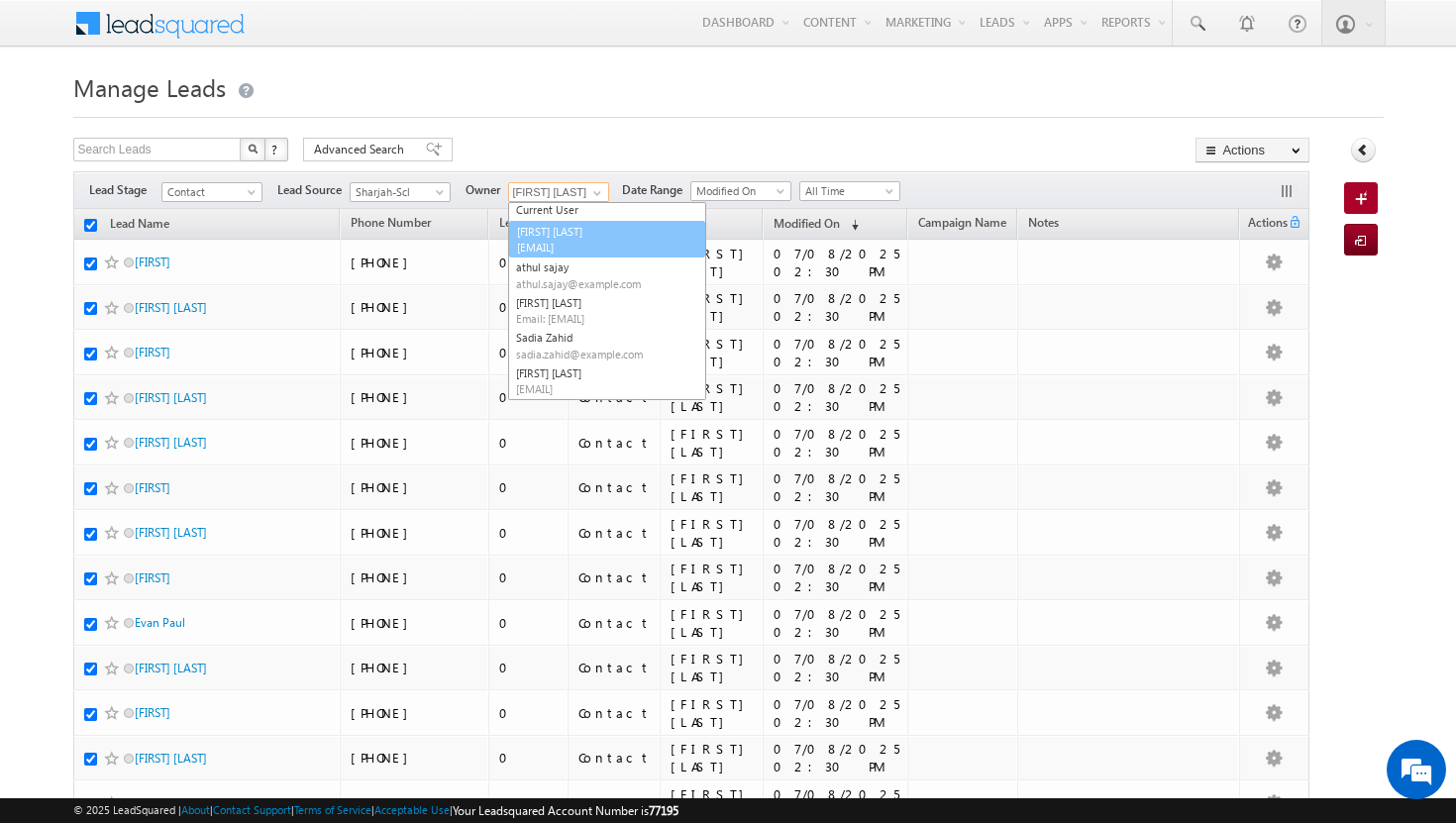 scroll, scrollTop: 20, scrollLeft: 0, axis: vertical 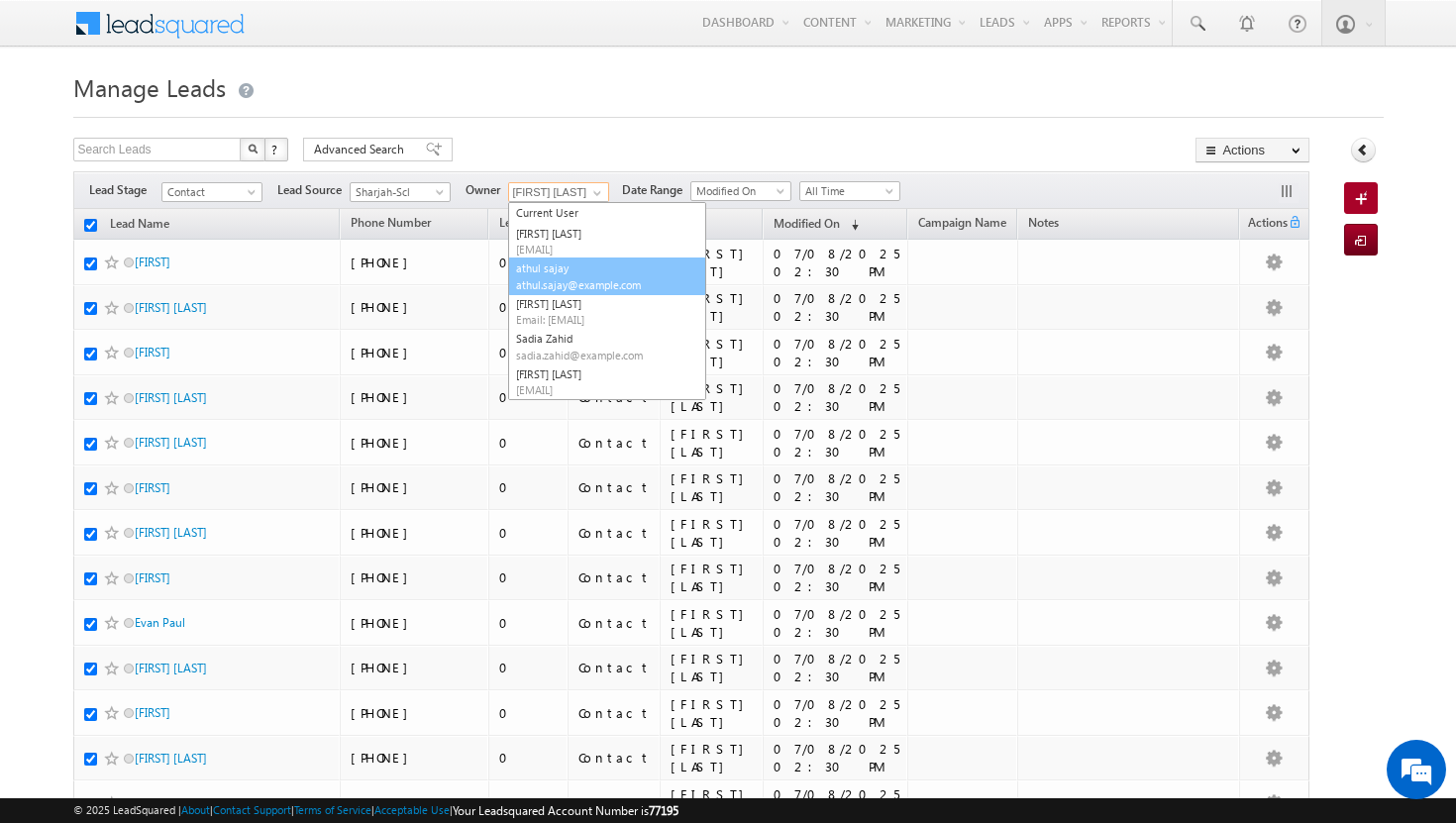 click on "athul.sajay@example.com" at bounding box center [605, 284] 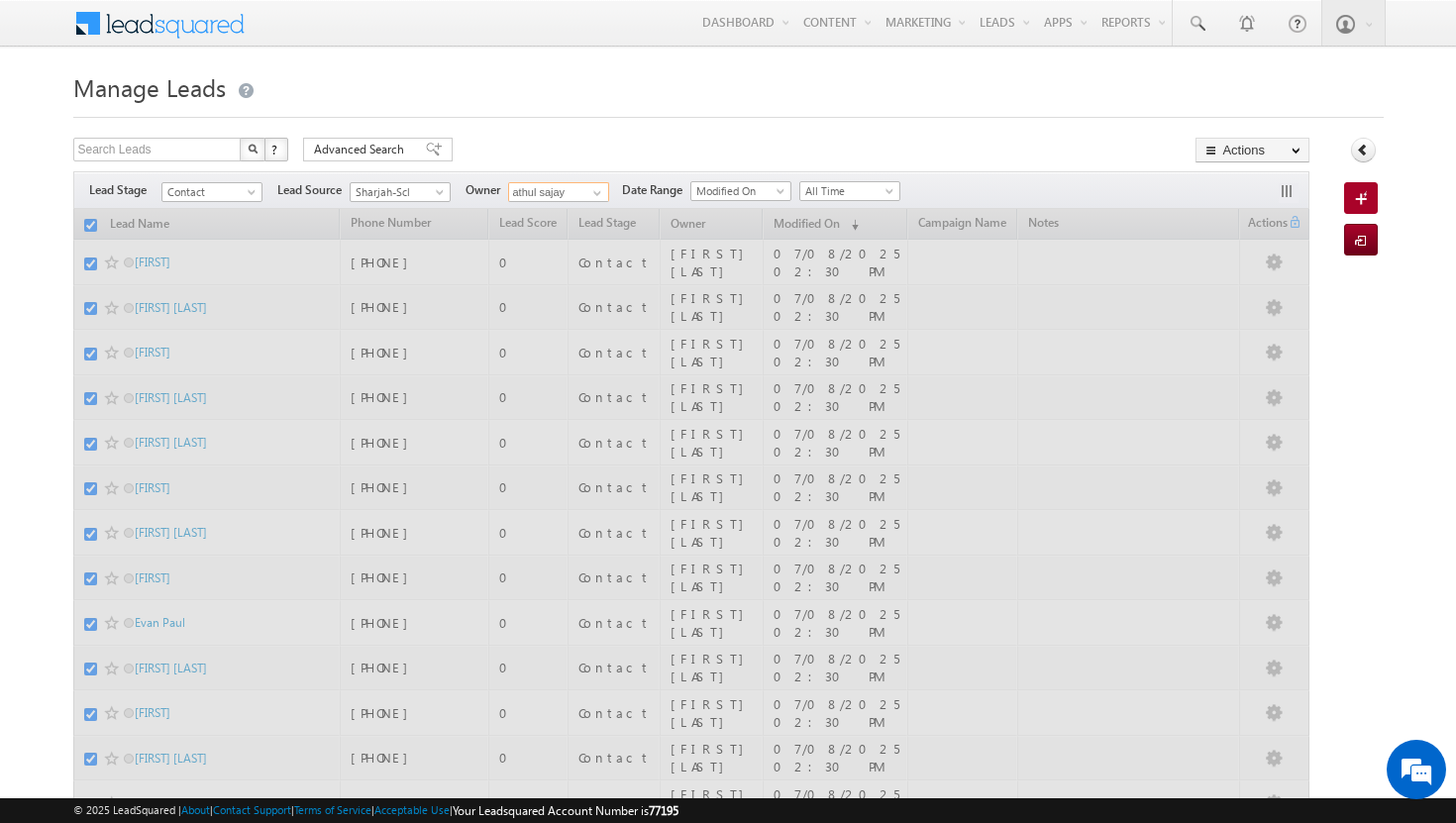 checkbox on "false" 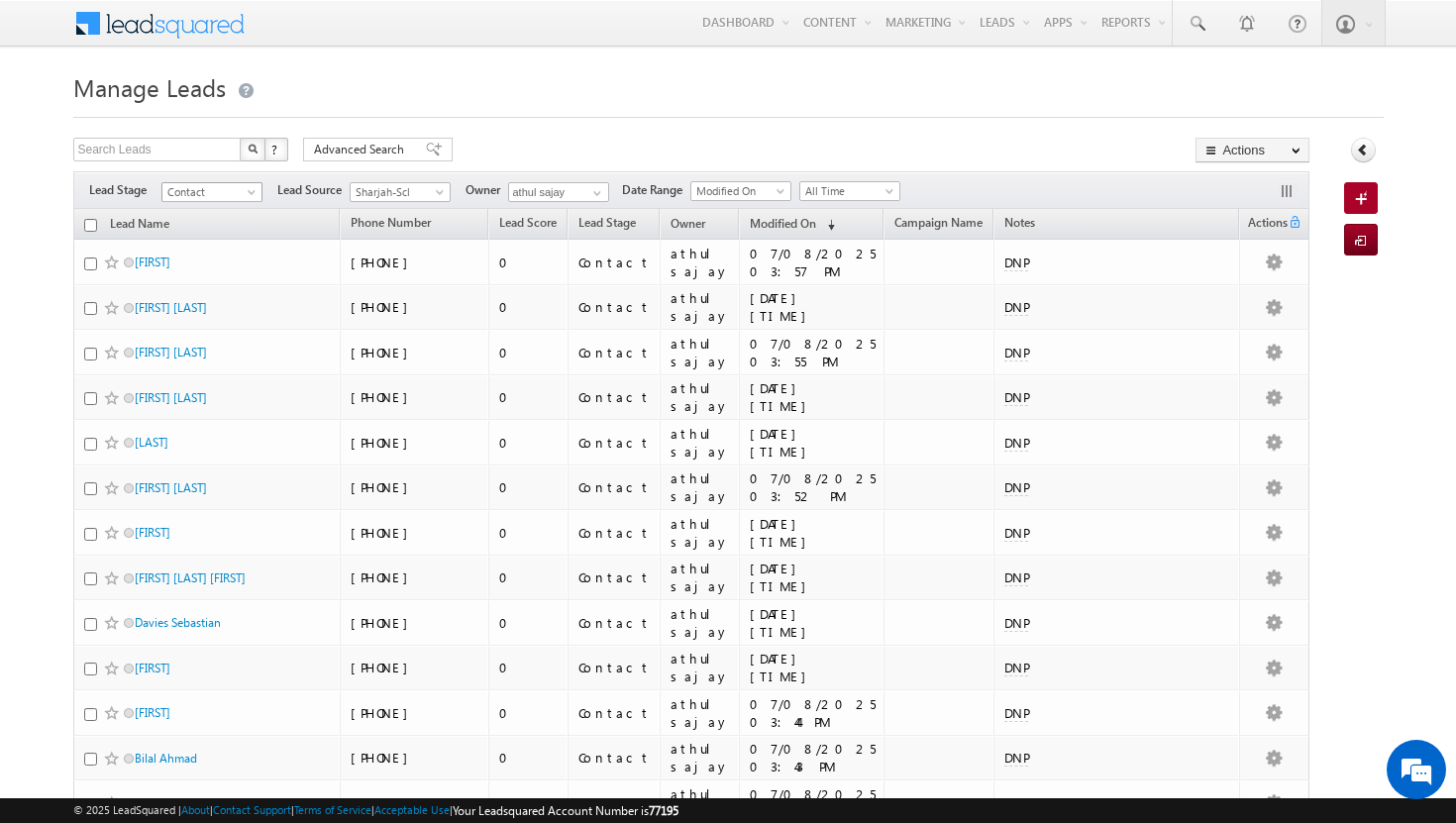 click at bounding box center (254, 196) 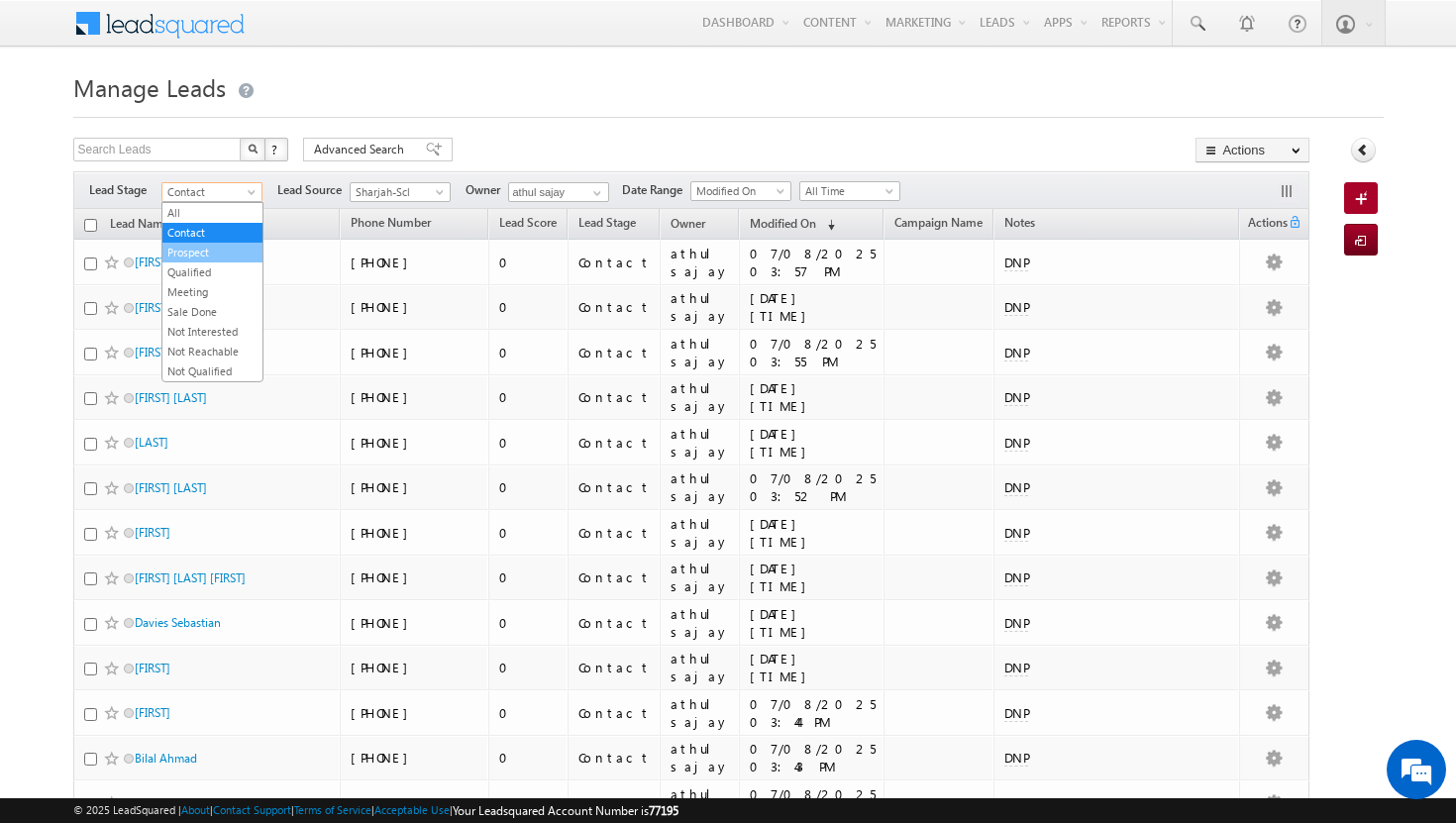 click on "Prospect" at bounding box center [212, 253] 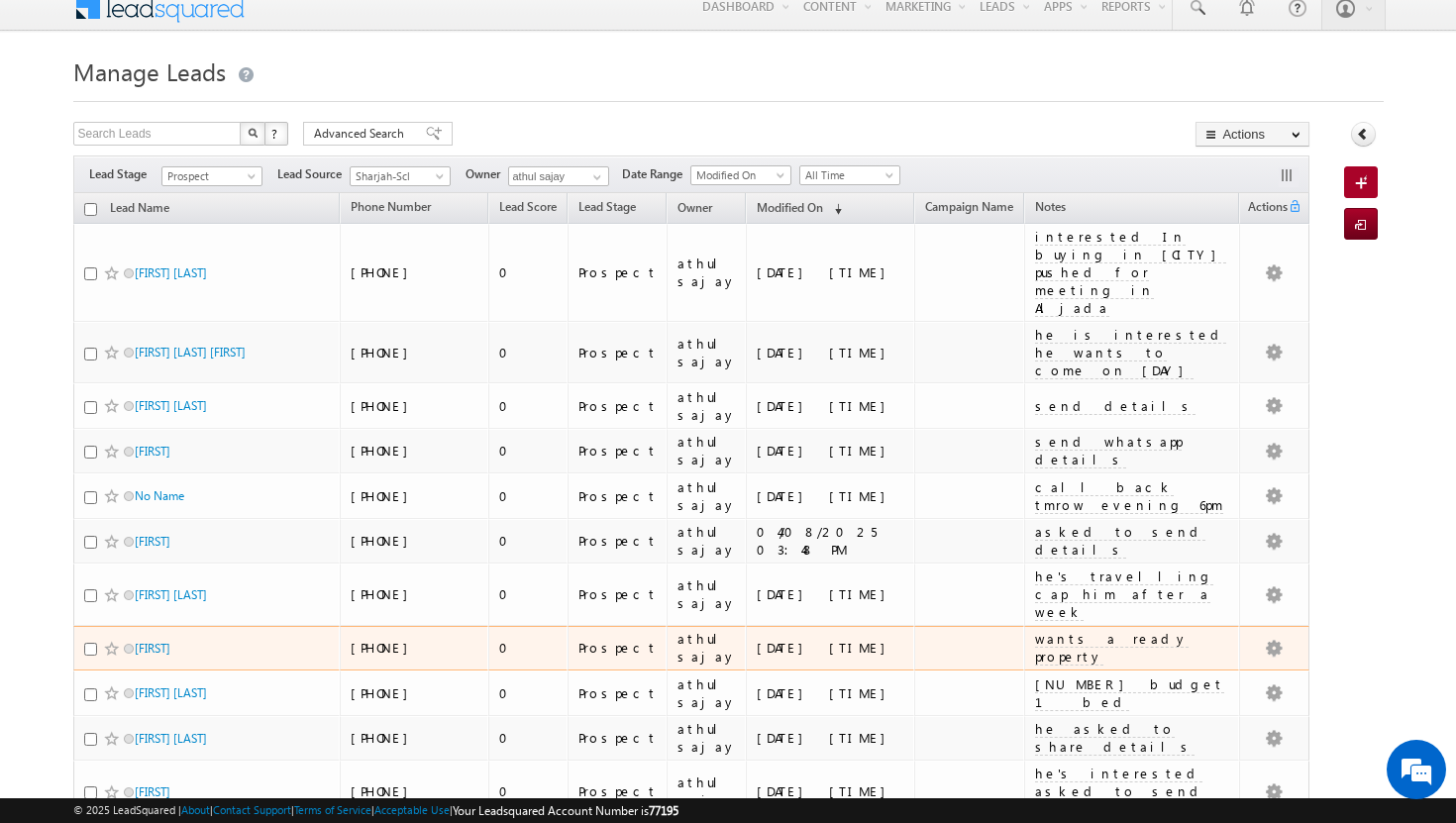 scroll, scrollTop: 0, scrollLeft: 0, axis: both 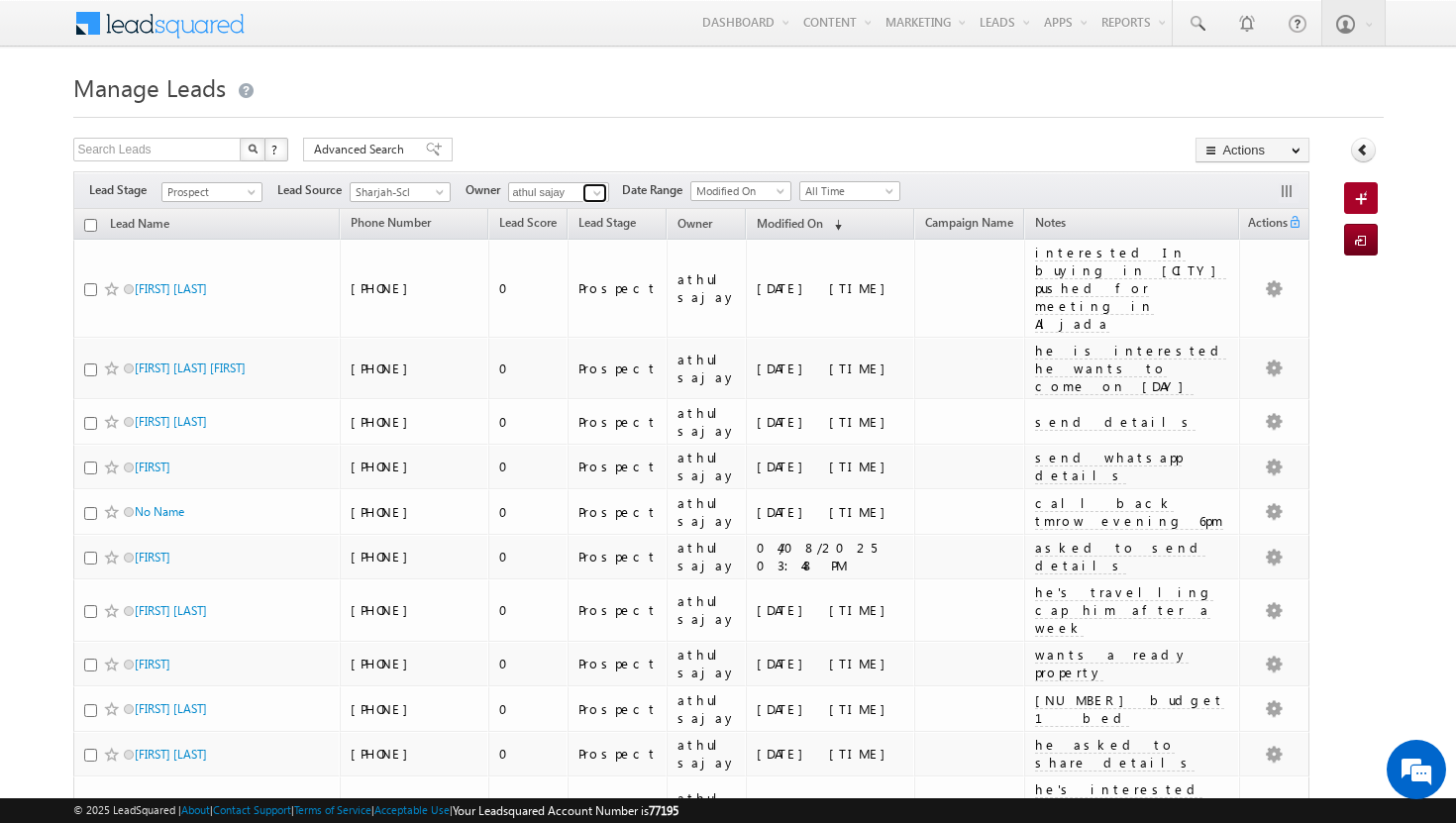 click at bounding box center (597, 193) 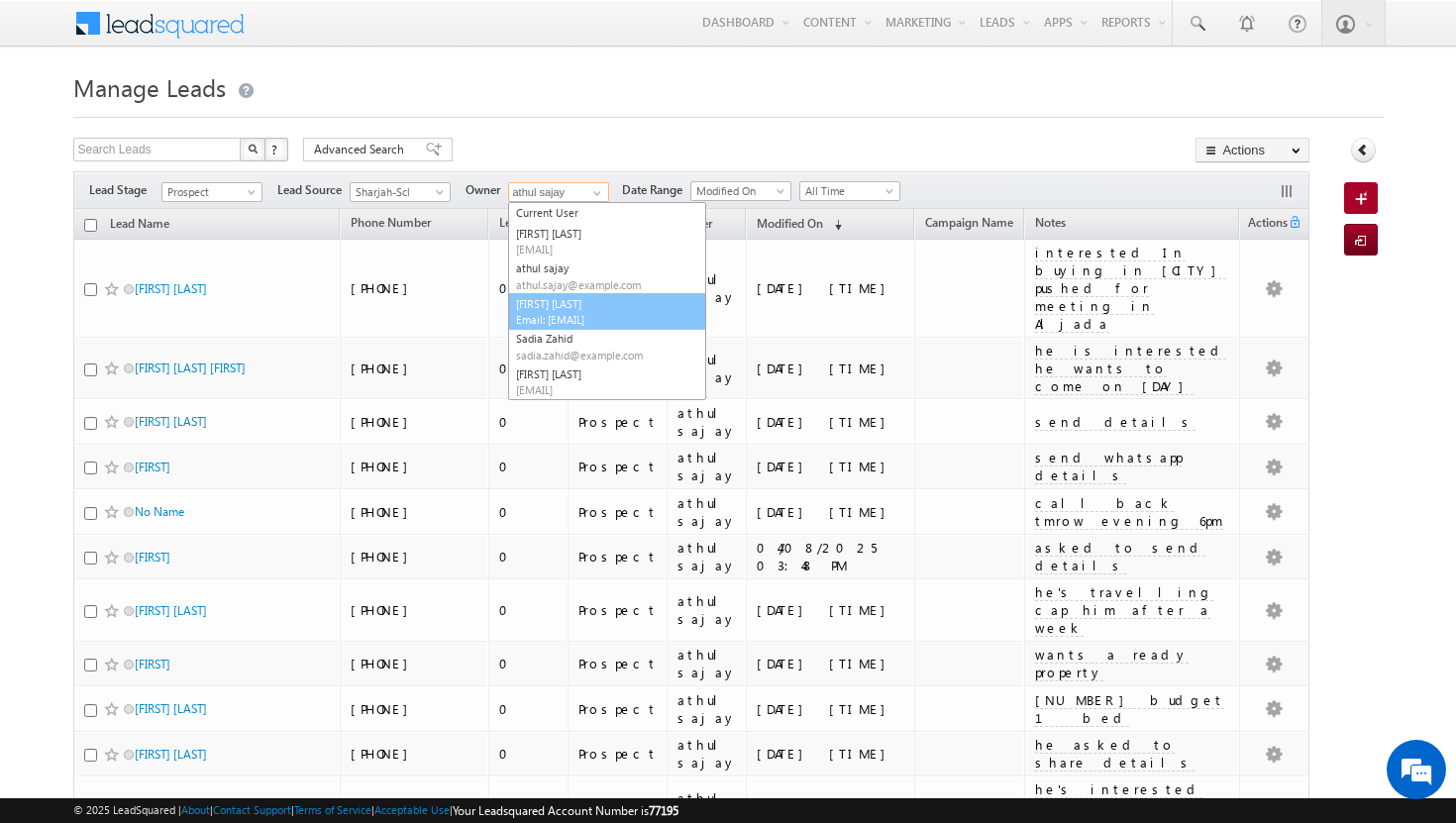 click on "Email: [EMAIL]" at bounding box center [605, 319] 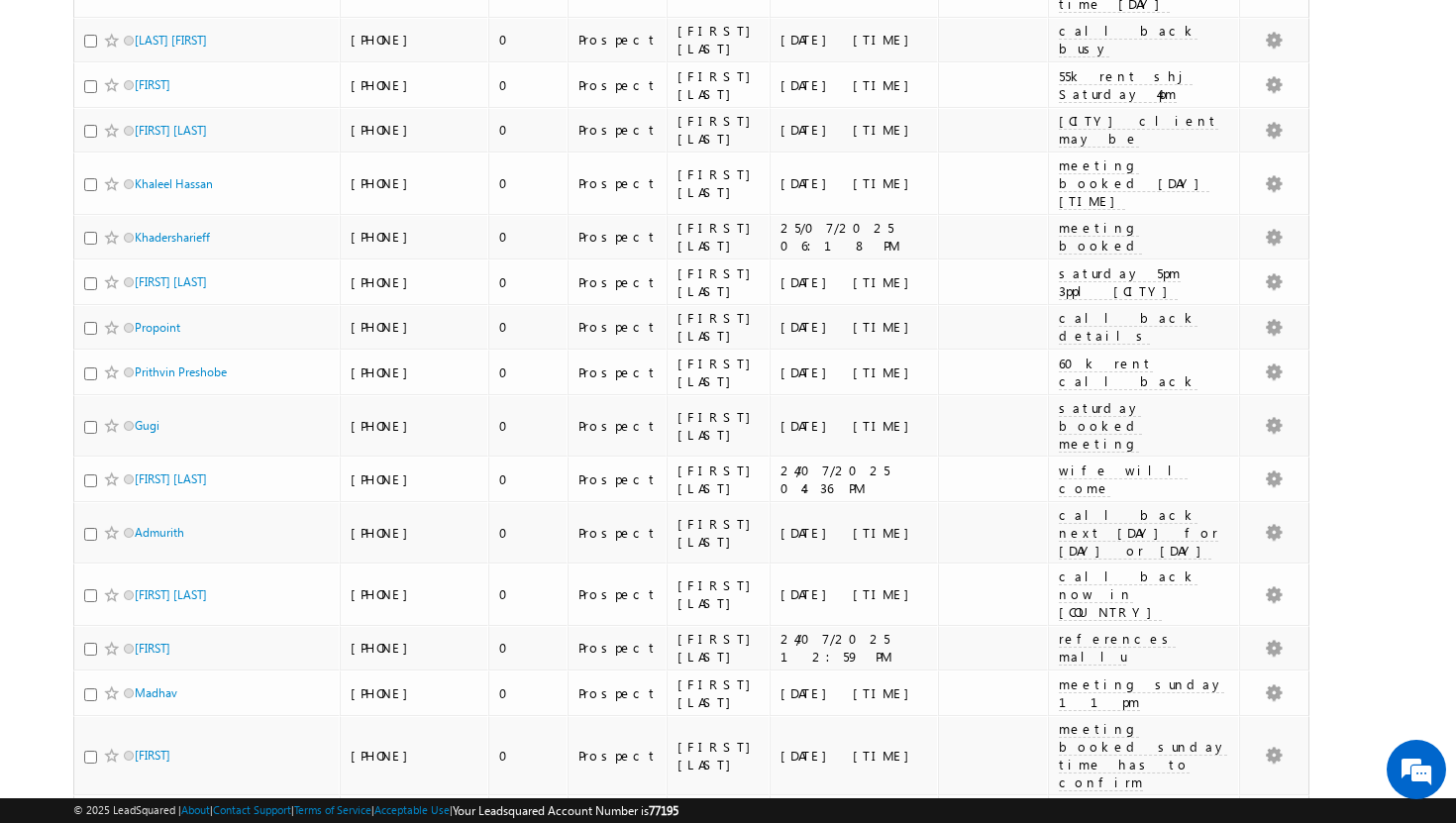 scroll, scrollTop: 0, scrollLeft: 0, axis: both 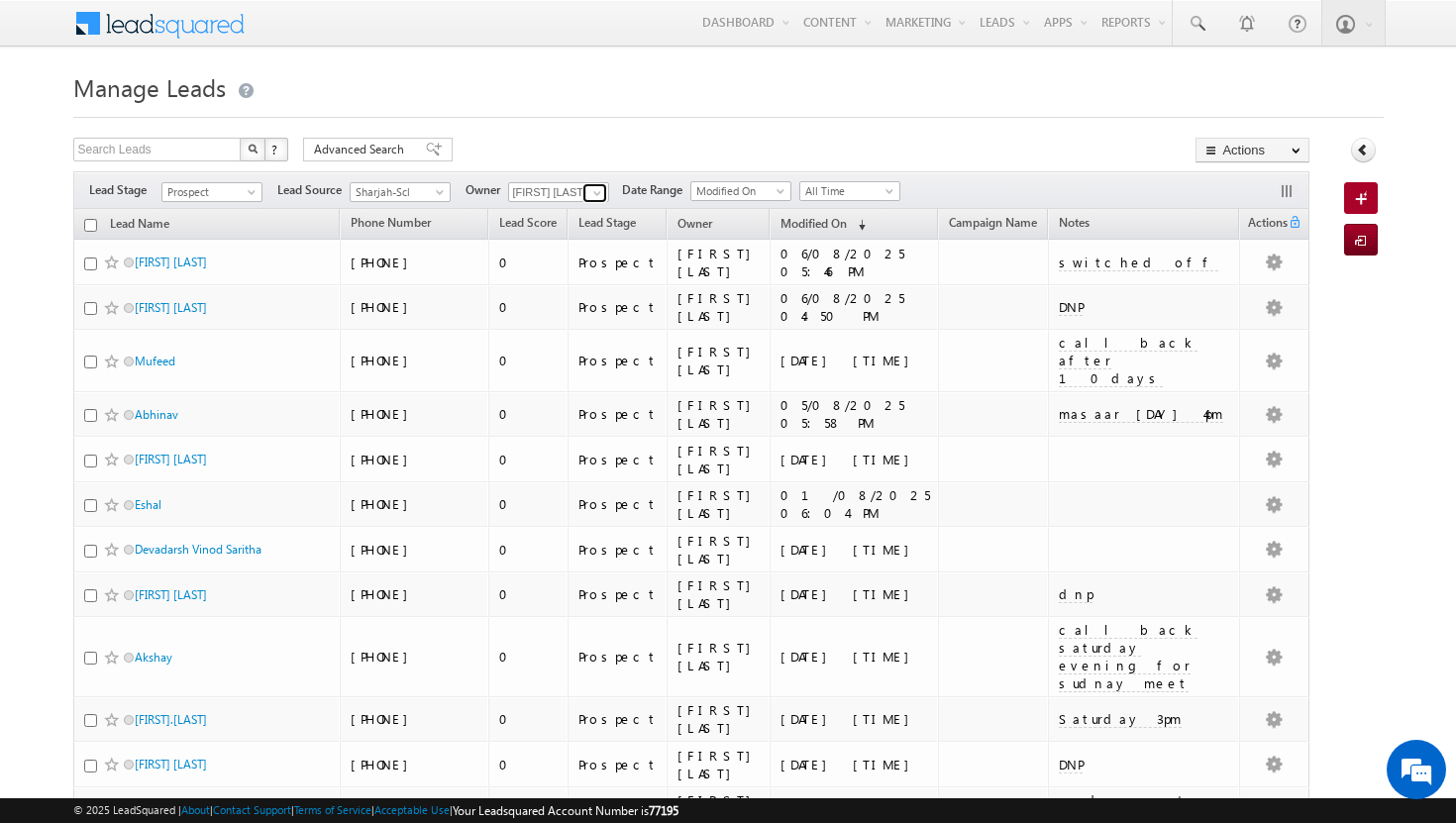 click at bounding box center (597, 193) 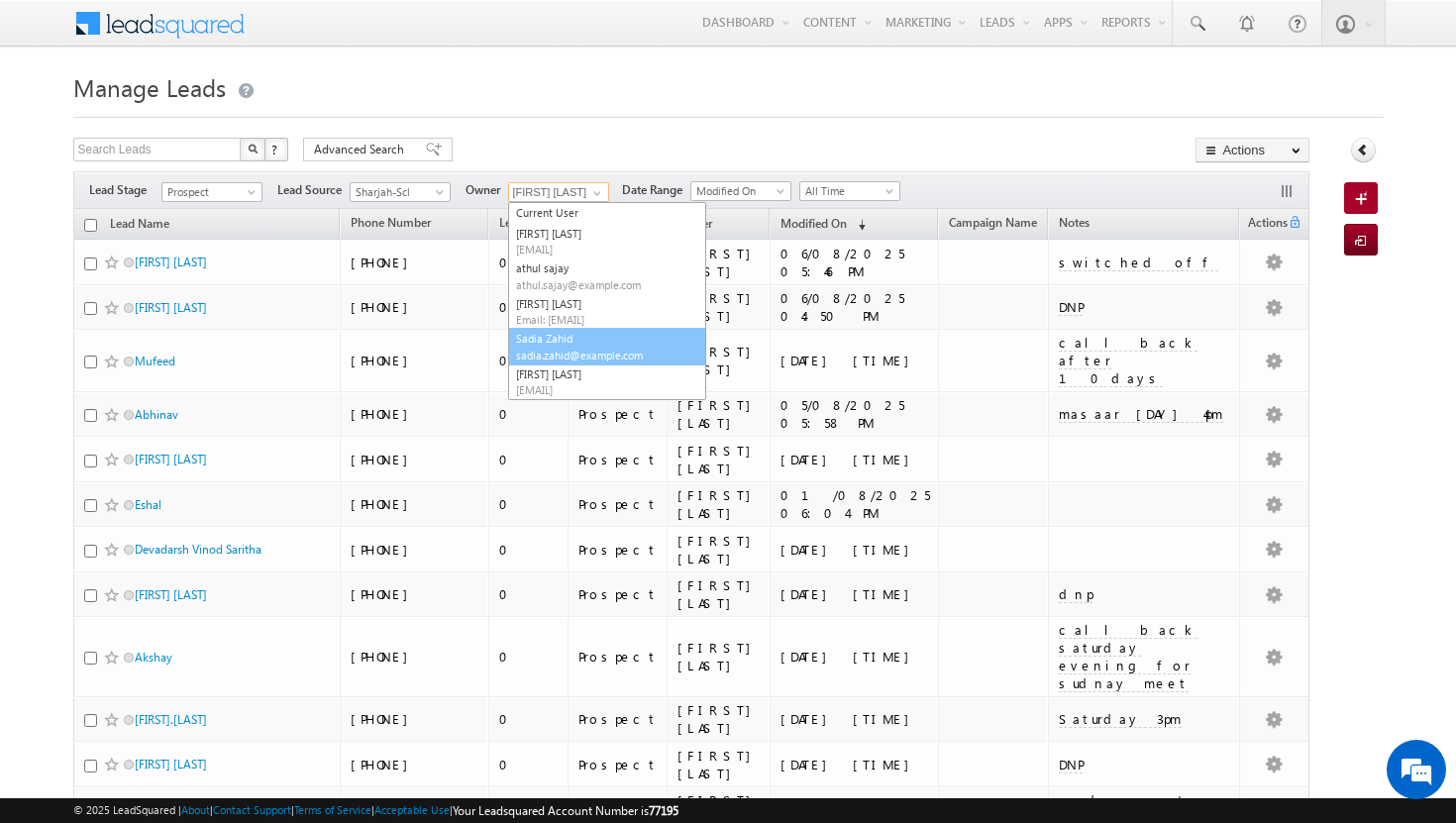 click on "[FIRST] [LAST] [EMAIL]" at bounding box center (607, 347) 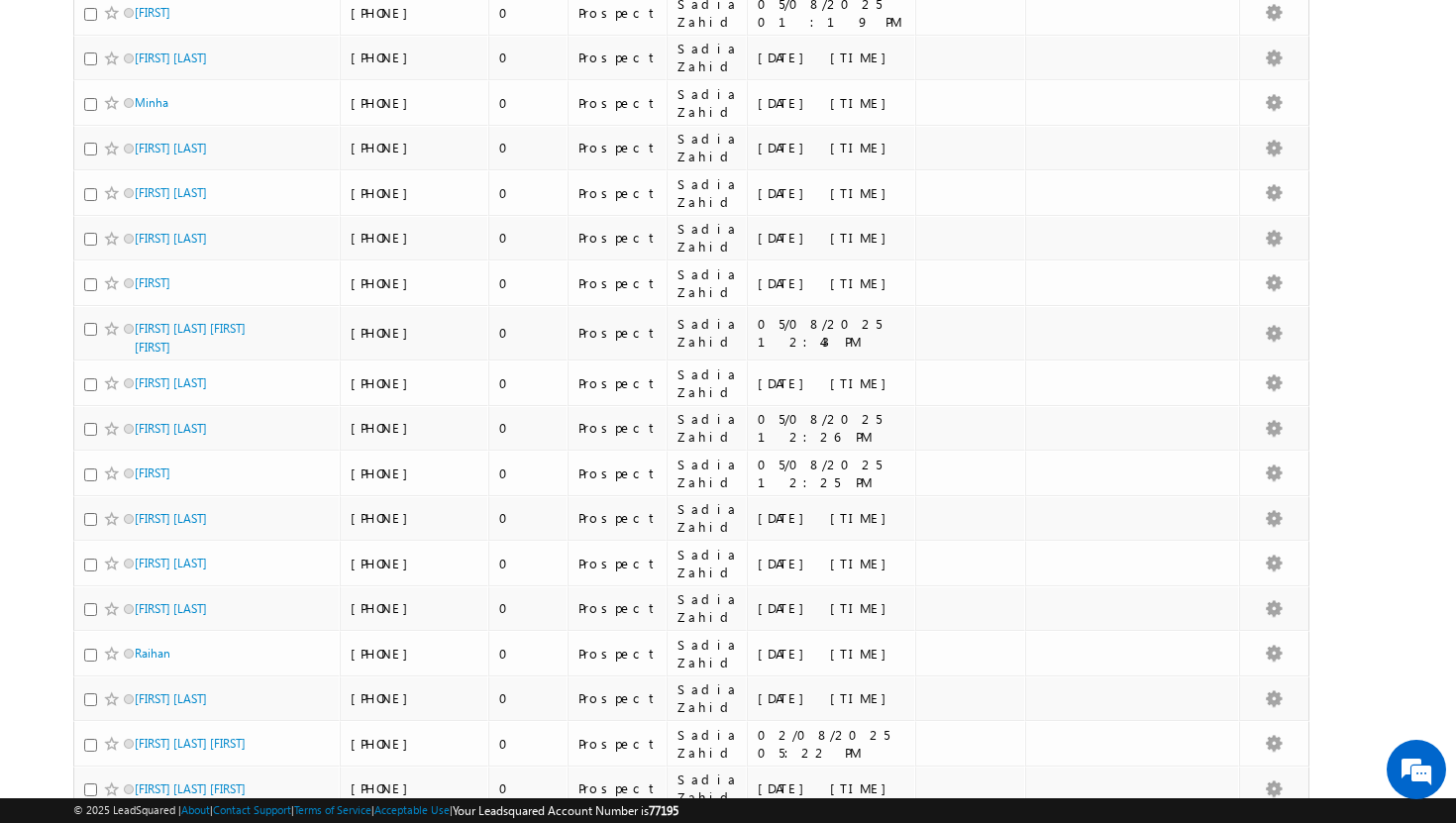 scroll, scrollTop: 0, scrollLeft: 0, axis: both 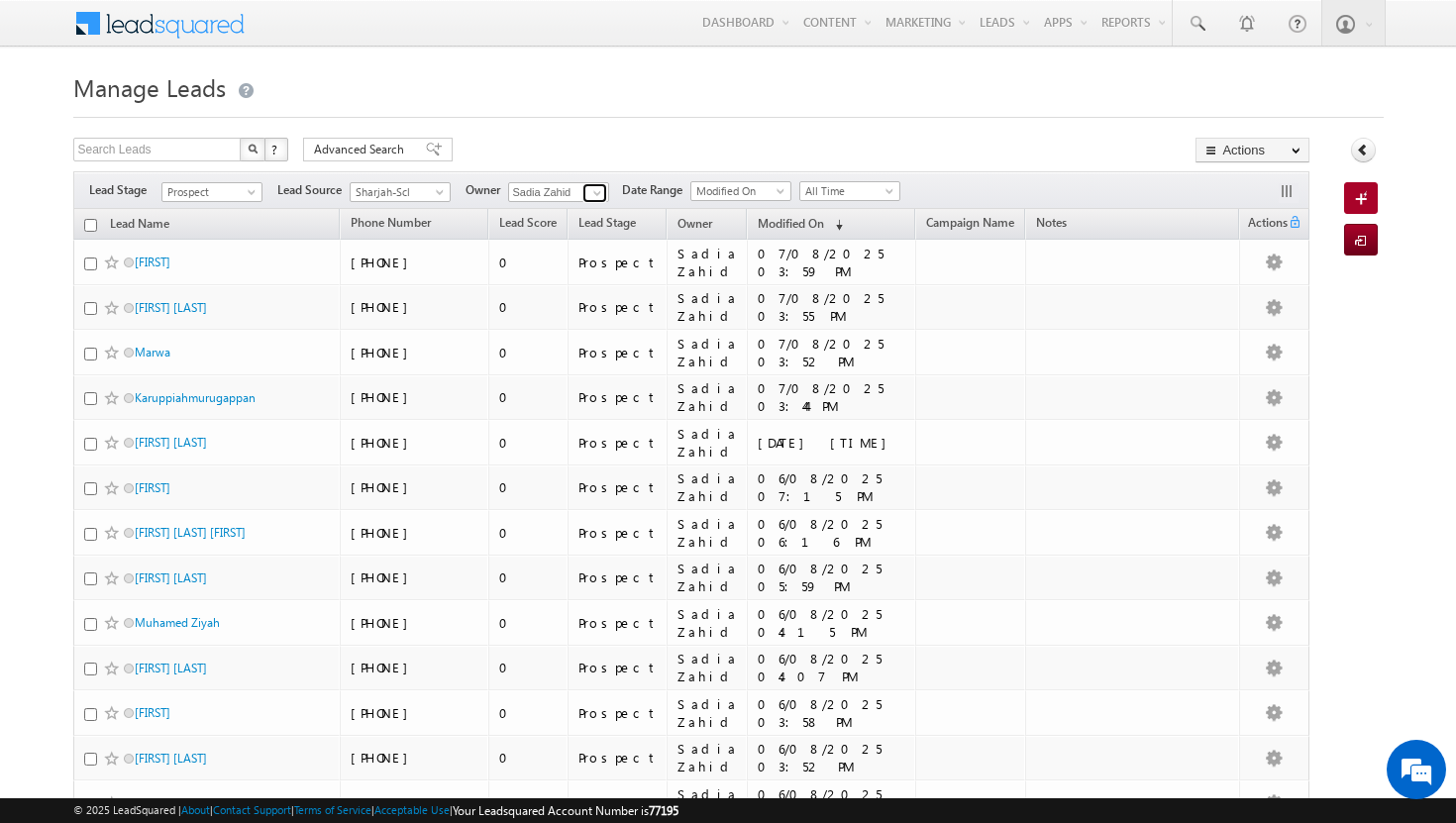 click at bounding box center [597, 193] 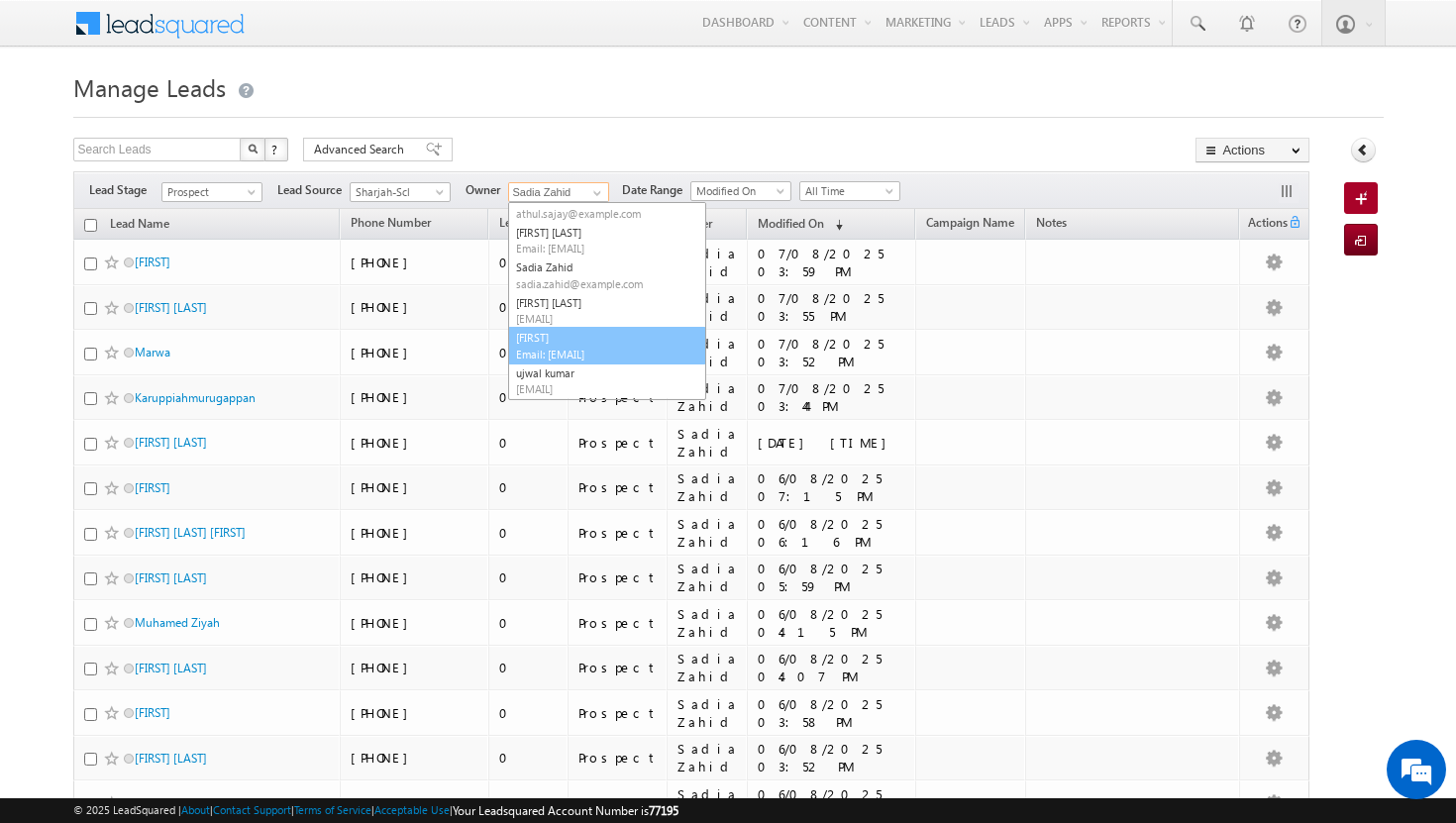 scroll, scrollTop: 90, scrollLeft: 0, axis: vertical 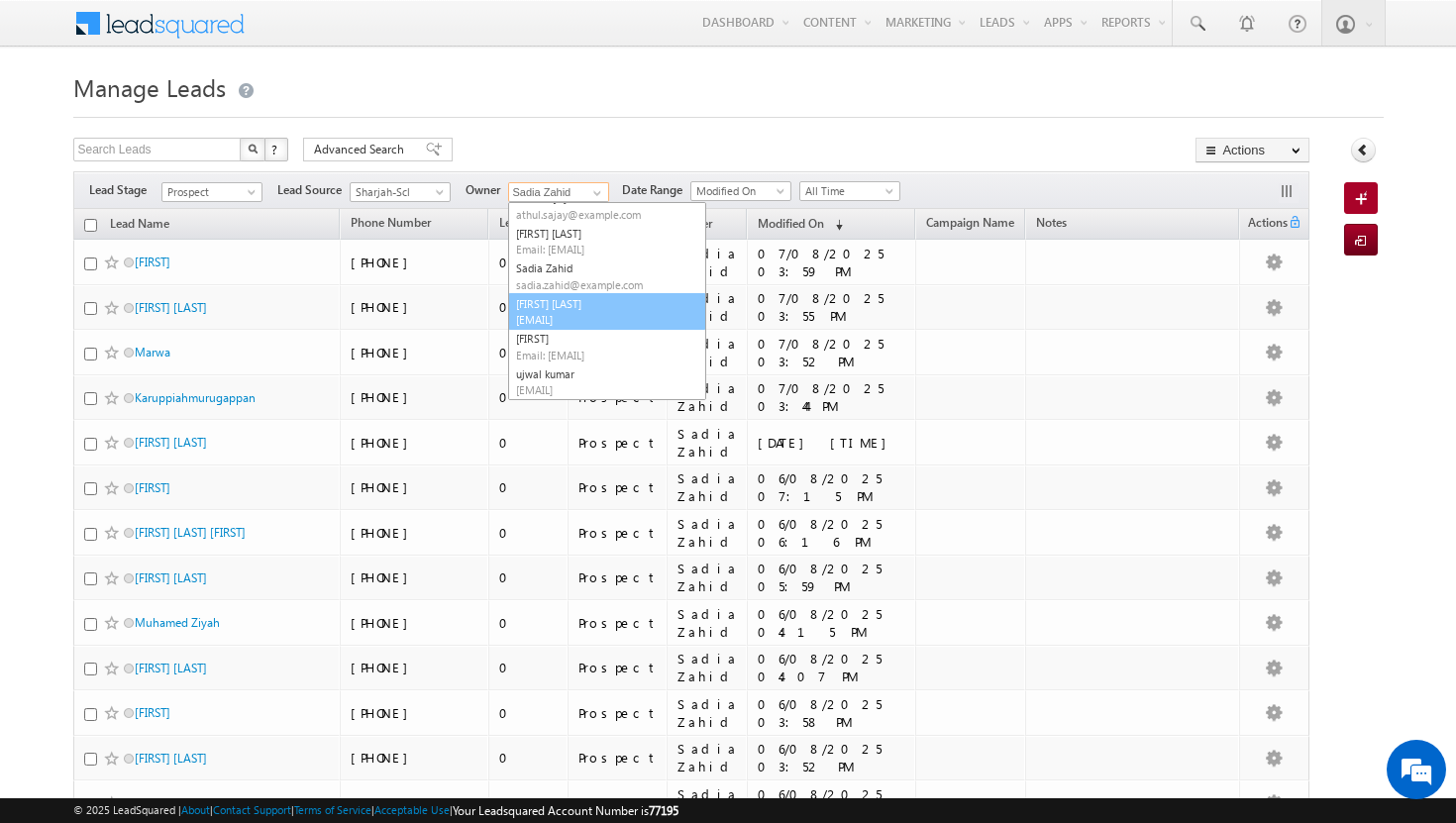 click on "[FIRST] [LAST] [EMAIL]" at bounding box center (607, 312) 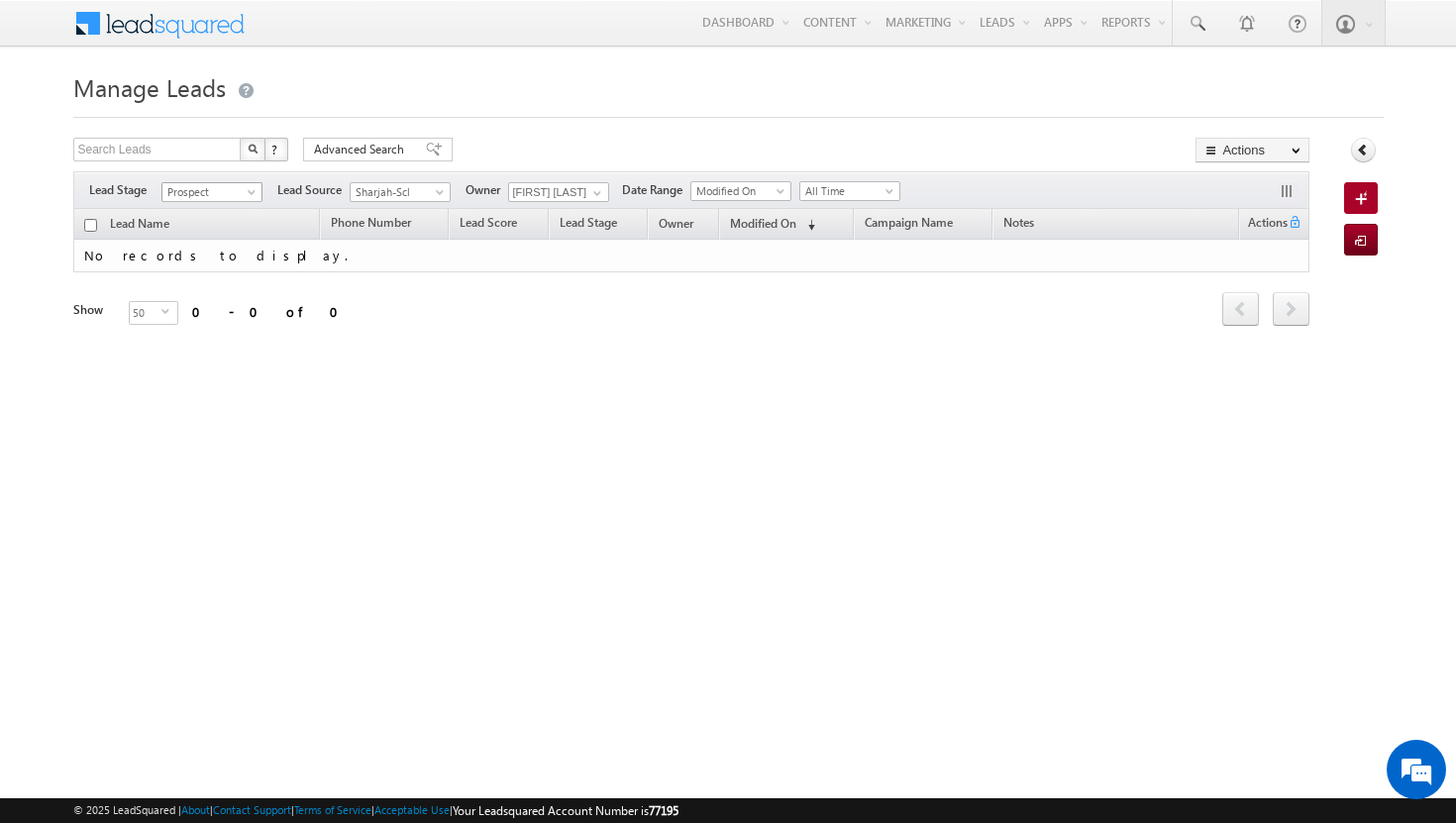 click at bounding box center [254, 196] 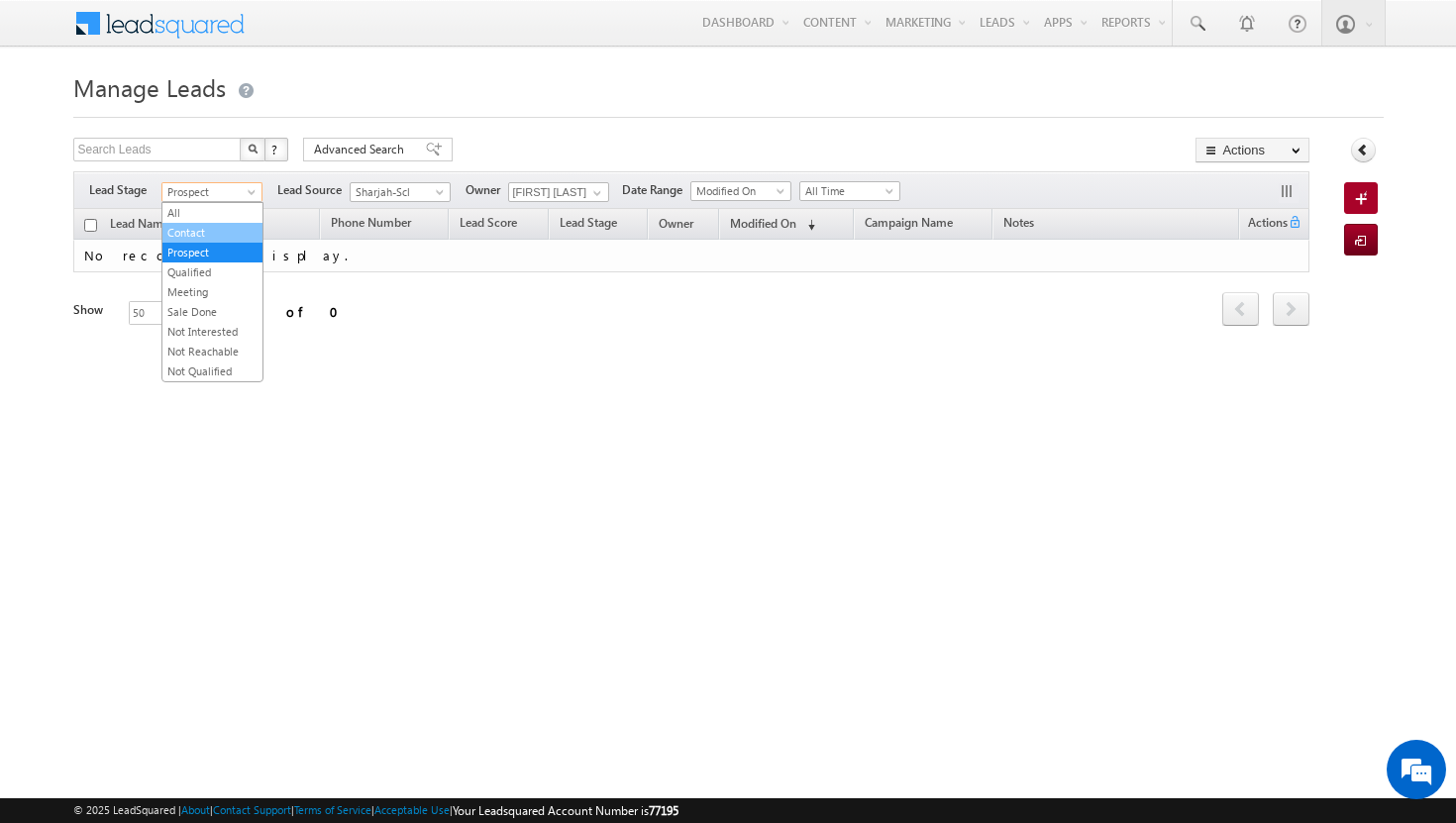 click on "Contact" at bounding box center (212, 233) 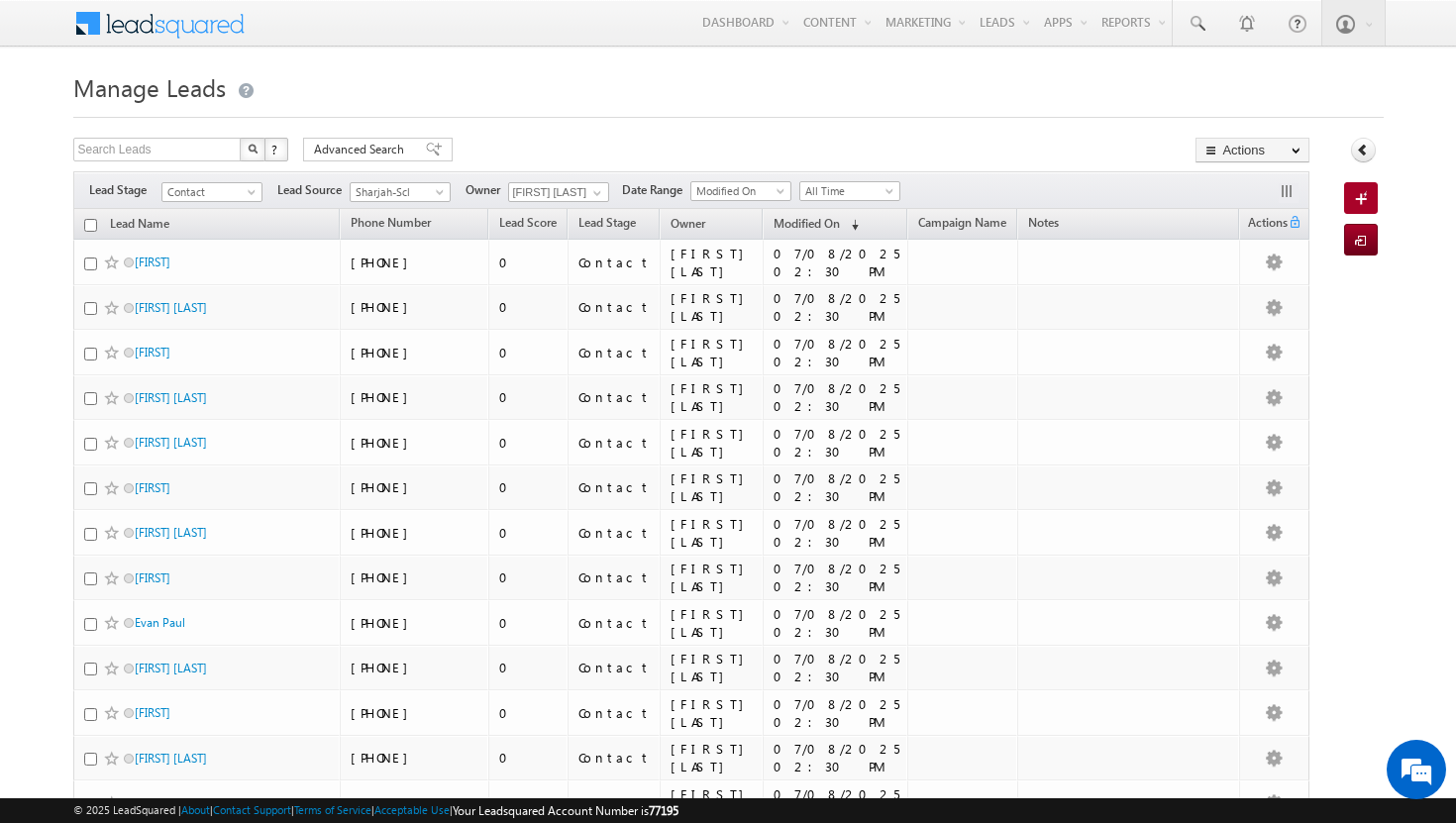click at bounding box center (90, 225) 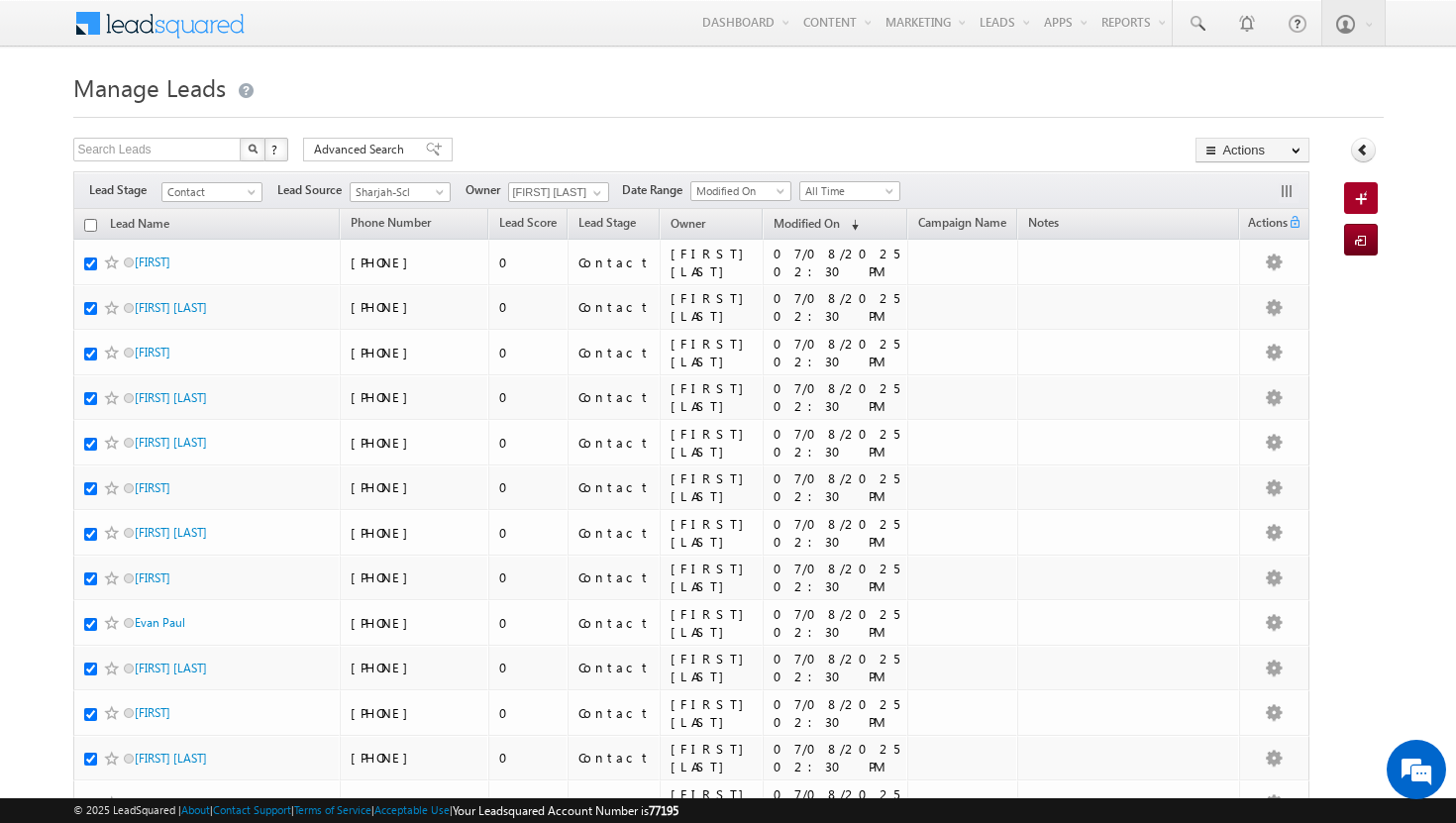 checkbox on "true" 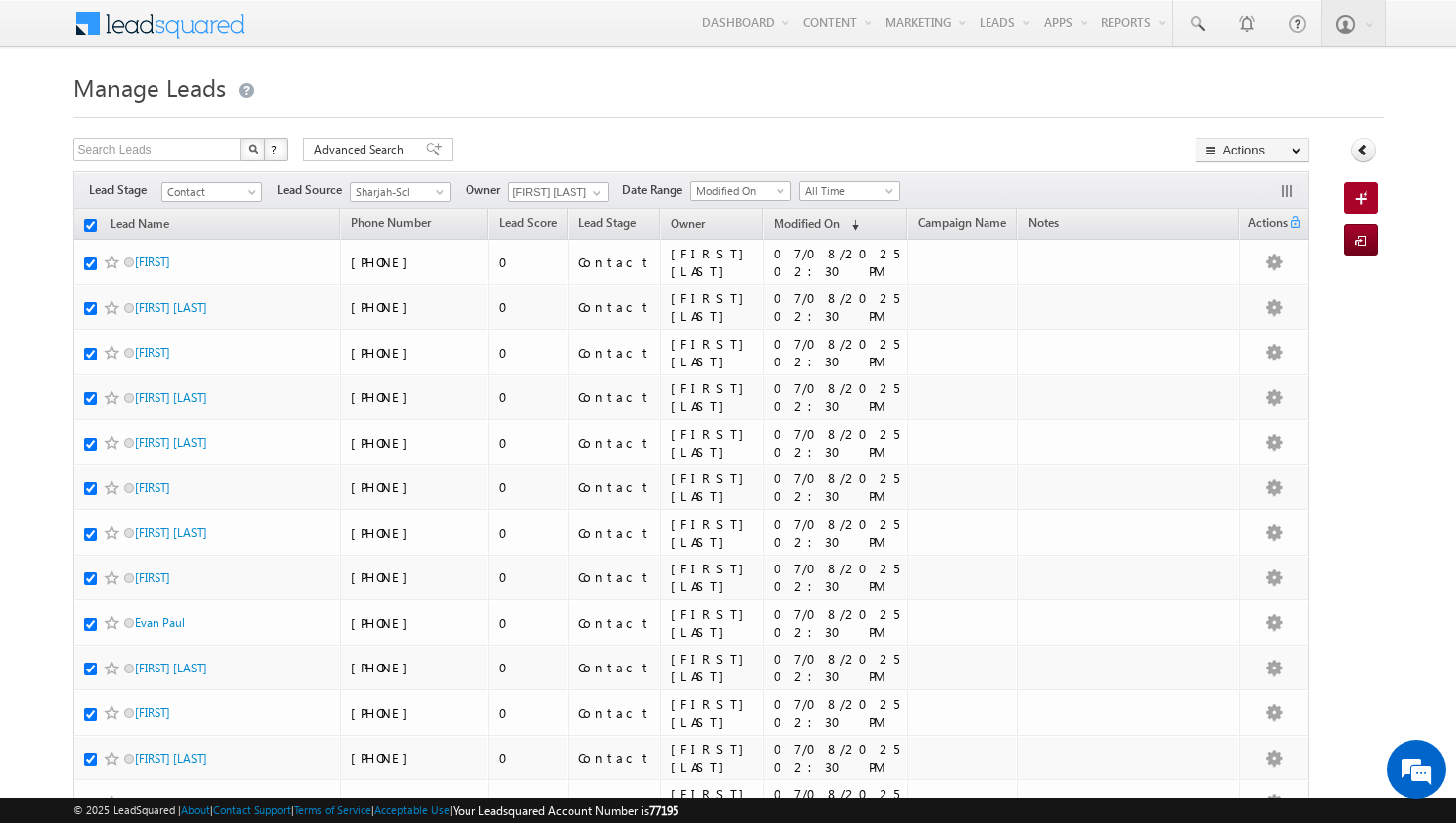 checkbox on "true" 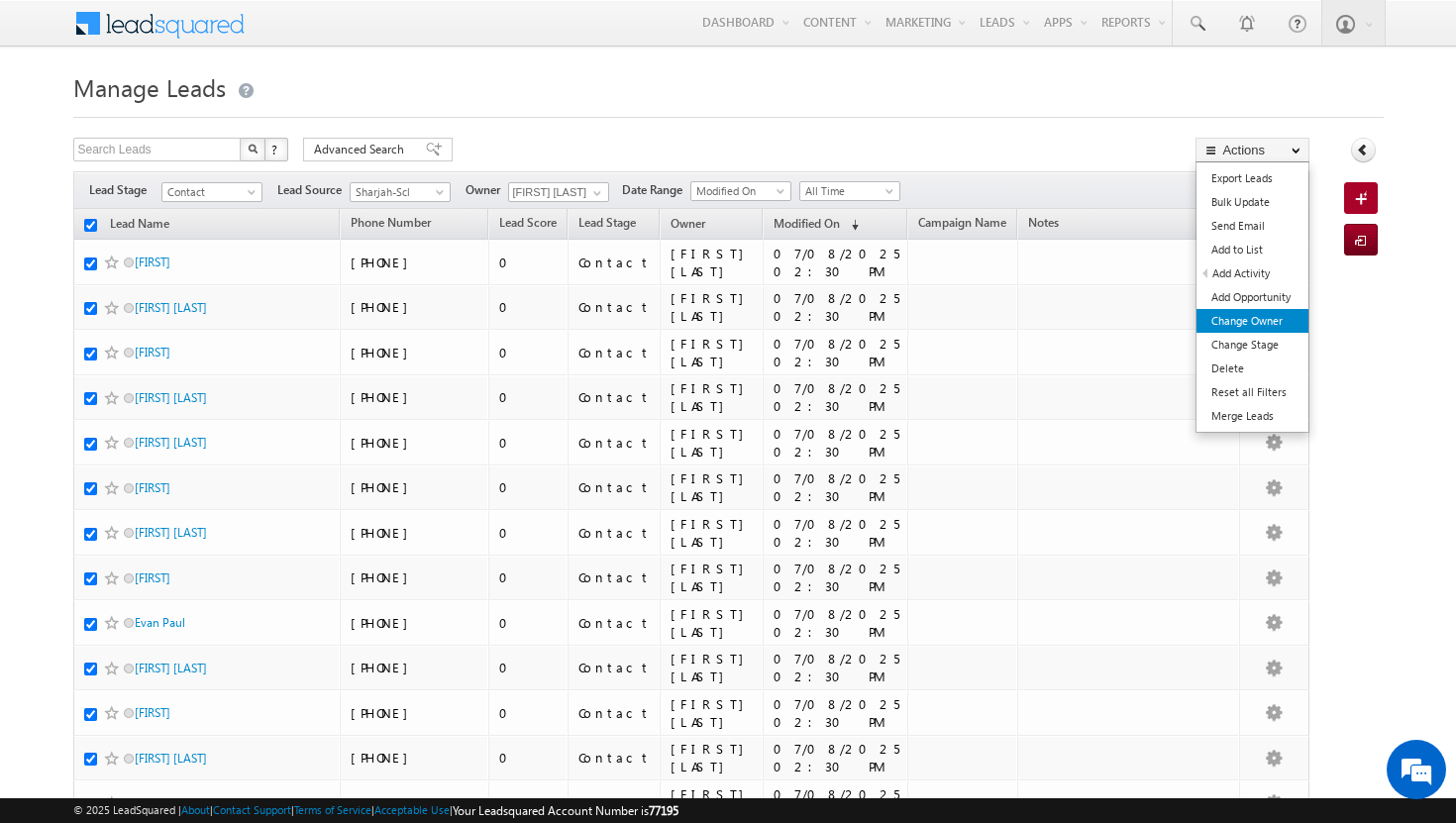 click on "Change Owner" at bounding box center (1252, 321) 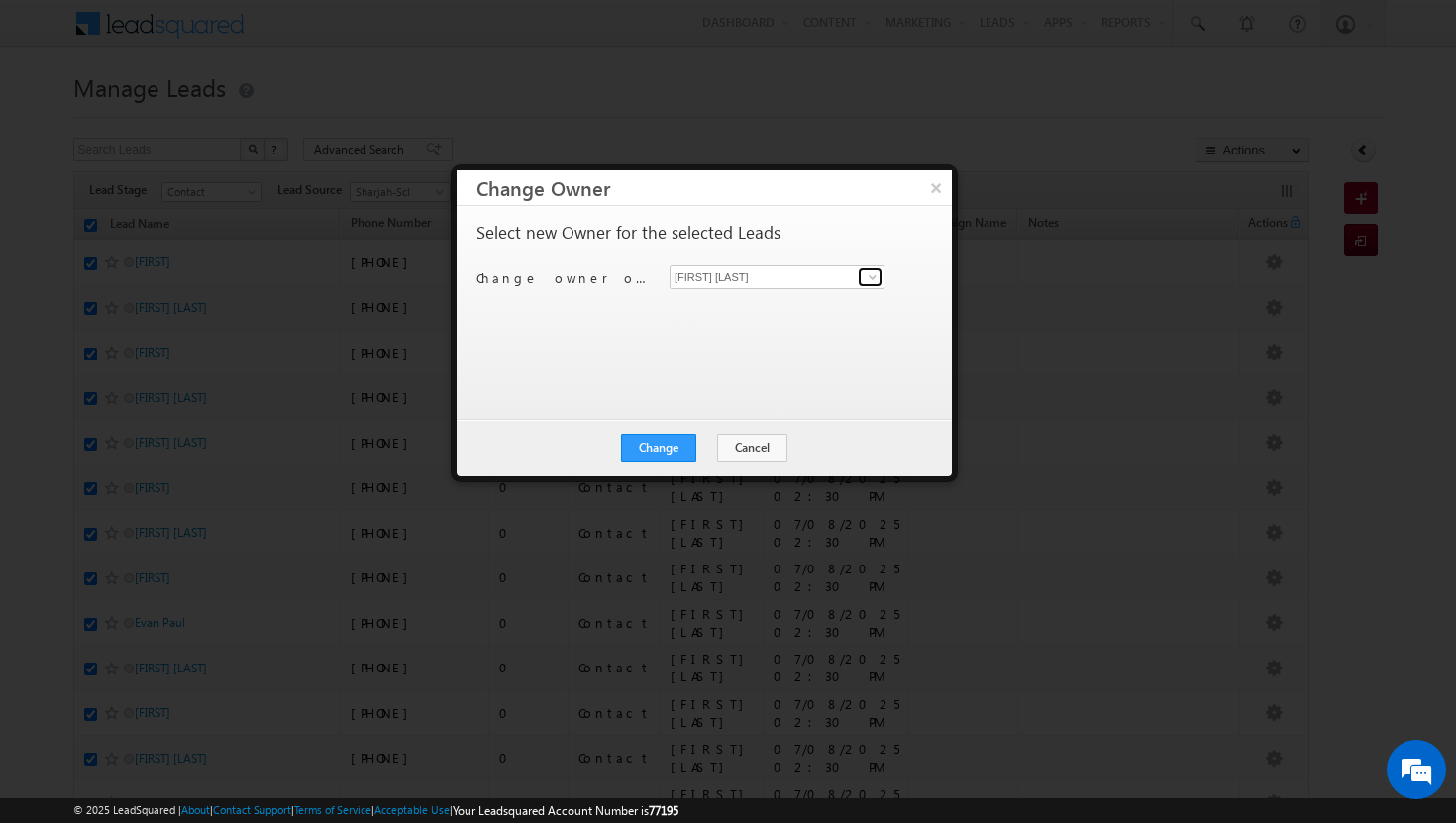 click at bounding box center (873, 277) 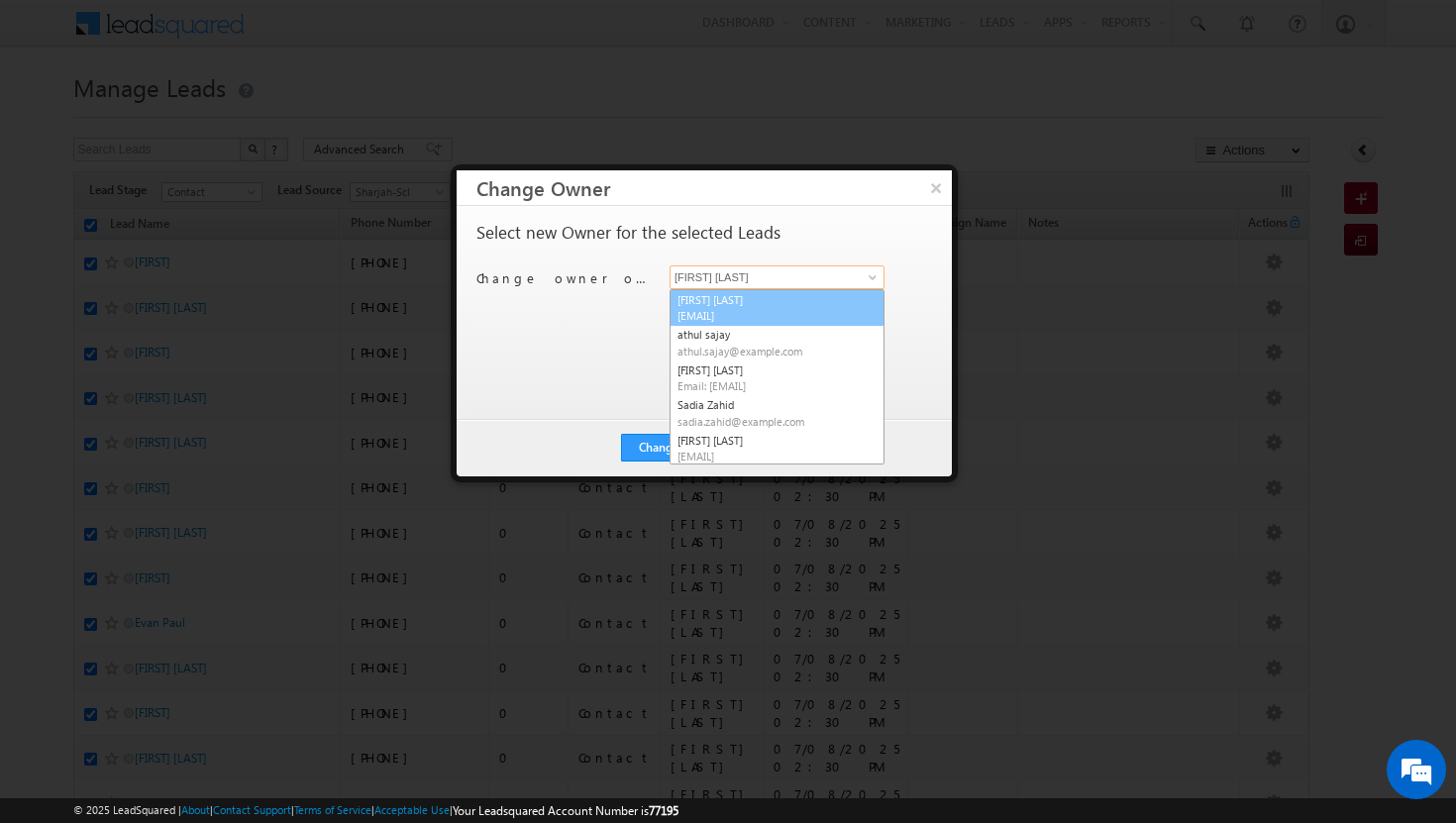 click on "[FIRST] [LAST] [EMAIL]" at bounding box center (777, 308) 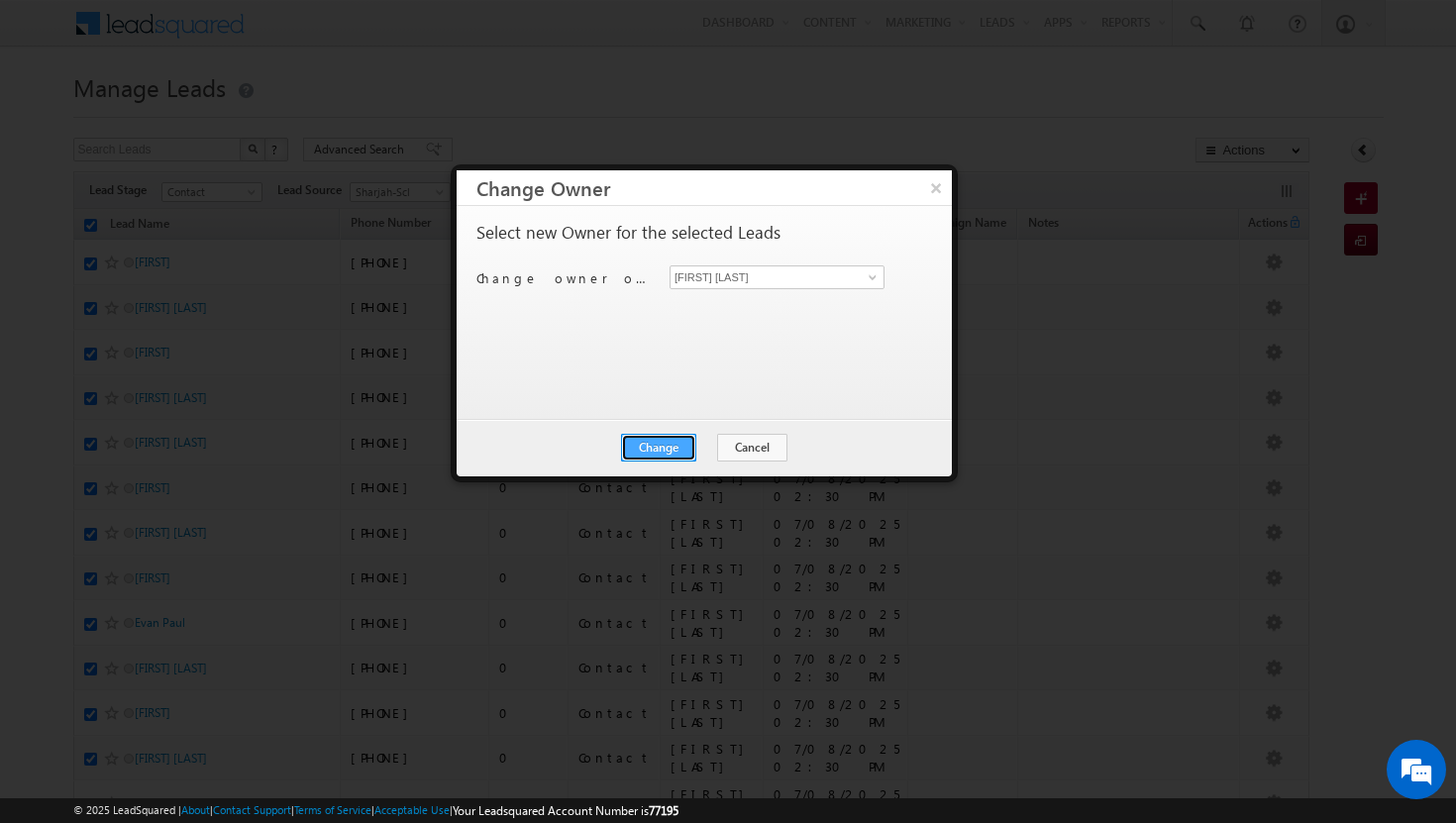 click on "Change" at bounding box center [659, 448] 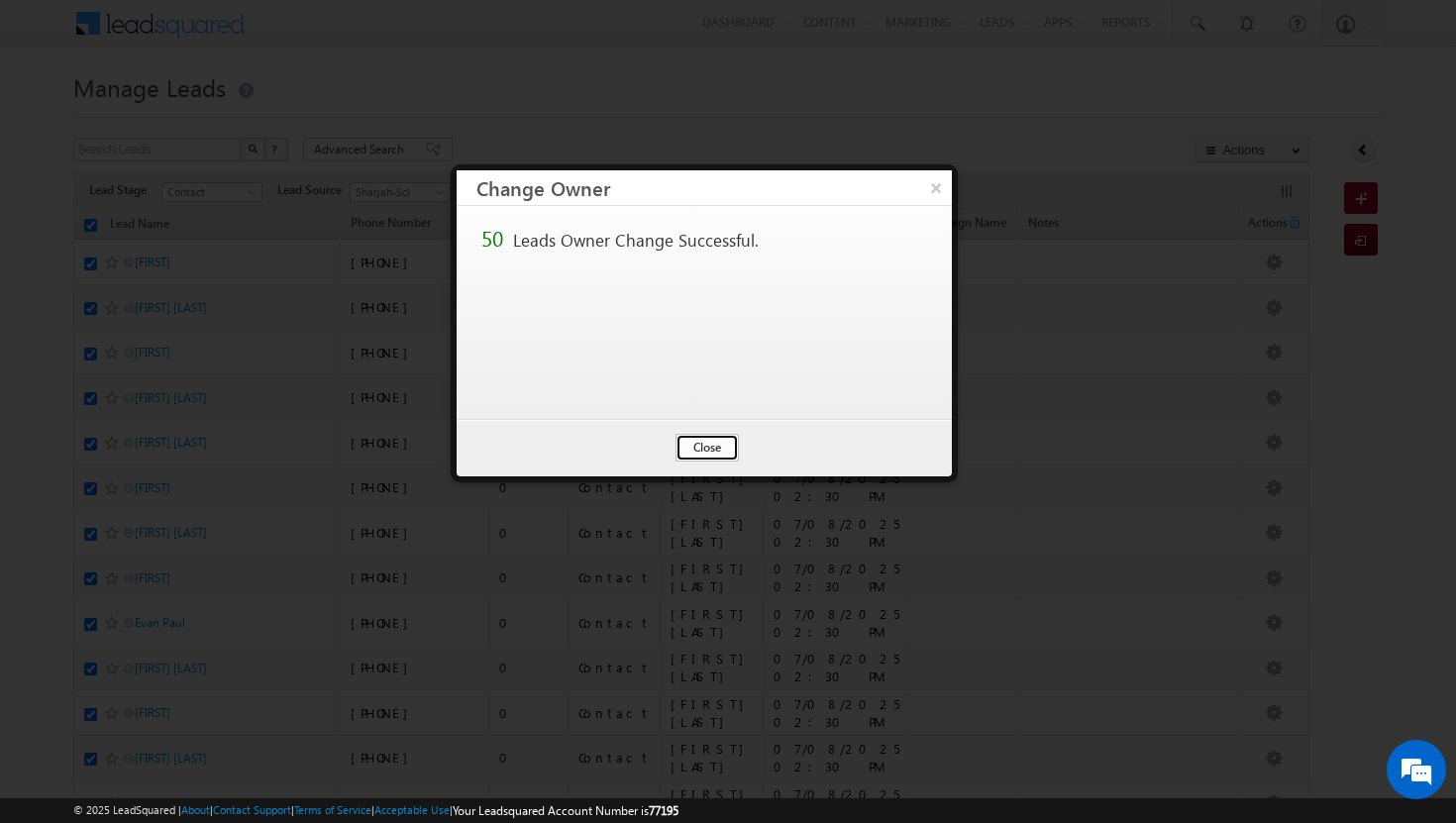 click on "Close" at bounding box center (707, 448) 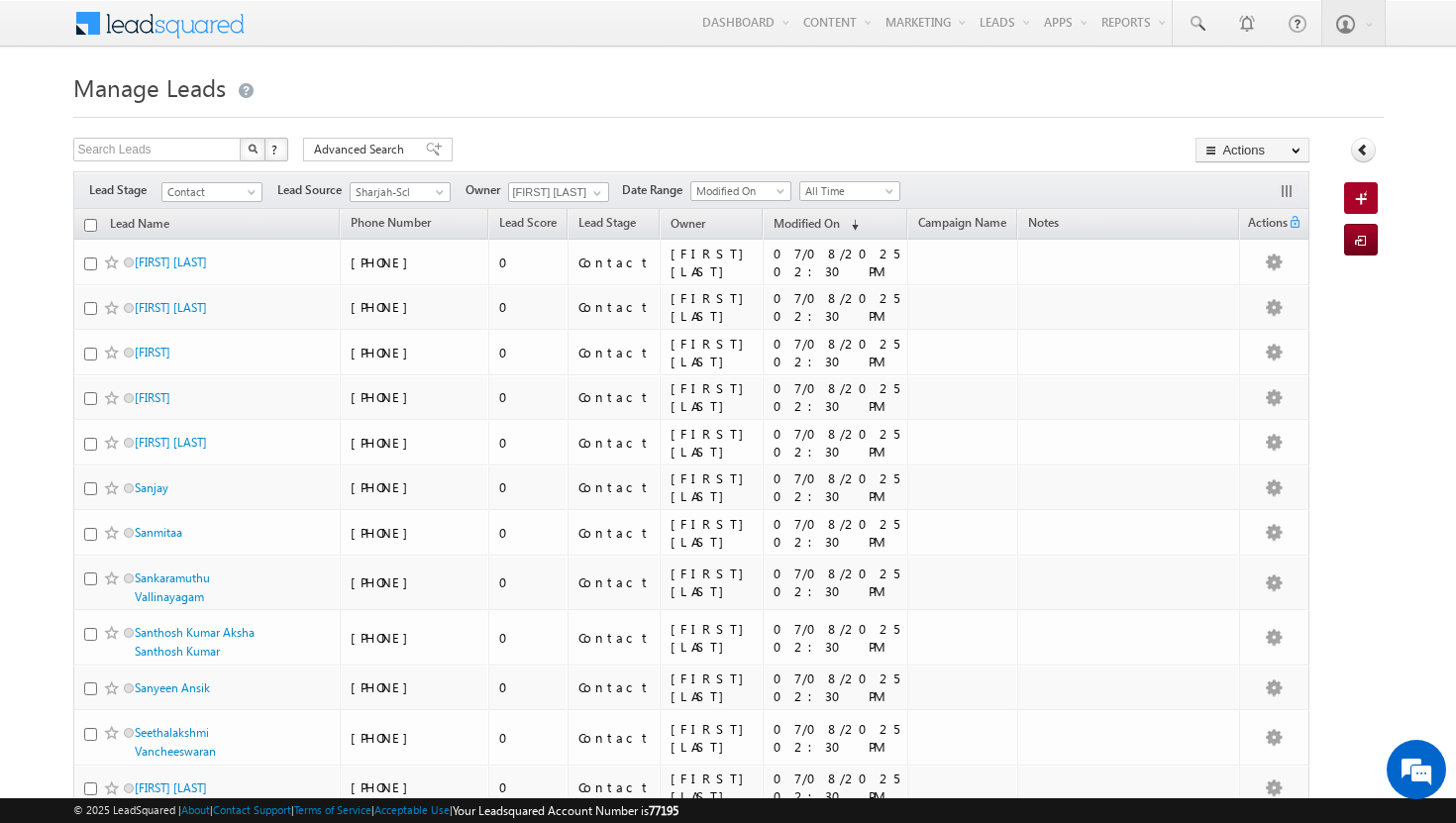 click at bounding box center (90, 225) 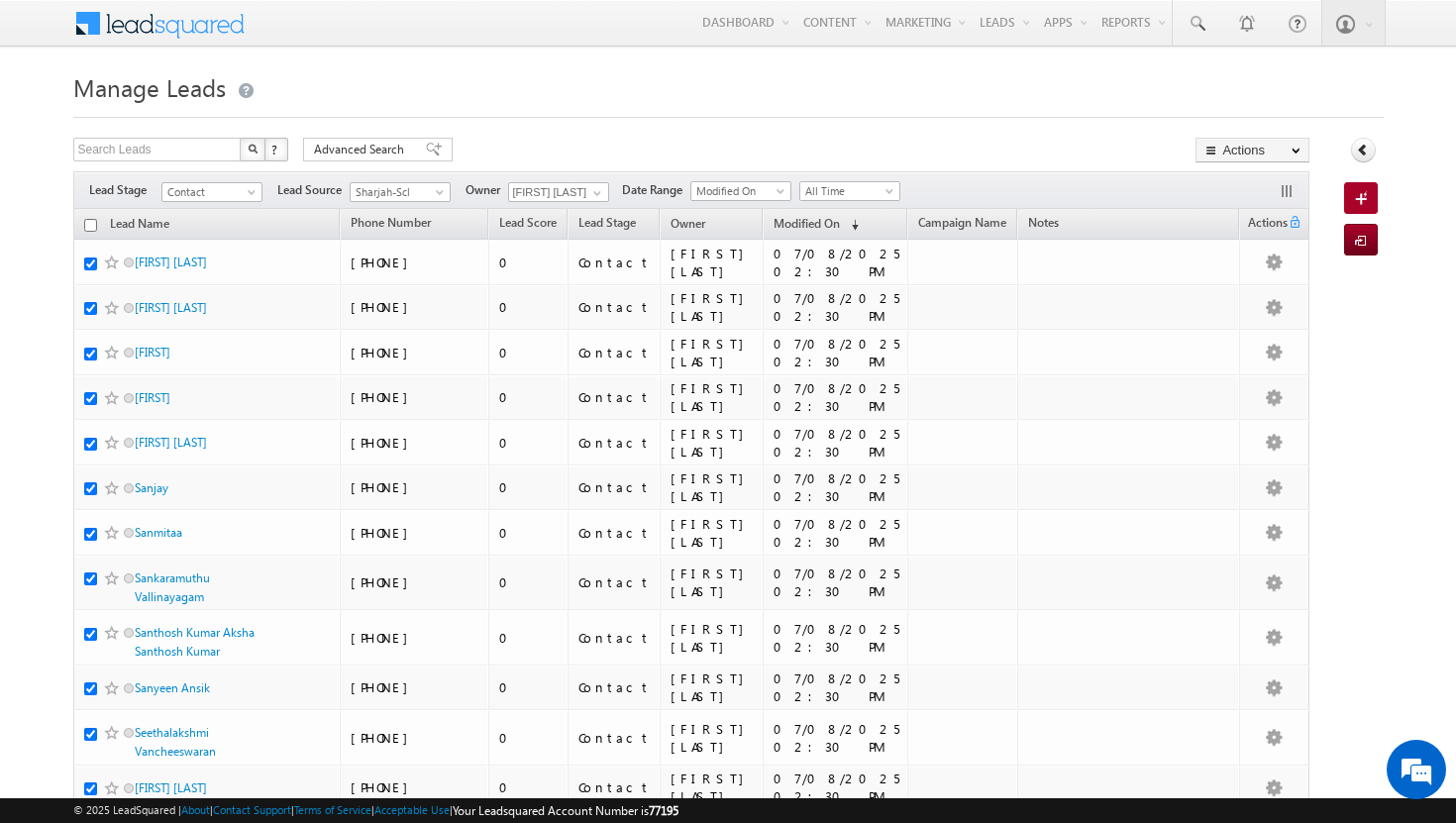 checkbox on "true" 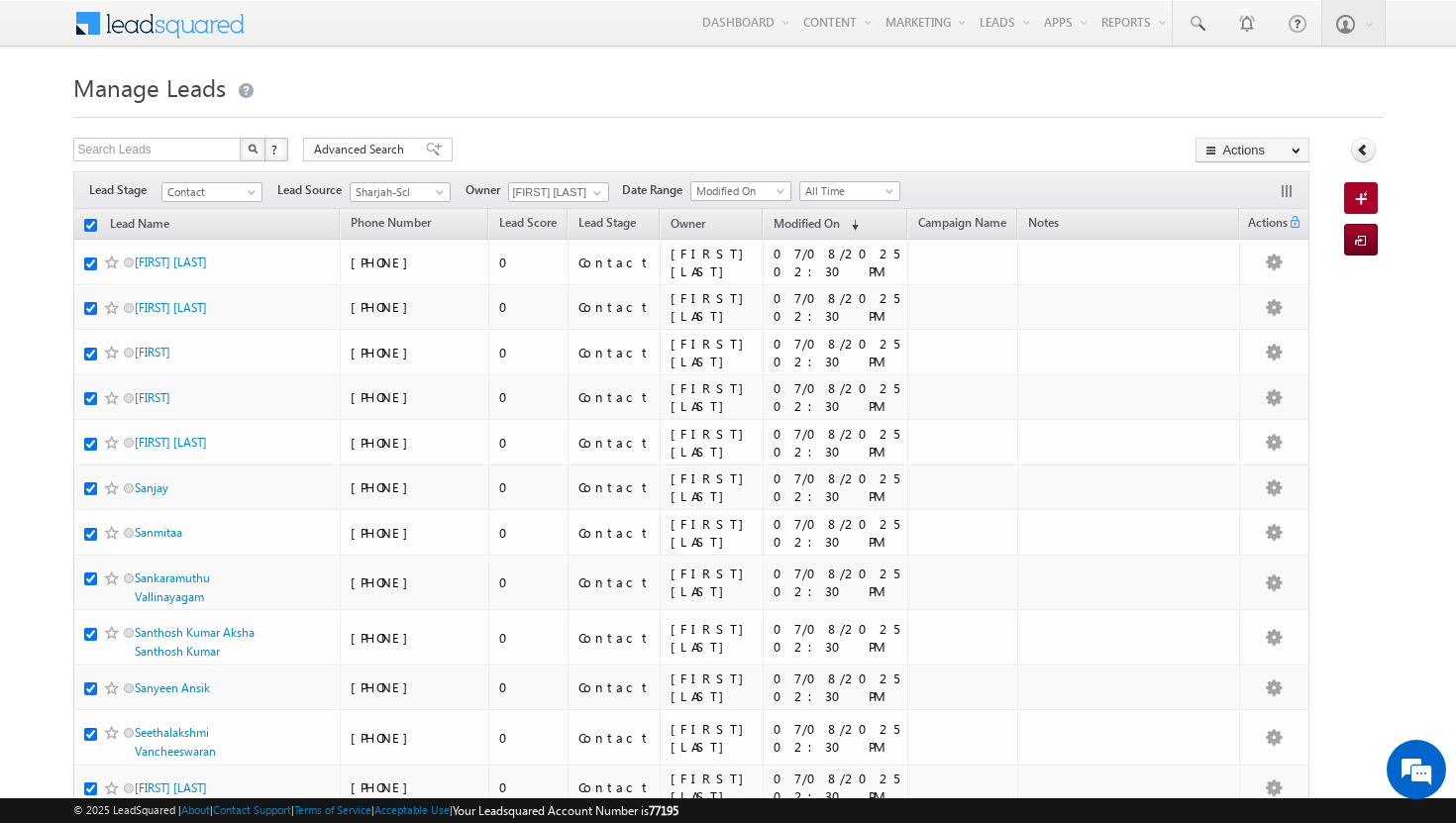 checkbox on "true" 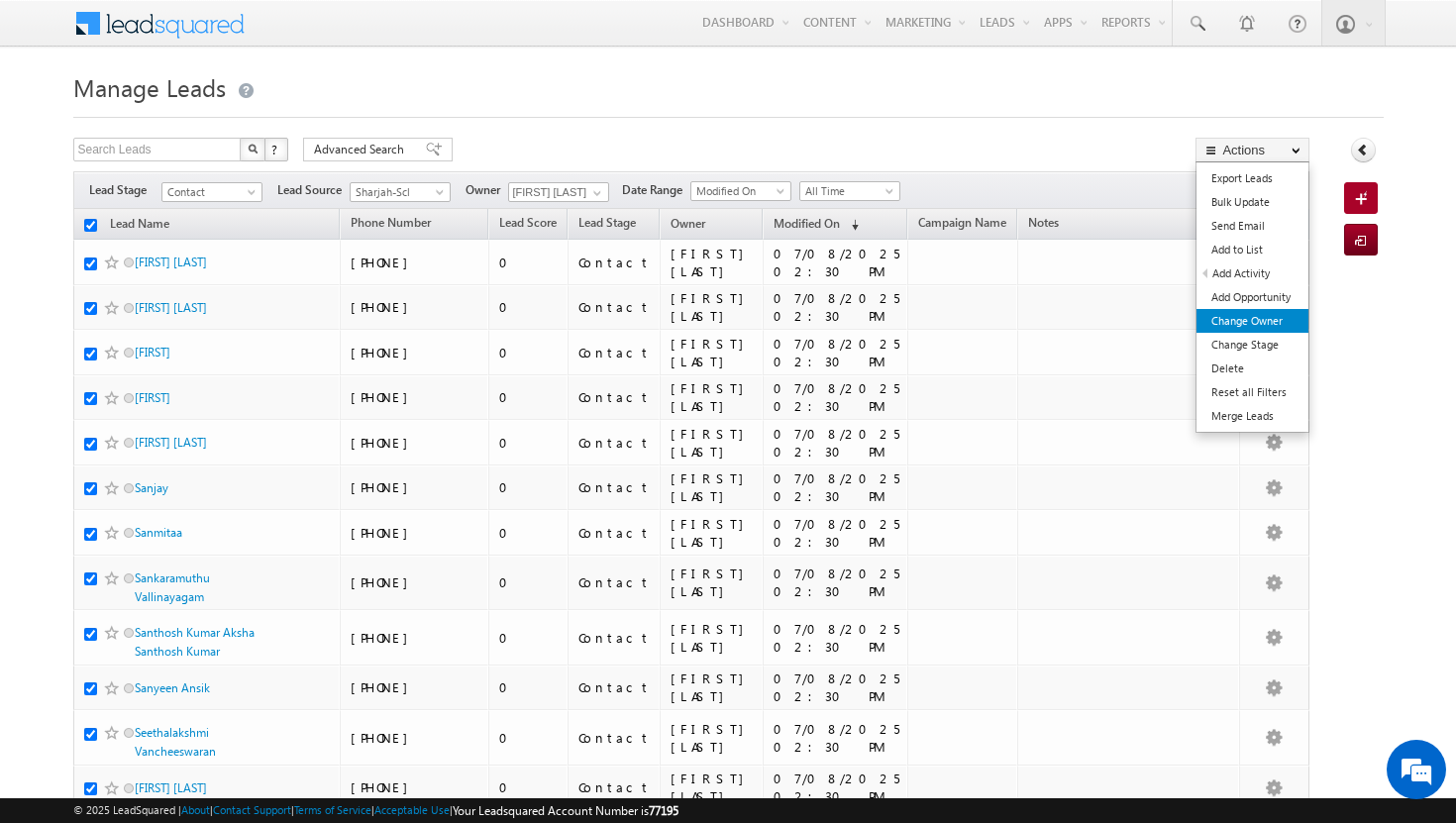 click on "Change Owner" at bounding box center [1252, 321] 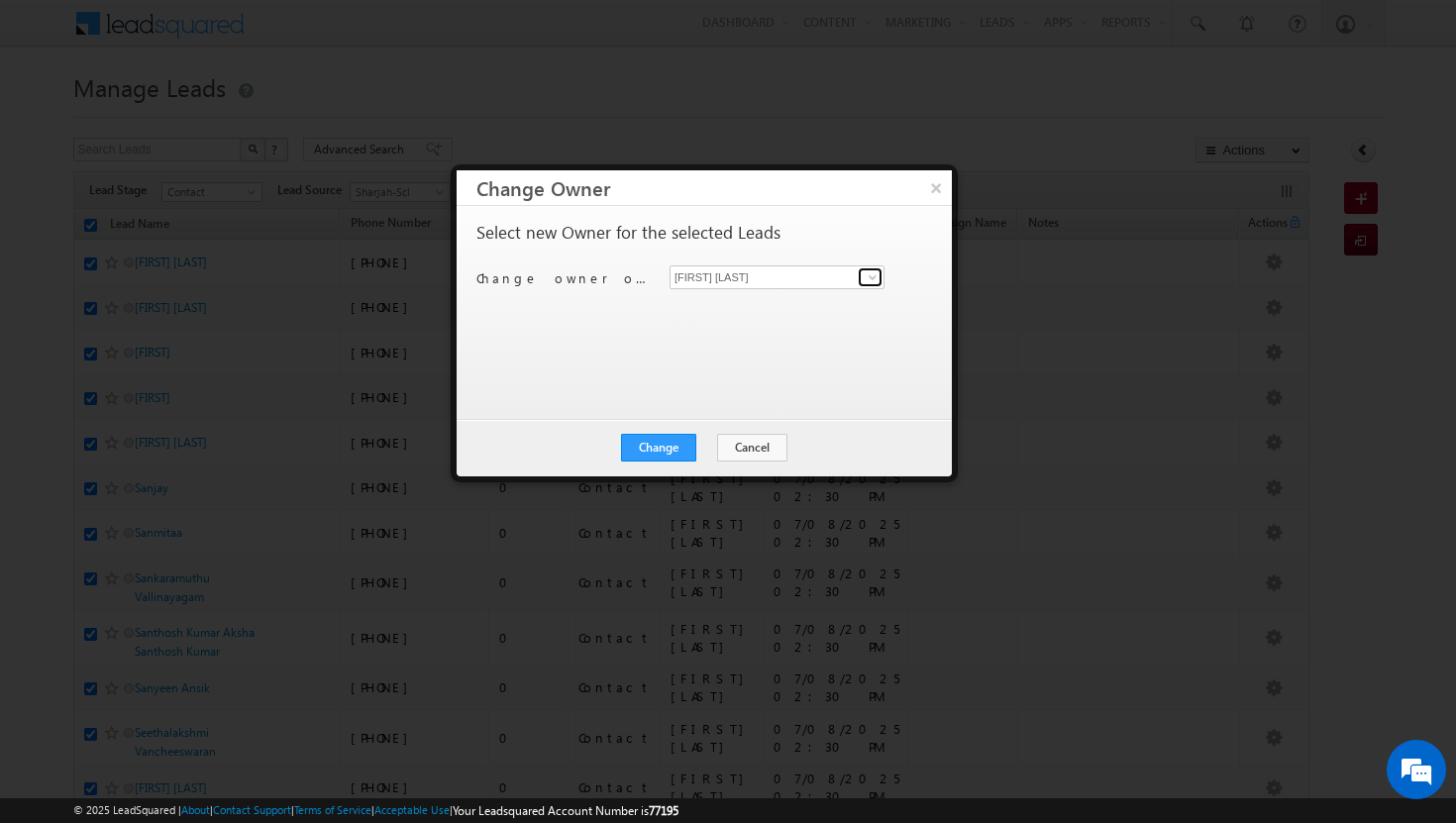 click at bounding box center [873, 277] 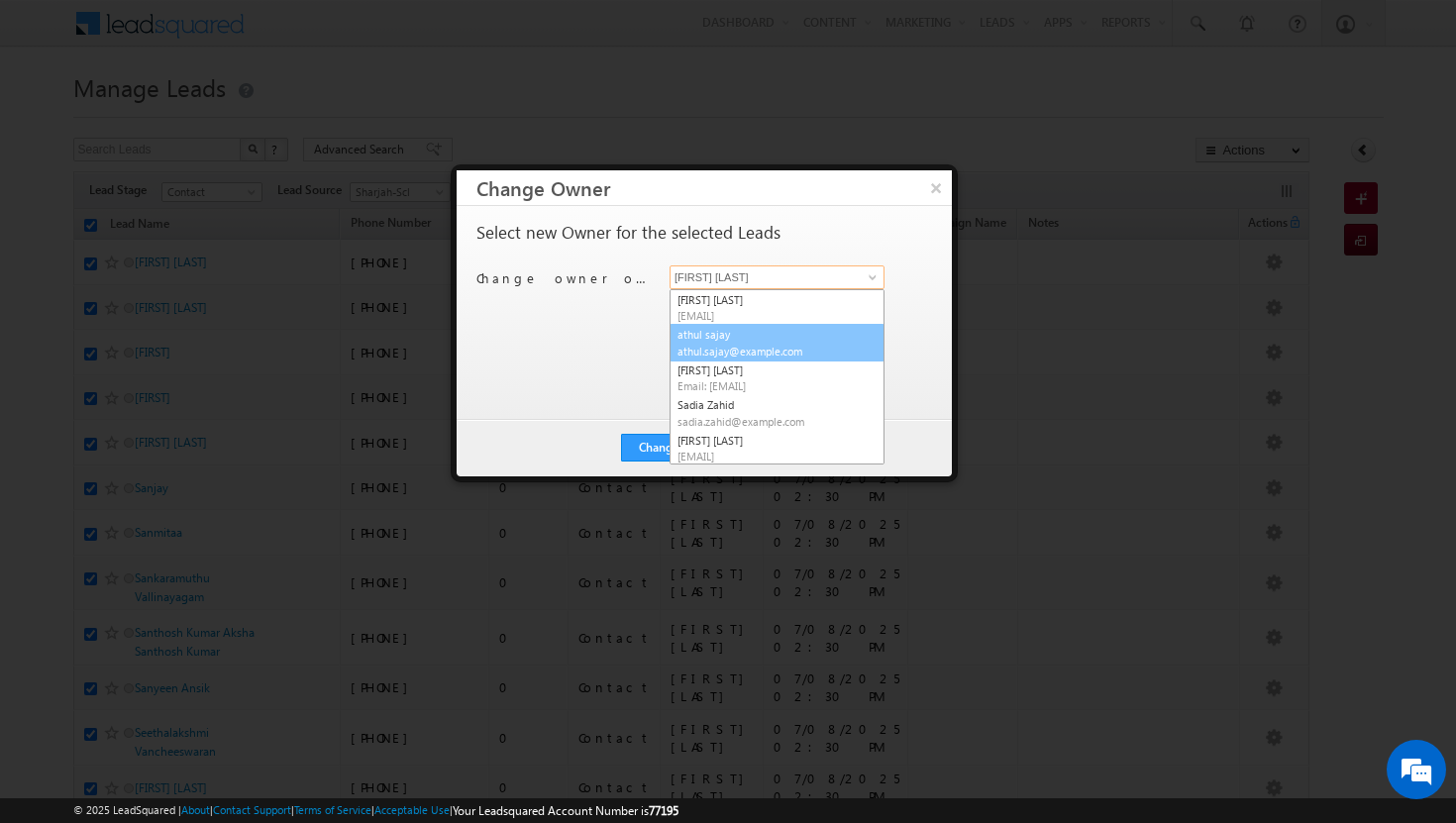 click on "athul.sajay@example.com" at bounding box center [767, 351] 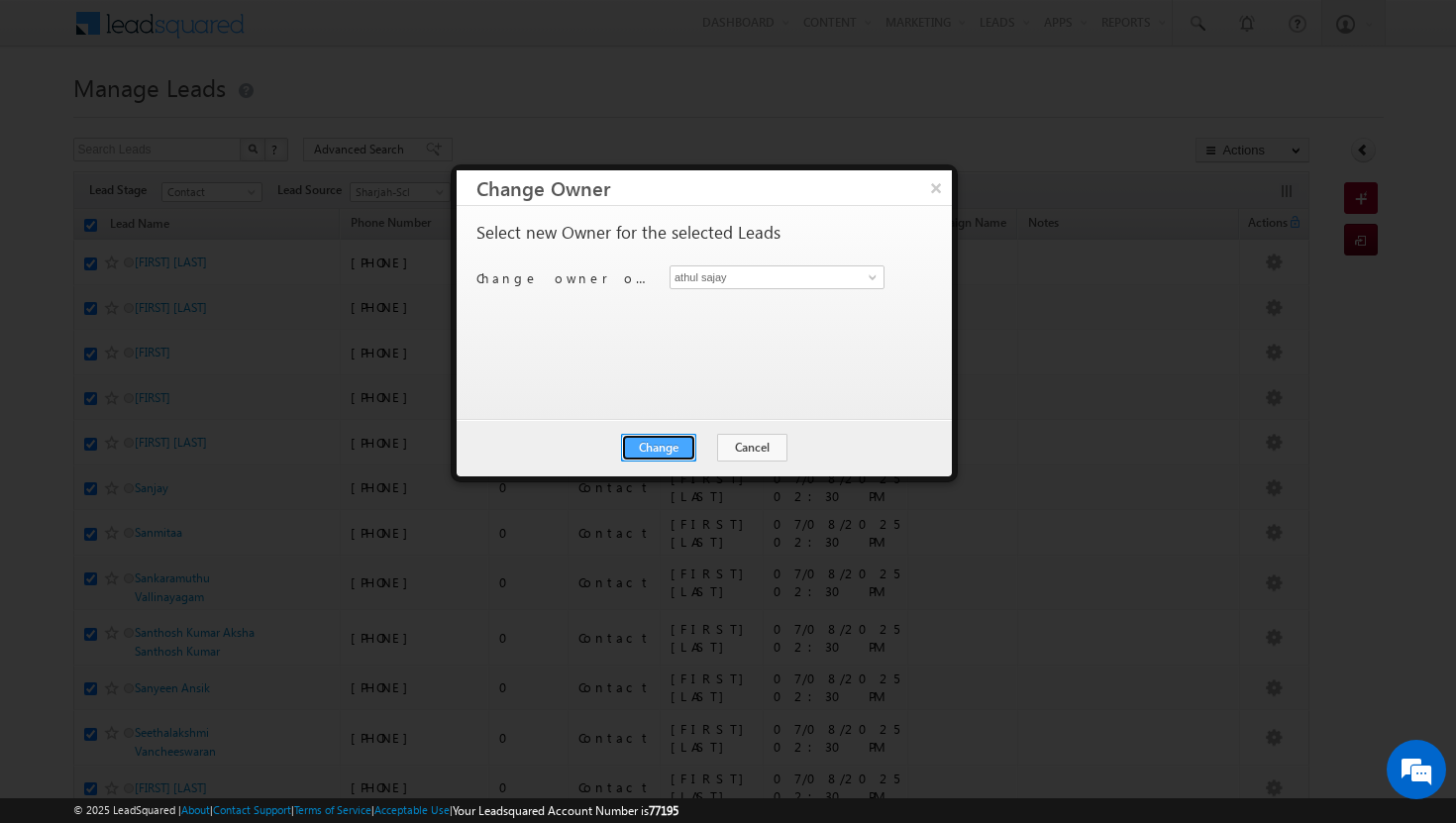 click on "Change" at bounding box center (659, 448) 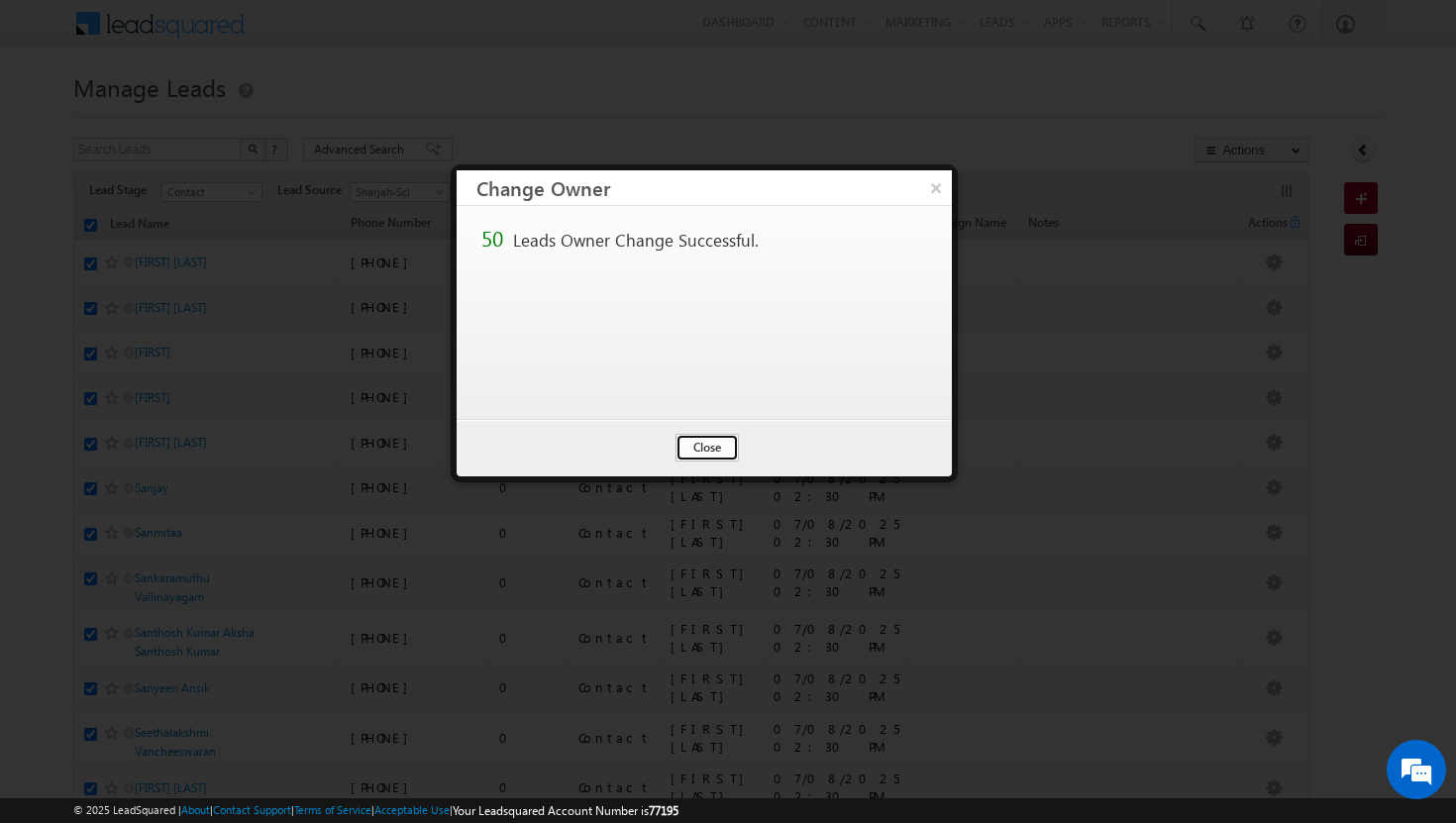click on "Close" at bounding box center (707, 448) 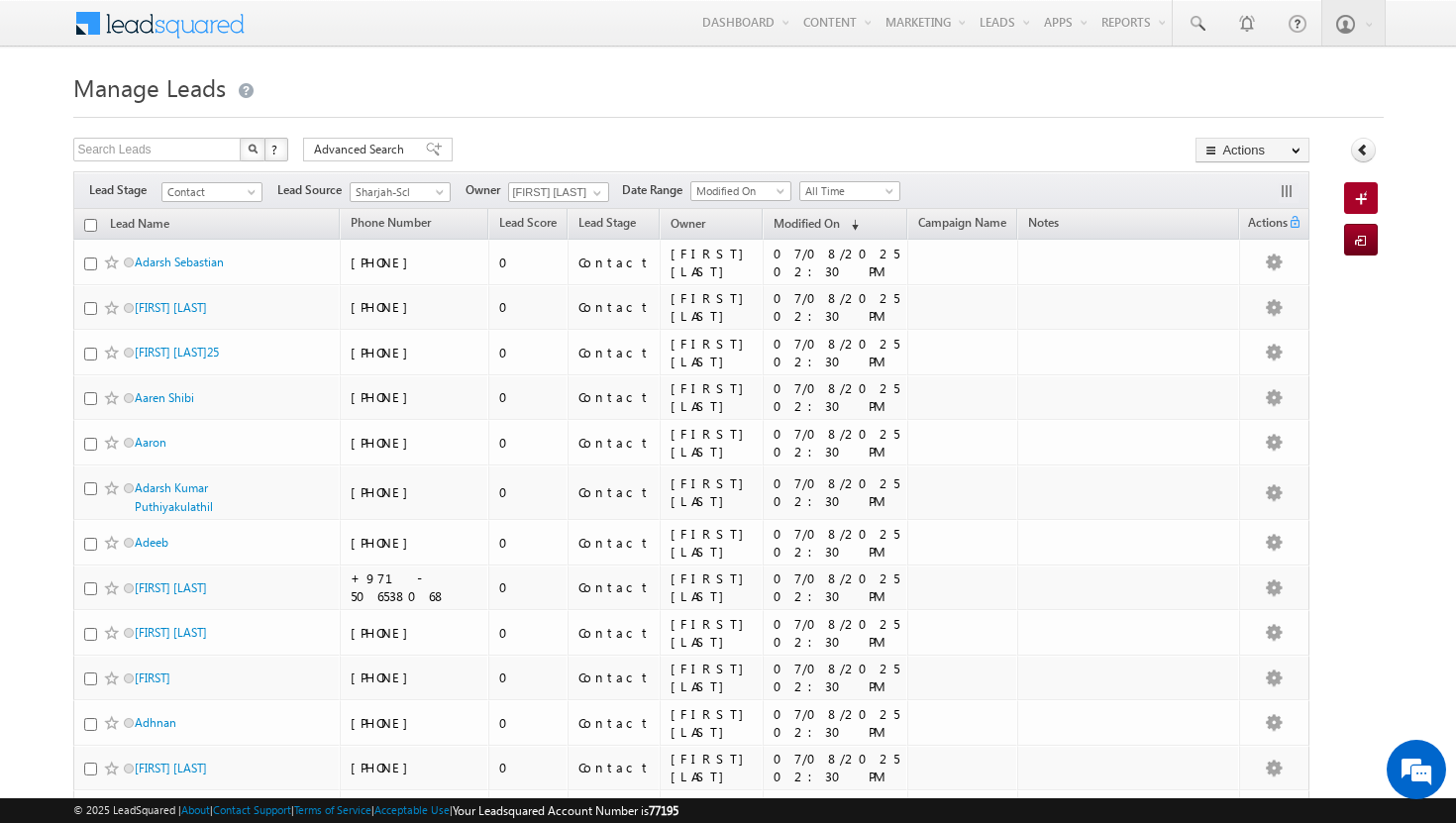 click at bounding box center (90, 225) 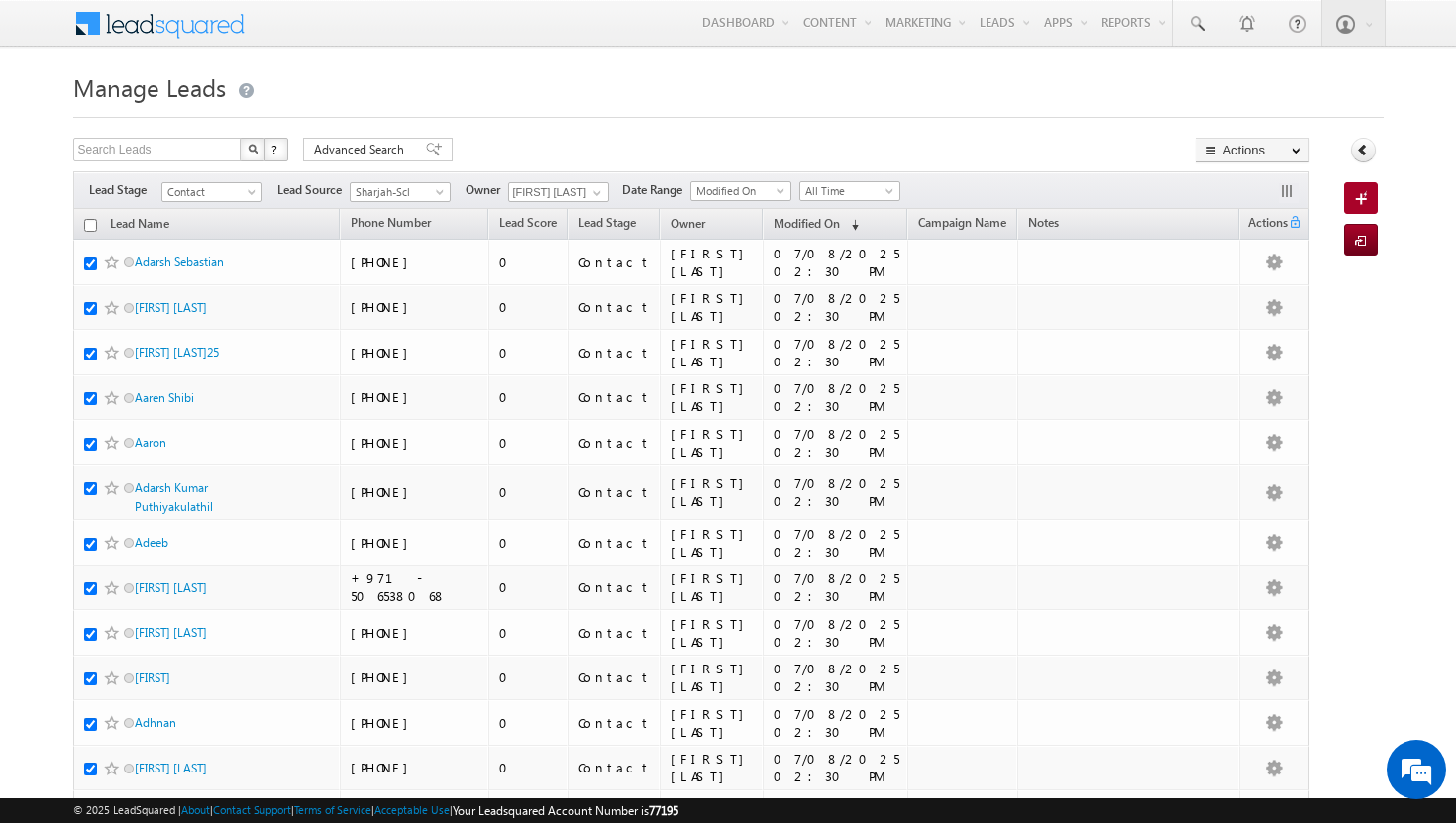 checkbox on "true" 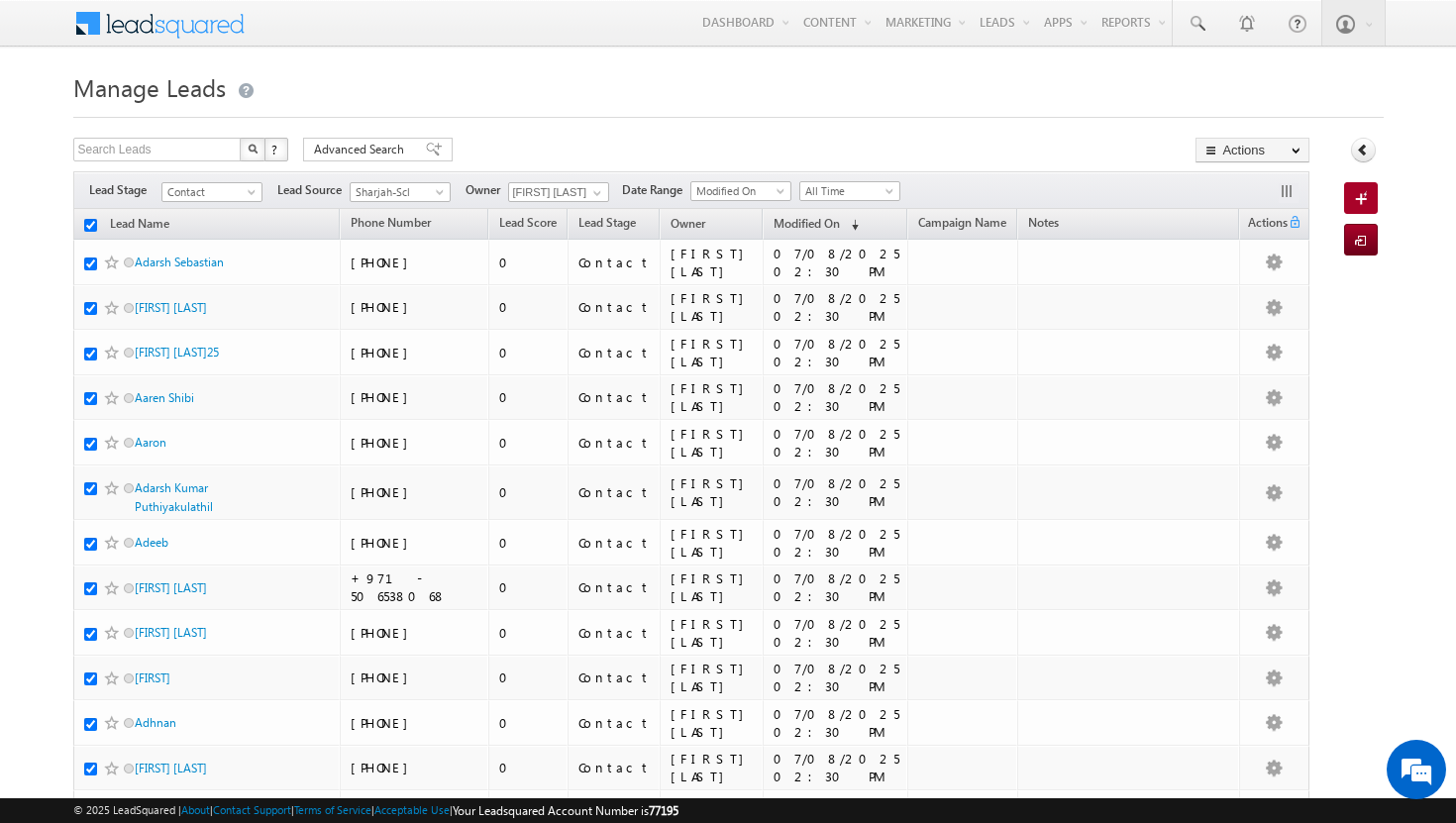 checkbox on "true" 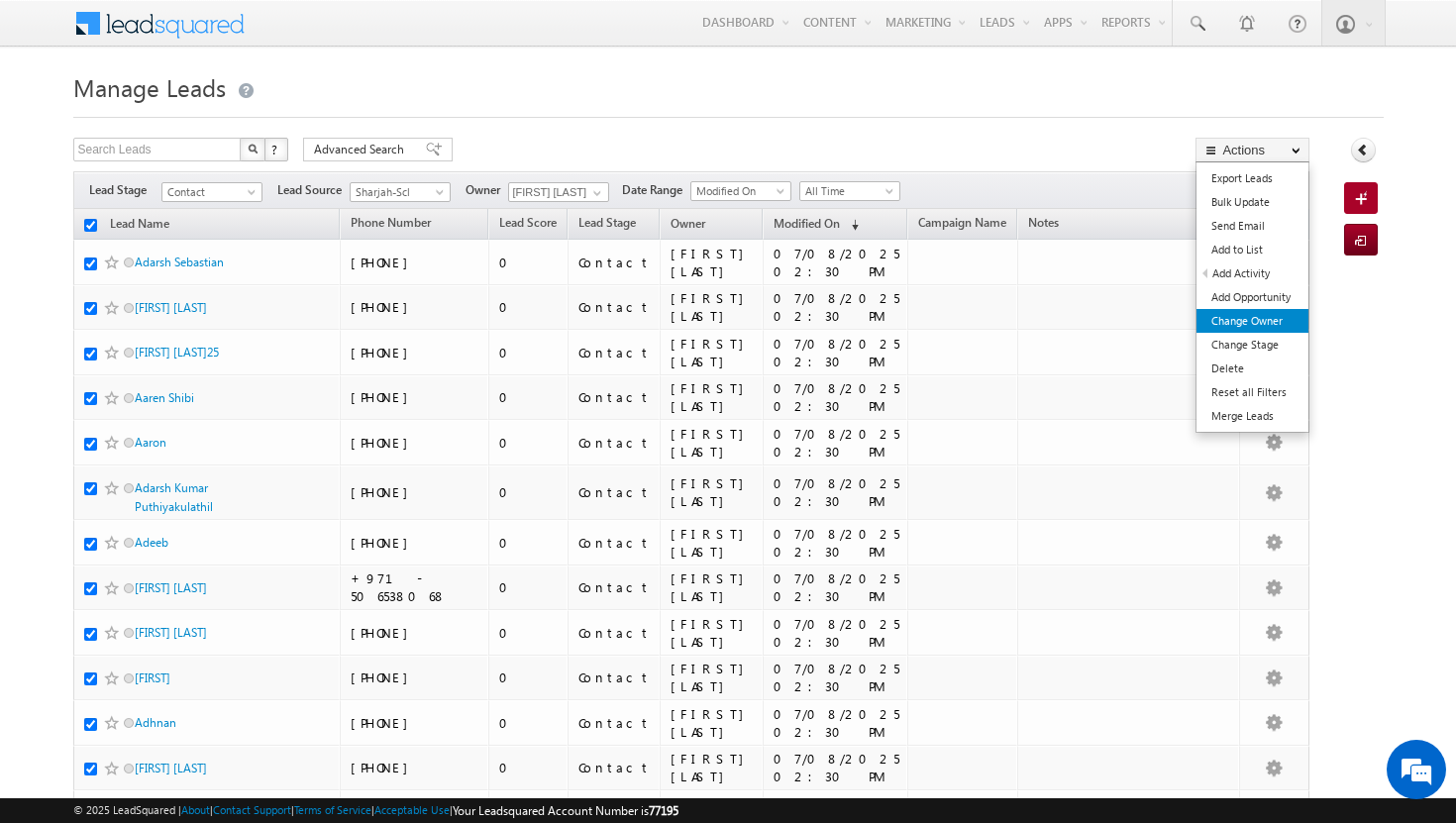 click on "Change Owner" at bounding box center (1252, 321) 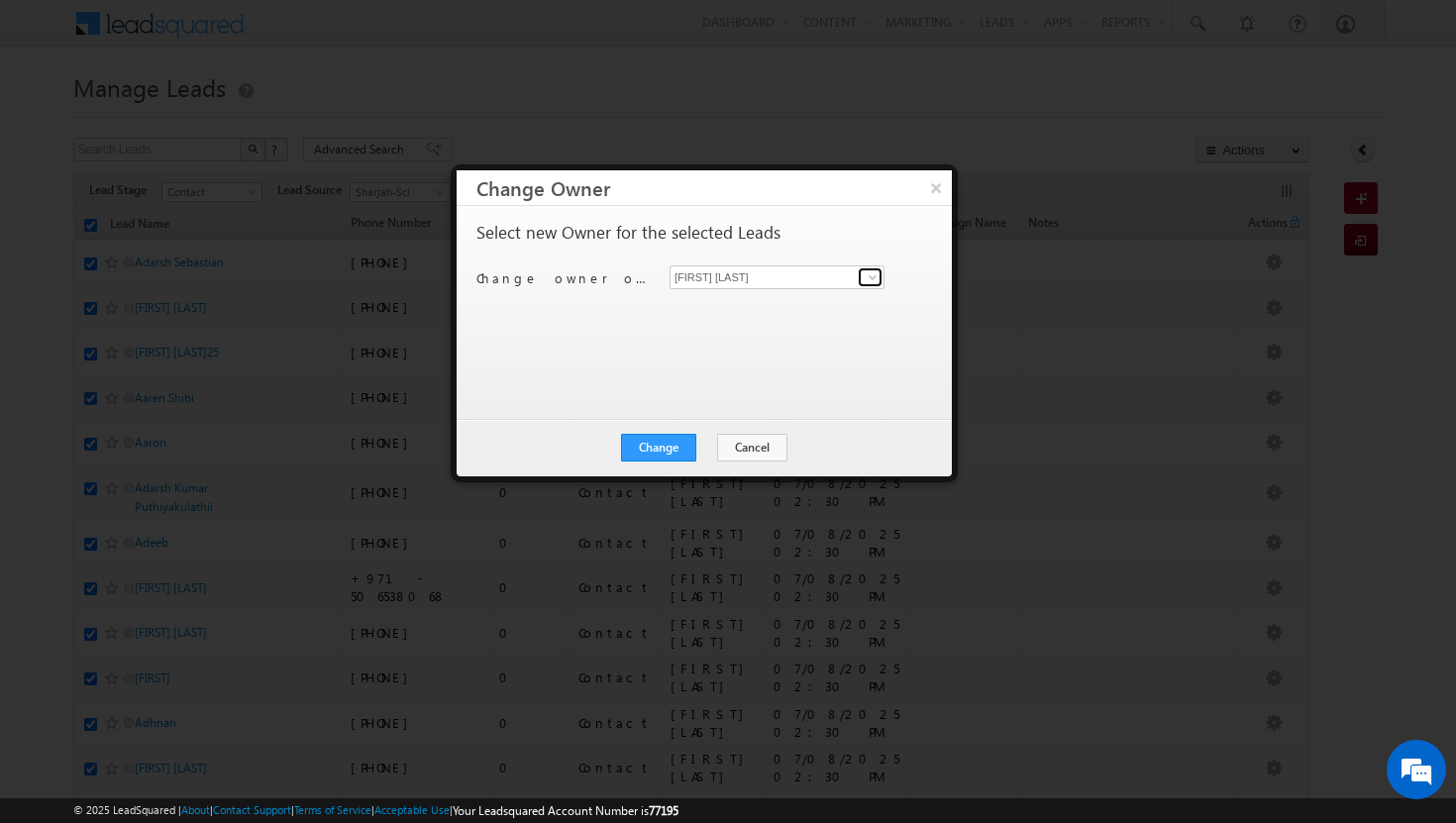 click at bounding box center (873, 277) 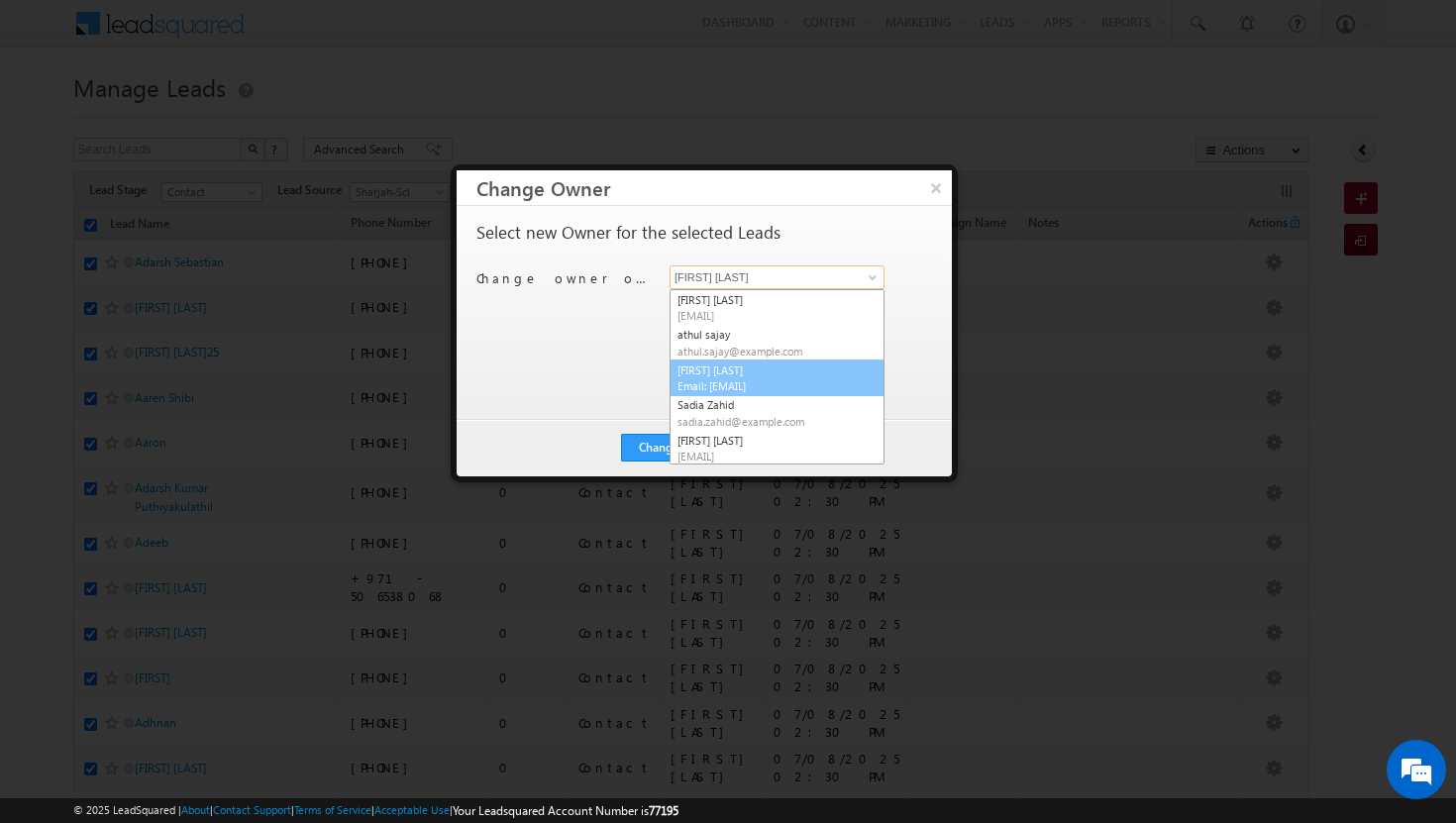 click on "Email: [EMAIL]" at bounding box center [767, 385] 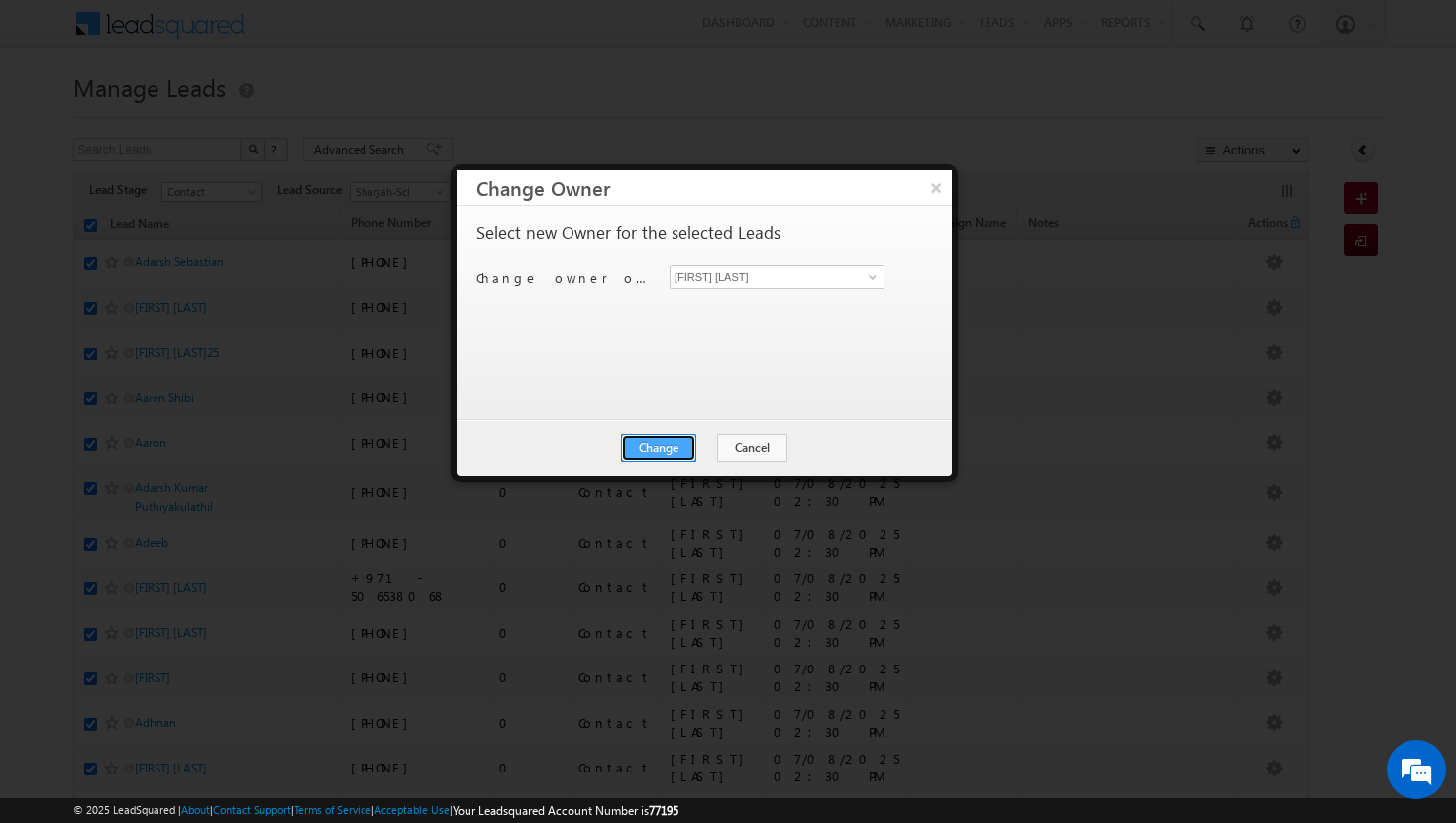 click on "Change" at bounding box center [659, 448] 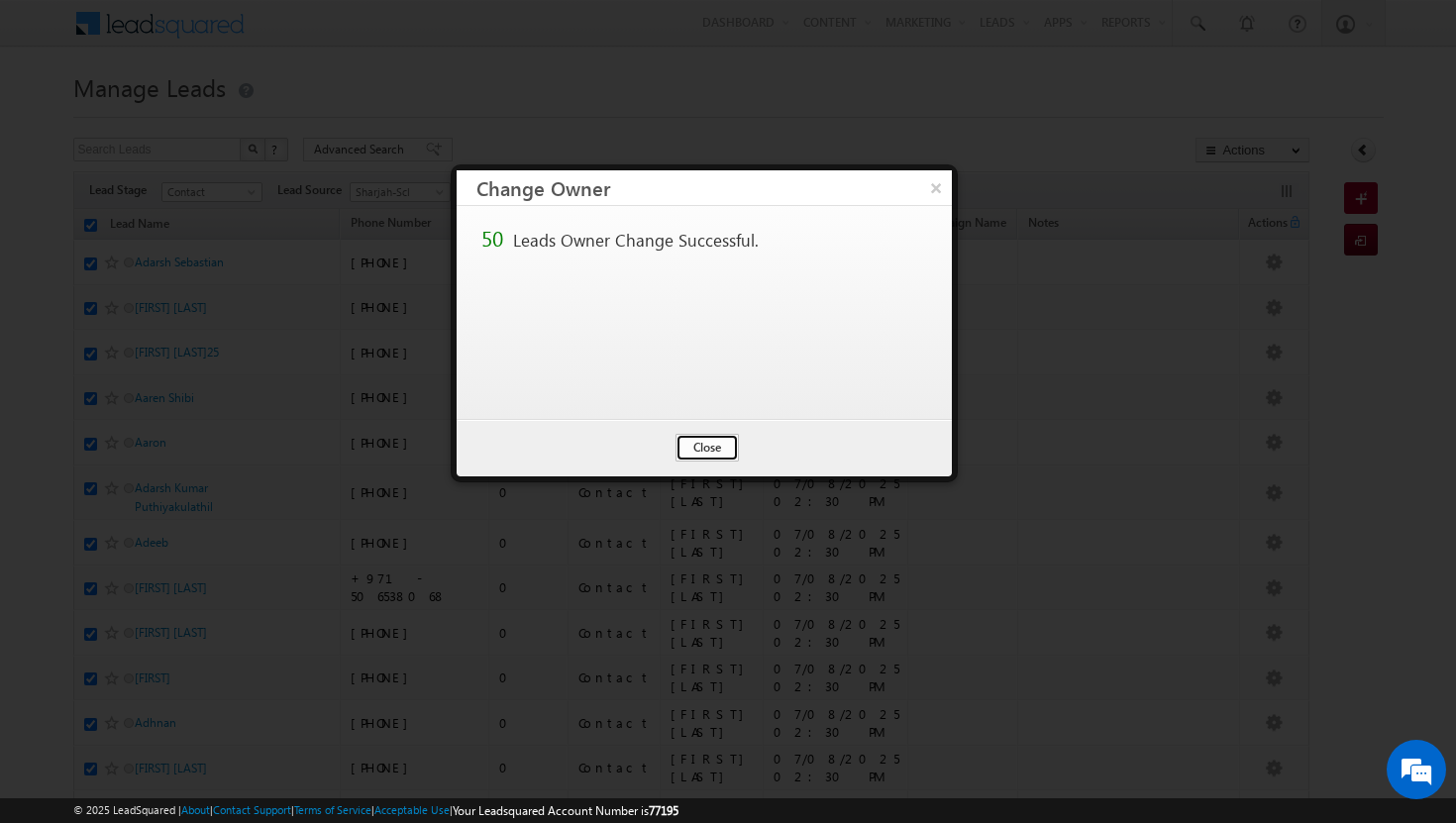 click on "Close" at bounding box center [707, 448] 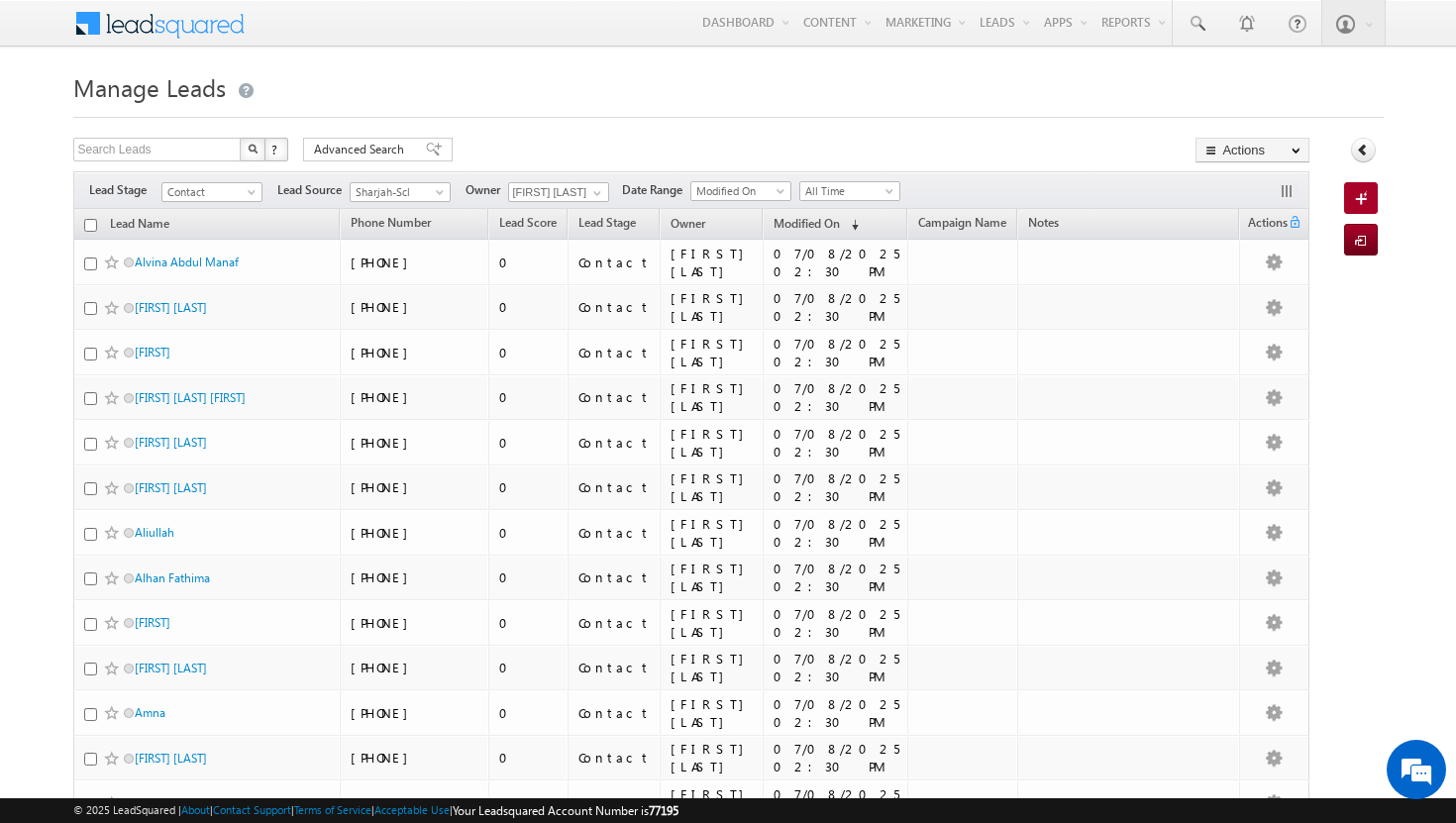 click at bounding box center (90, 225) 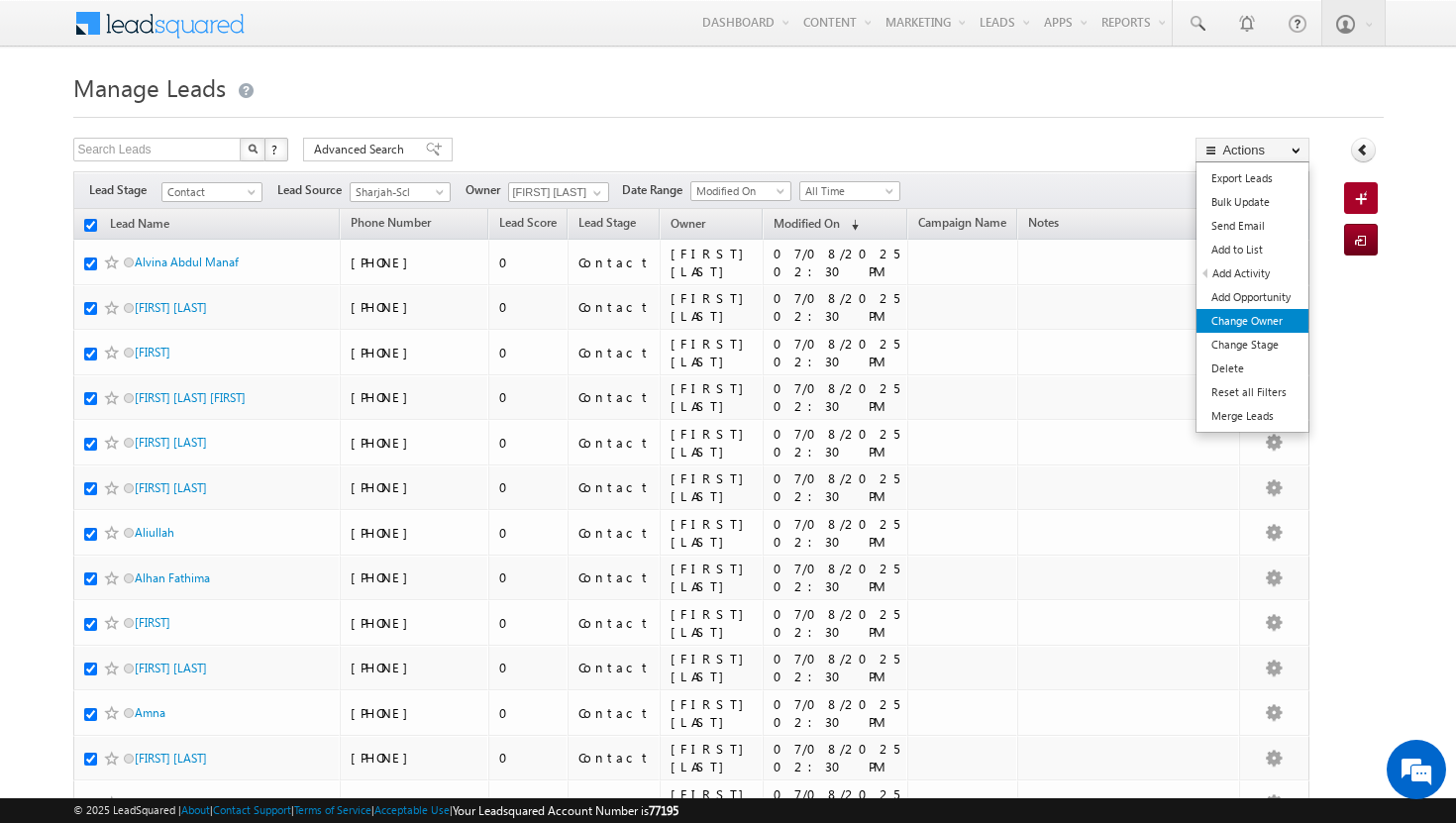 click on "Change Owner" at bounding box center (1252, 321) 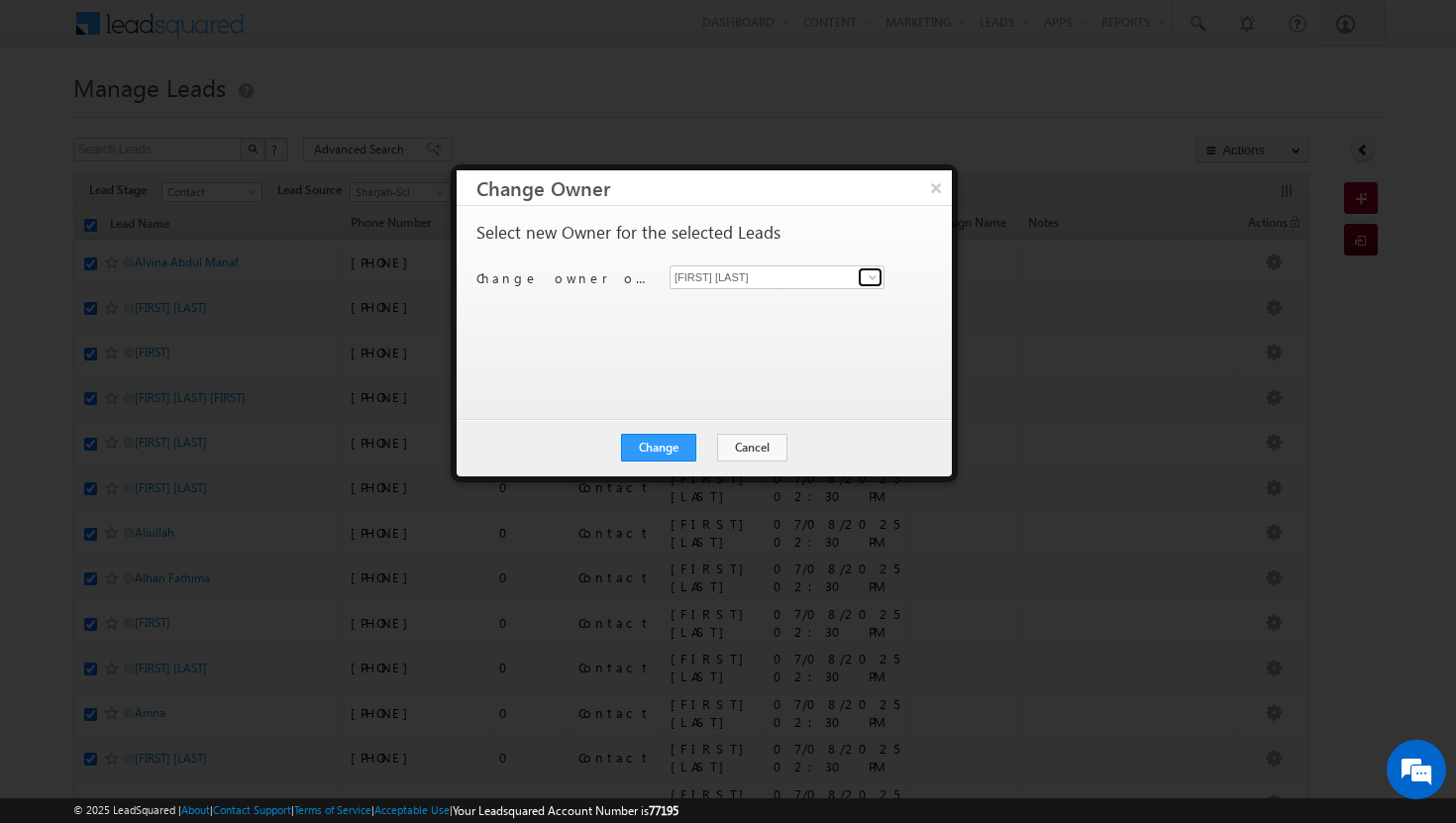 click at bounding box center [873, 277] 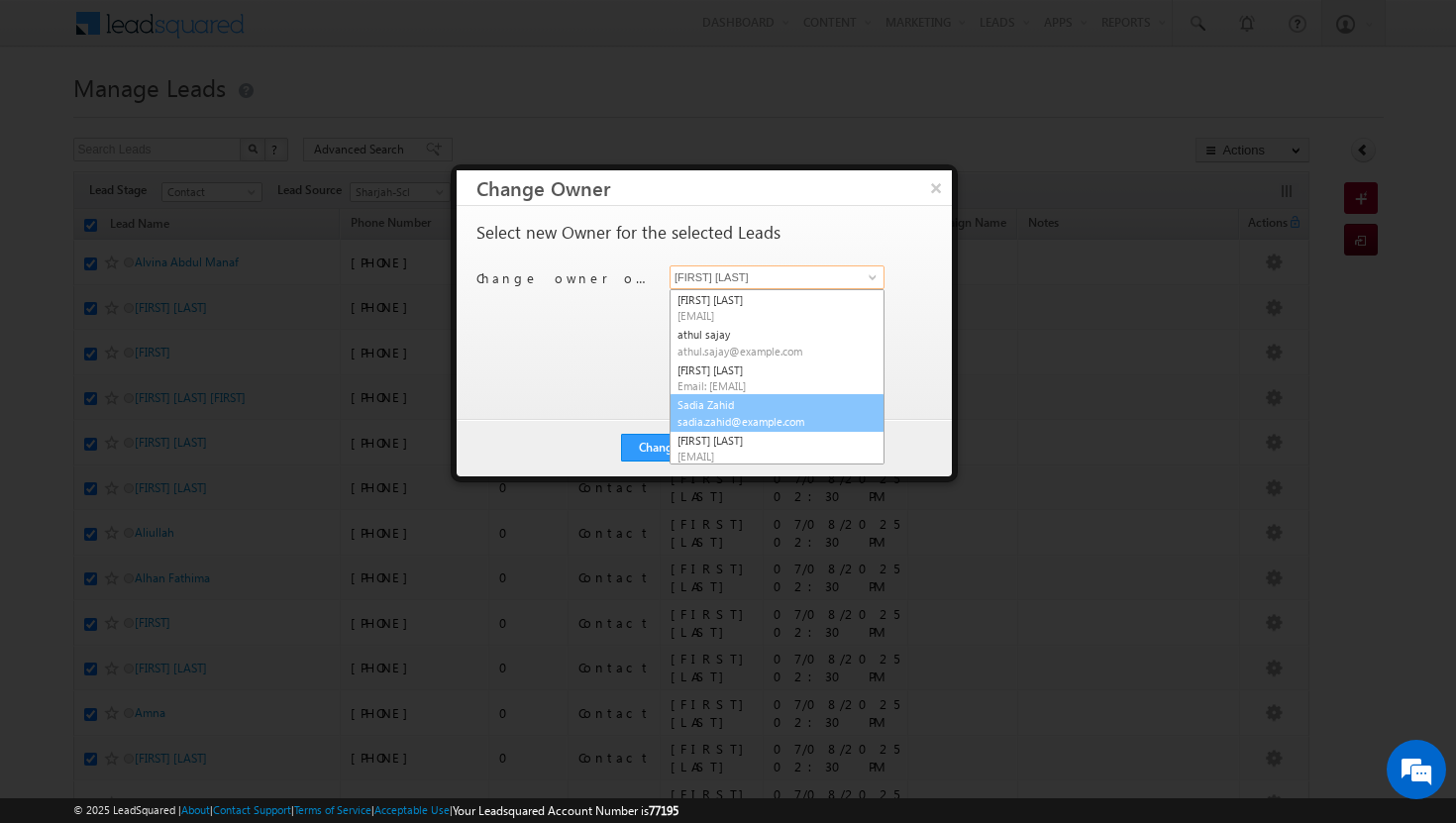 click on "[FIRST] [LAST] [EMAIL]" at bounding box center (777, 413) 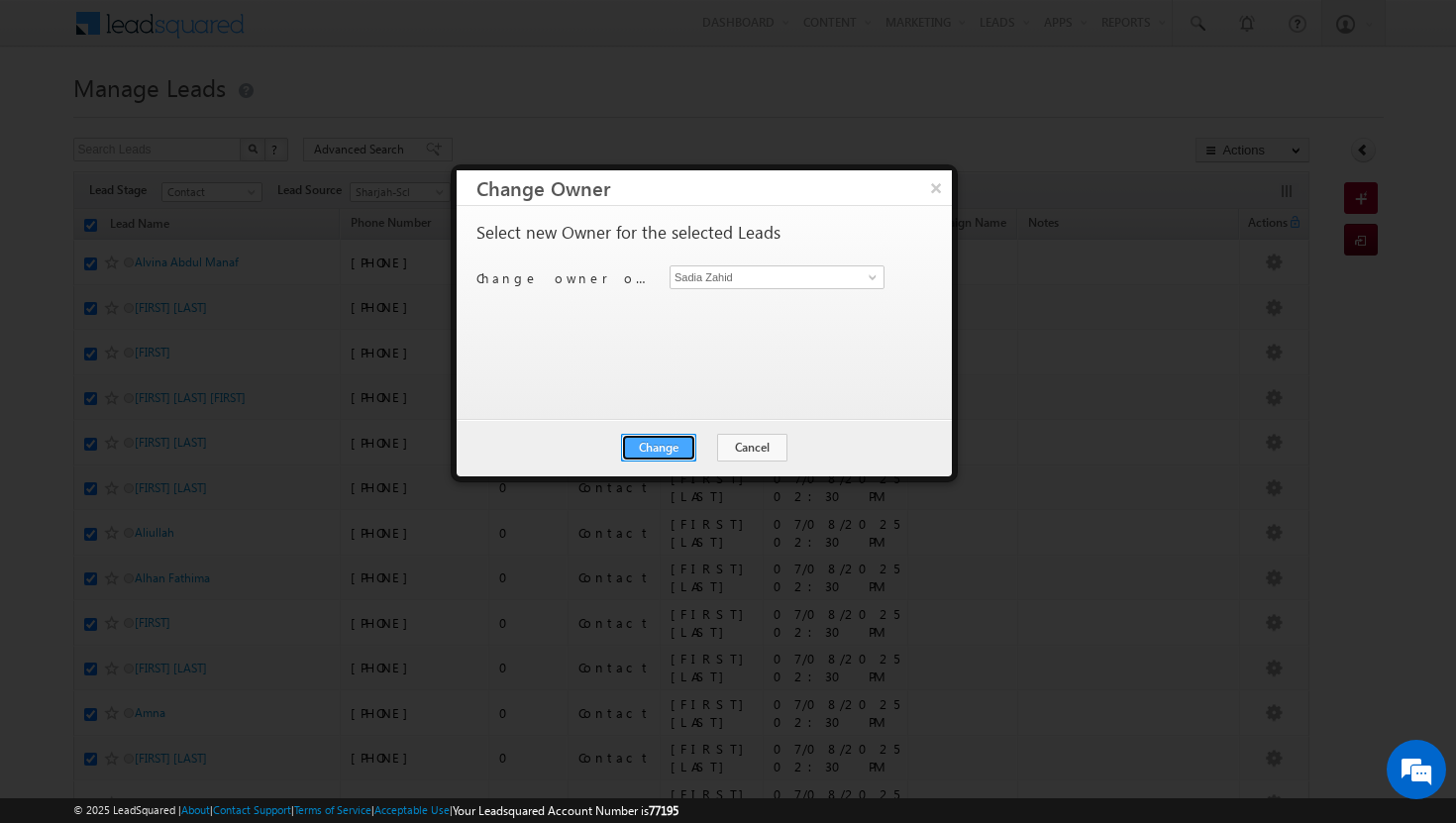 click on "Change" at bounding box center [659, 448] 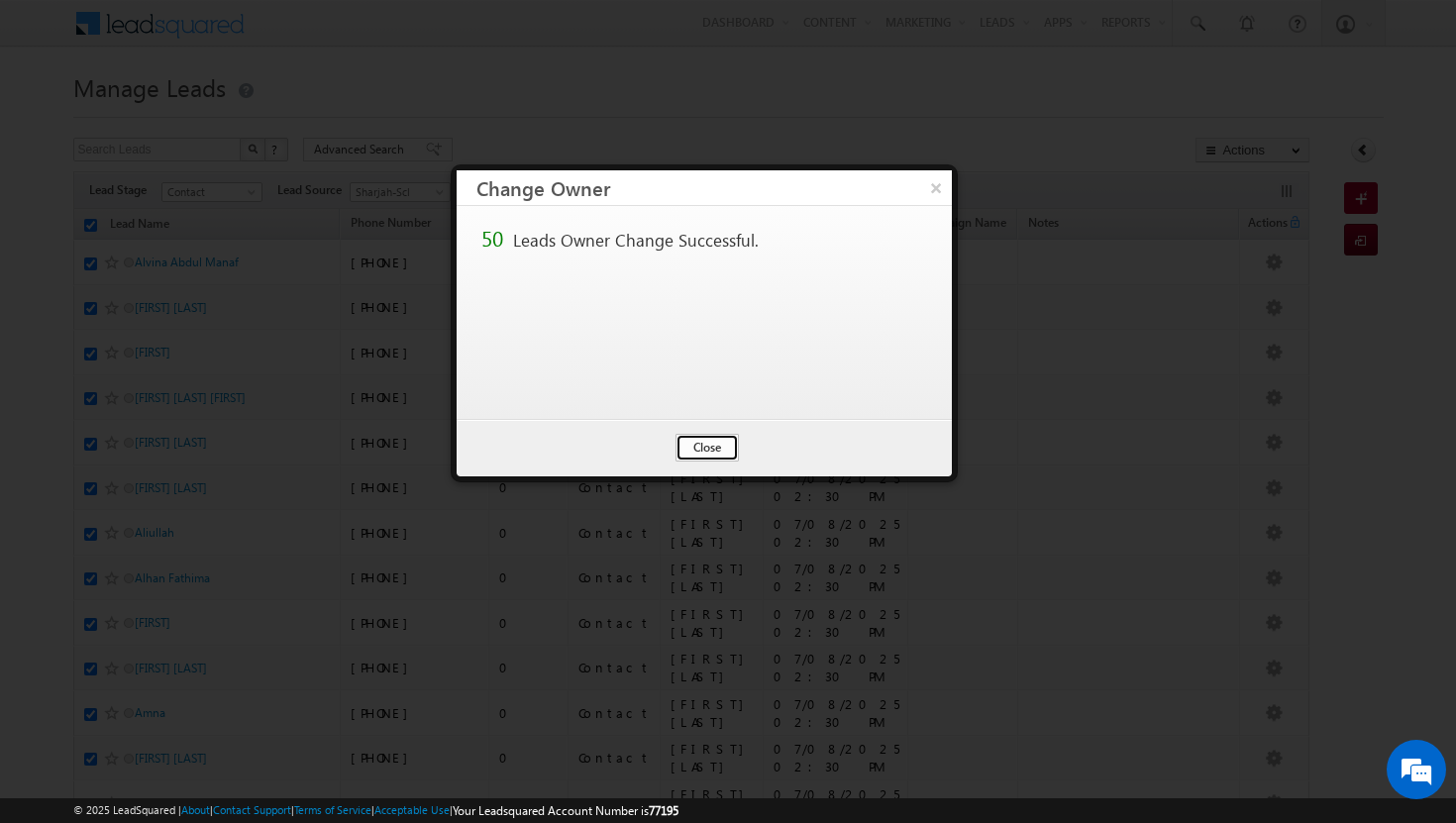 click on "Close" at bounding box center (707, 448) 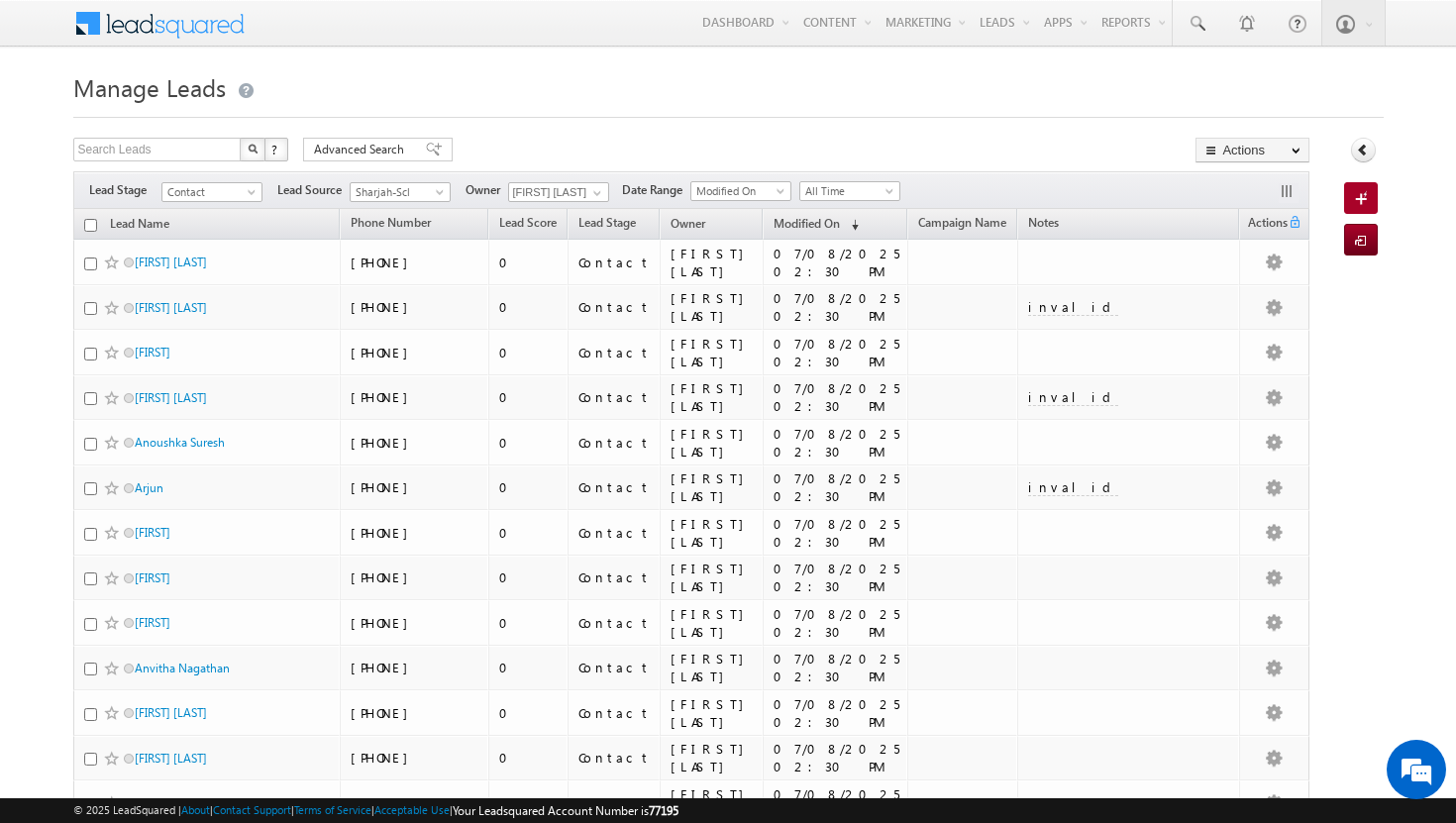 click at bounding box center [90, 225] 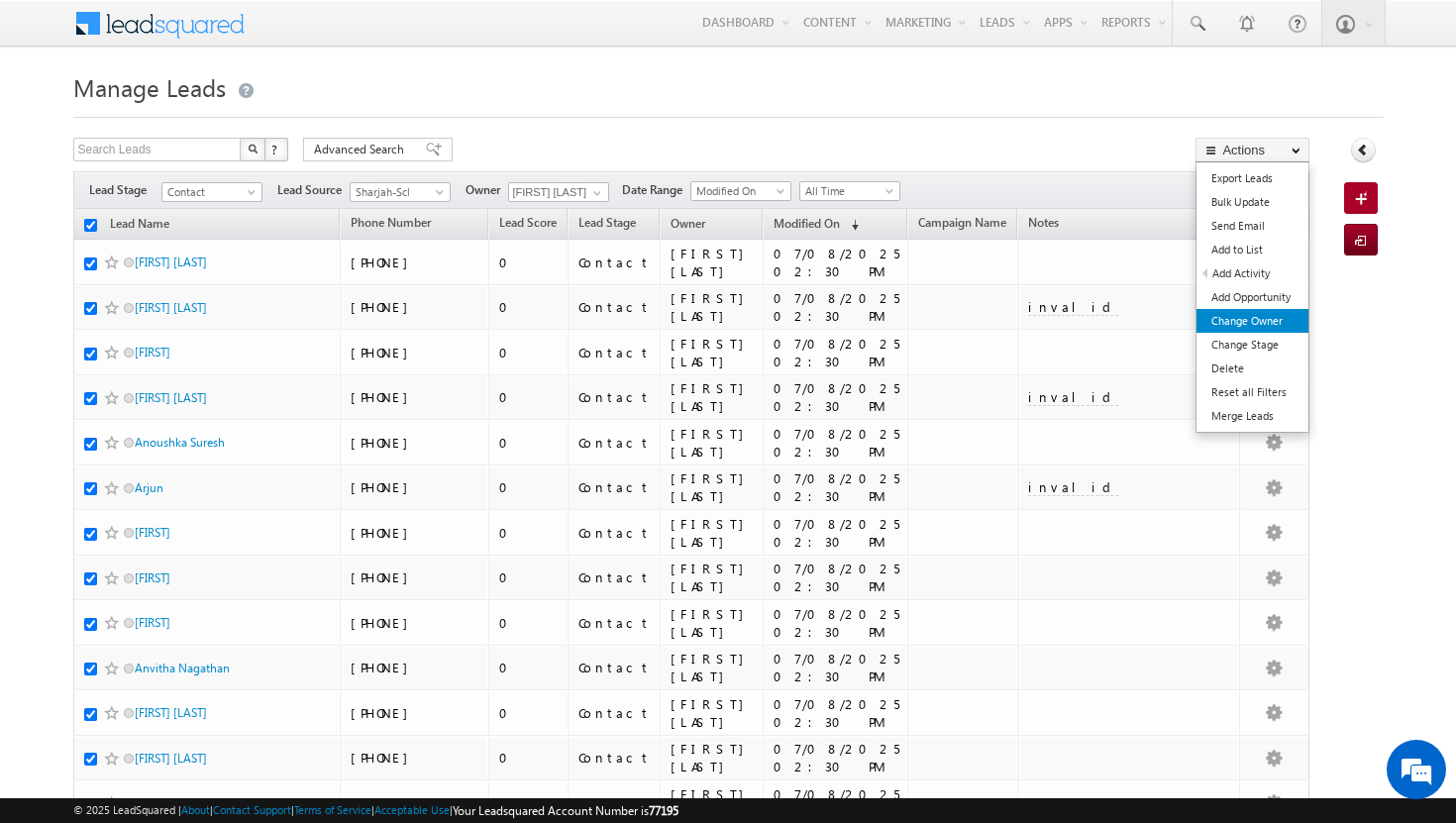 click on "Change Owner" at bounding box center [1252, 321] 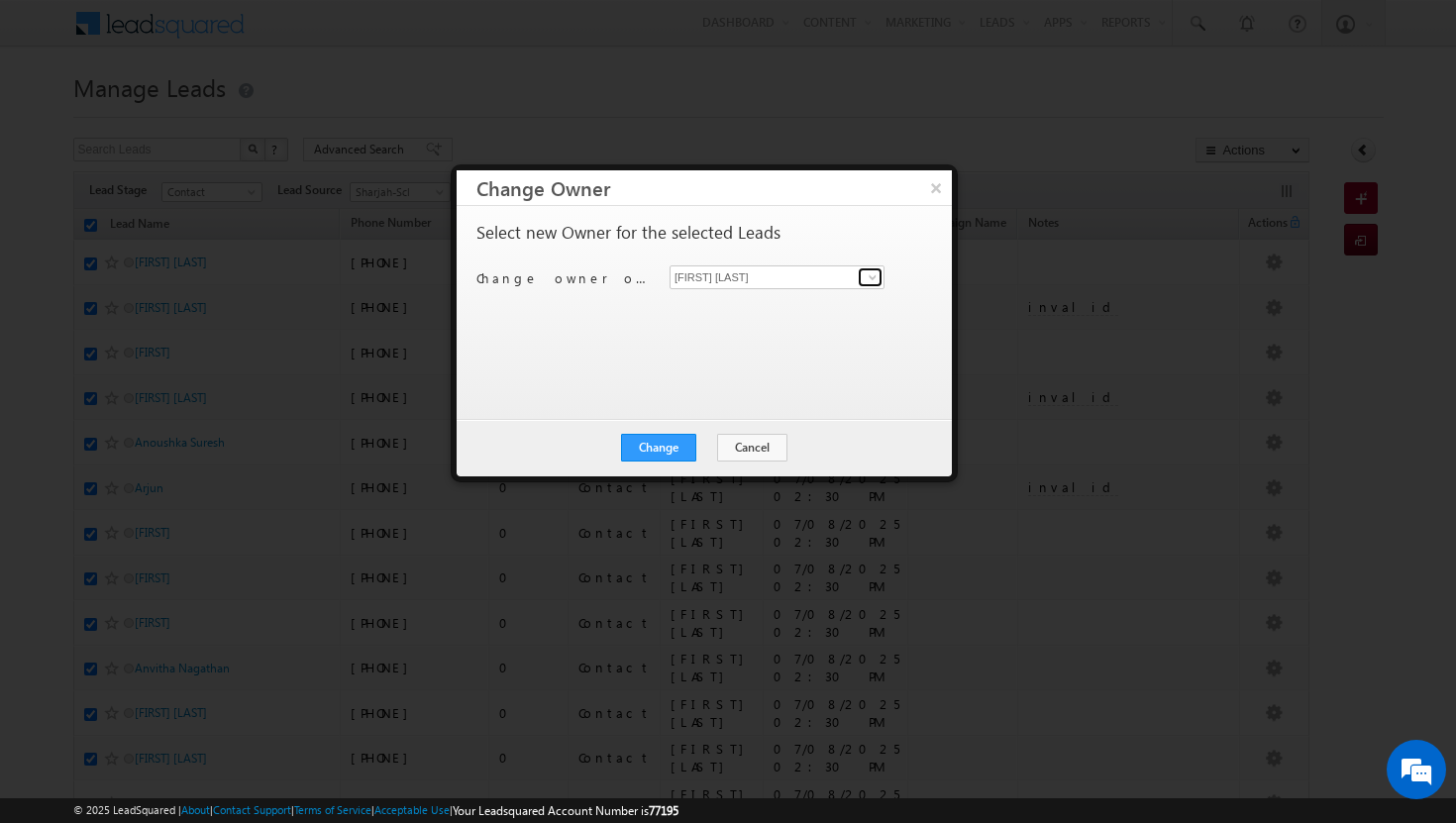 click at bounding box center (873, 277) 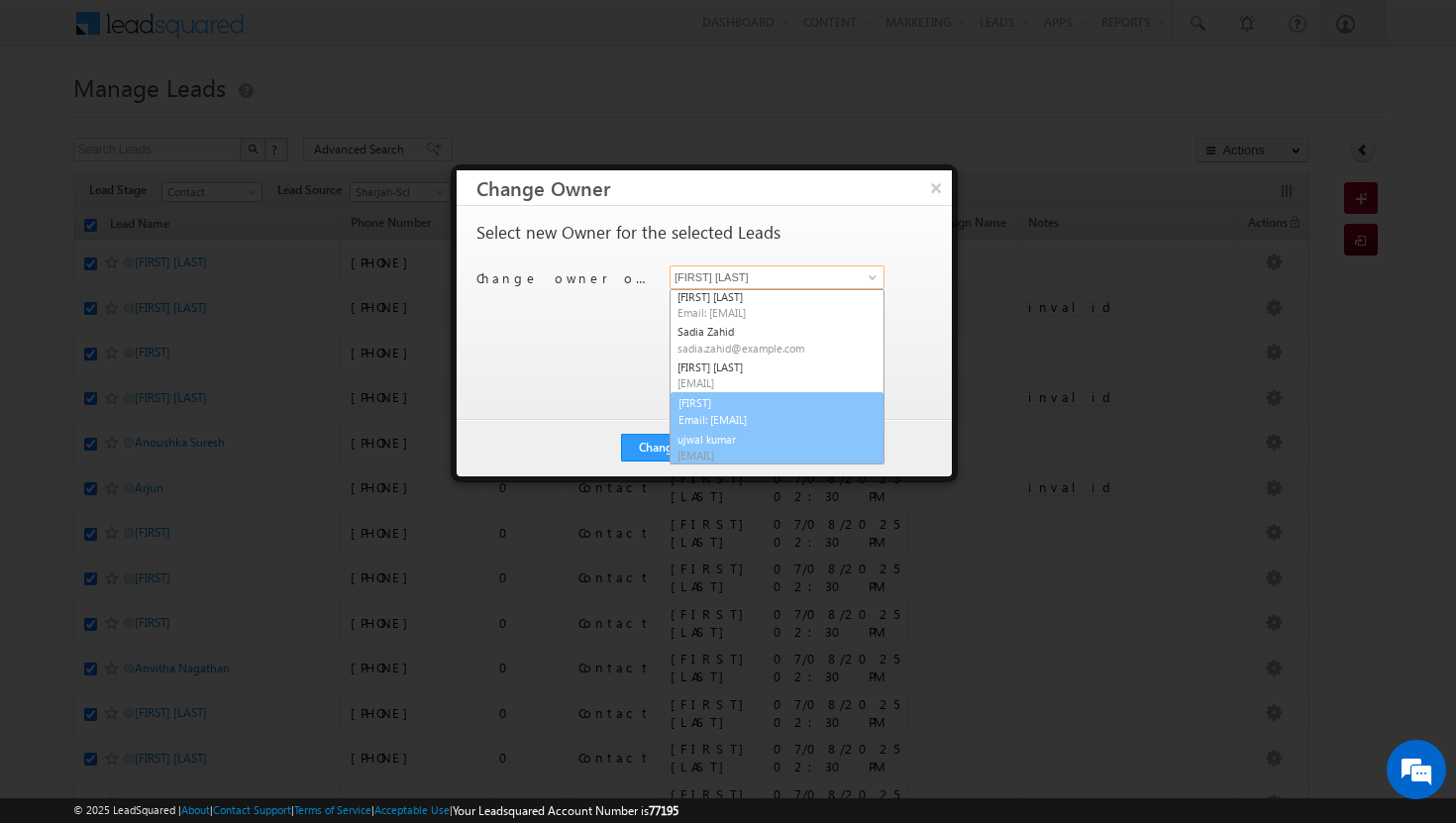 scroll, scrollTop: 72, scrollLeft: 0, axis: vertical 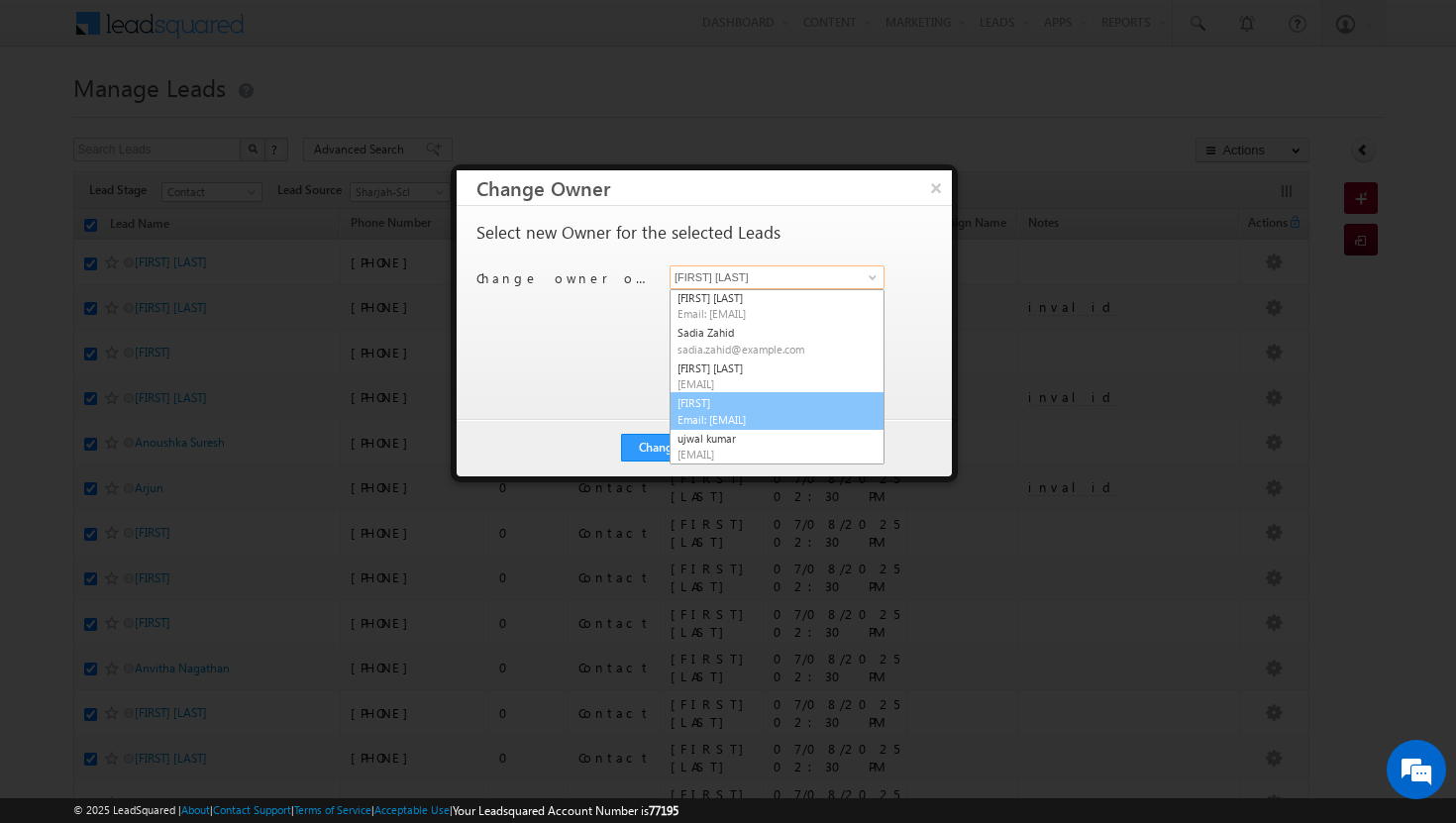 click on "Email: [EMAIL]" at bounding box center [767, 419] 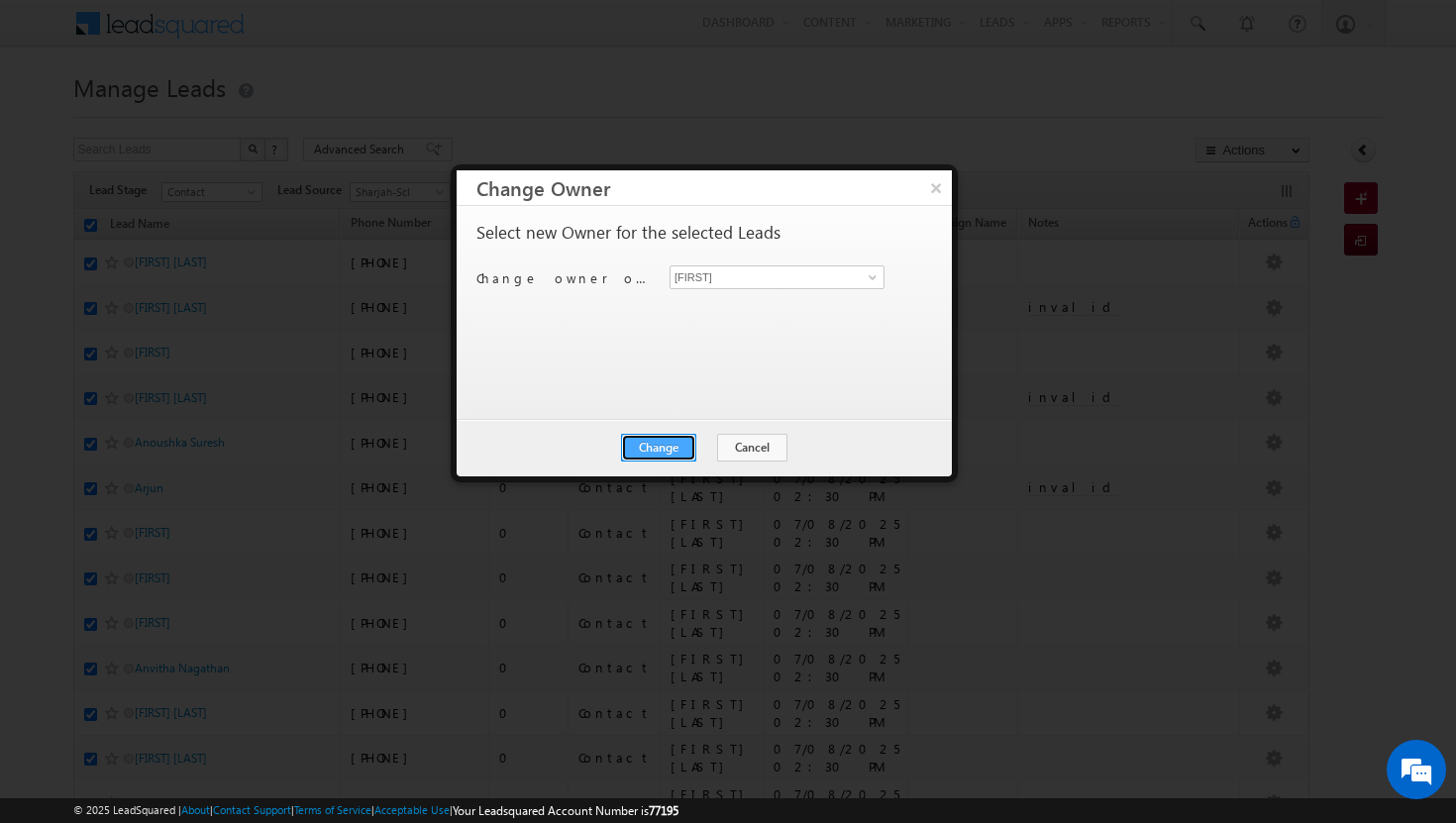 click on "Change" at bounding box center [659, 448] 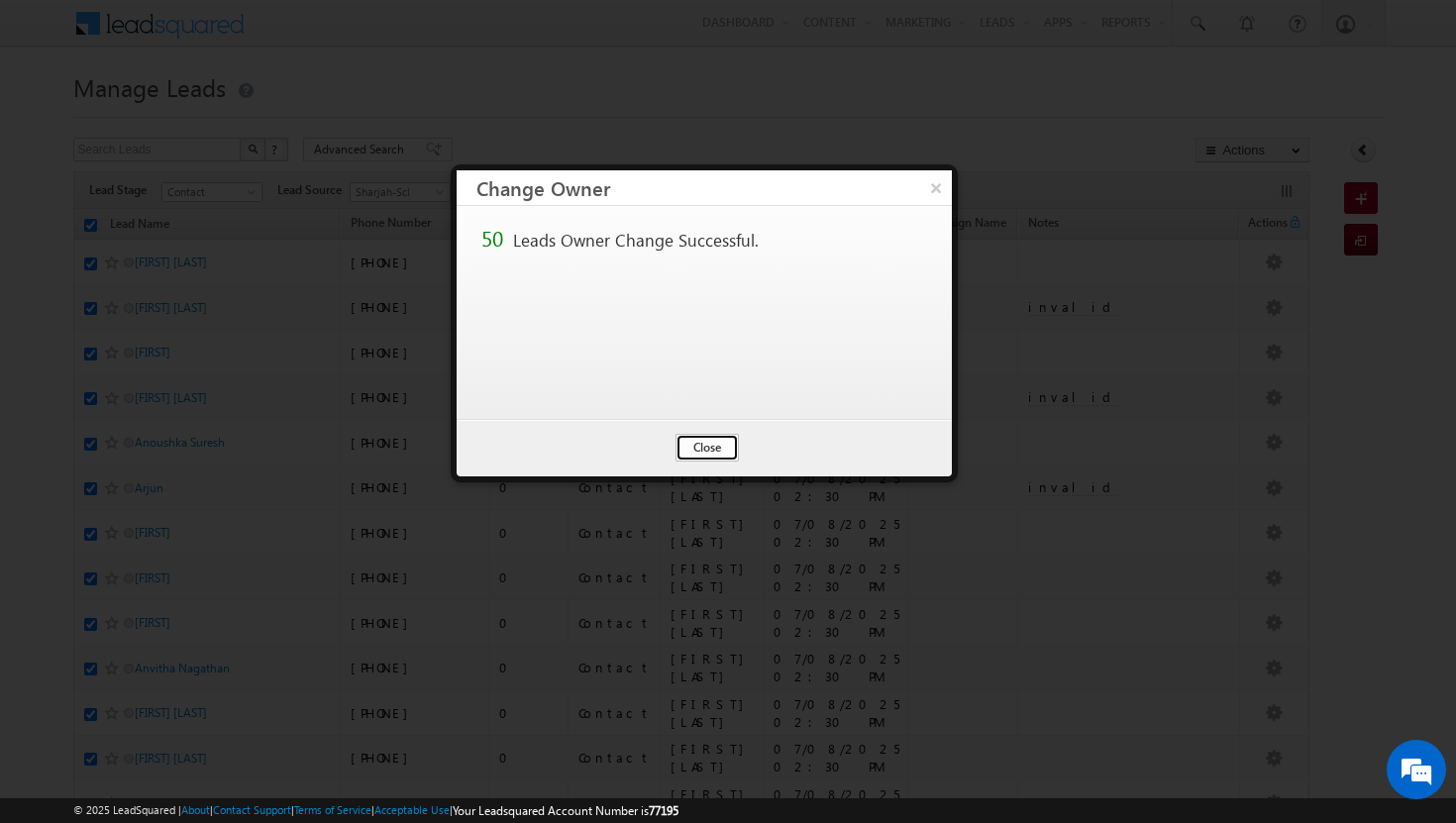 click on "Close" at bounding box center [707, 448] 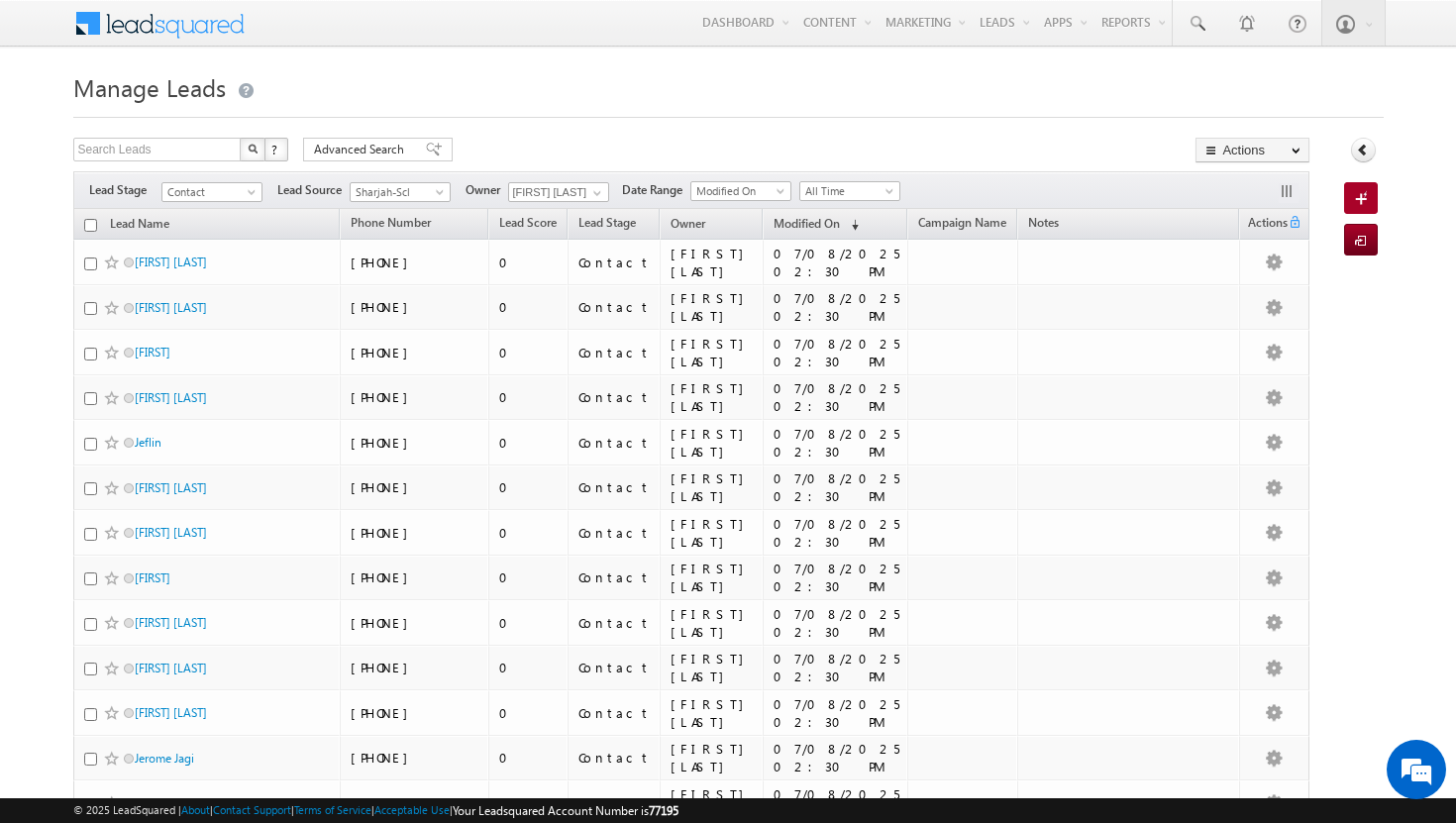click at bounding box center (90, 225) 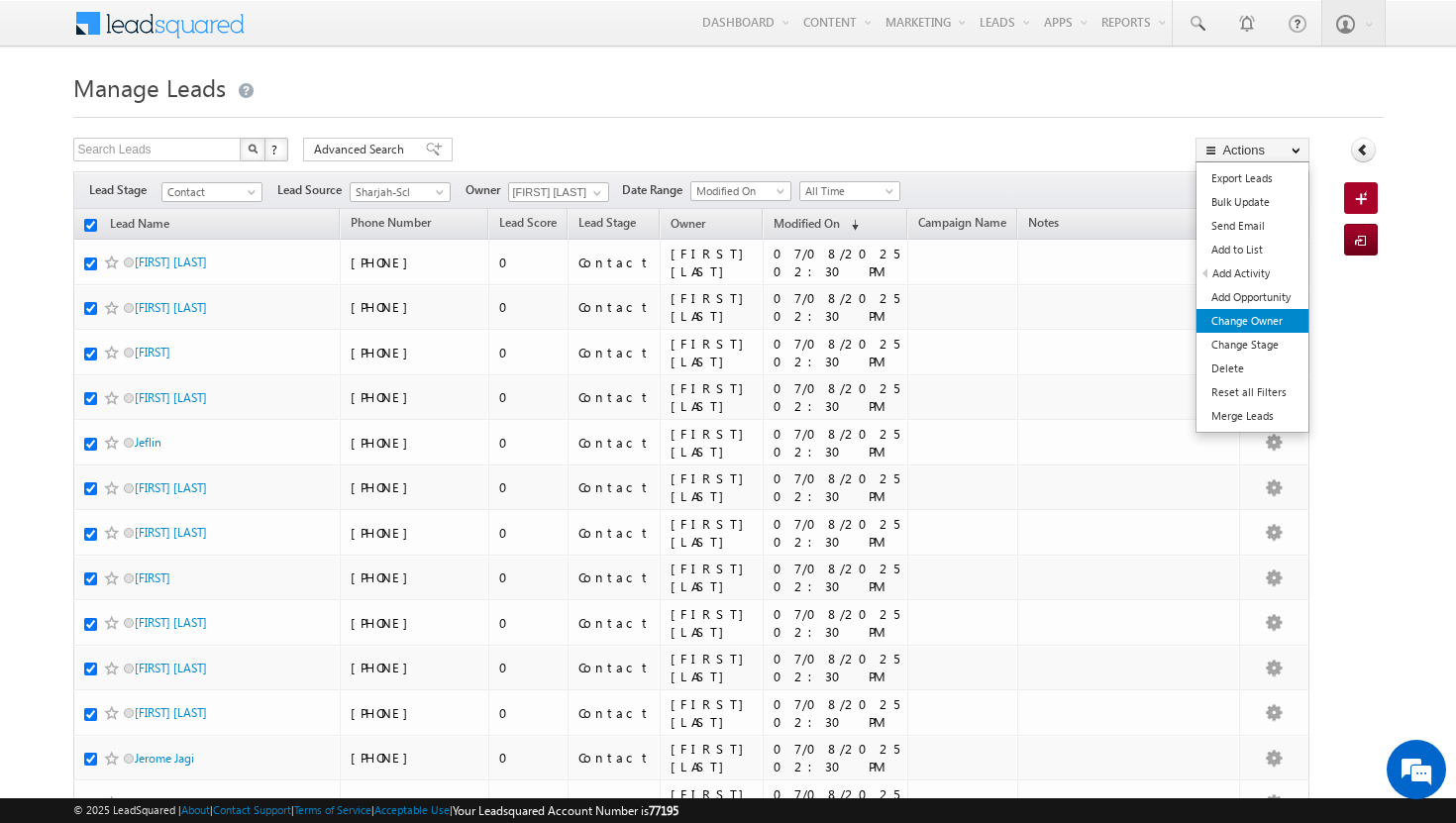 click on "Change Owner" at bounding box center (1252, 321) 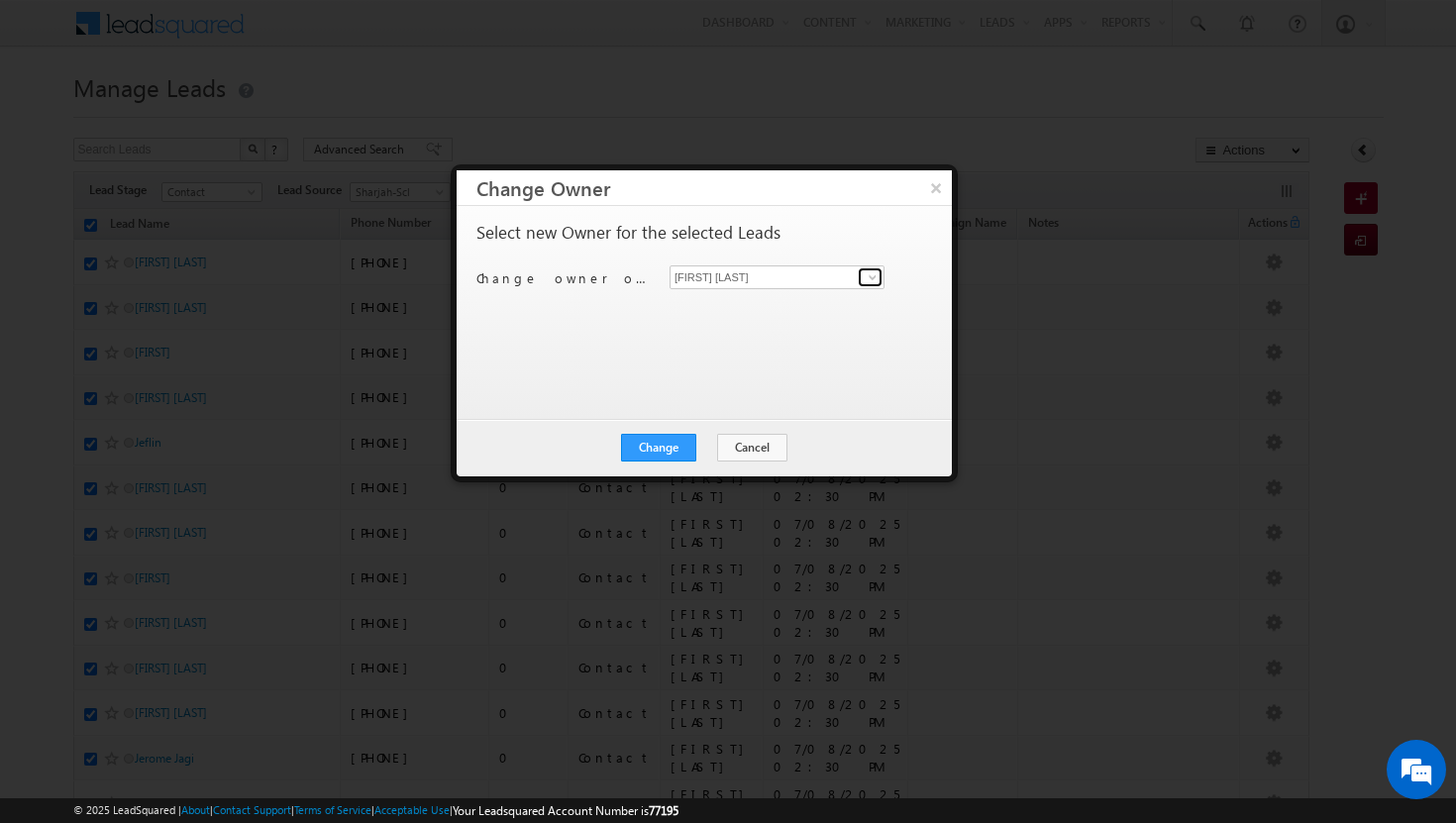 click at bounding box center (873, 277) 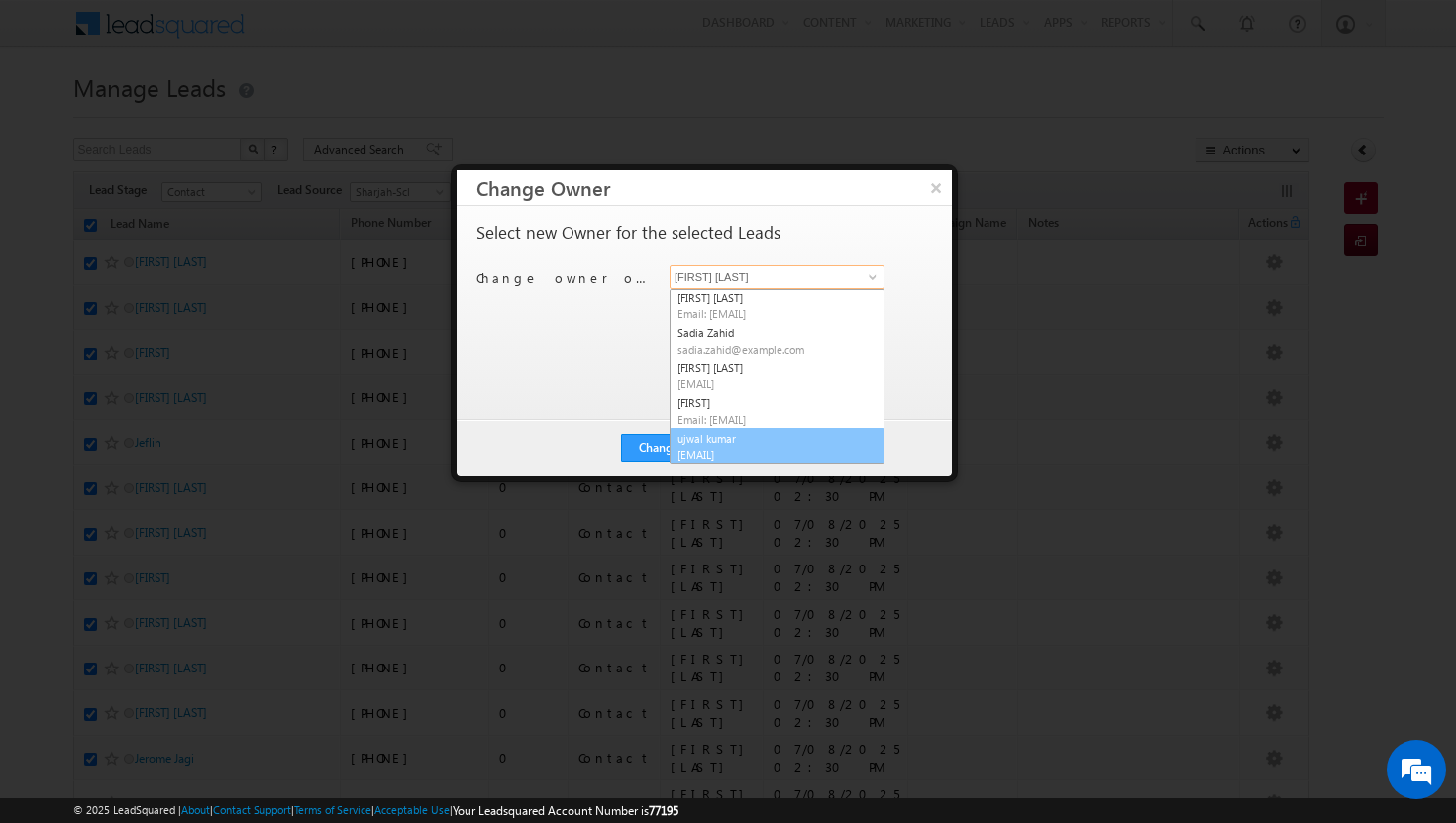scroll, scrollTop: 73, scrollLeft: 0, axis: vertical 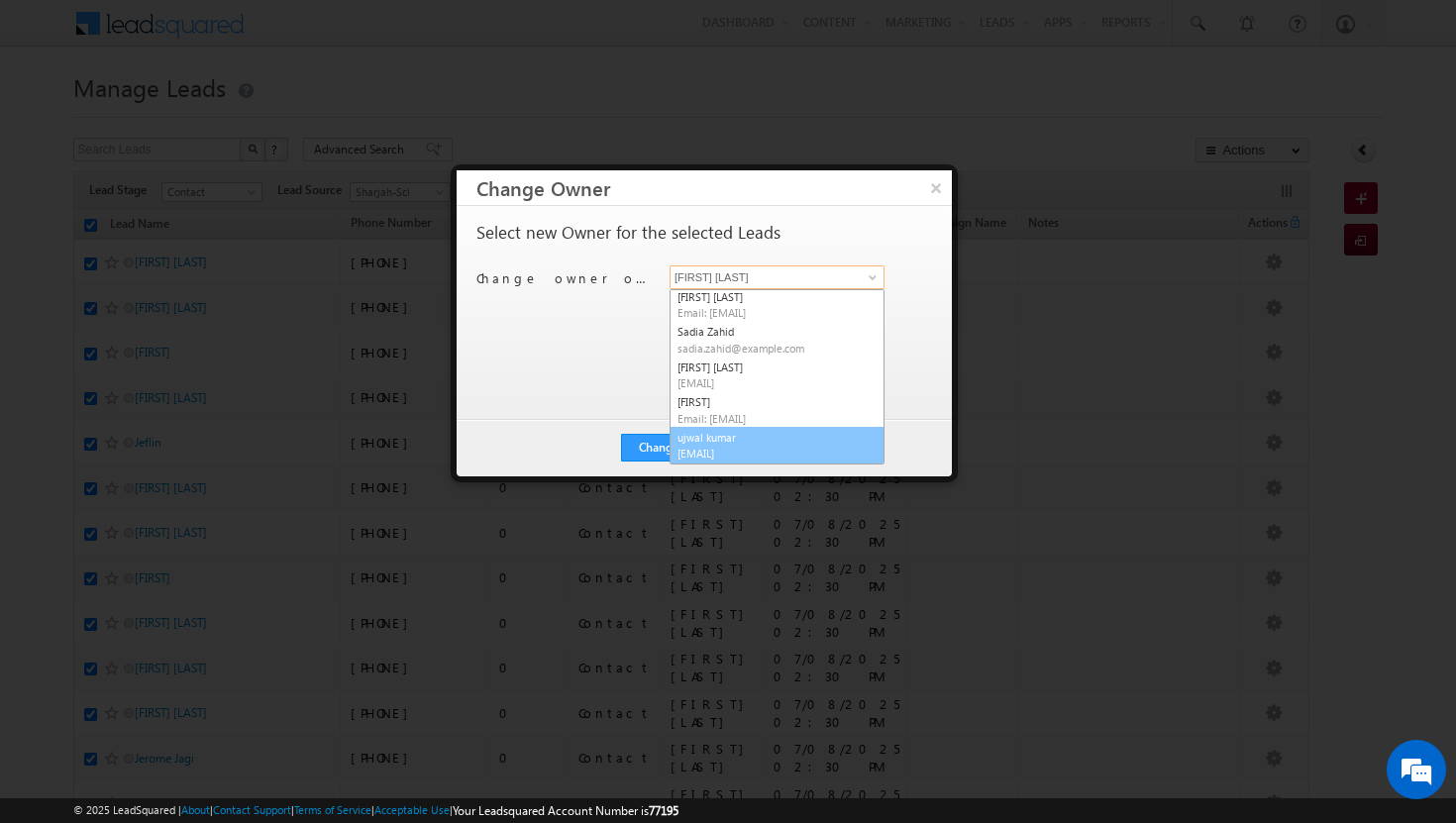 click on "[EMAIL]" at bounding box center (767, 453) 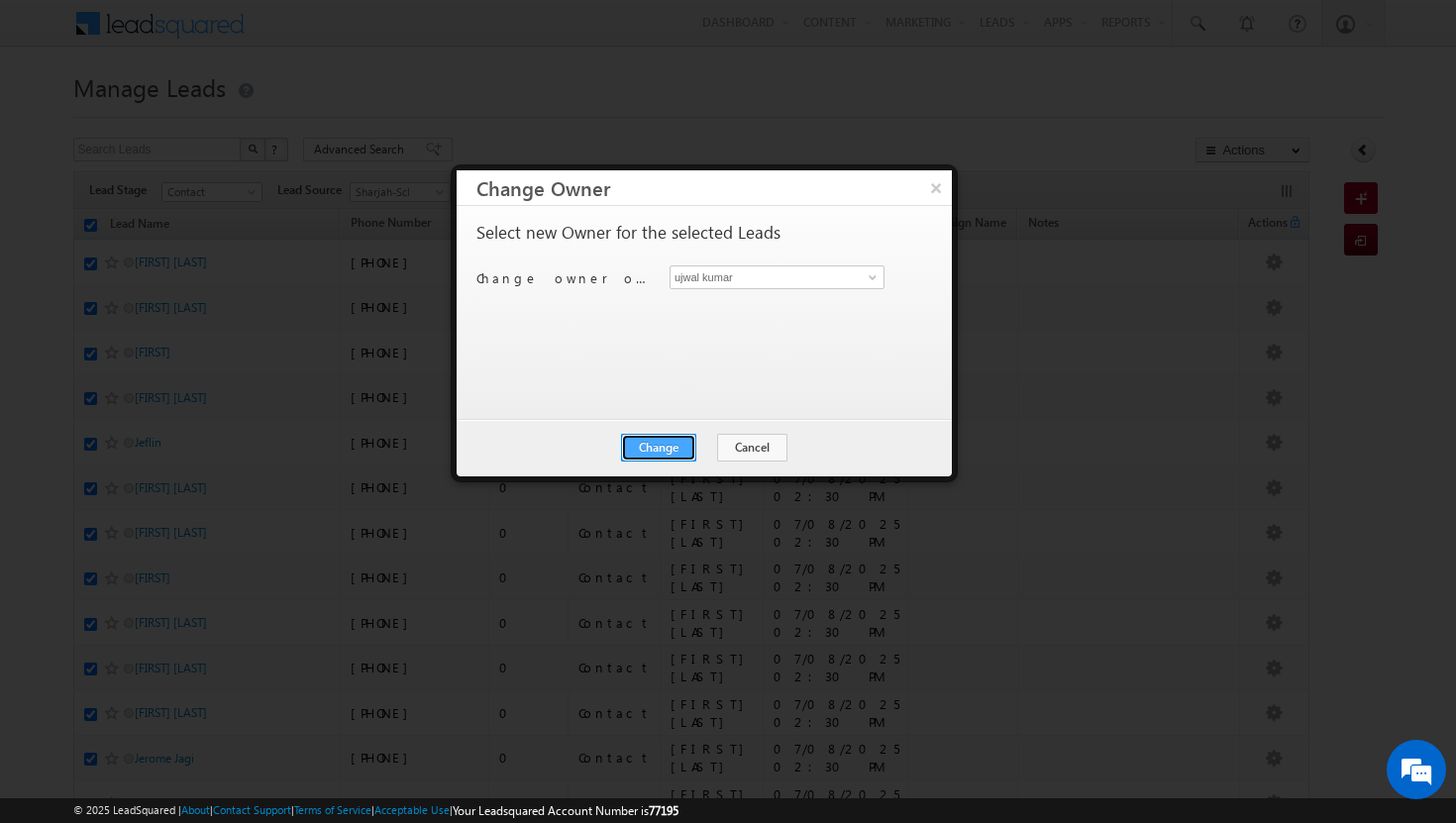click on "Change" at bounding box center (659, 448) 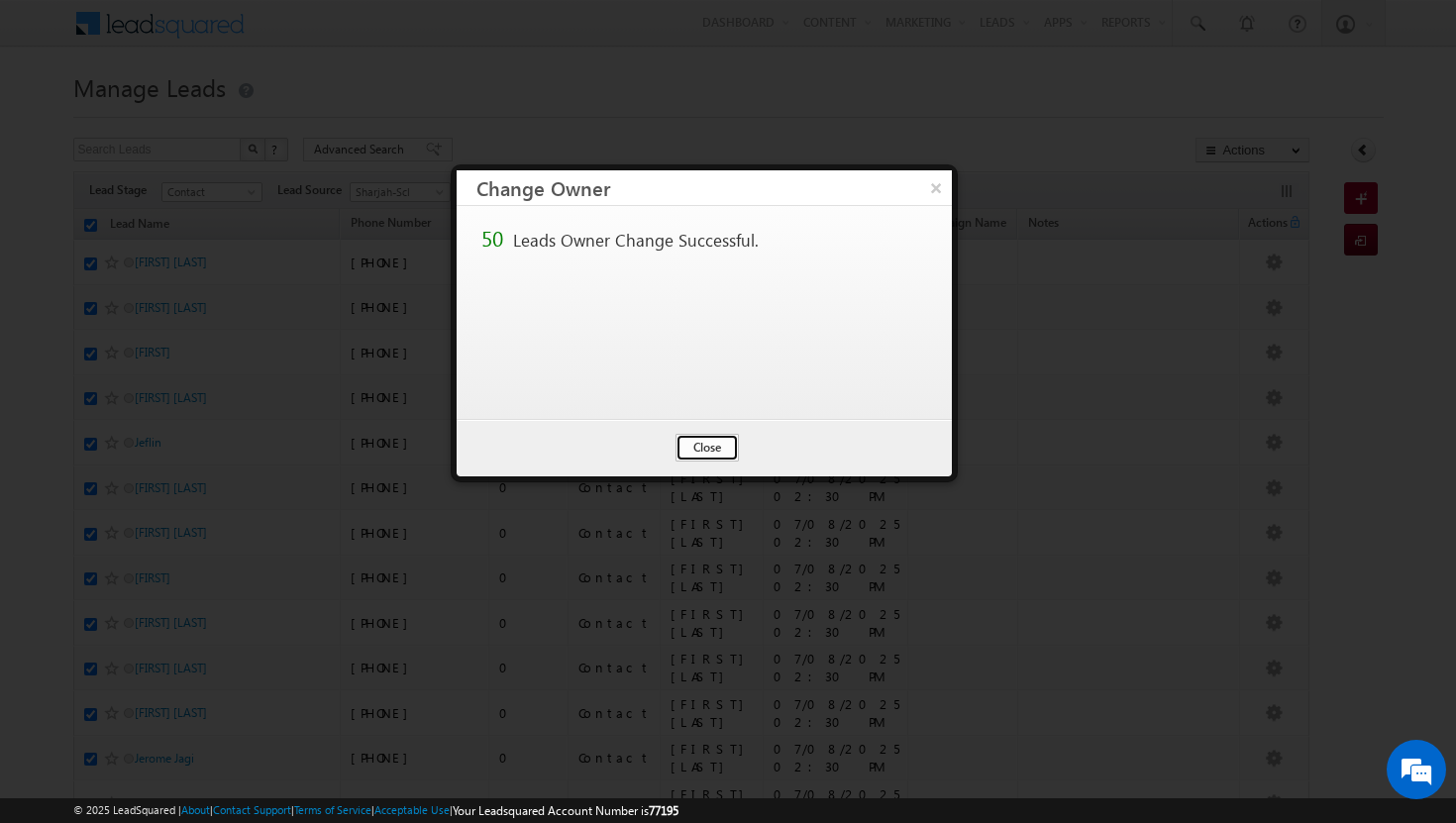 click on "Close" at bounding box center (707, 448) 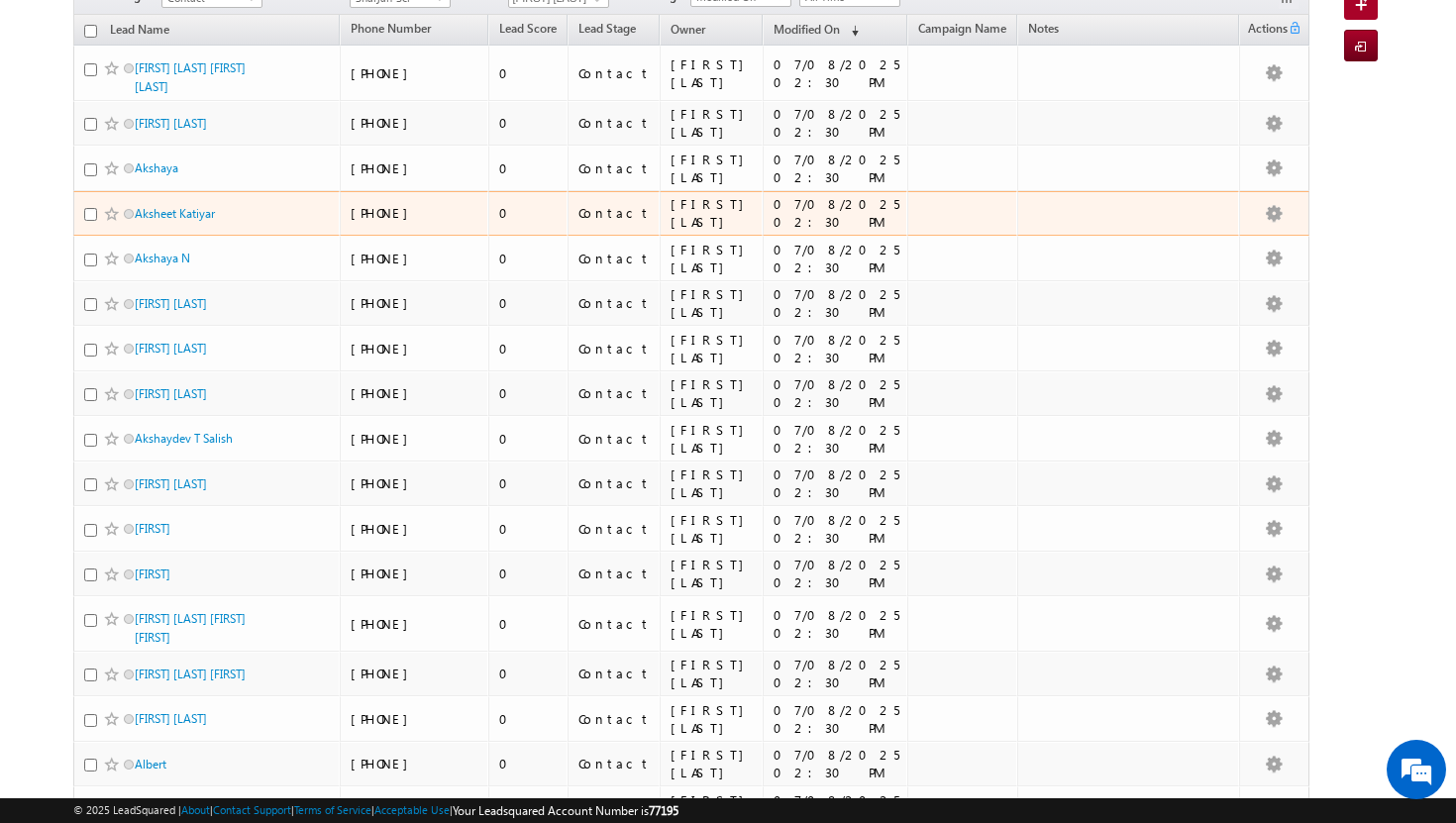scroll, scrollTop: 0, scrollLeft: 0, axis: both 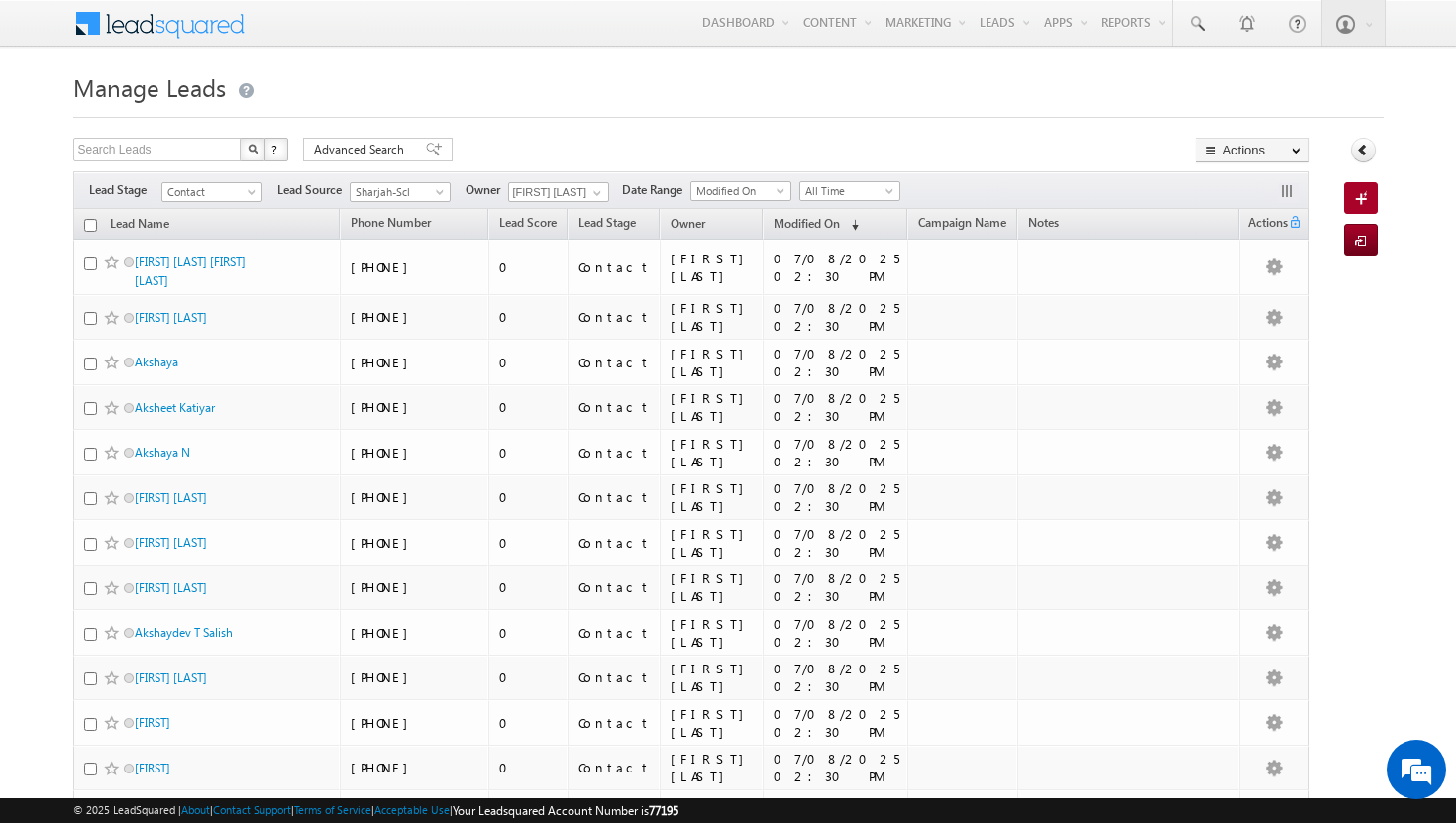 click at bounding box center [90, 225] 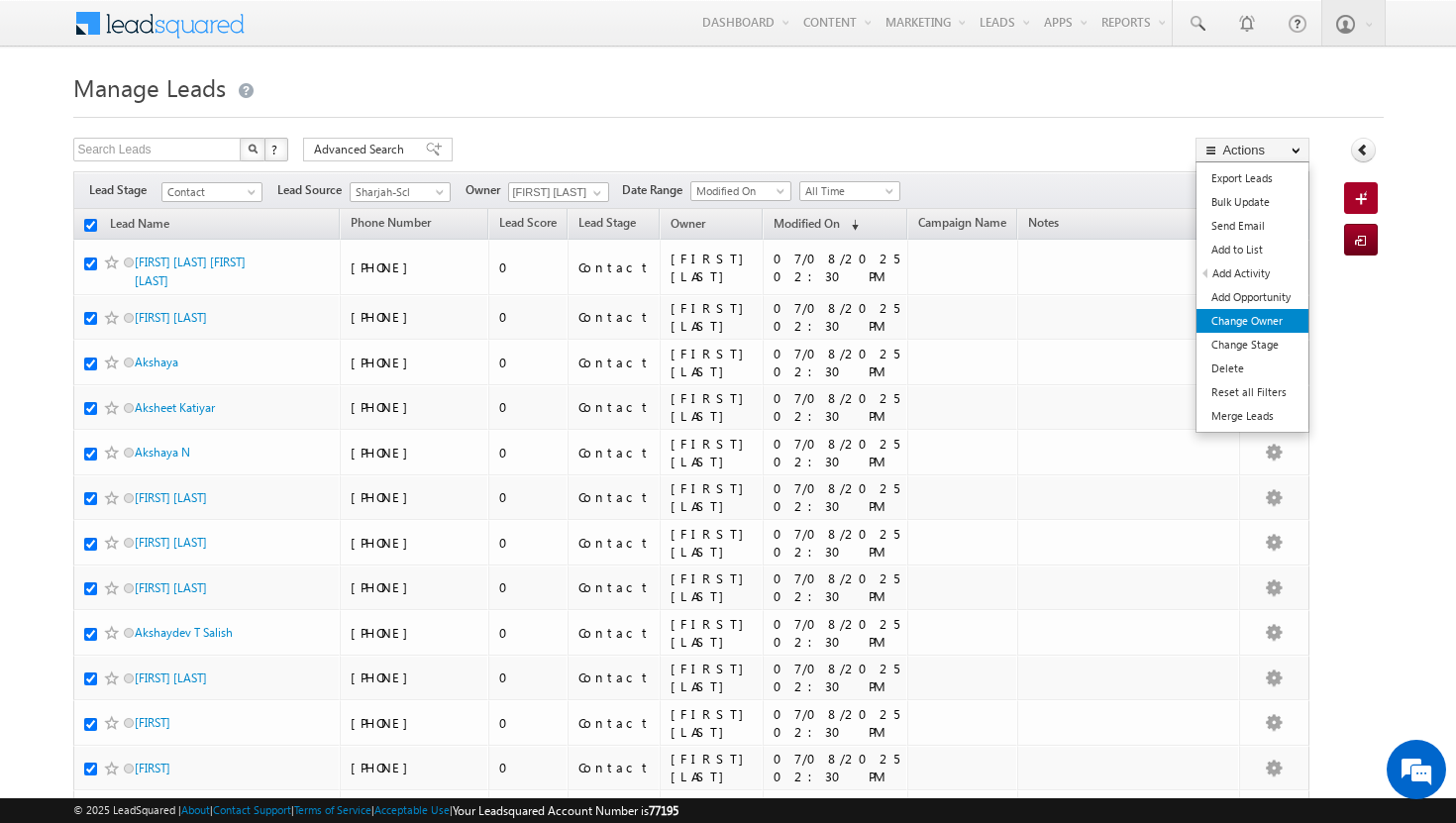 click on "Change Owner" at bounding box center [1252, 321] 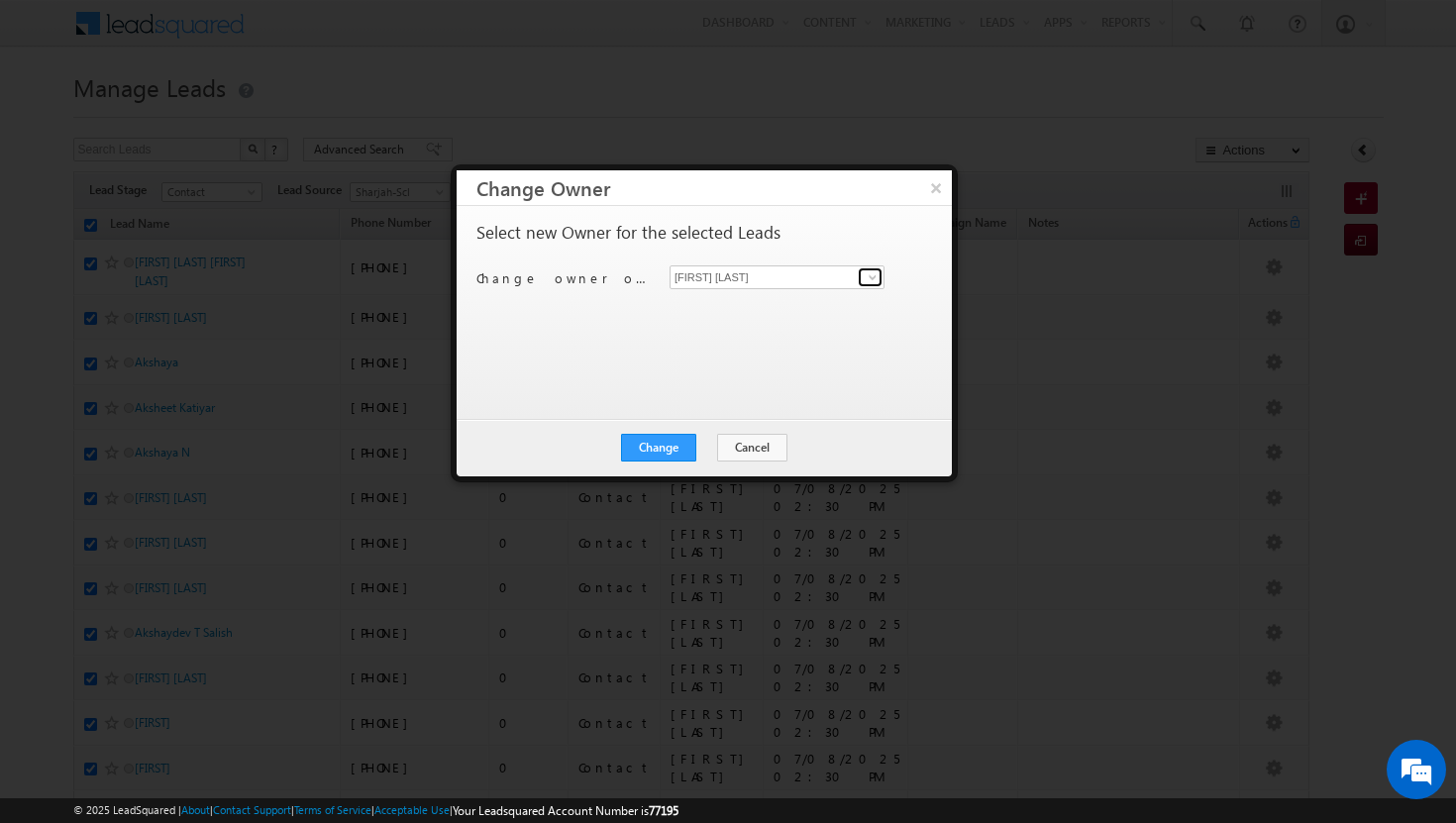 click at bounding box center [873, 277] 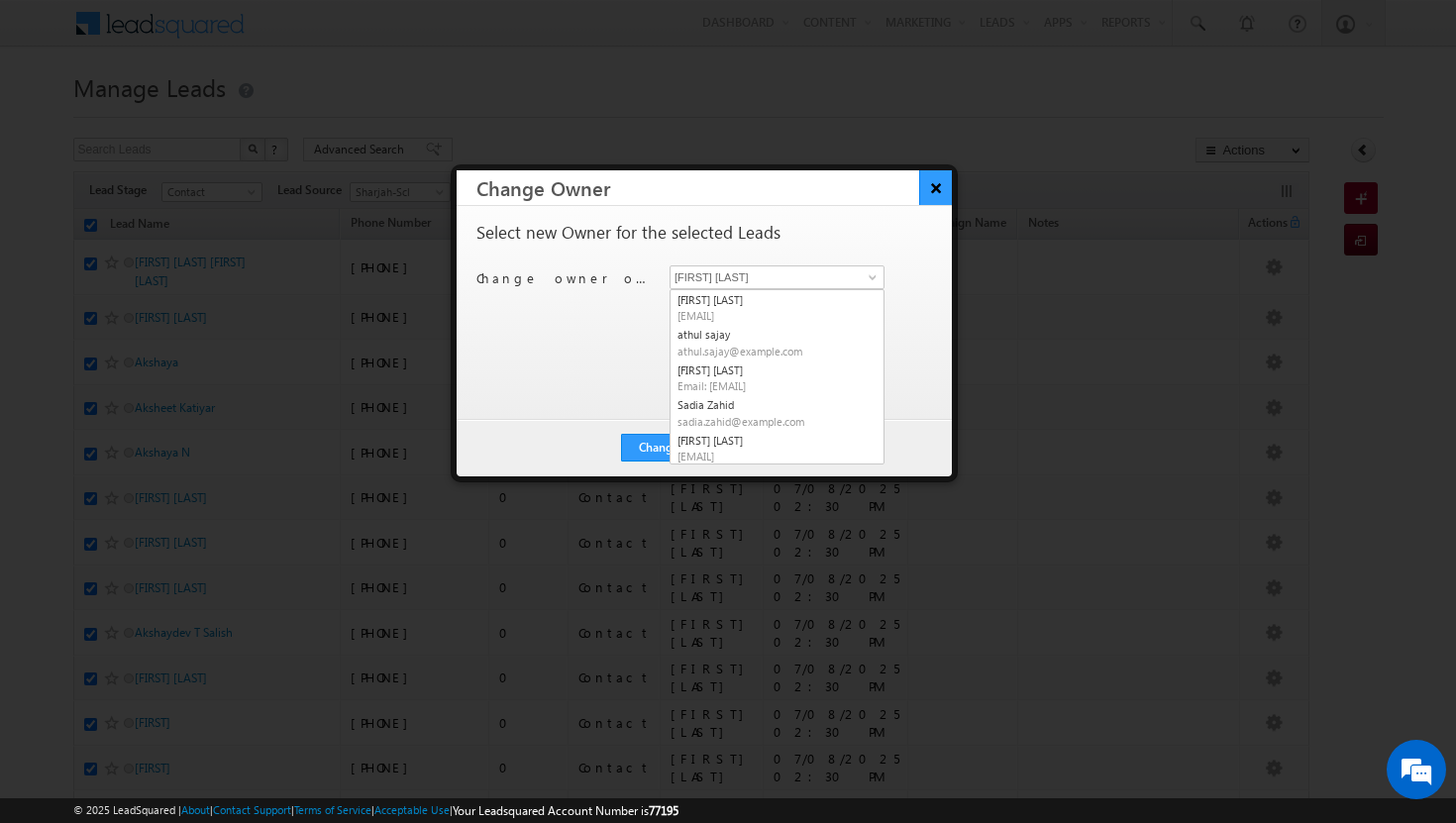 click on "×" at bounding box center (935, 187) 